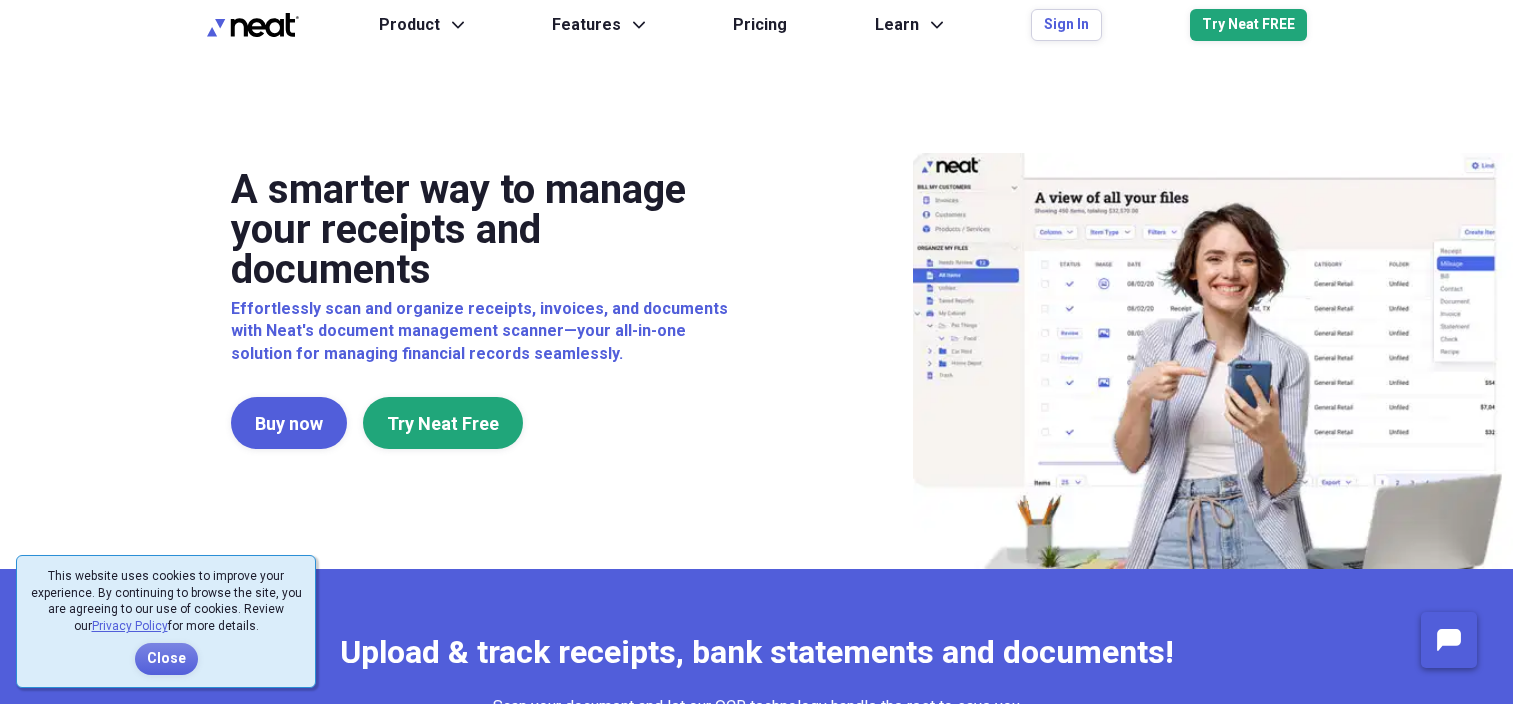 scroll, scrollTop: 0, scrollLeft: 0, axis: both 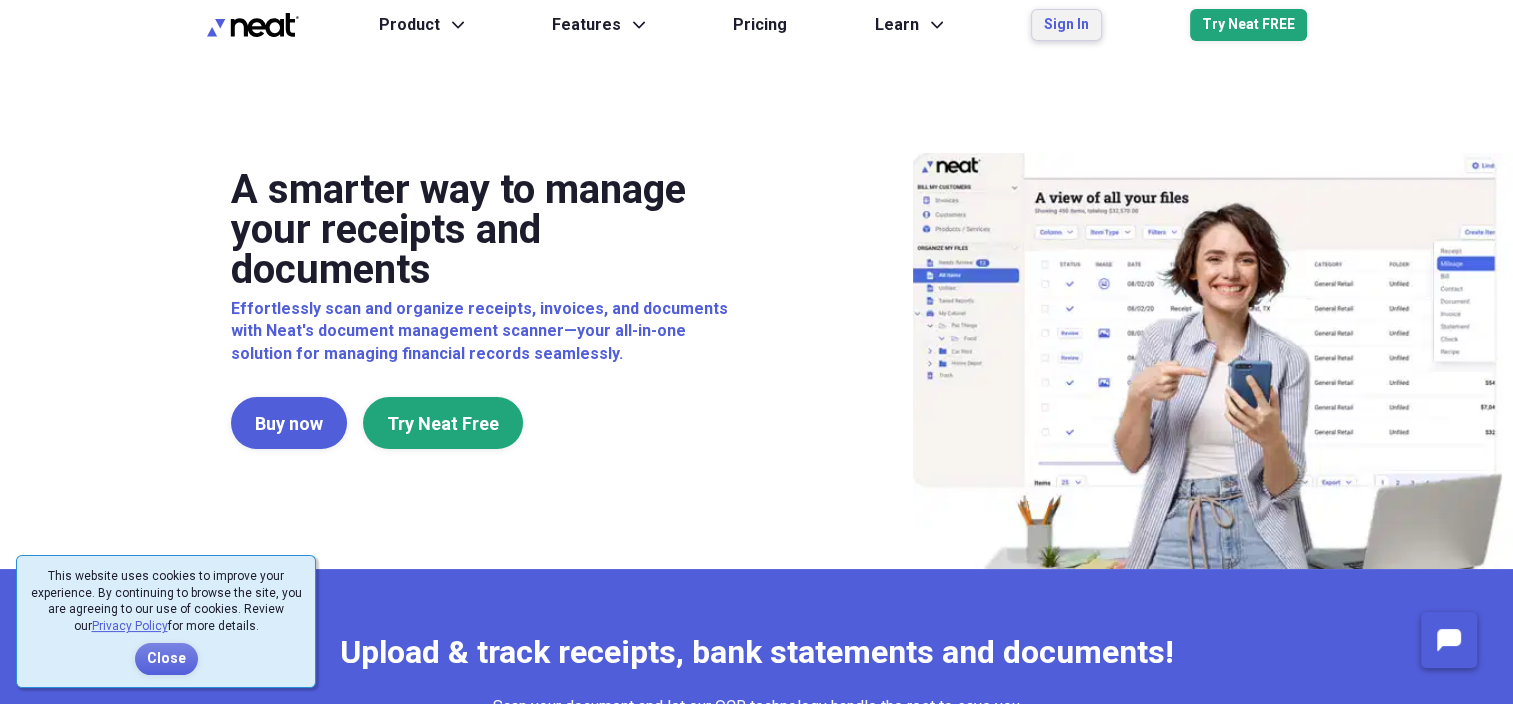 click on "Sign In" at bounding box center [1066, 25] 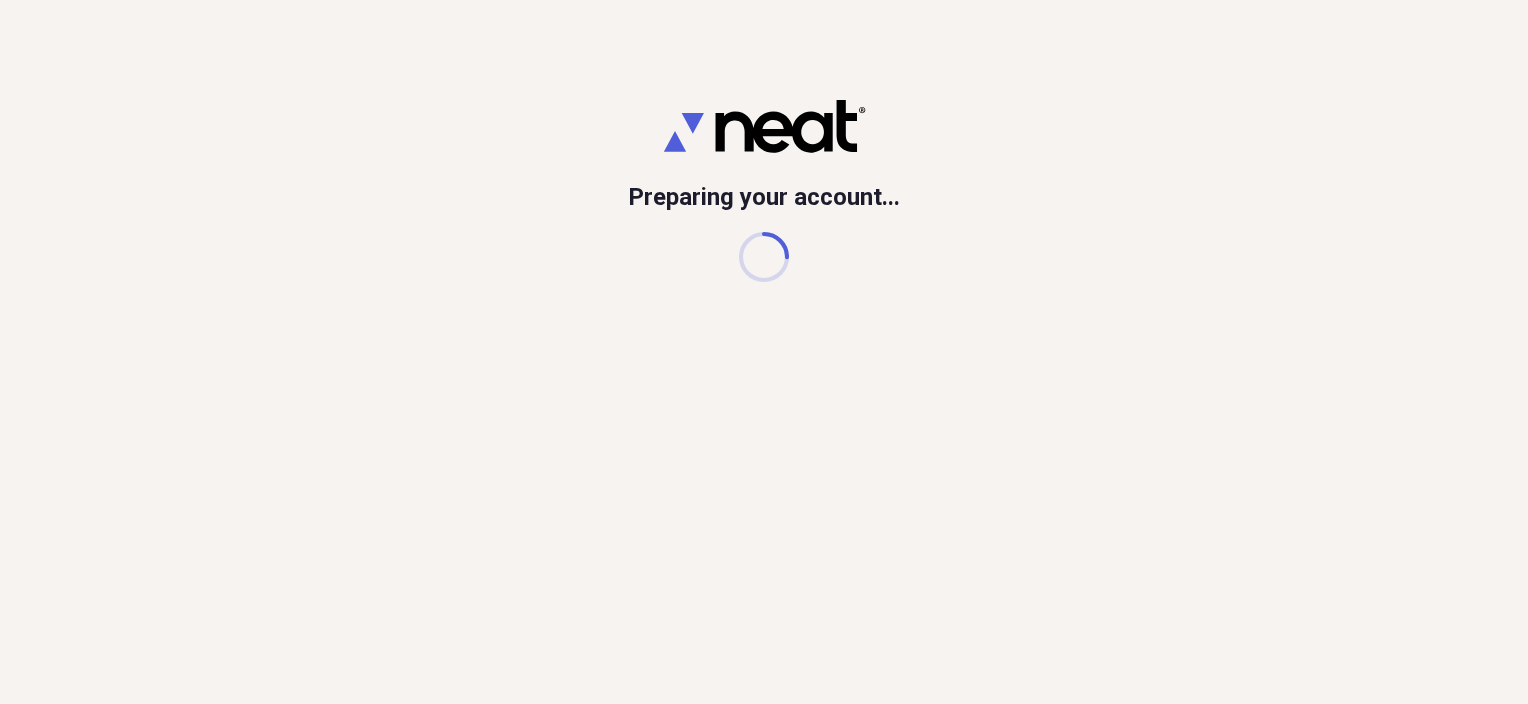 scroll, scrollTop: 0, scrollLeft: 0, axis: both 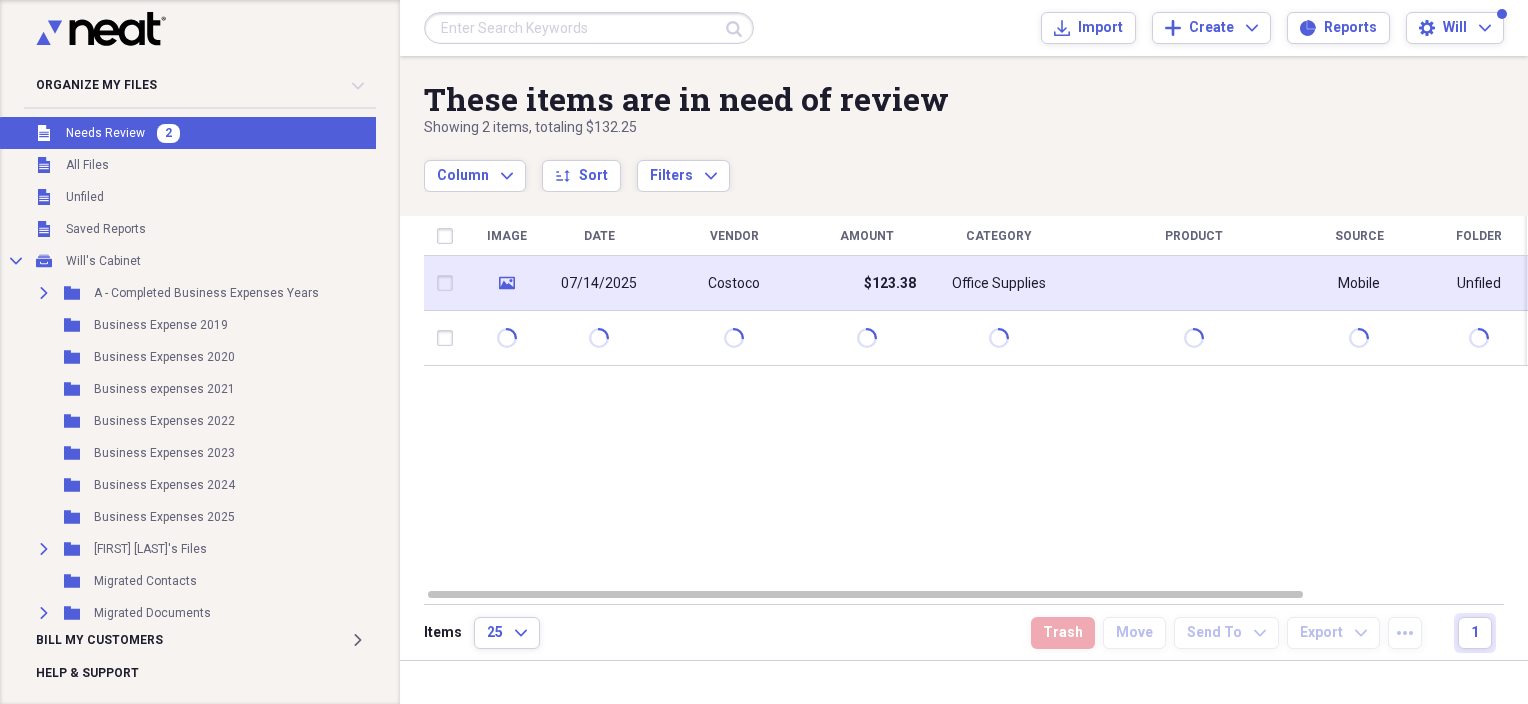 click on "07/14/2025" at bounding box center (599, 284) 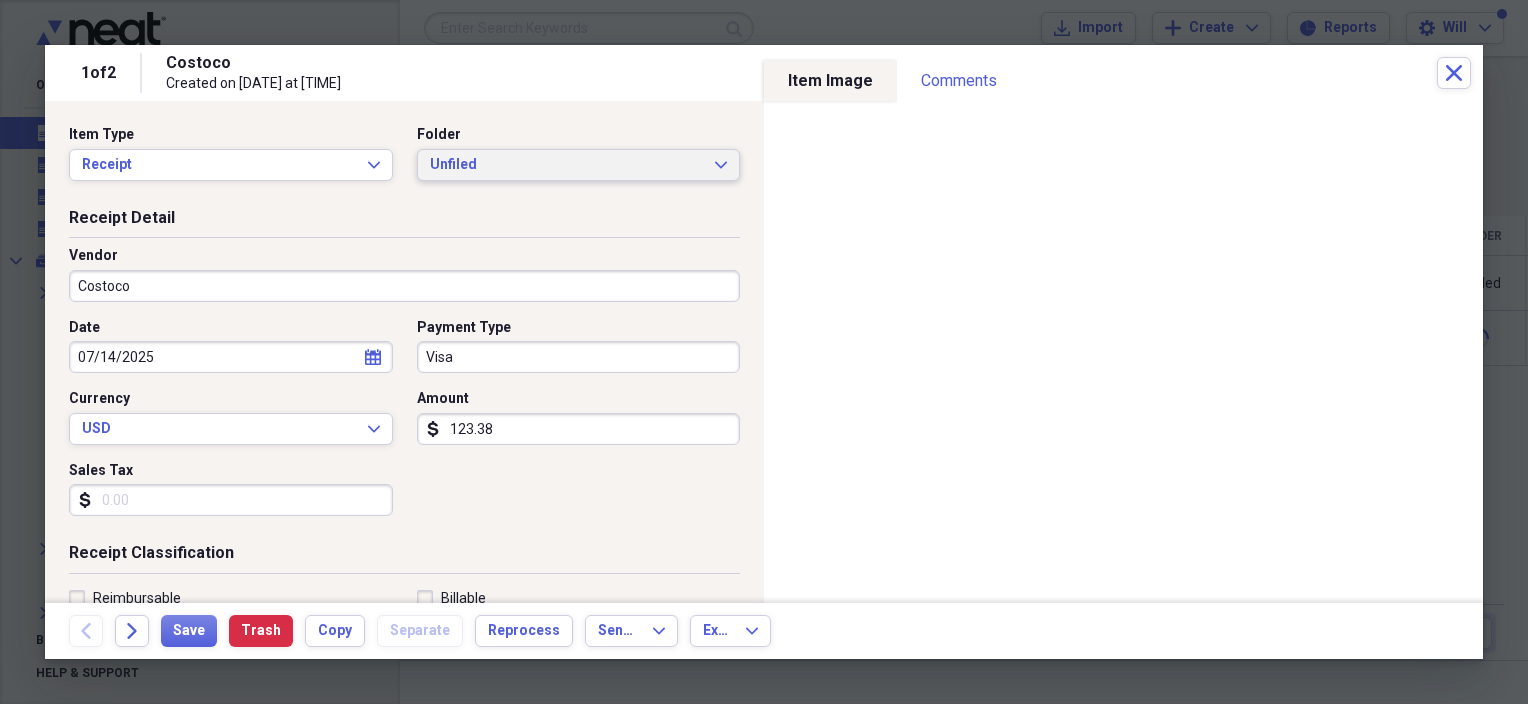 click on "Unfiled Expand" at bounding box center (579, 165) 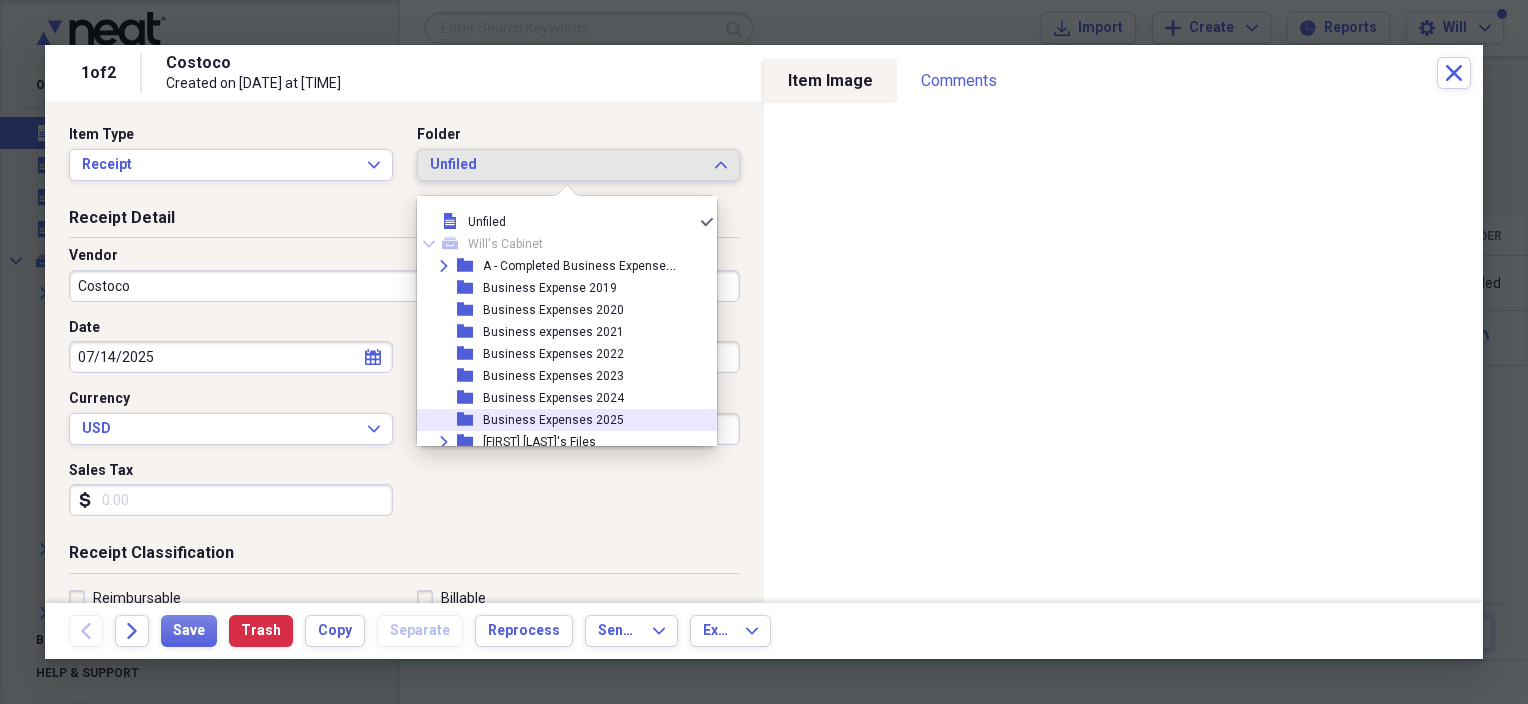 click on "Business Expenses 2025" at bounding box center [553, 420] 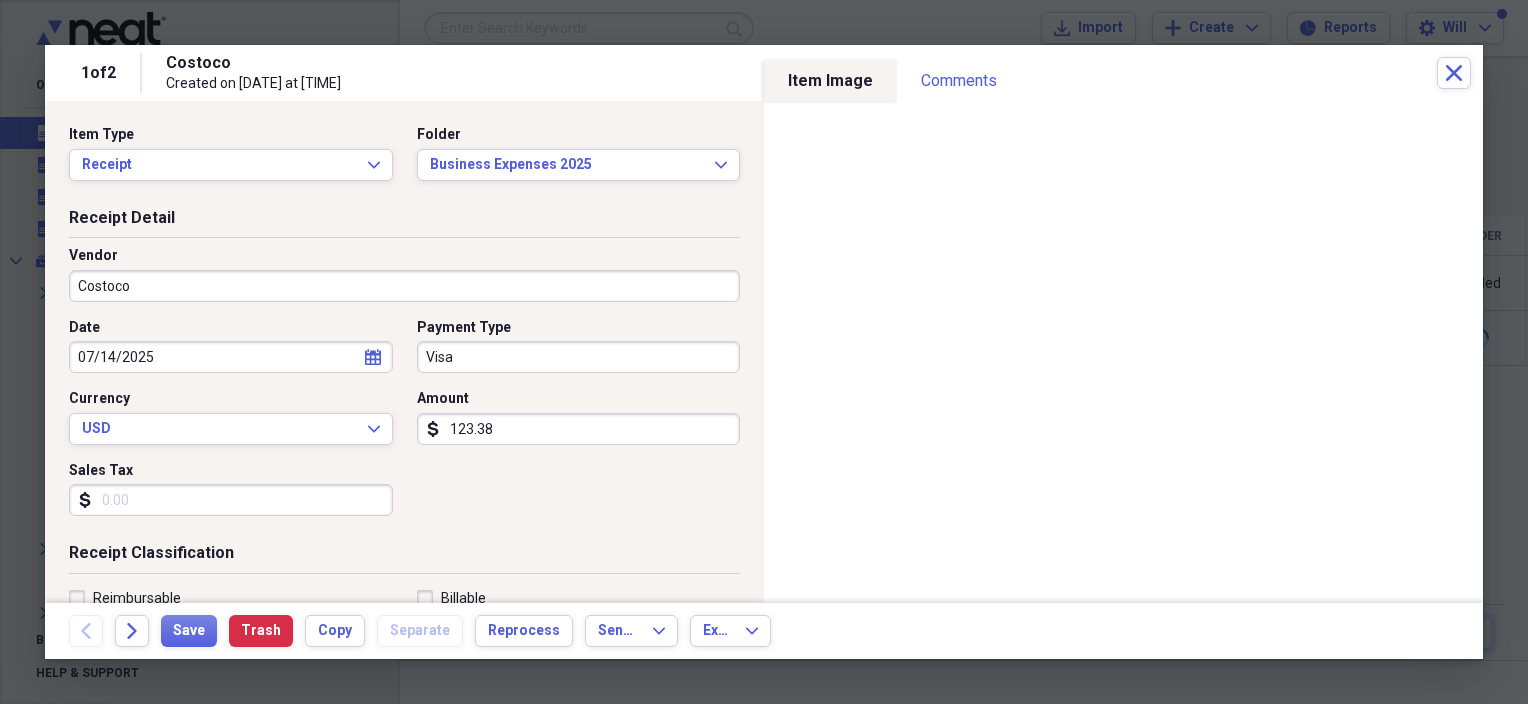 click on "Costoco" at bounding box center (404, 286) 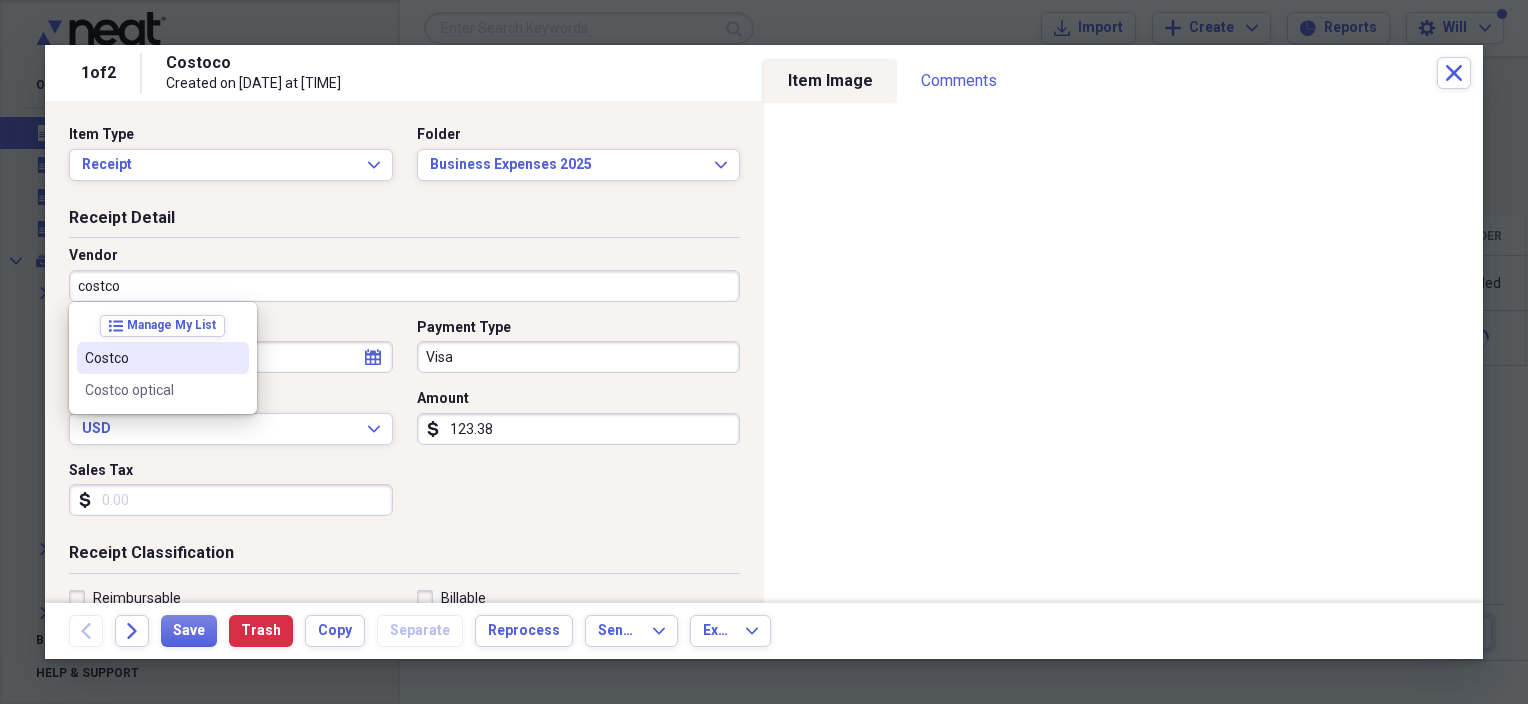 click on "Costco" at bounding box center (151, 358) 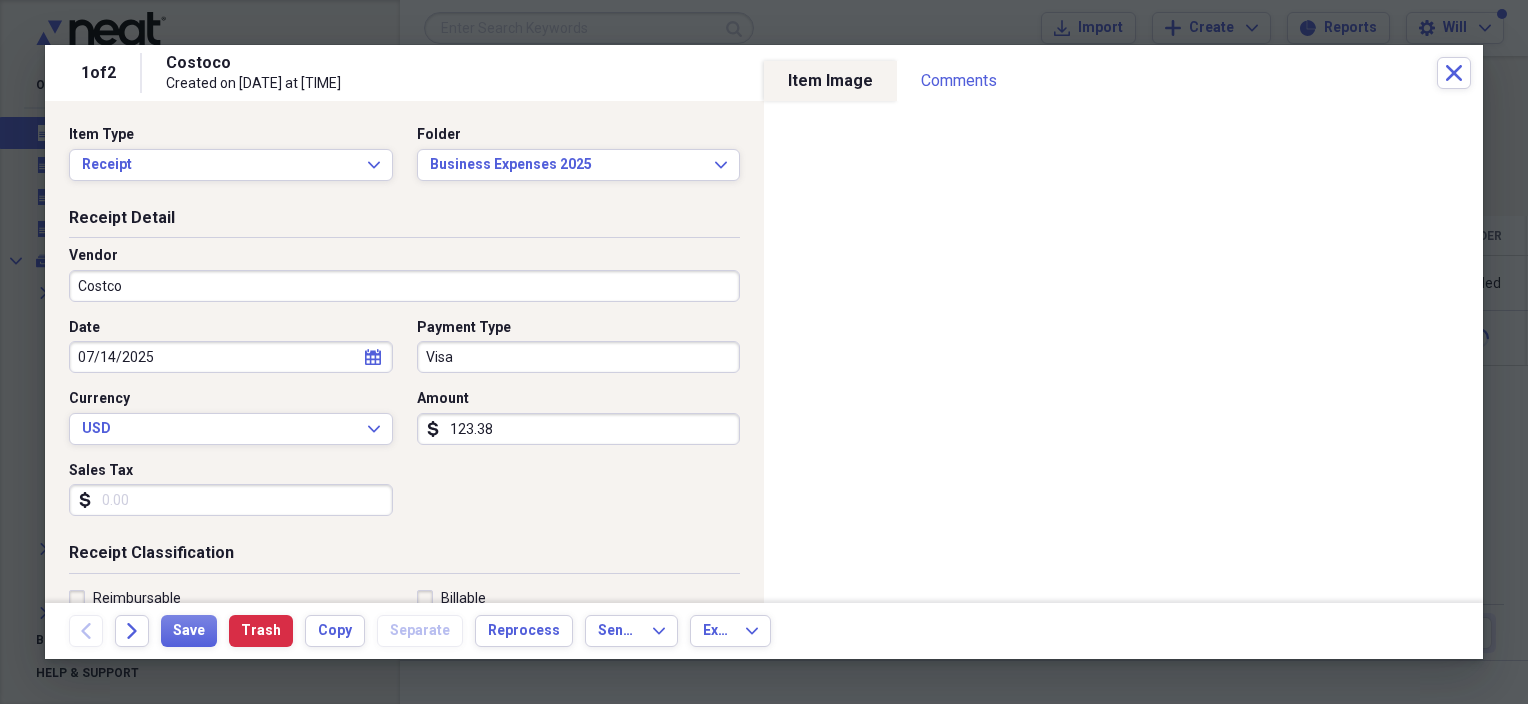 click on "Sales Tax" at bounding box center (231, 500) 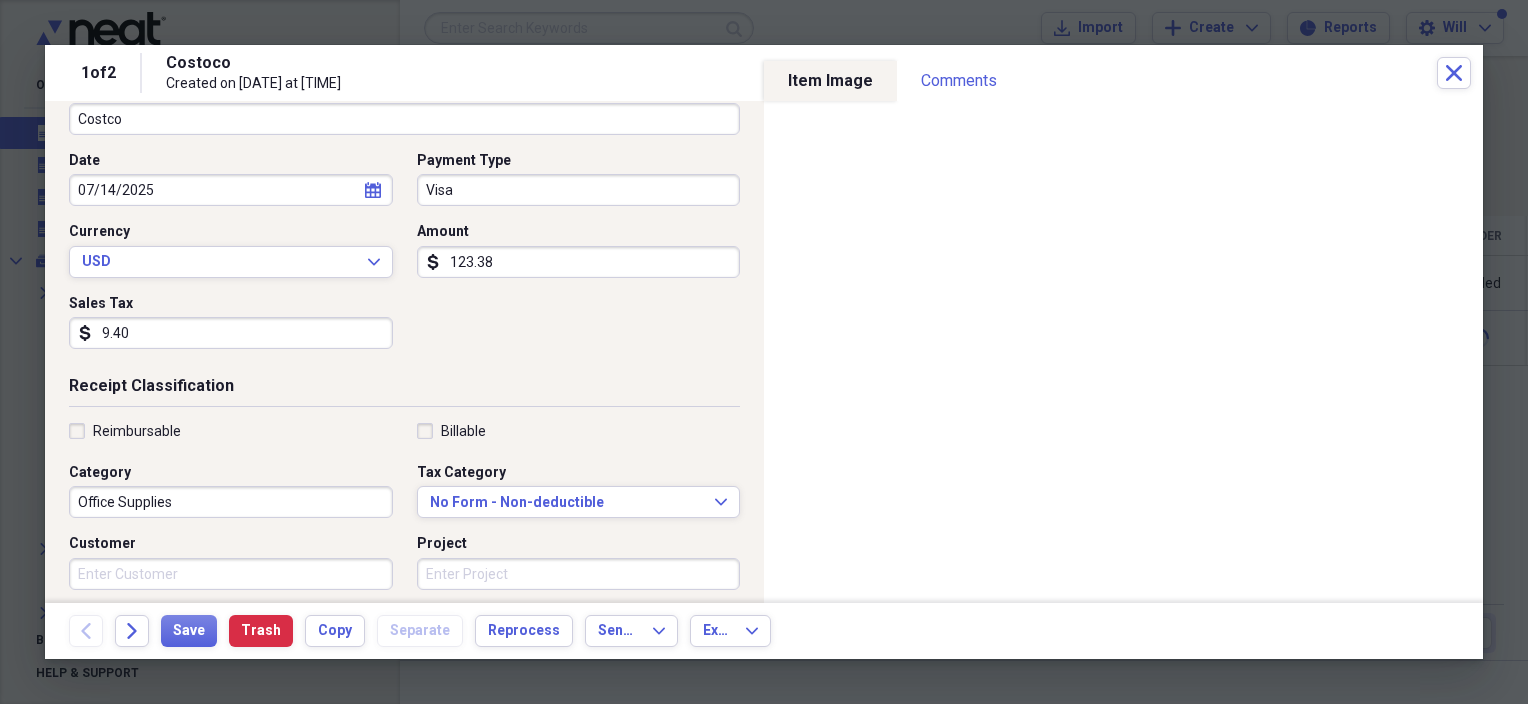scroll, scrollTop: 200, scrollLeft: 0, axis: vertical 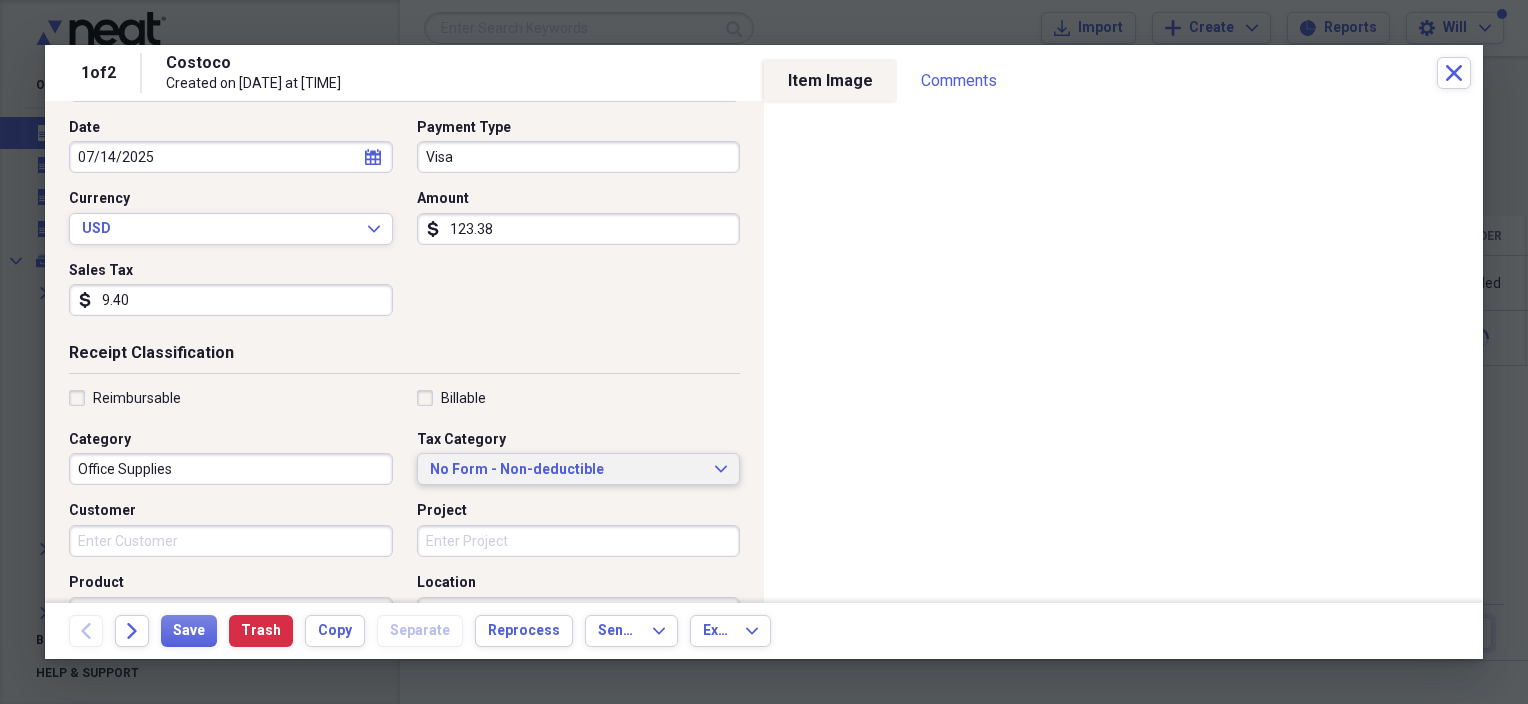 type on "9.40" 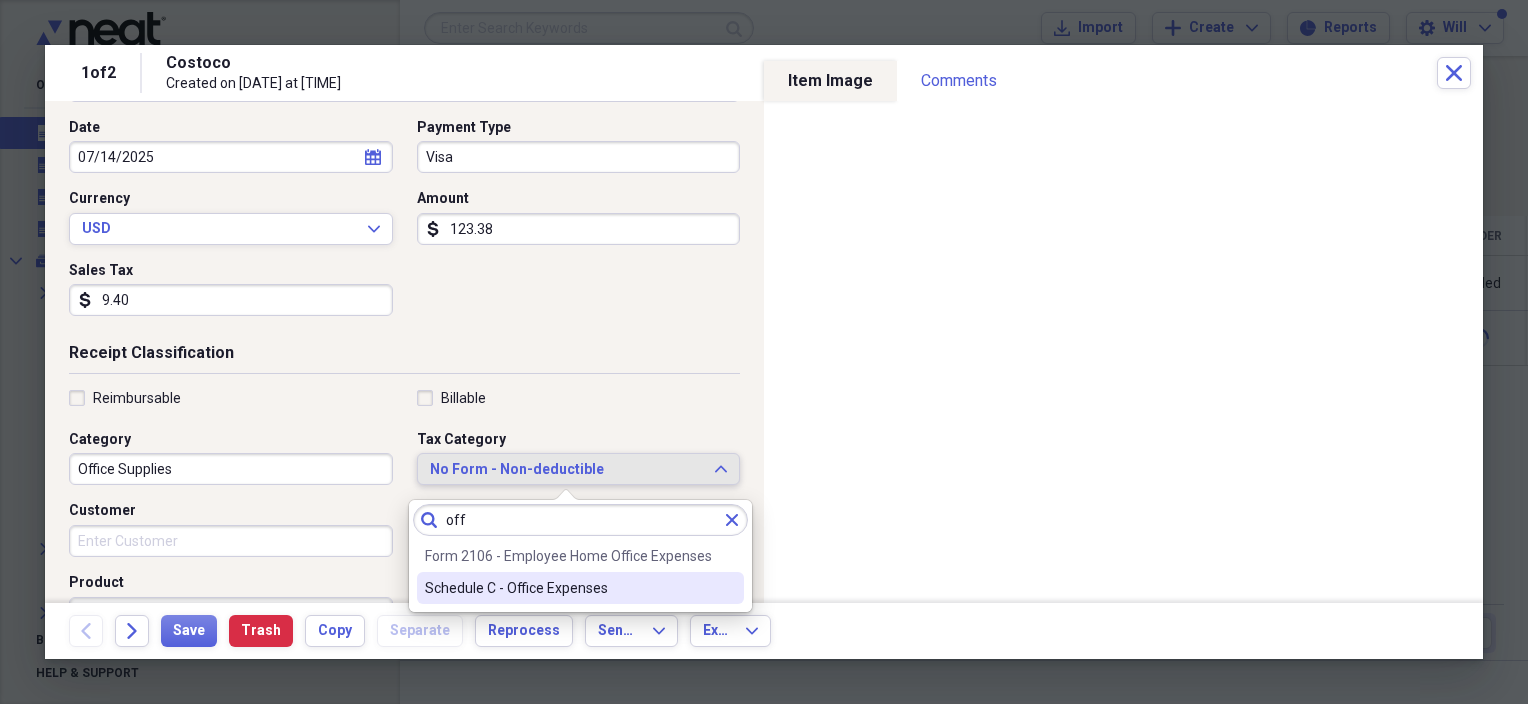 type on "off" 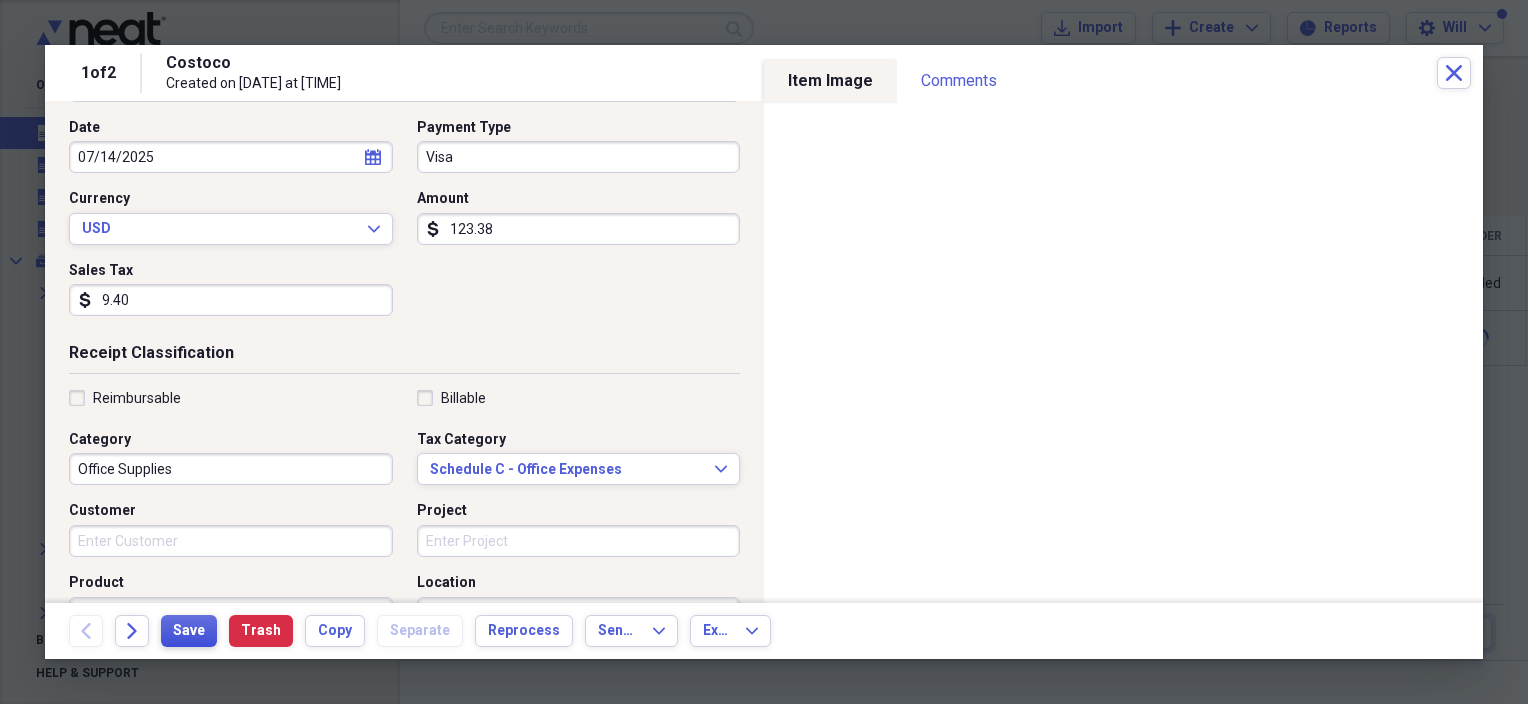 click on "Save" at bounding box center [189, 631] 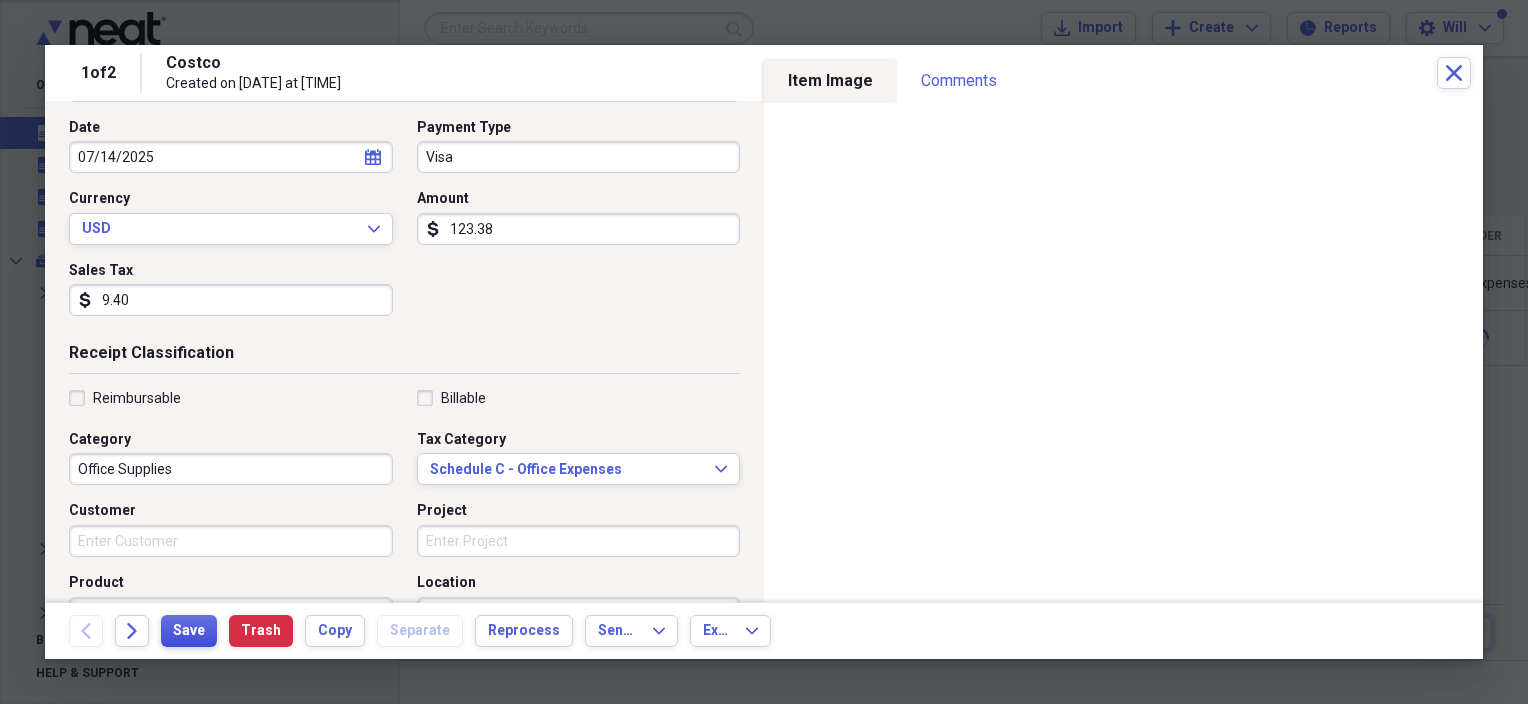 click on "Save" at bounding box center (189, 631) 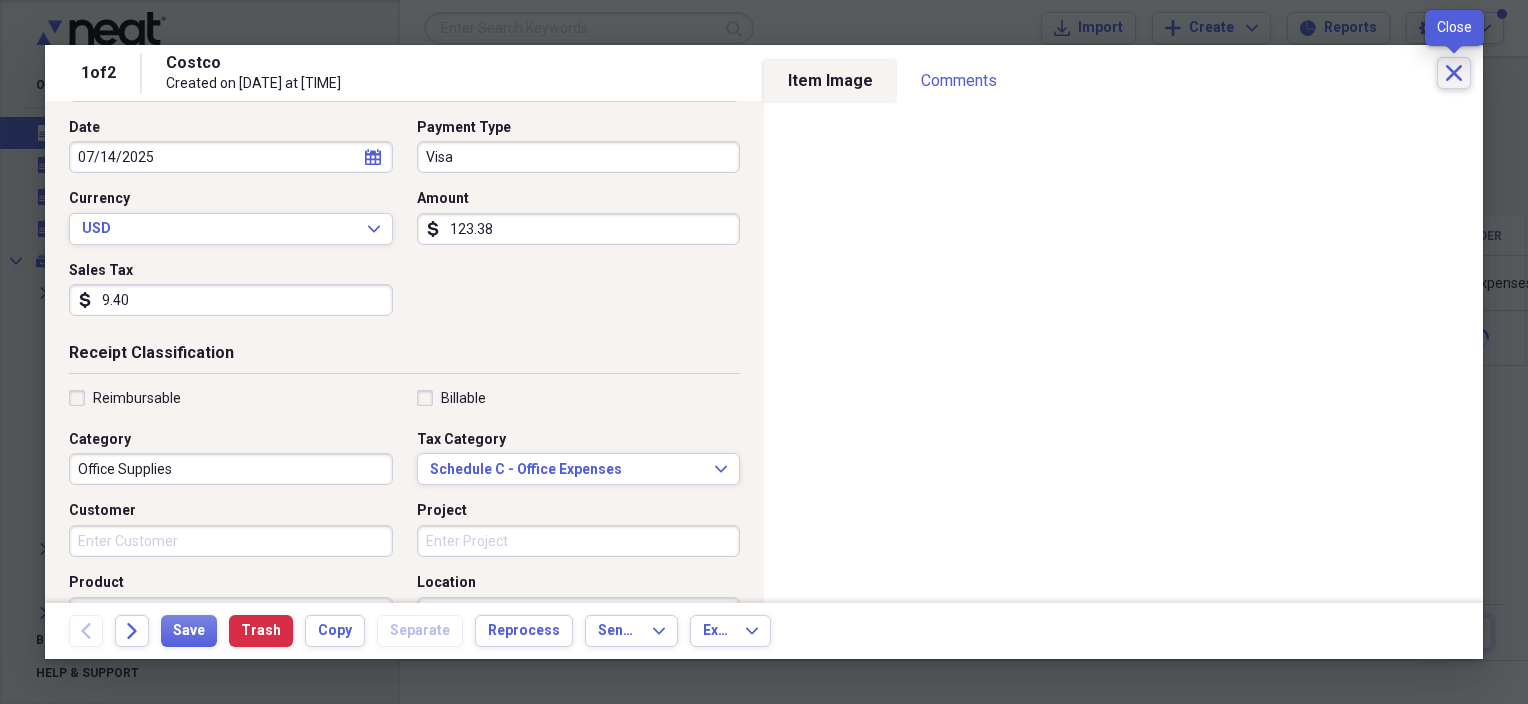 click on "Close" at bounding box center (1454, 73) 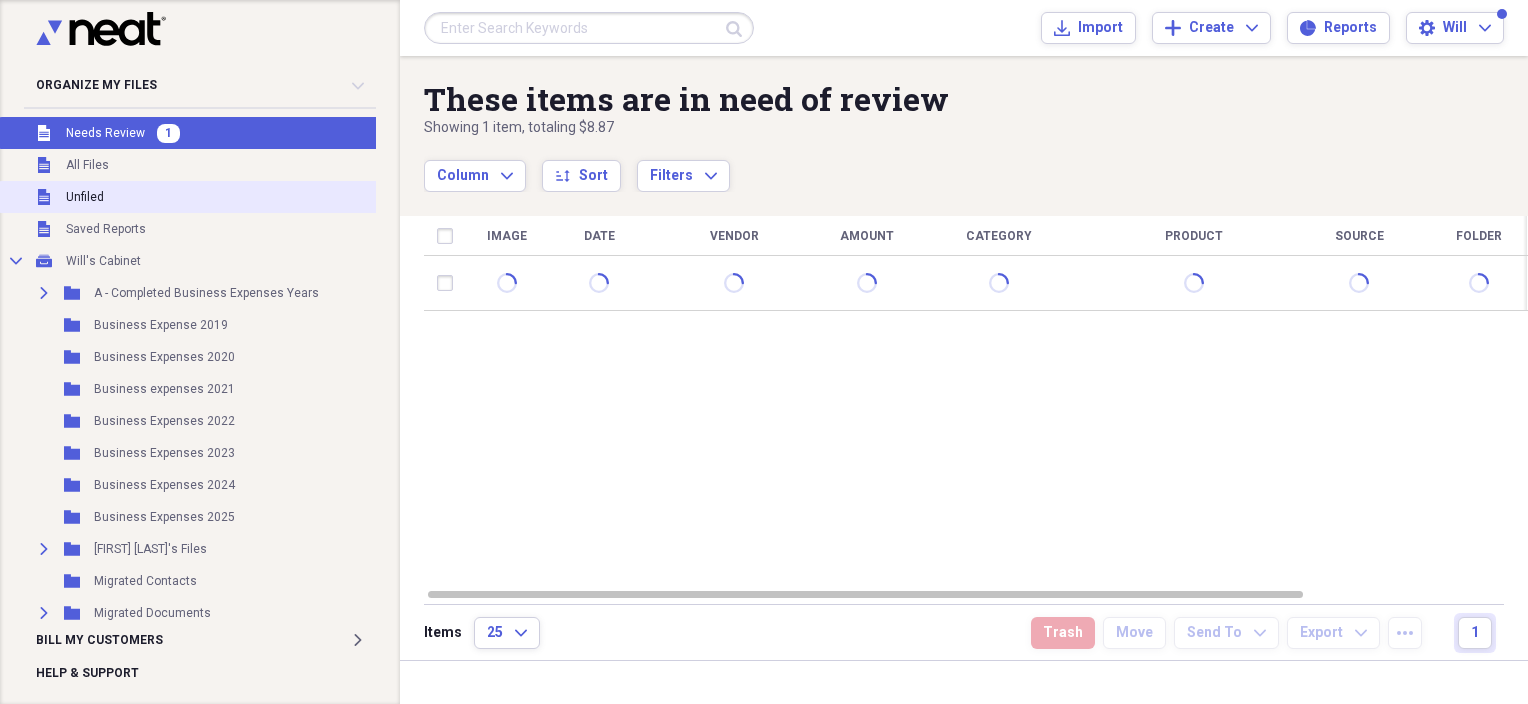 click on "Unfiled Unfiled" at bounding box center [190, 197] 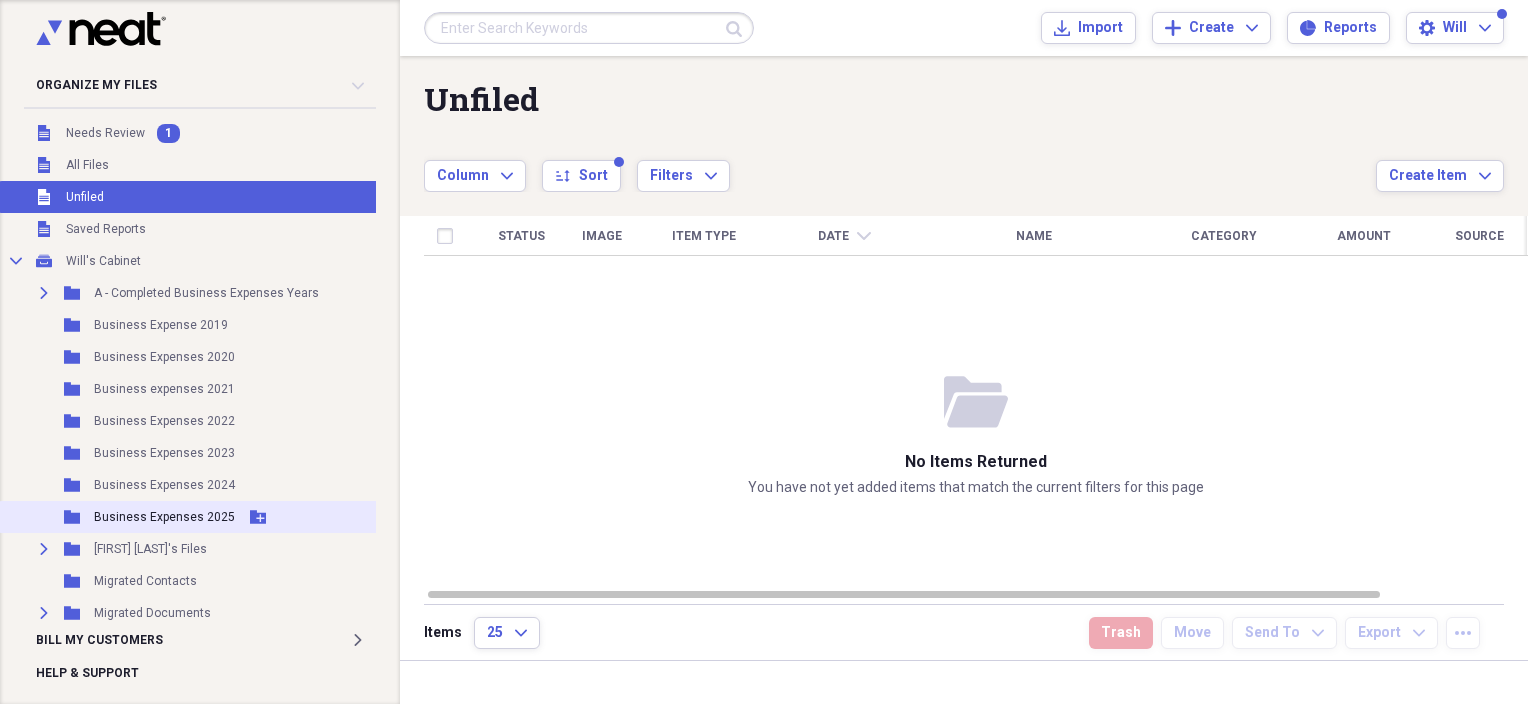 click on "Business Expenses 2025" at bounding box center (164, 517) 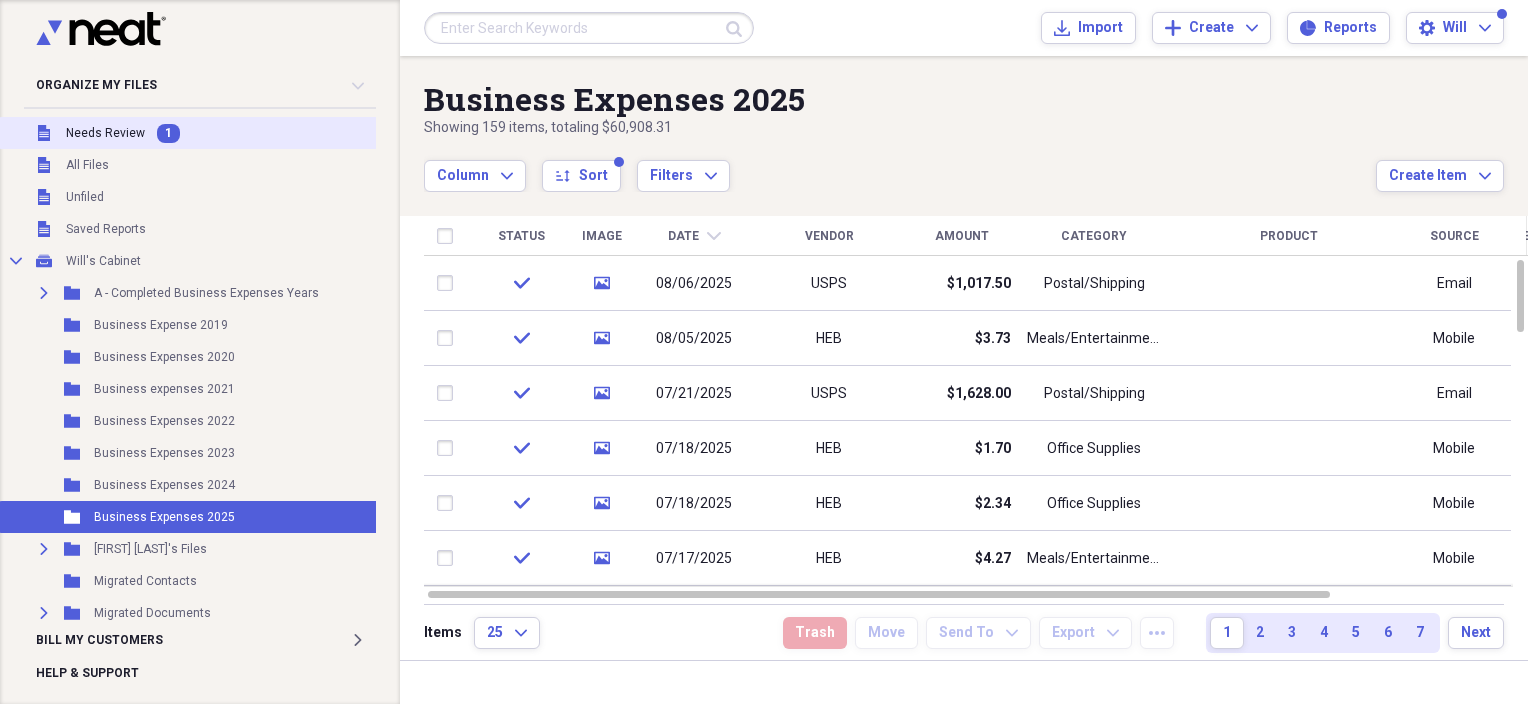 click on "Unfiled Needs Review 1" at bounding box center [190, 133] 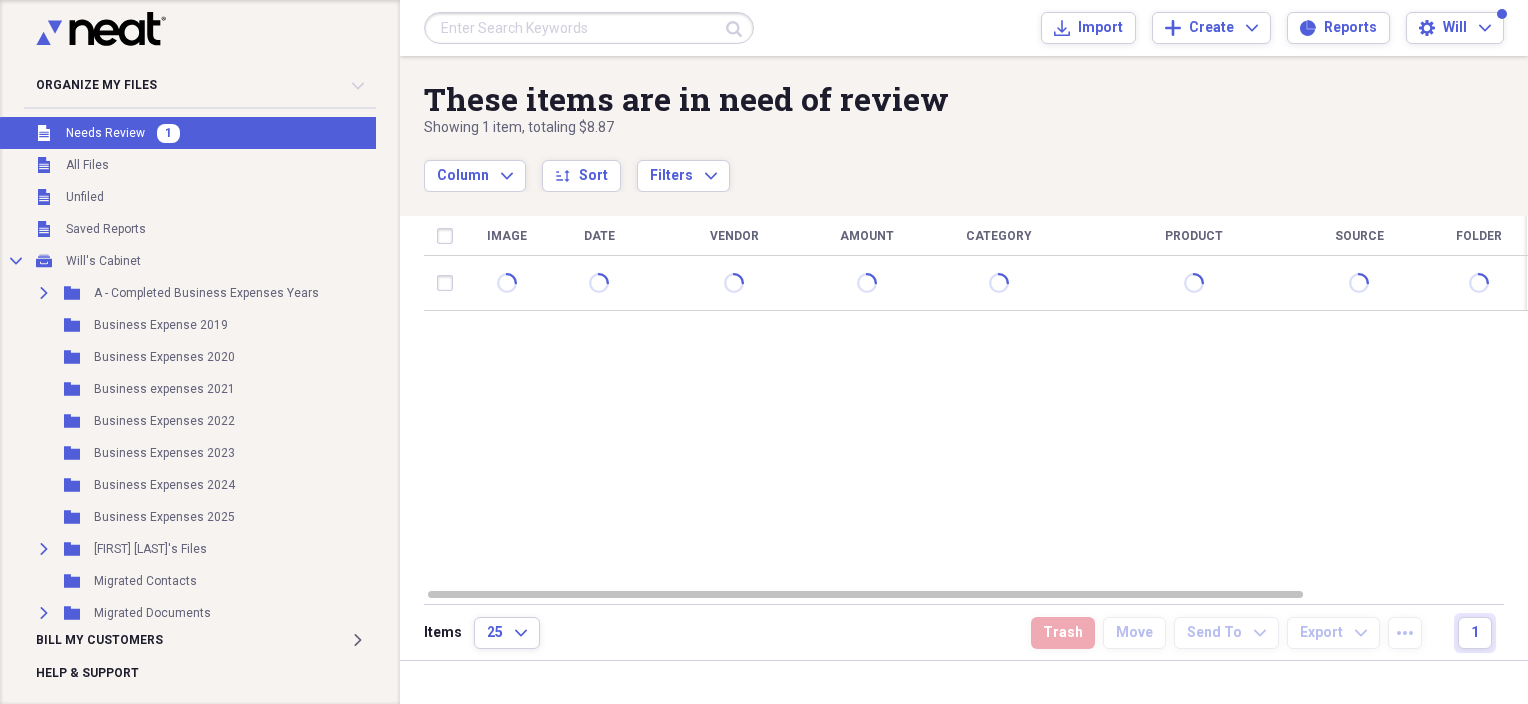 click on "Image Date Vendor Amount Category Product Source Folder Billable Reimbursable" at bounding box center (976, 401) 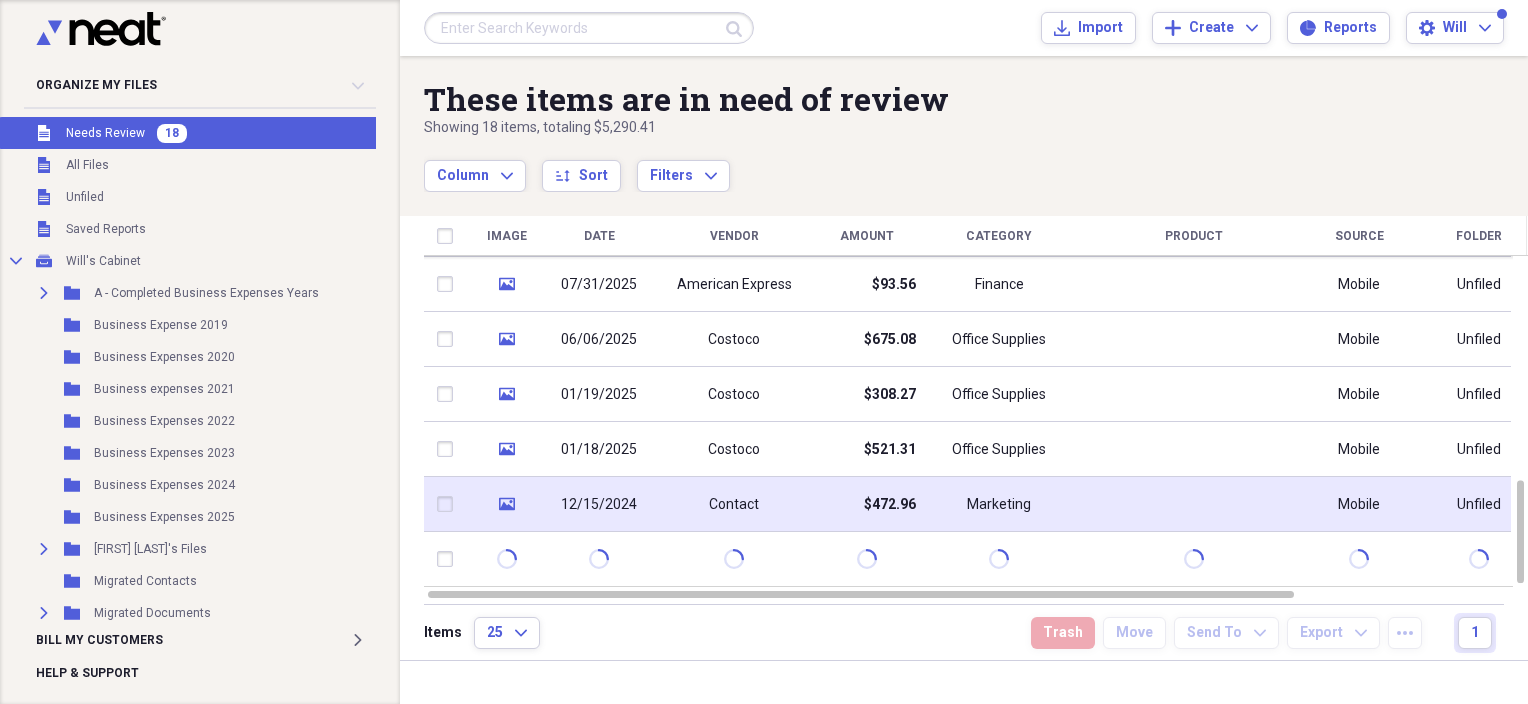 click on "Contact" at bounding box center (734, 504) 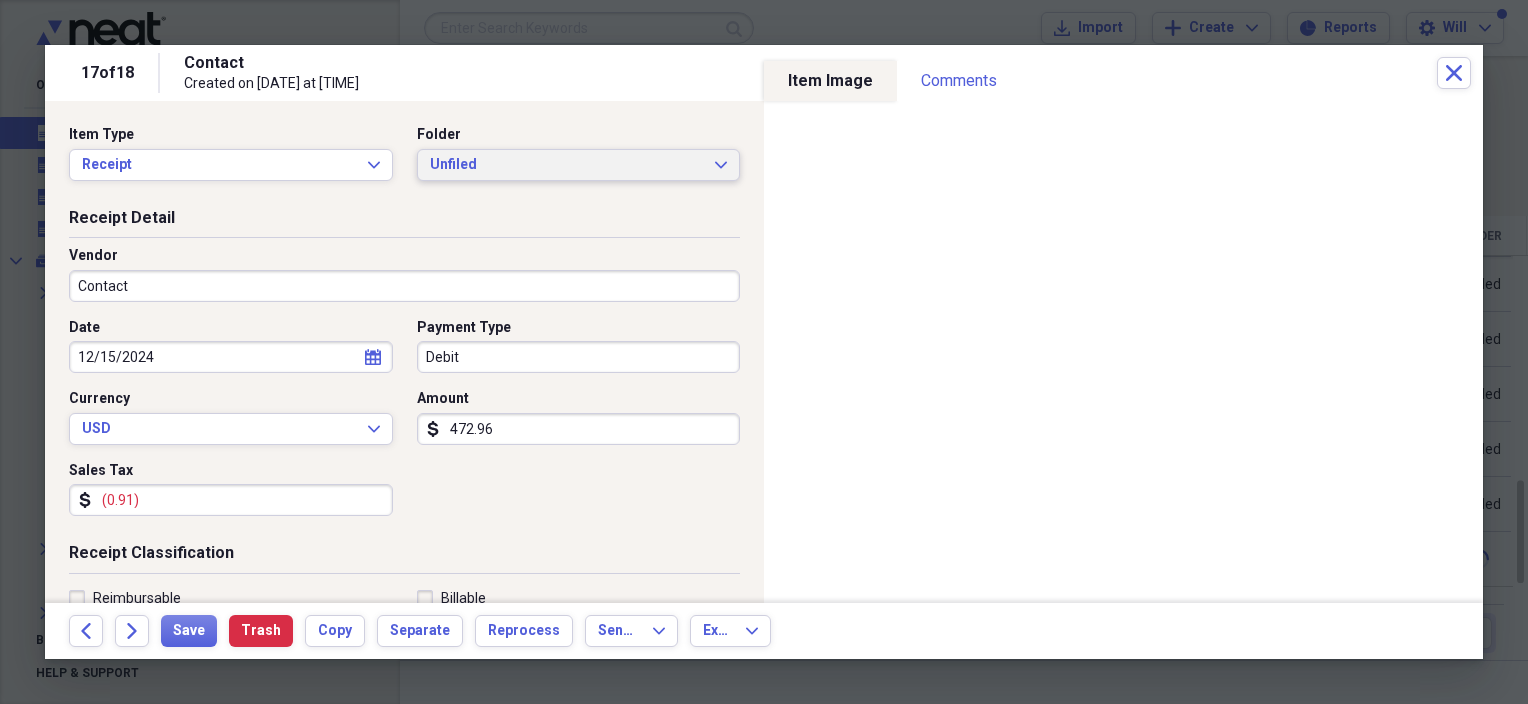drag, startPoint x: 694, startPoint y: 158, endPoint x: 691, endPoint y: 170, distance: 12.369317 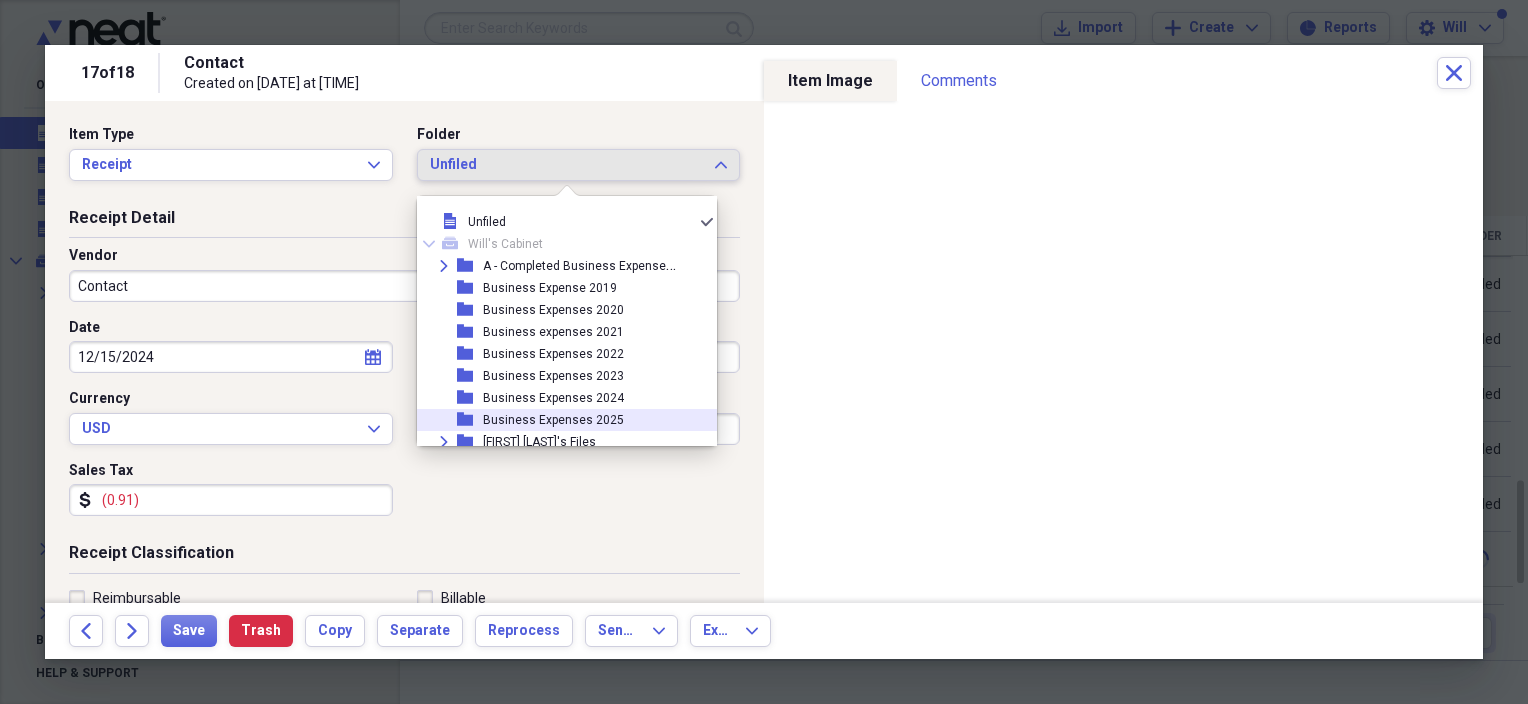 click on "Business Expenses 2025" at bounding box center [553, 420] 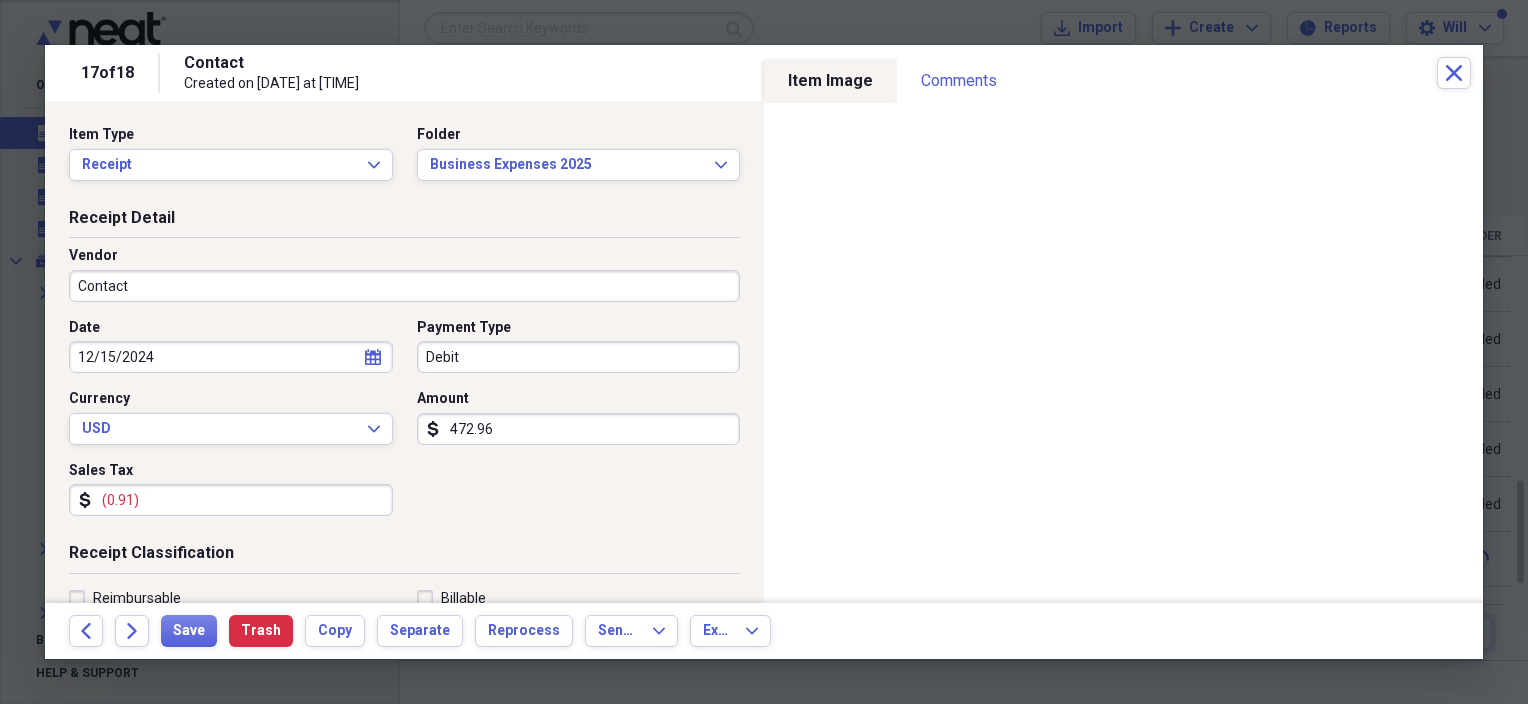 click on "Contact" at bounding box center (404, 286) 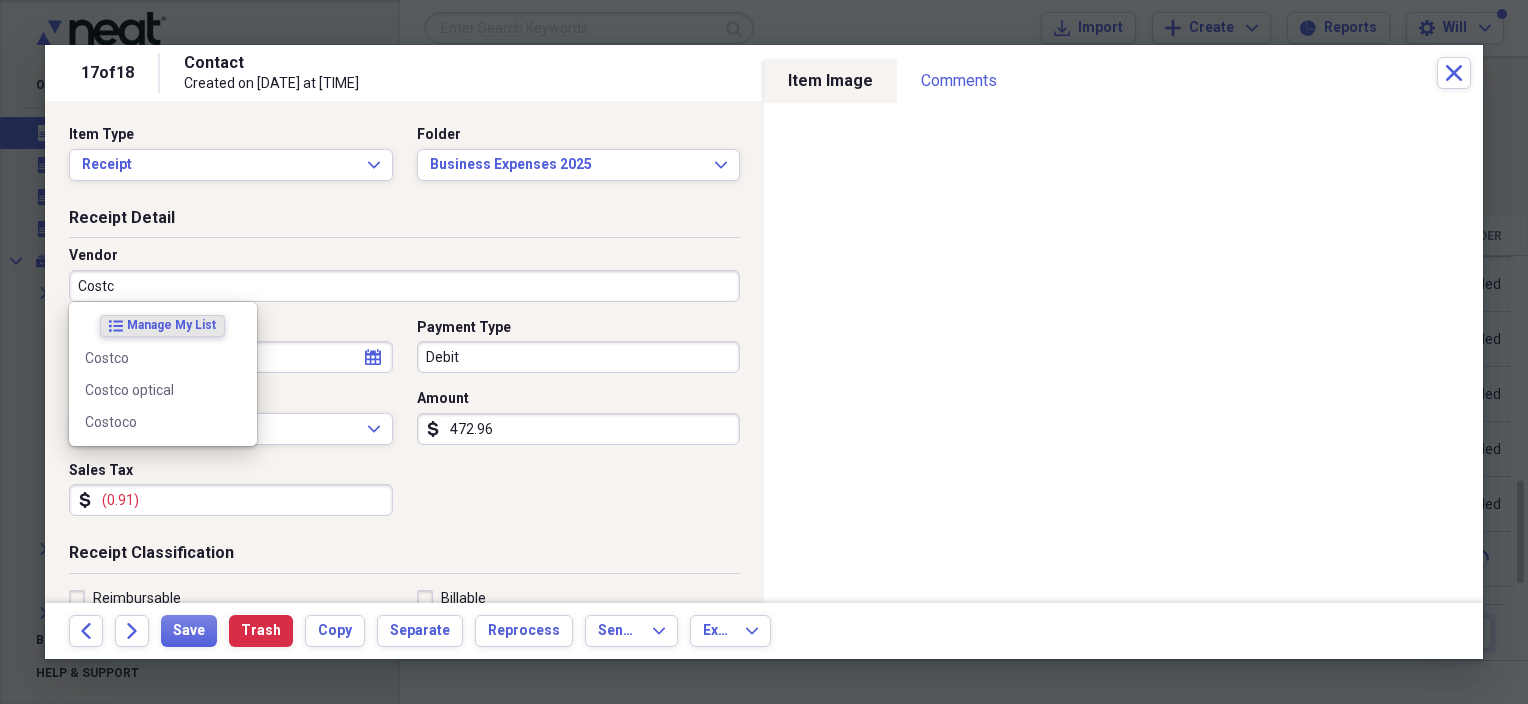 type on "Costco" 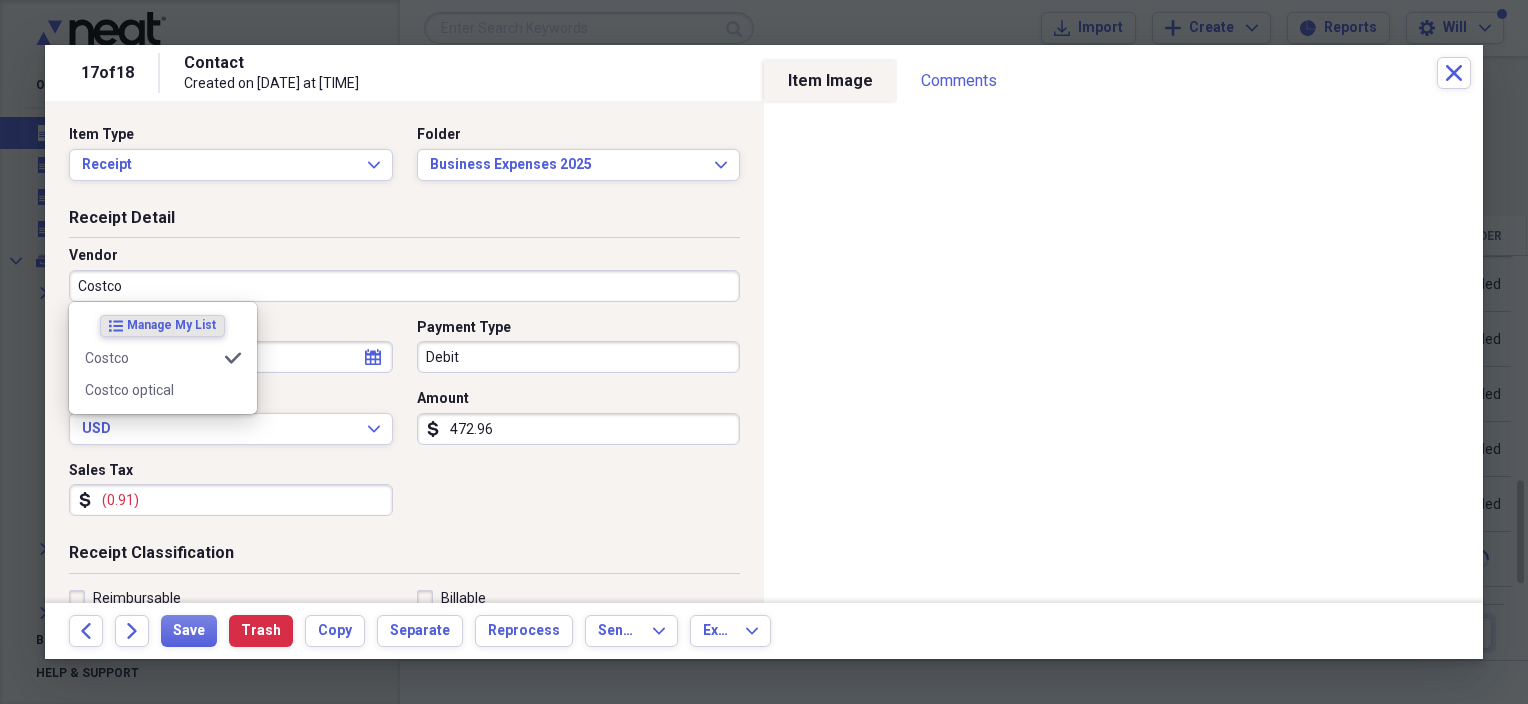 type on "Office Supplies" 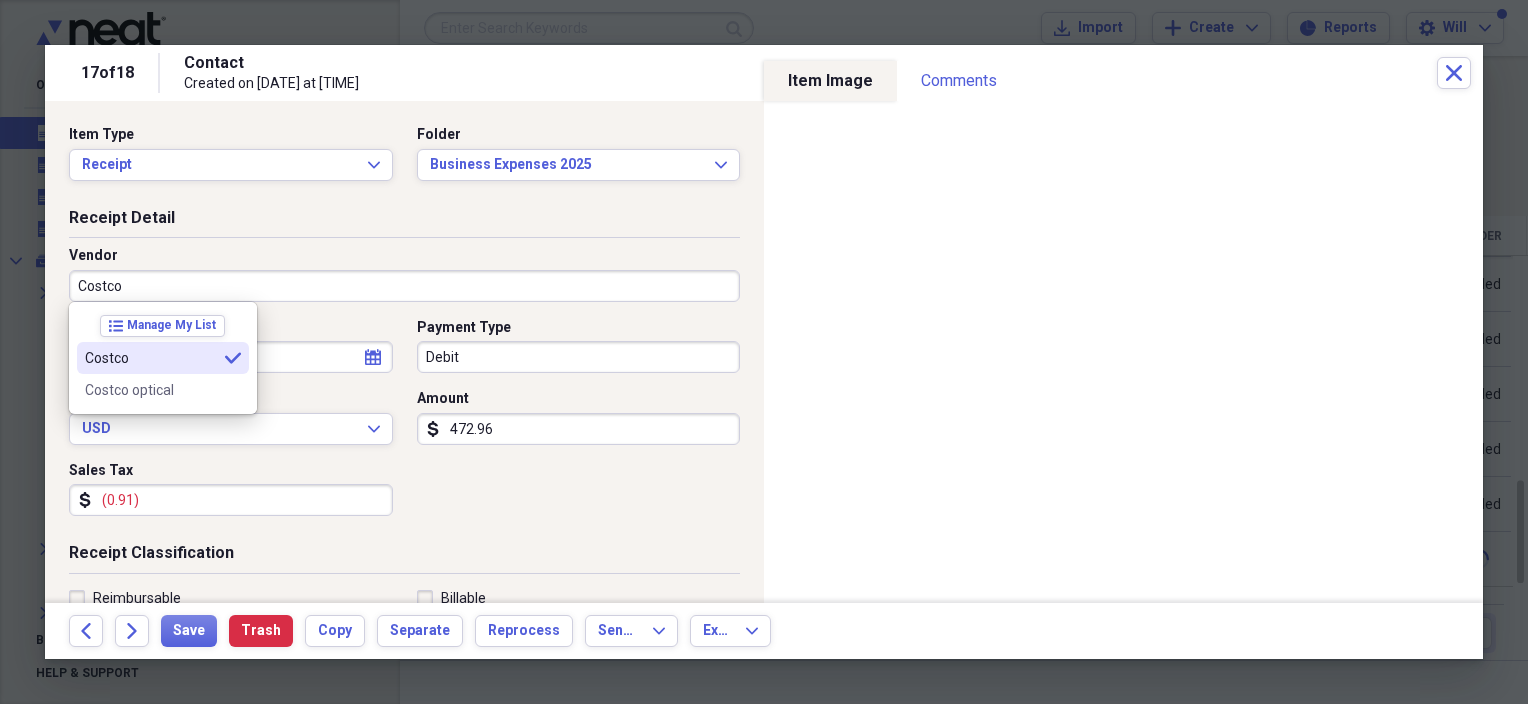 click on "Costco" at bounding box center [151, 358] 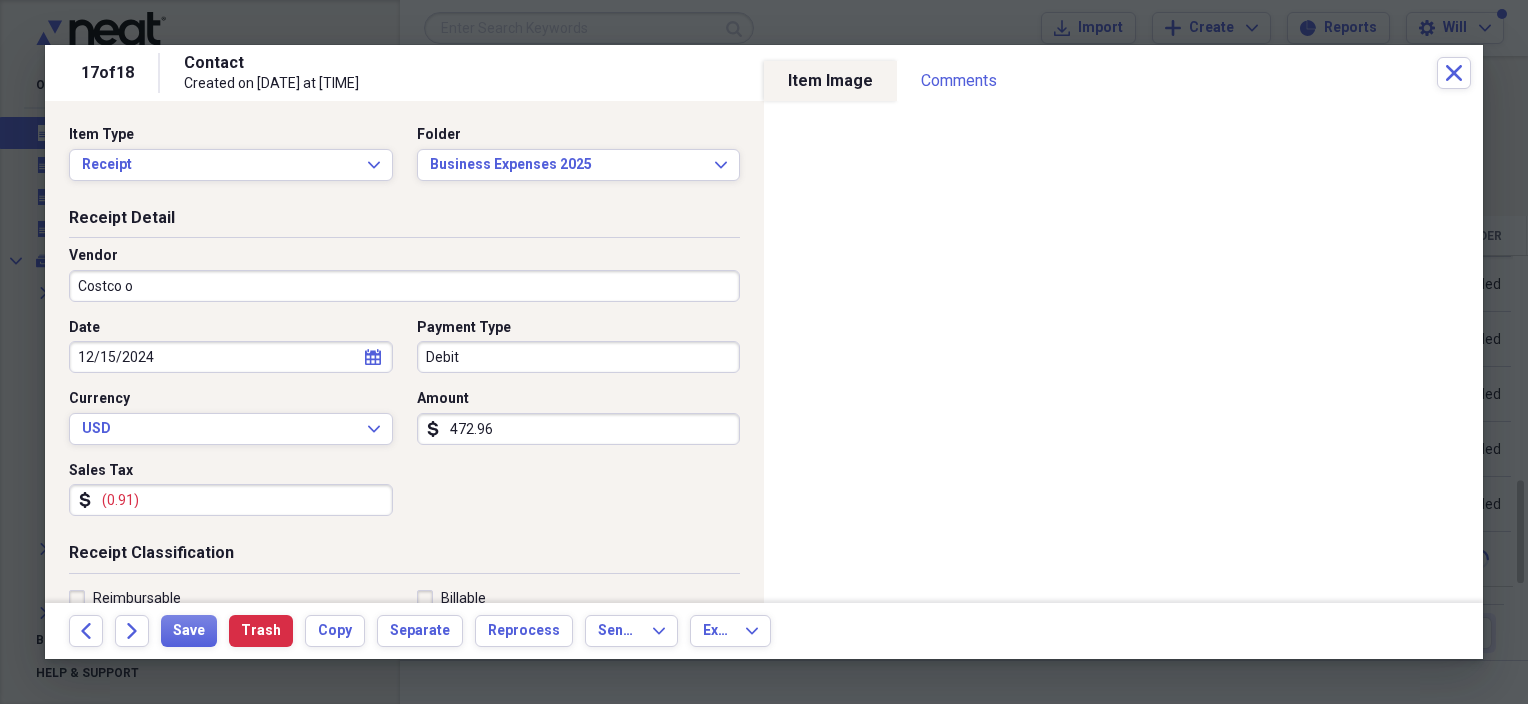 click on "Costco o" at bounding box center (404, 286) 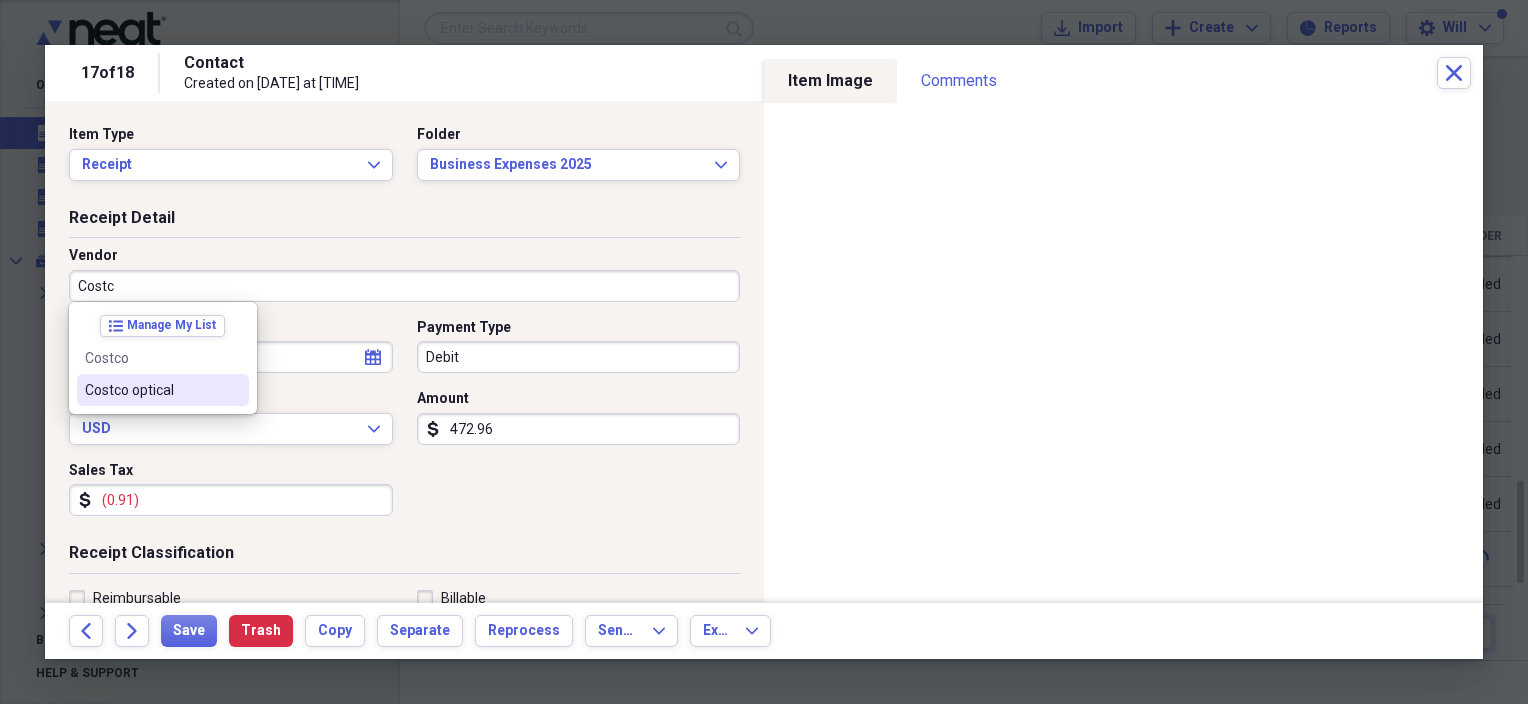 click on "Costco optical" at bounding box center [151, 390] 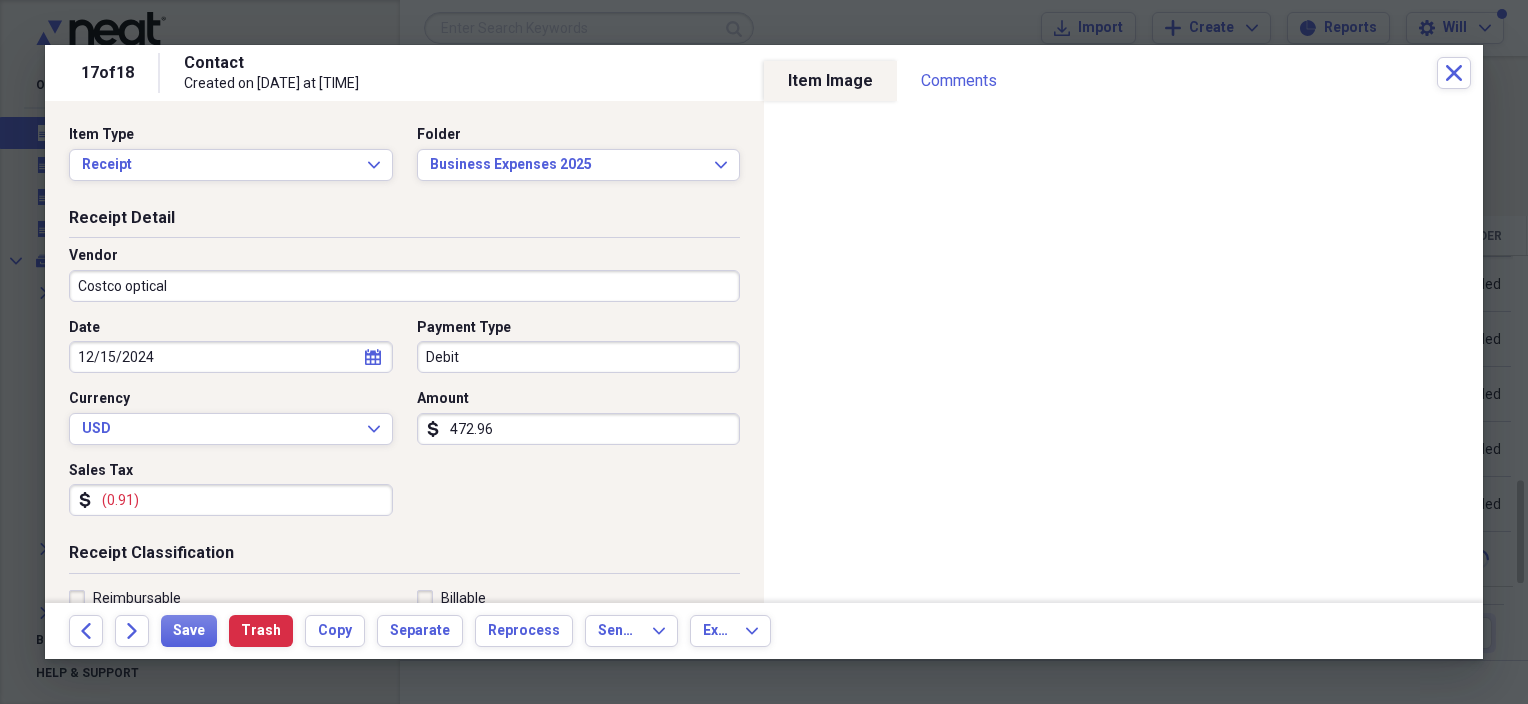 type on "Eye Exam" 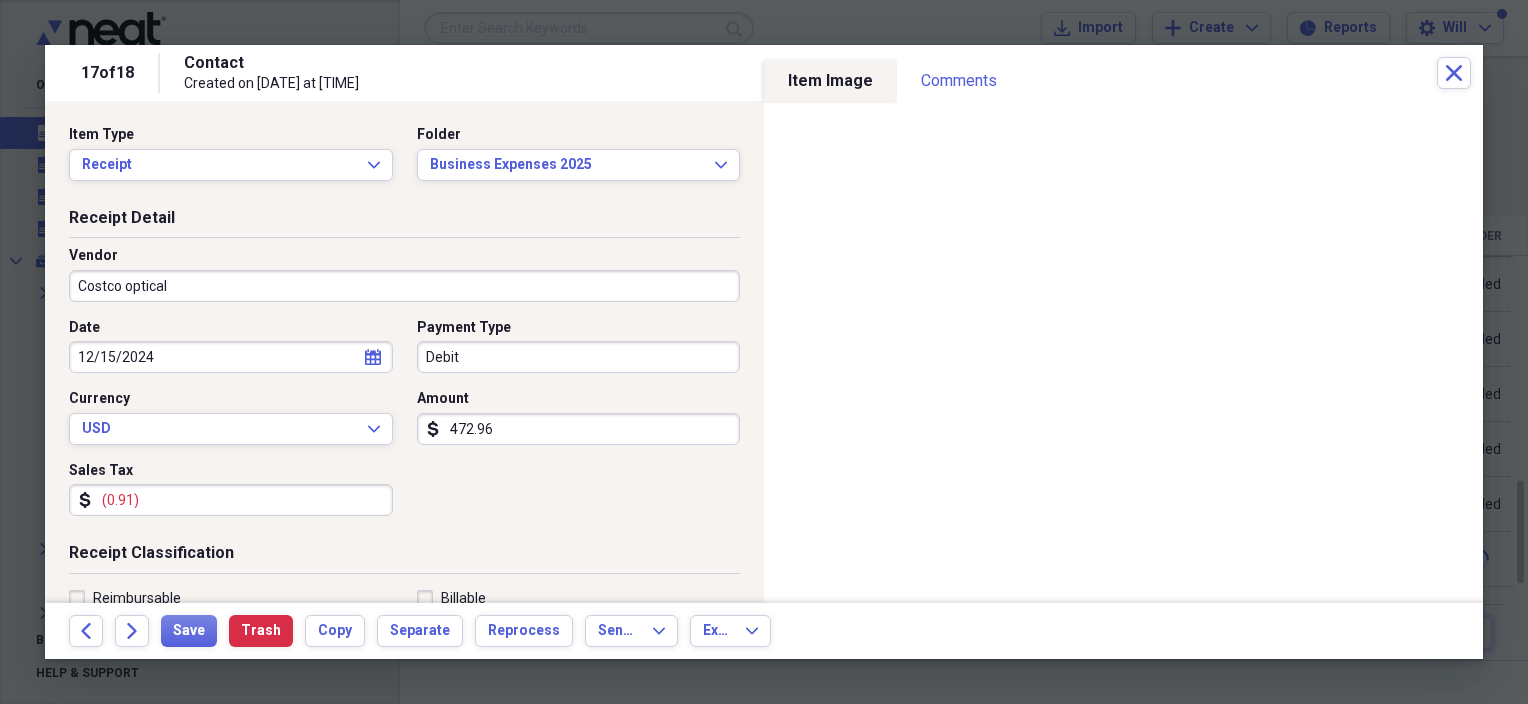click on "(0.91)" at bounding box center [231, 500] 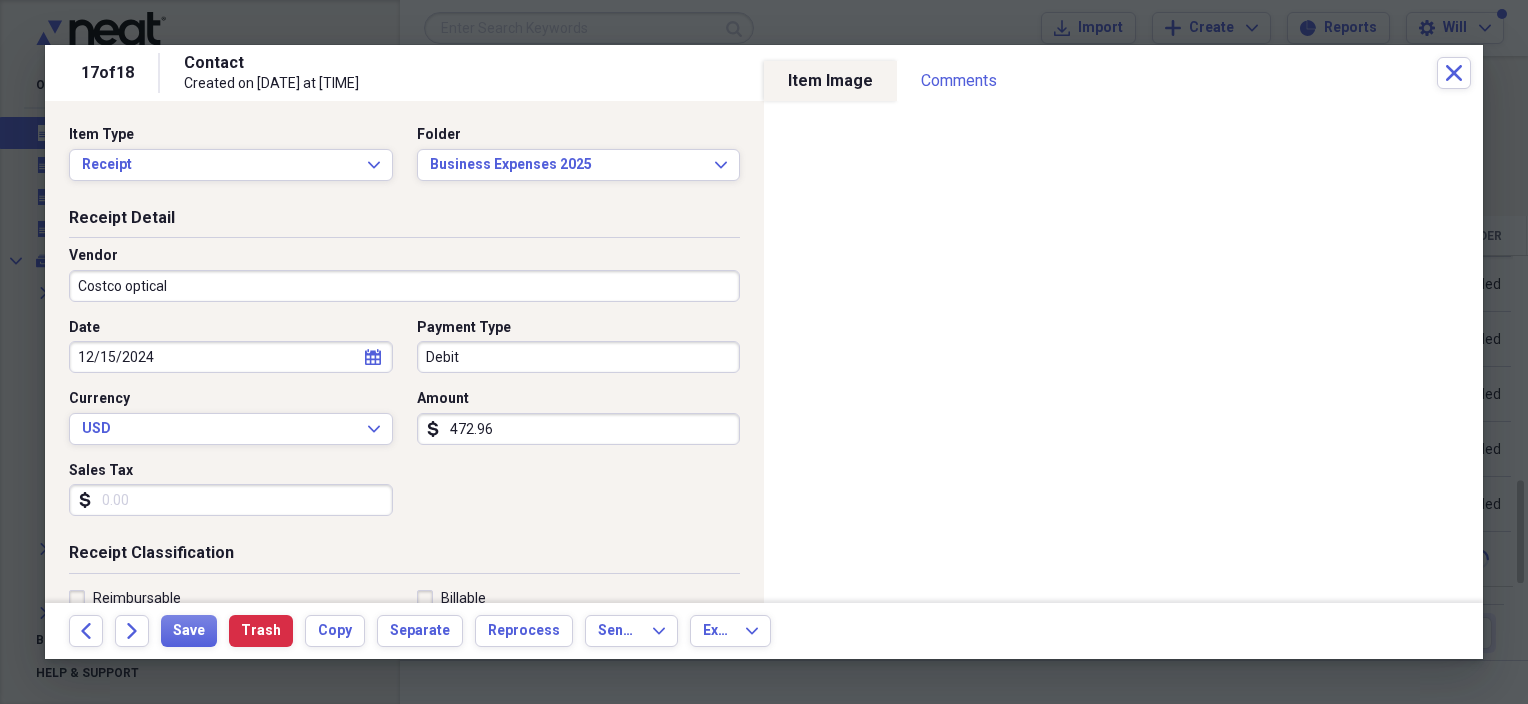 type 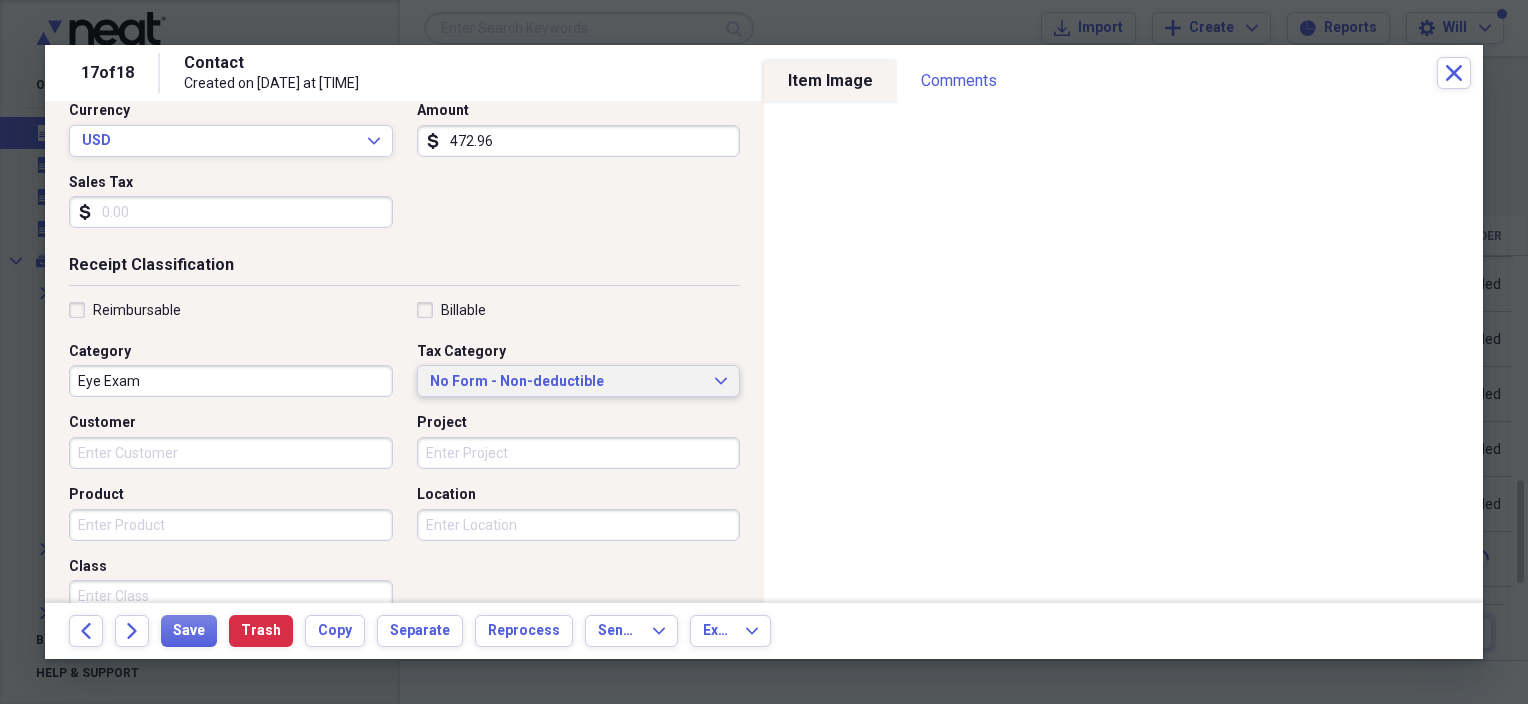 scroll, scrollTop: 300, scrollLeft: 0, axis: vertical 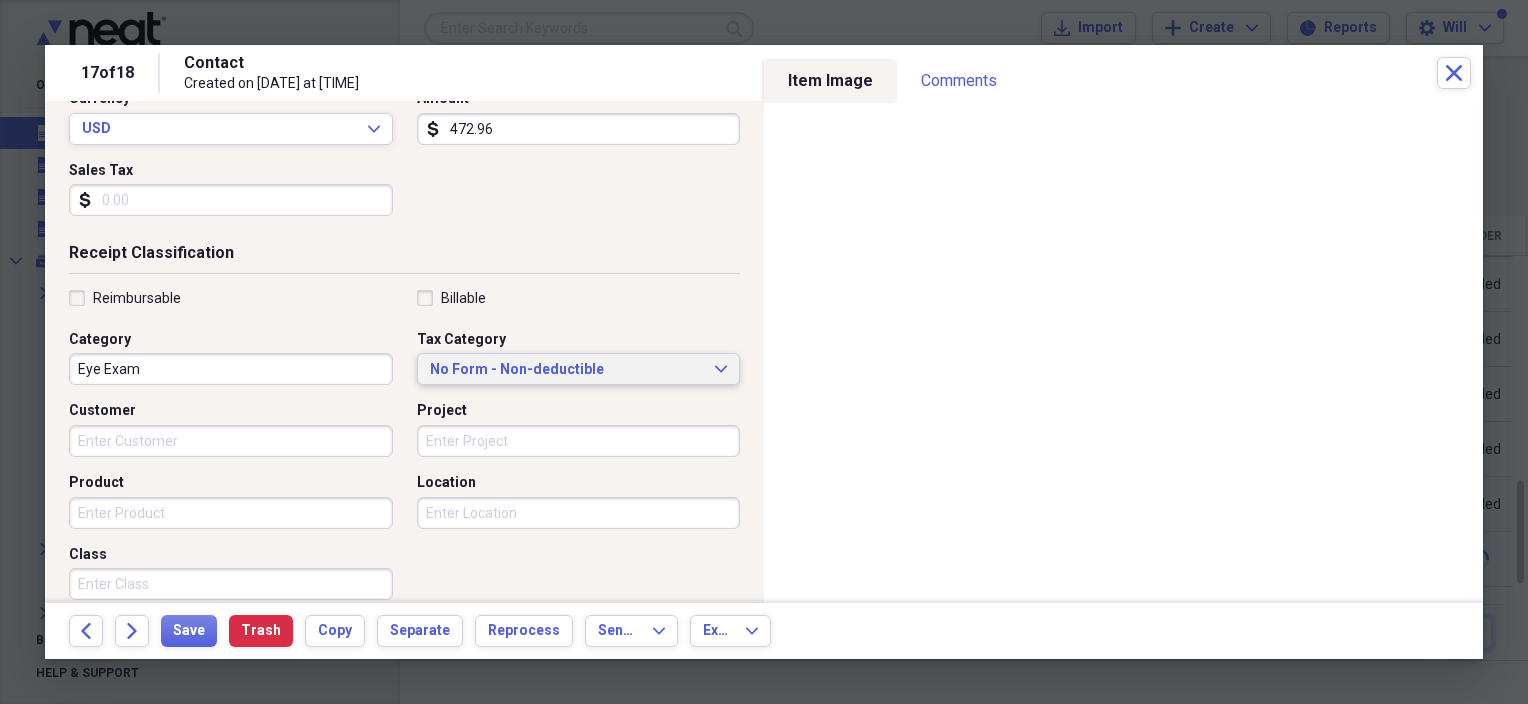 click on "Expand" 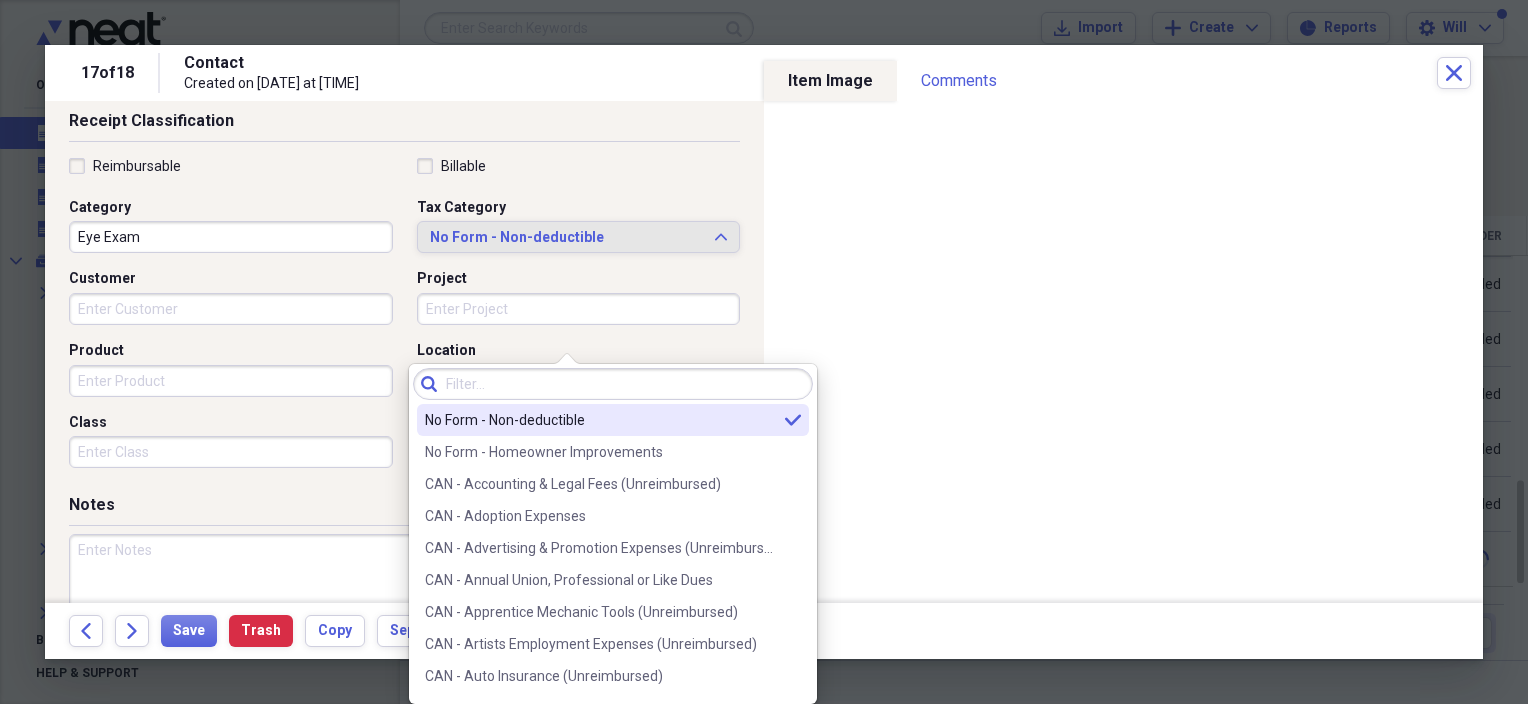 scroll, scrollTop: 517, scrollLeft: 0, axis: vertical 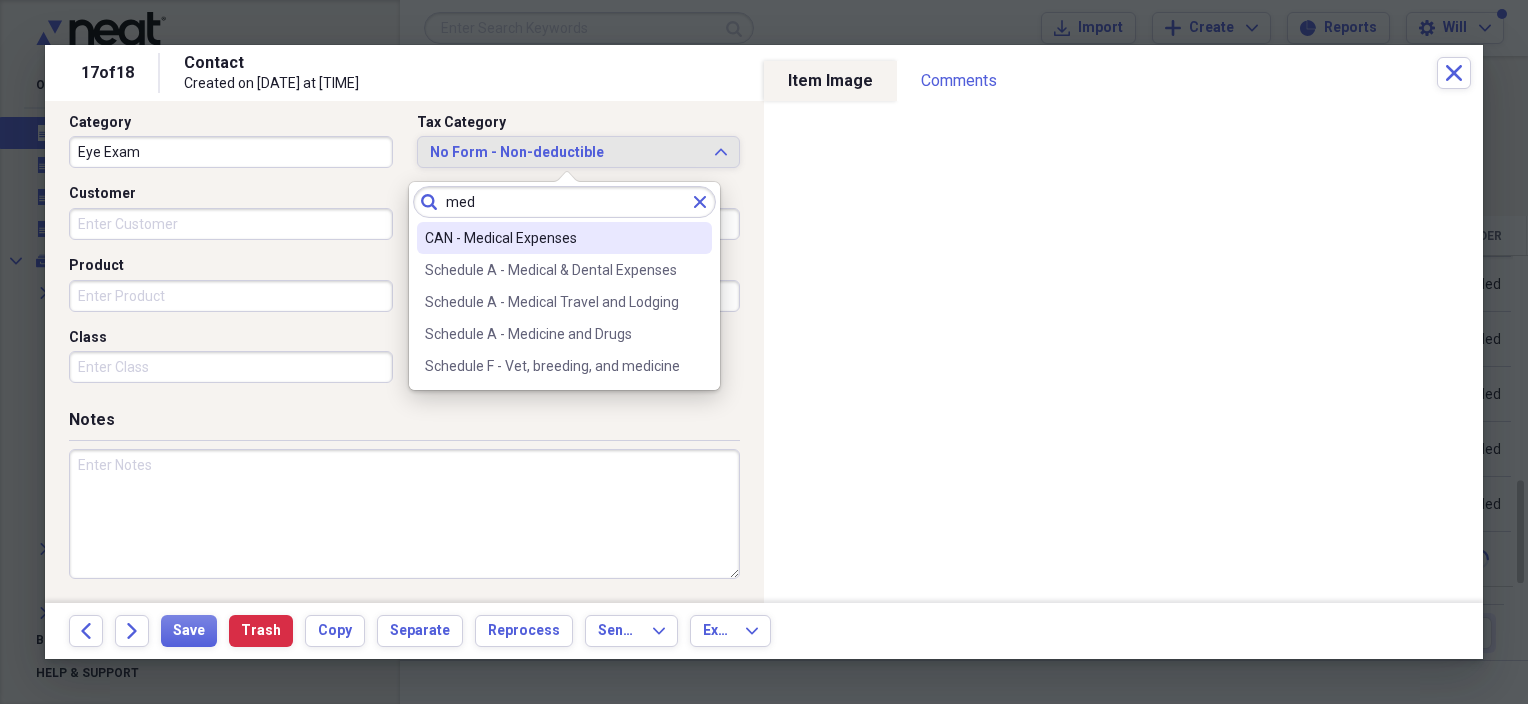type on "med" 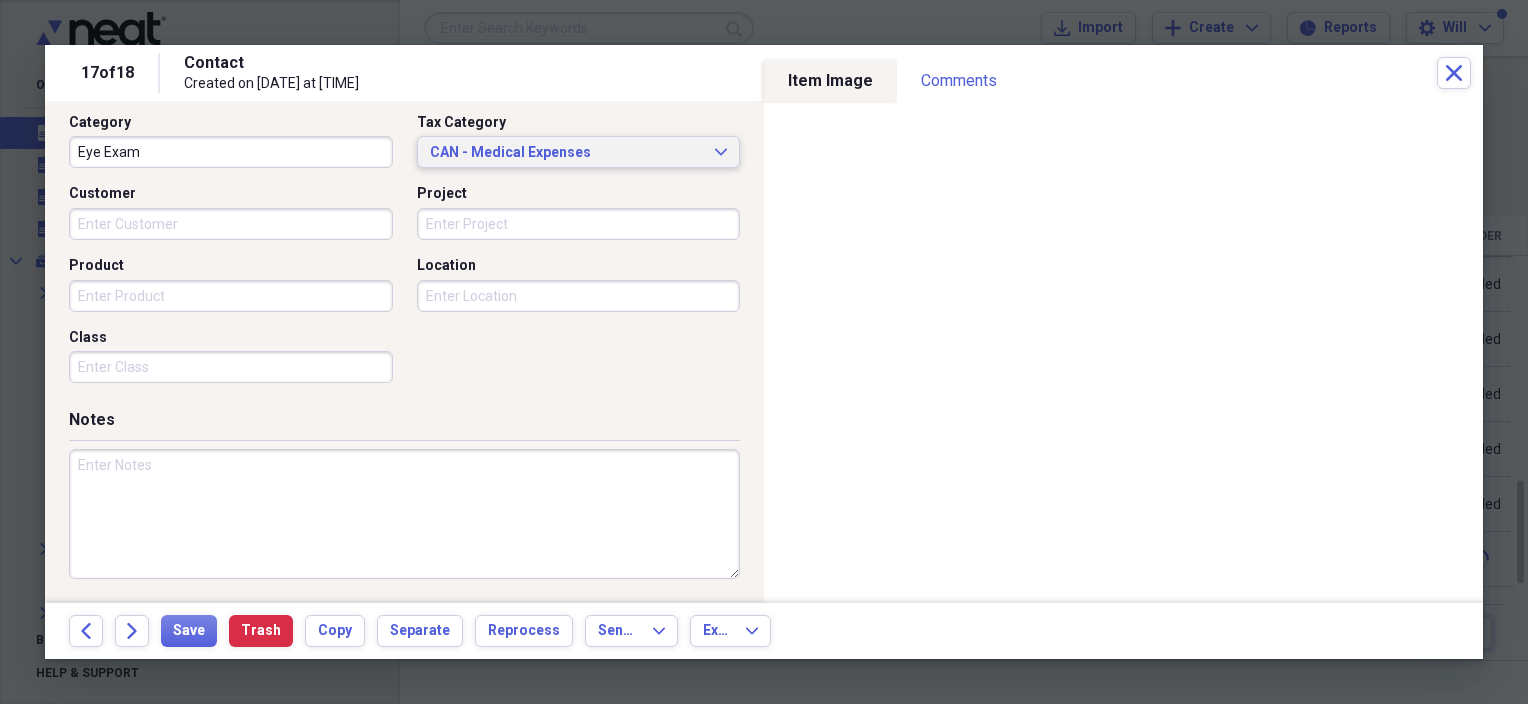 click on "Expand" 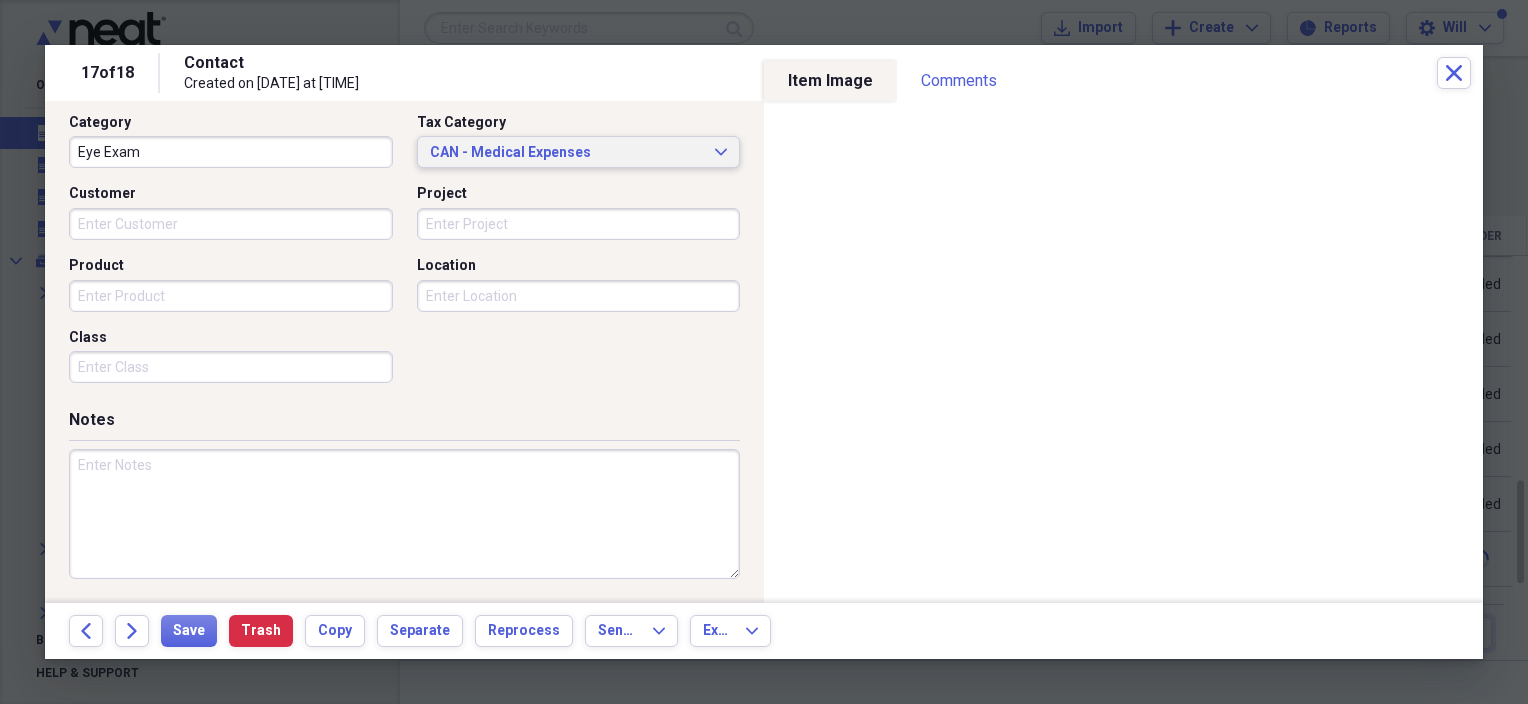 click on "Notes" at bounding box center [404, 424] 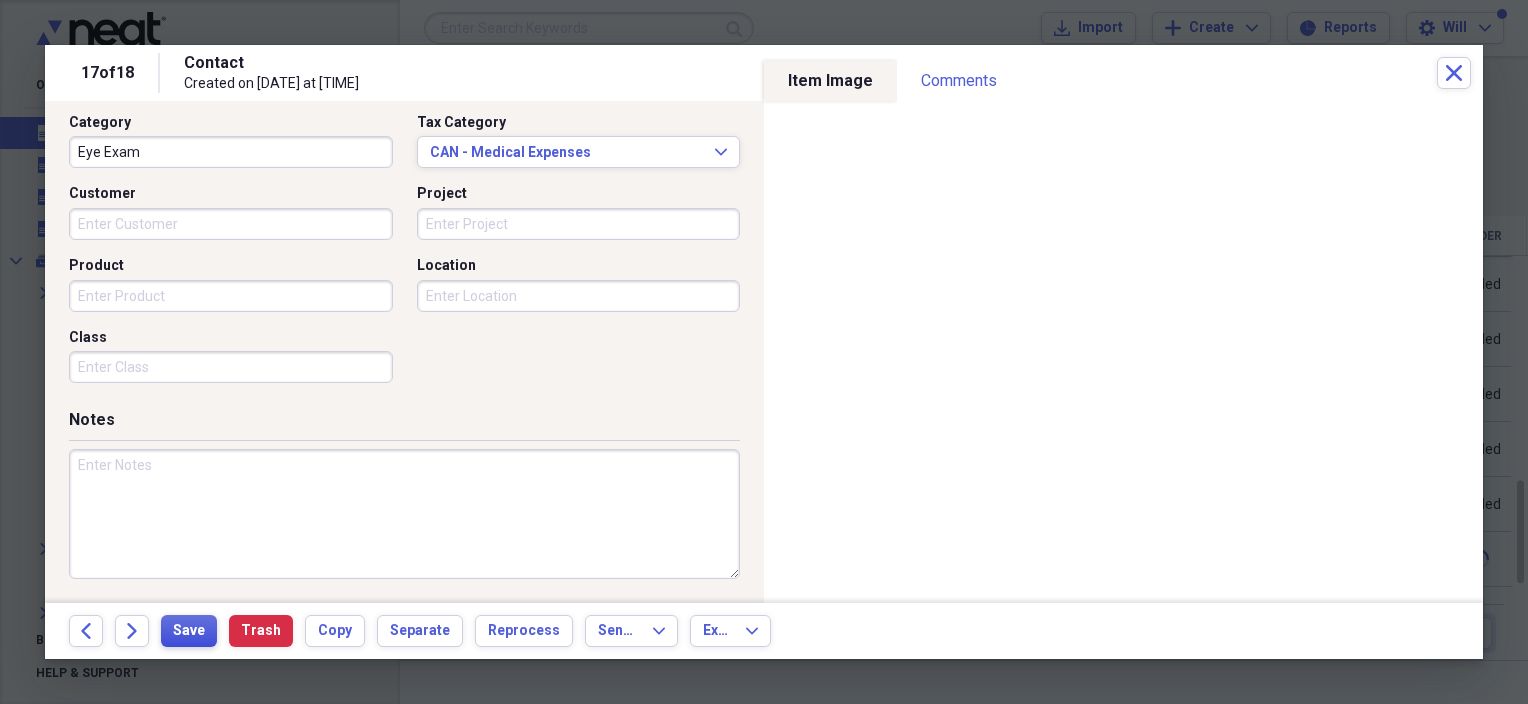 click on "Save" at bounding box center (189, 631) 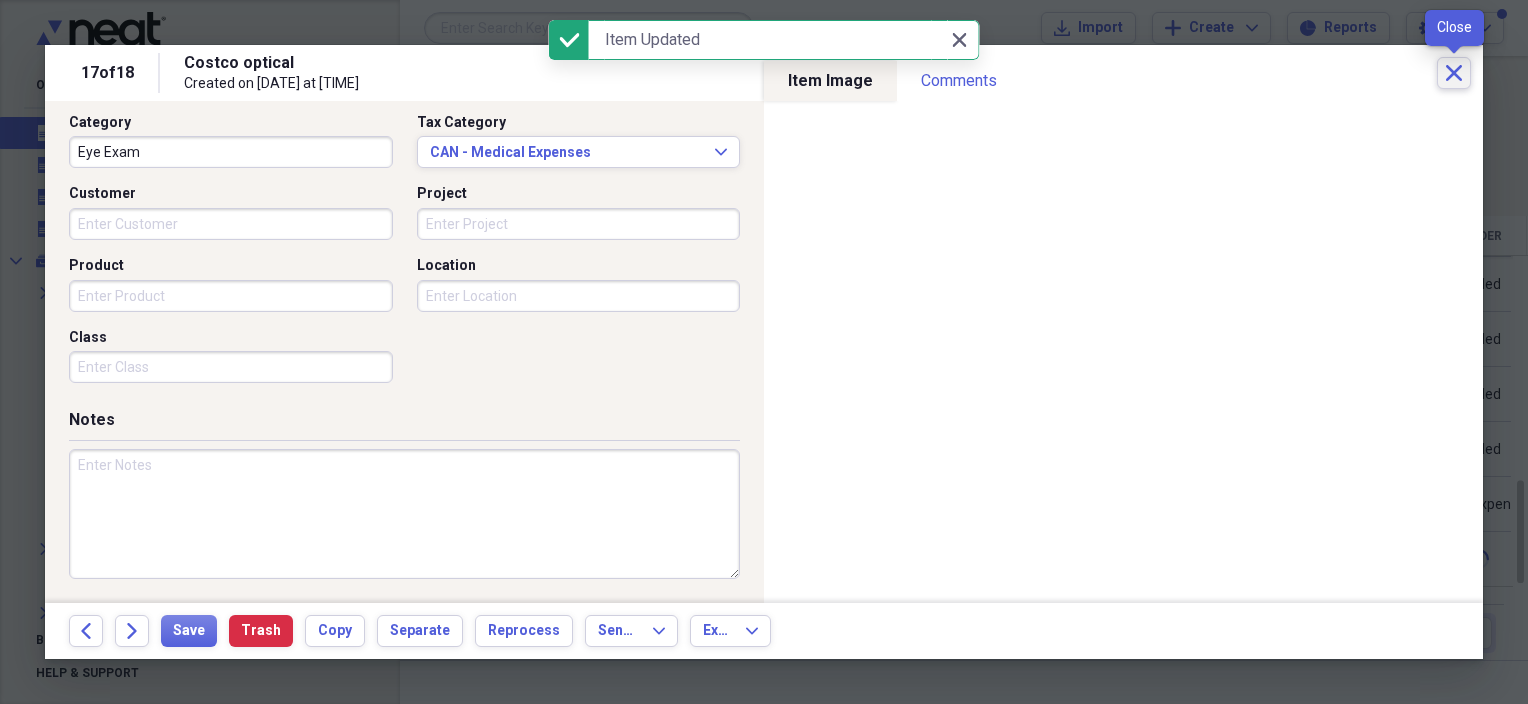 click on "Close" 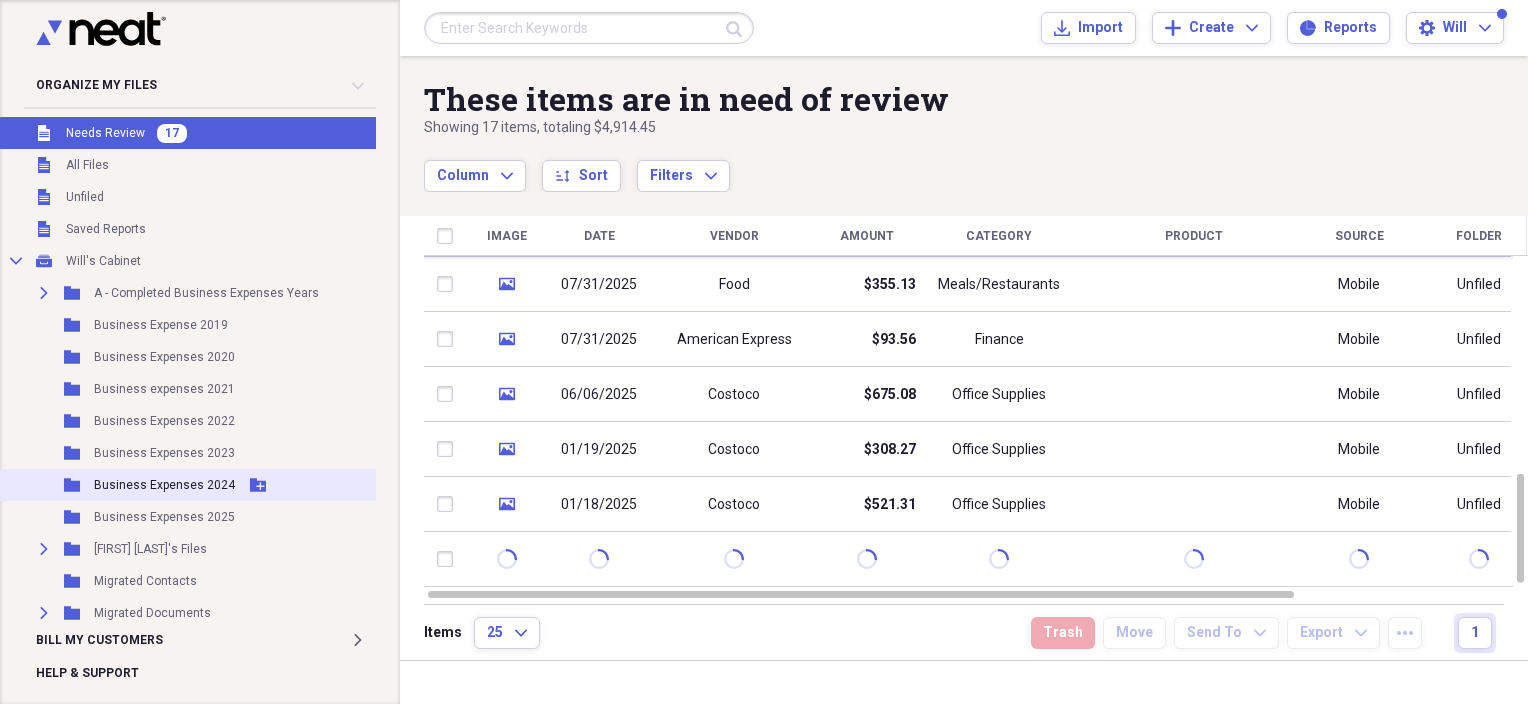 click on "Folder Business Expenses 2024 Add Folder" at bounding box center [190, 485] 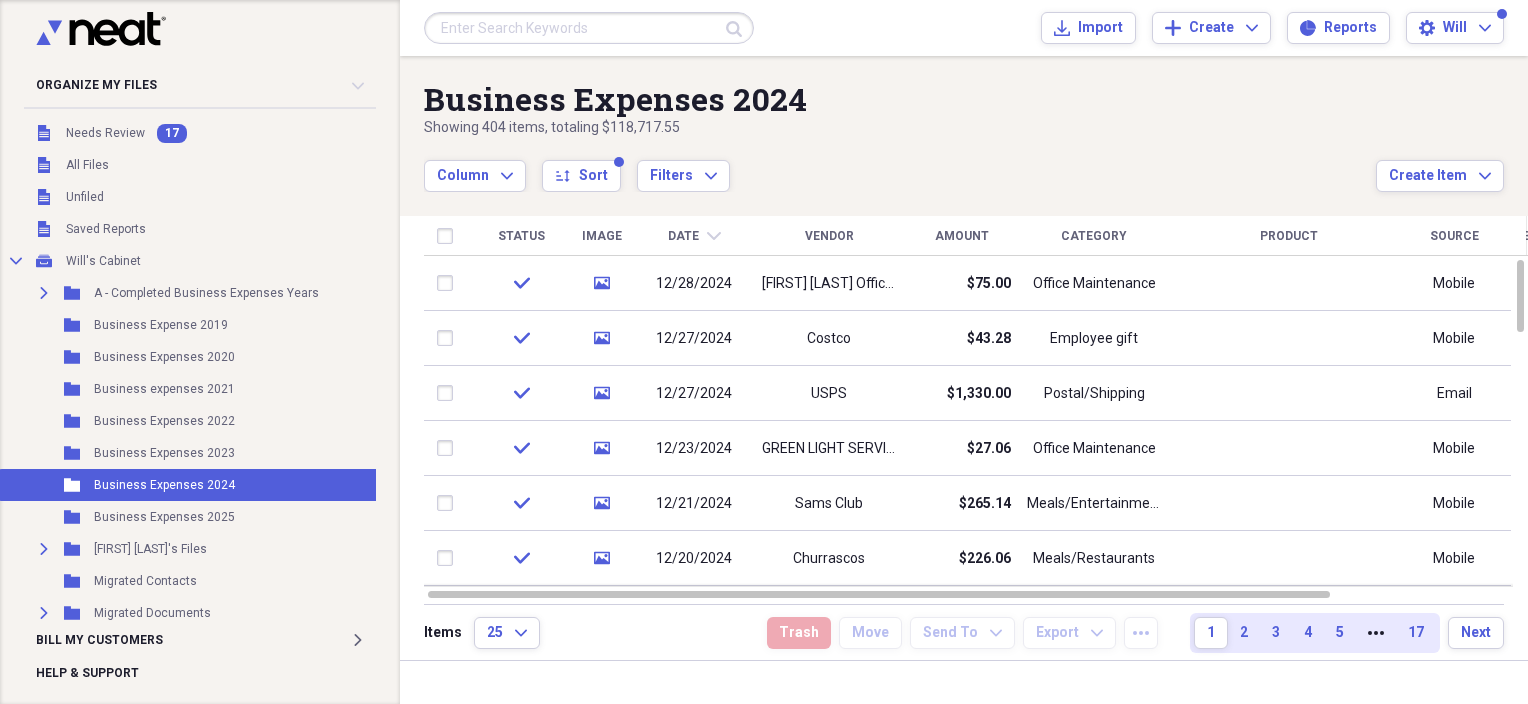 click on "Vendor" at bounding box center (829, 236) 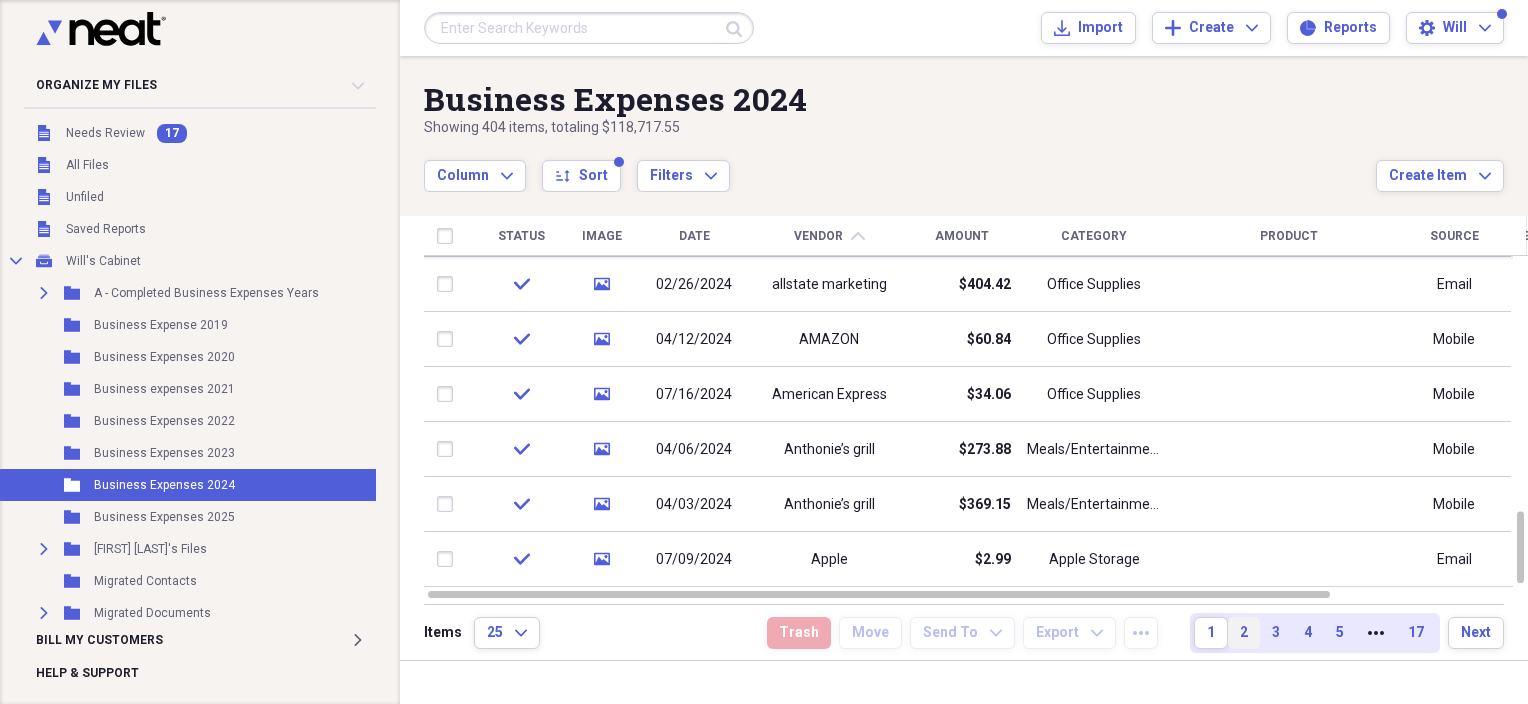 click on "2" at bounding box center [1244, 633] 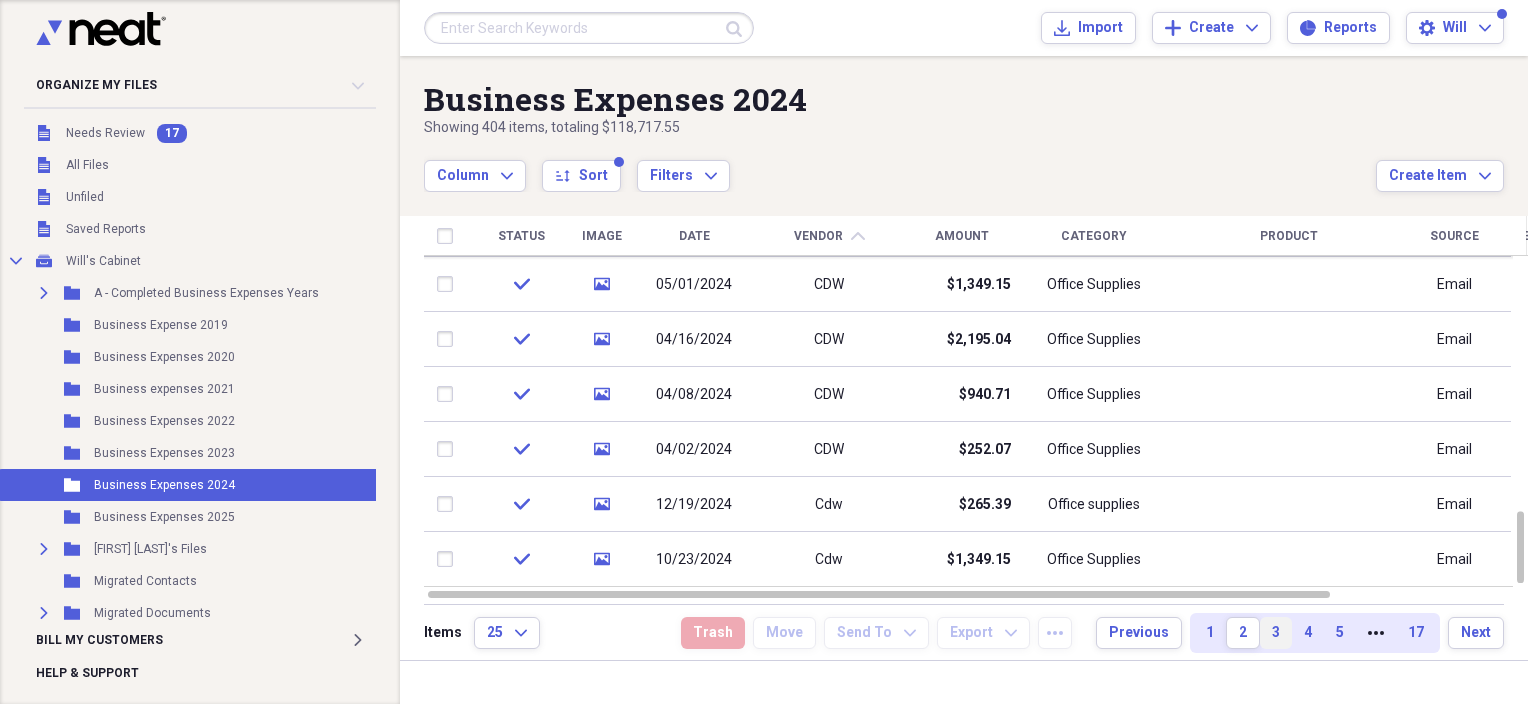 click on "3" at bounding box center [1276, 633] 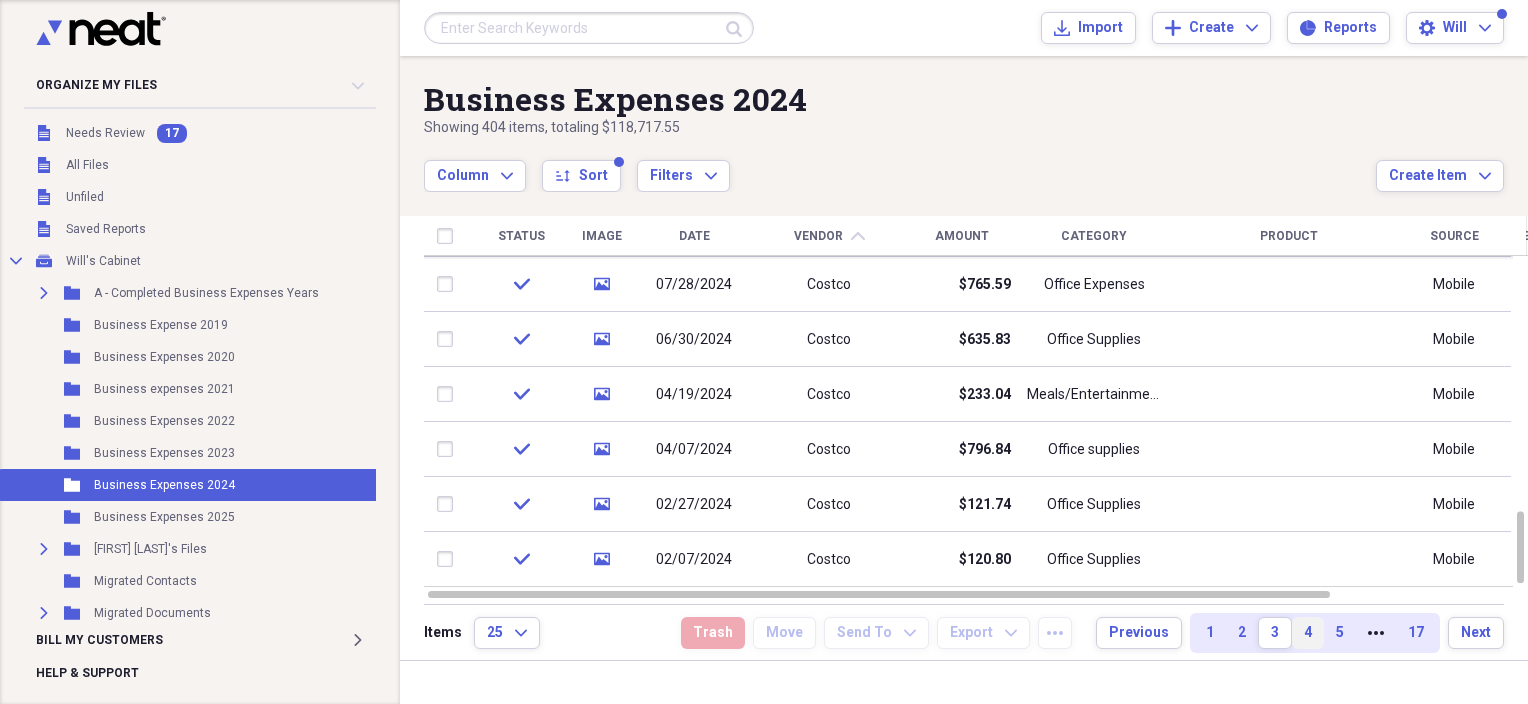 click on "4" at bounding box center [1308, 633] 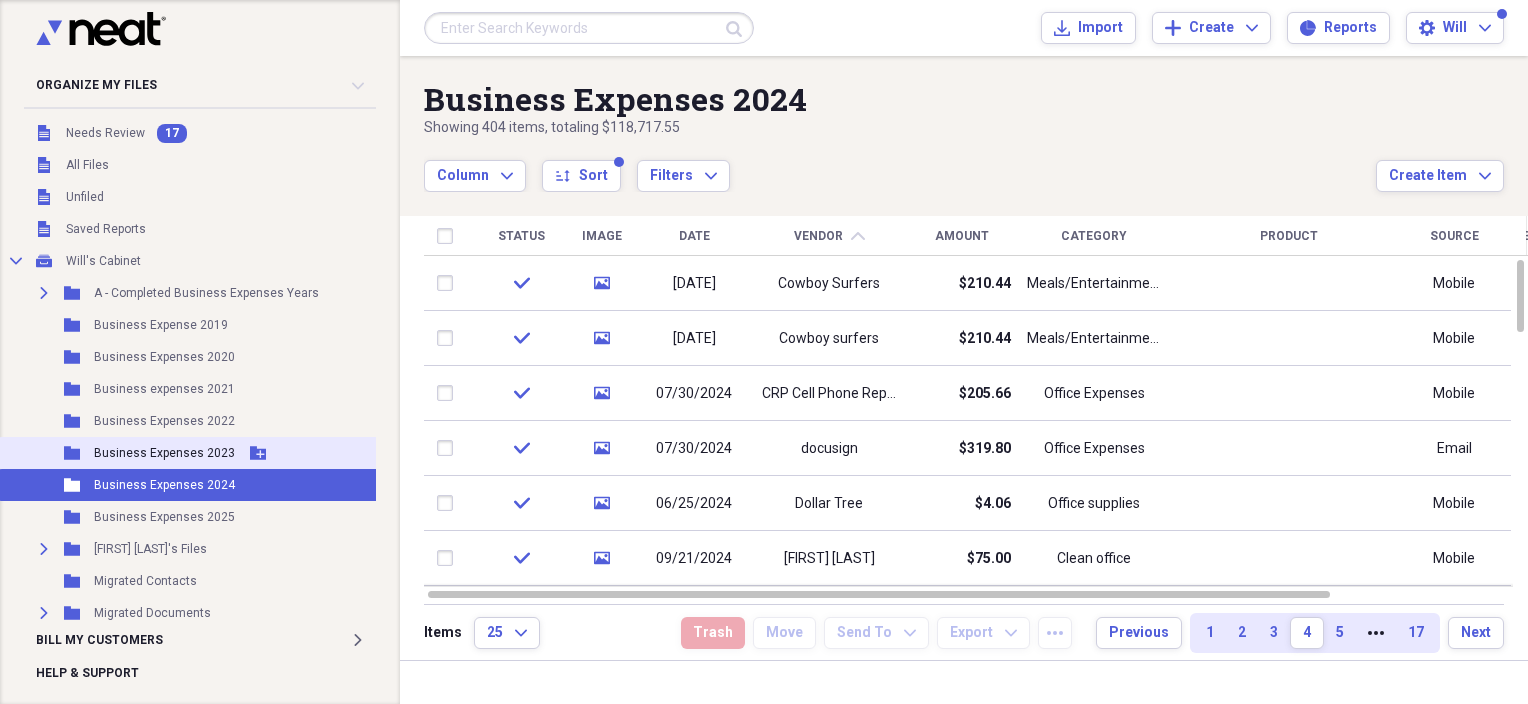 click on "Business Expenses 2023" at bounding box center [164, 453] 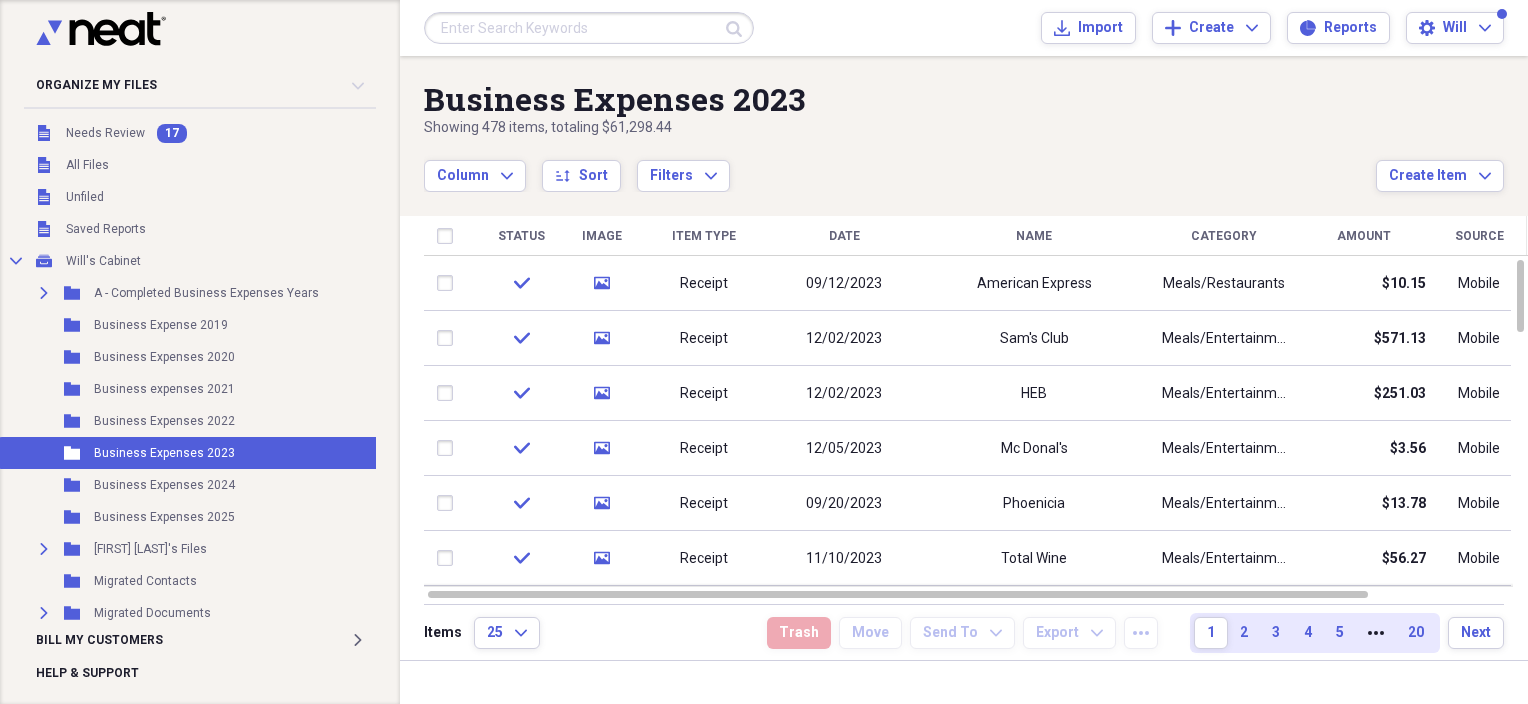 click on "Name" at bounding box center [1034, 236] 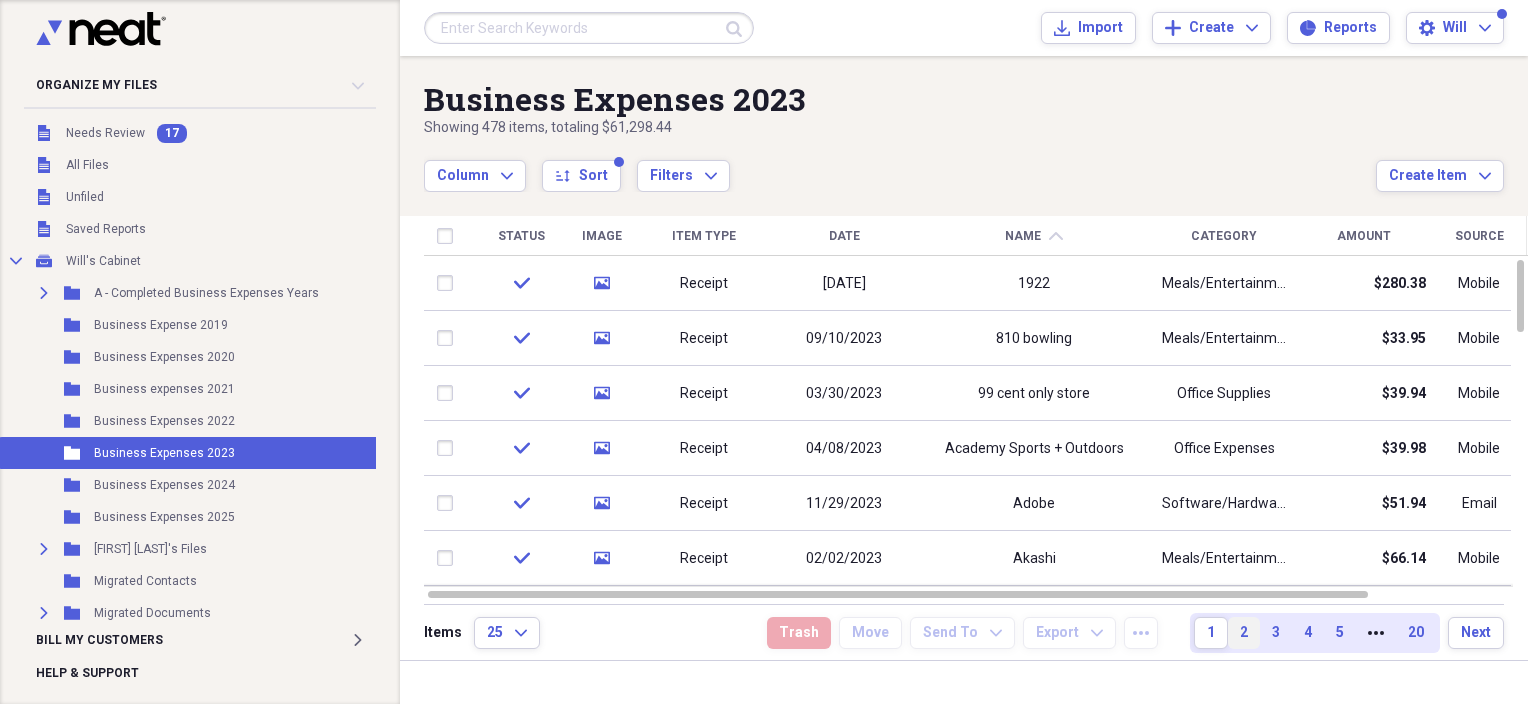 click on "2" at bounding box center (1244, 633) 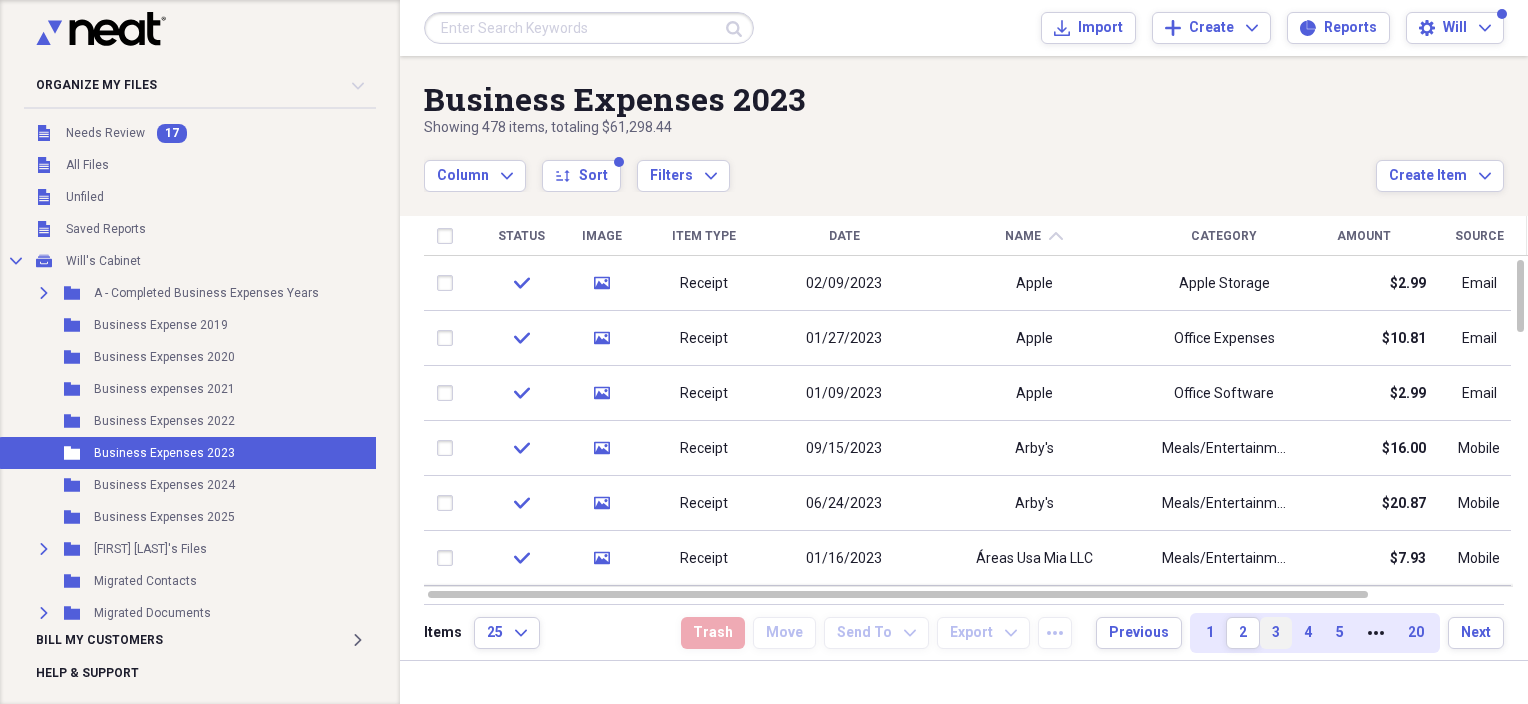 click on "3" at bounding box center [1276, 633] 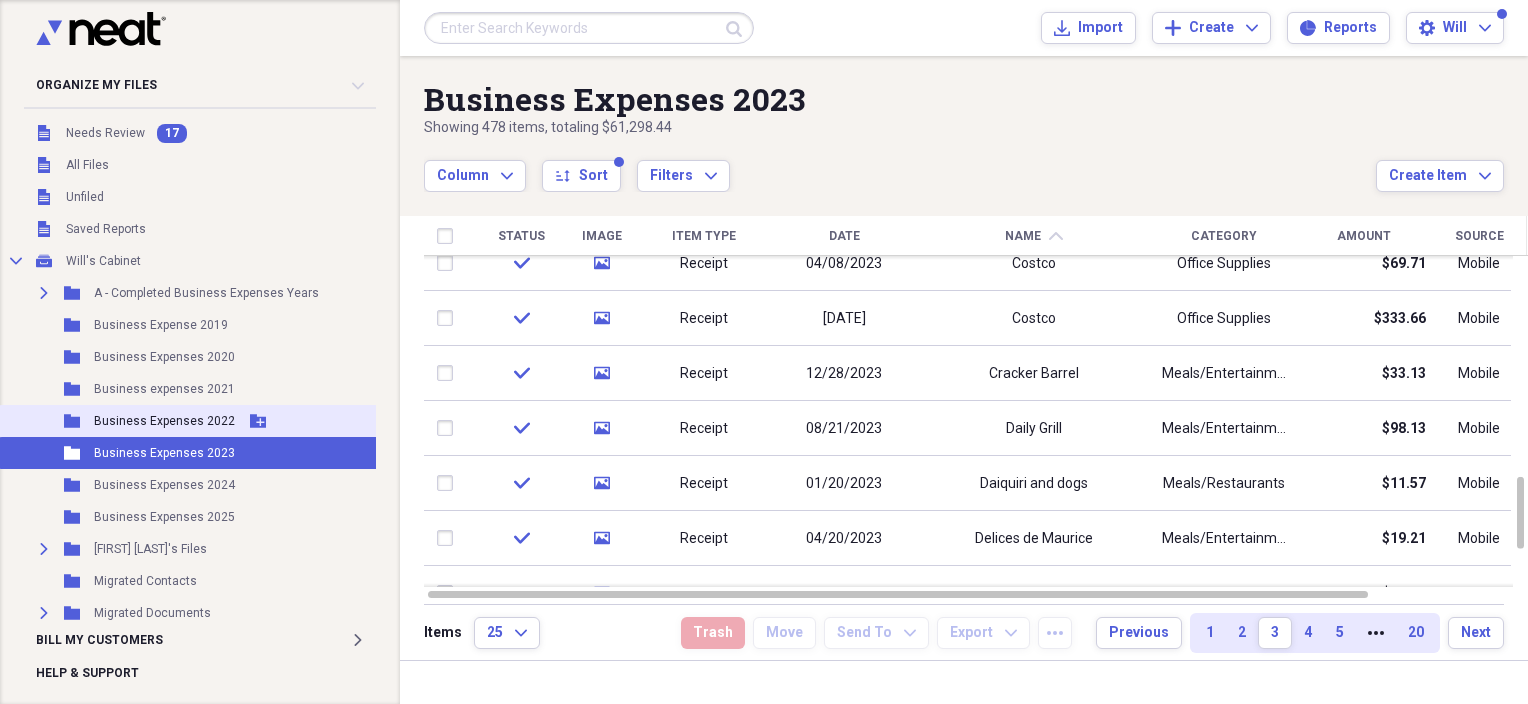 click on "Business Expenses 2022" at bounding box center (164, 421) 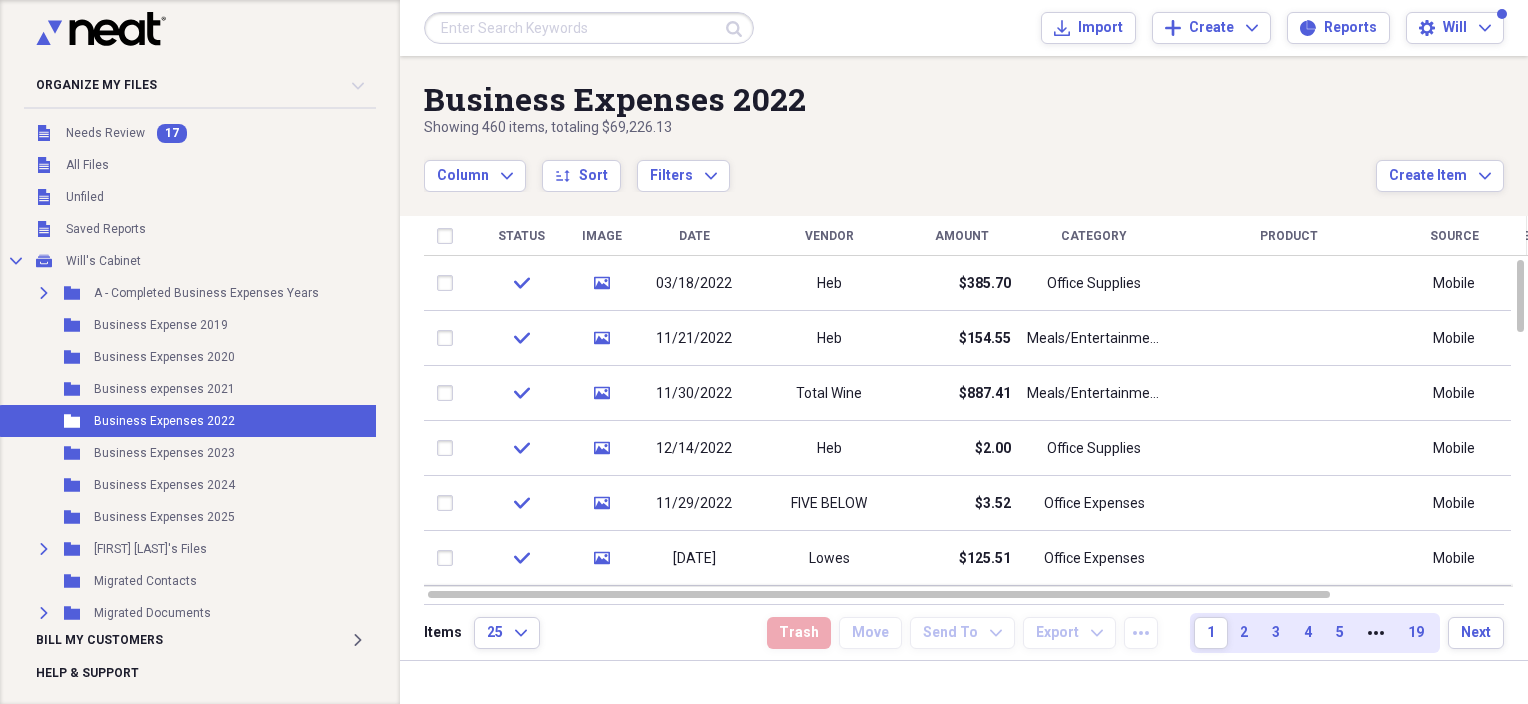 click on "Vendor" at bounding box center (829, 236) 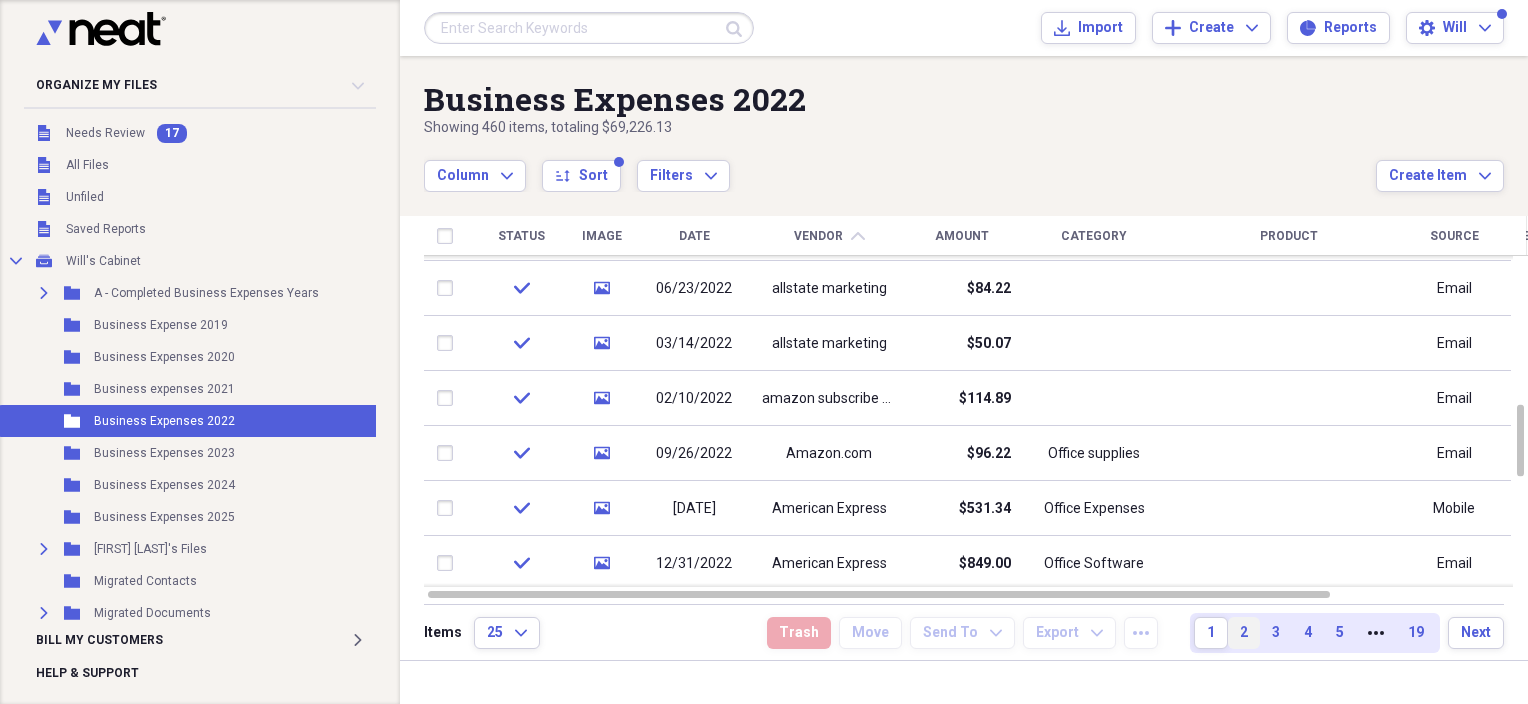 click on "2" at bounding box center (1244, 633) 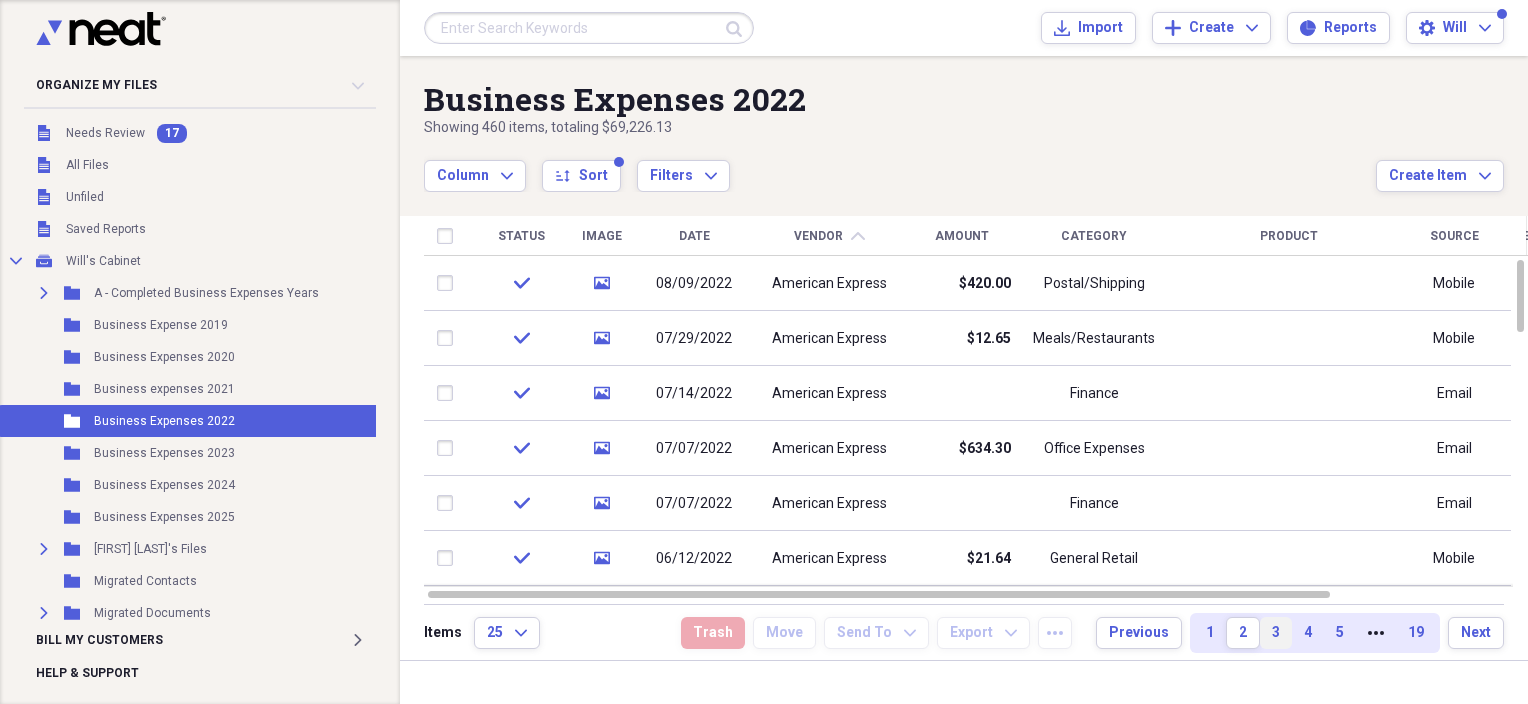 click on "3" at bounding box center (1276, 633) 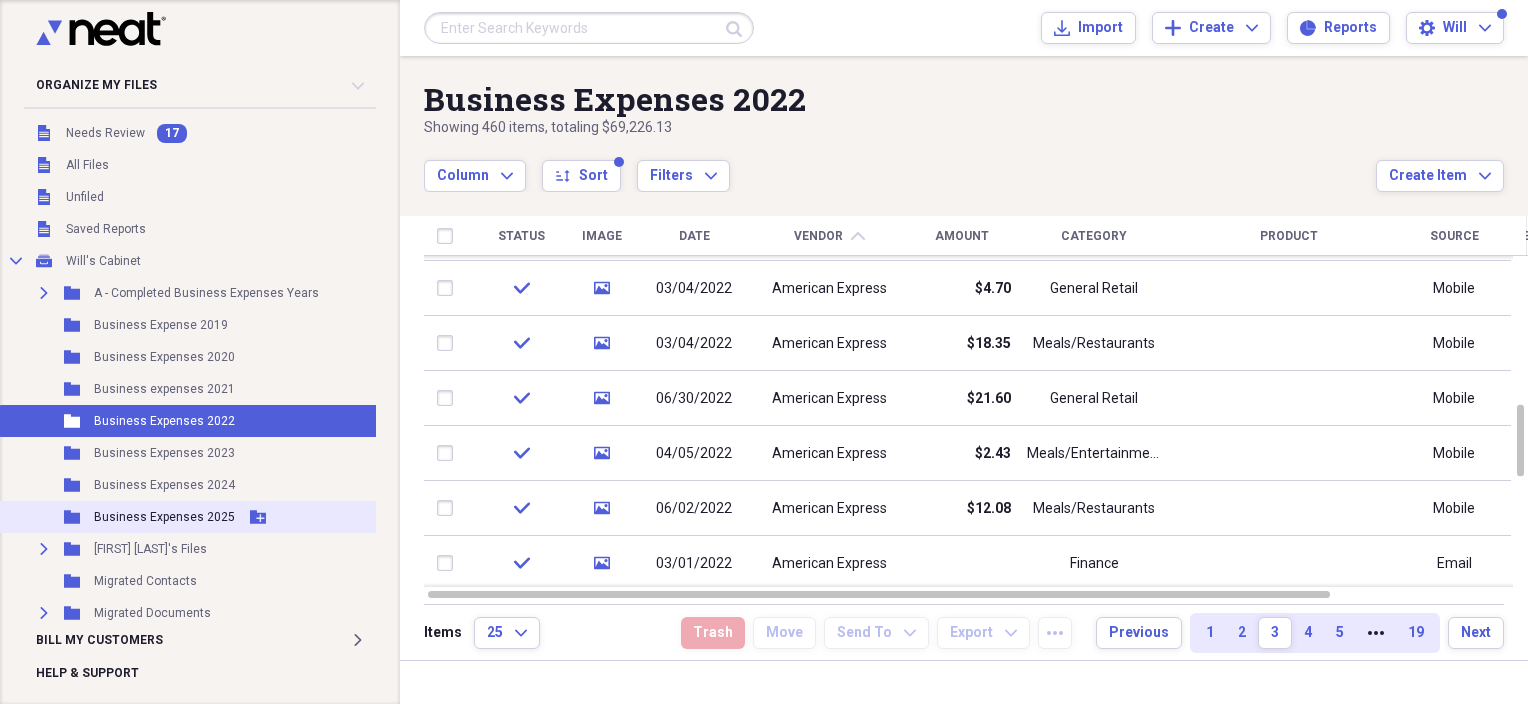 click on "Folder Business Expenses 2025 Add Folder" at bounding box center [190, 517] 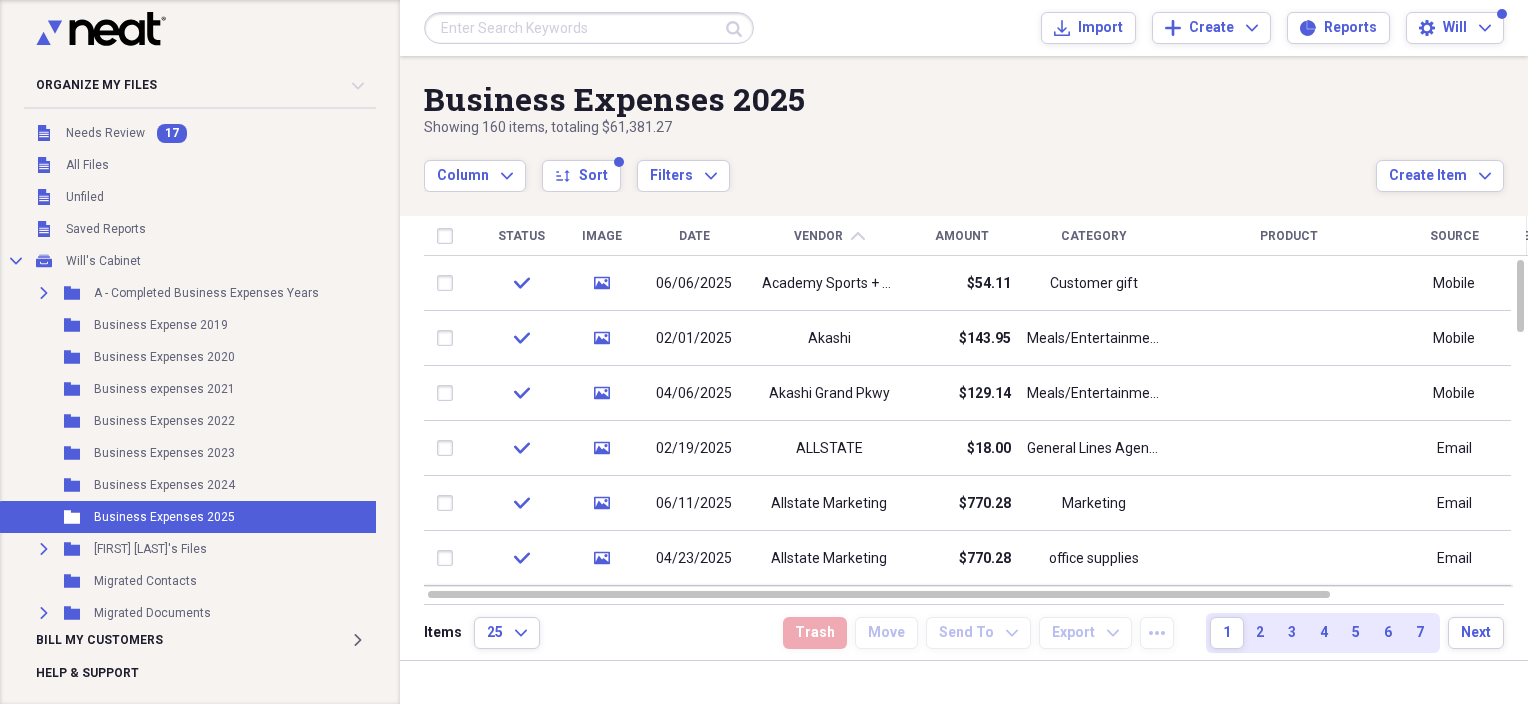click at bounding box center [589, 28] 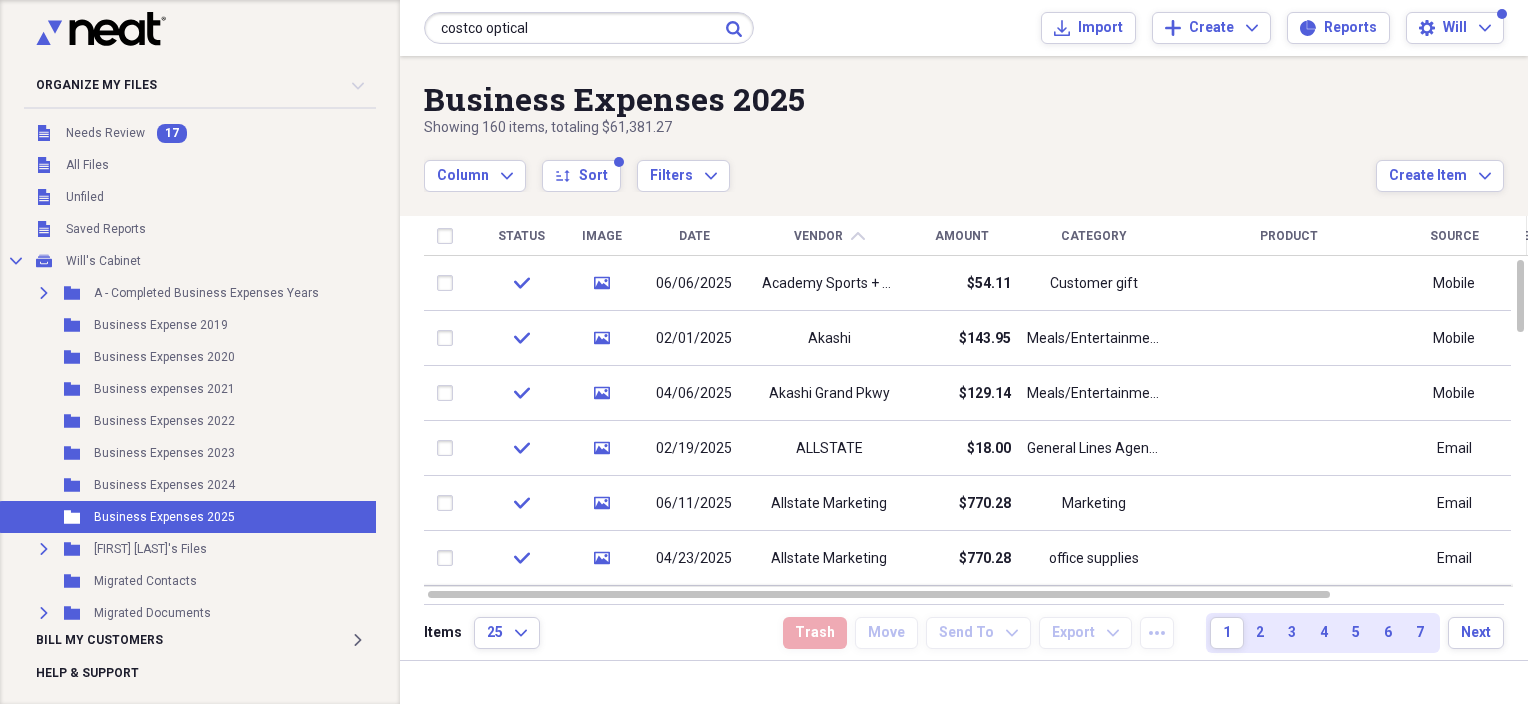 type on "costco optical" 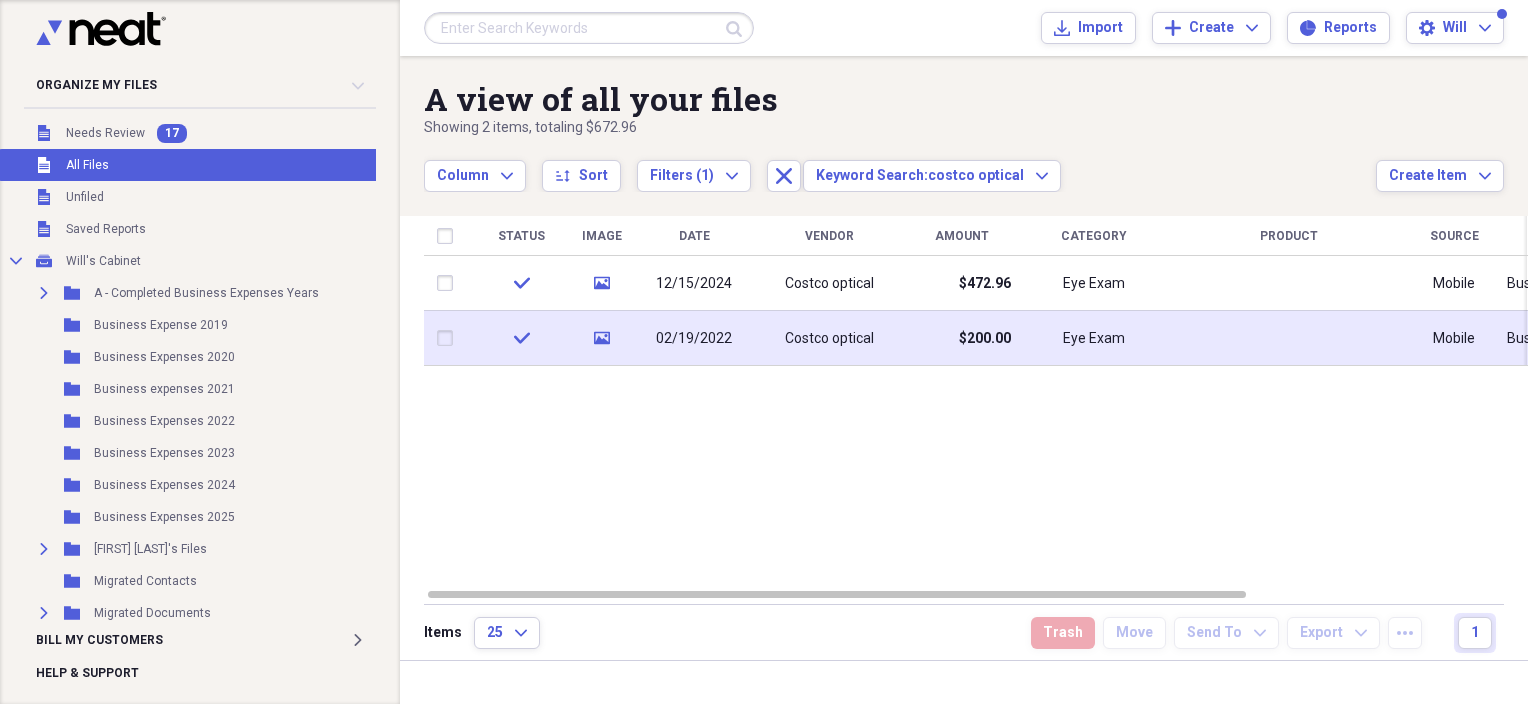 click on "02/19/2022" at bounding box center [694, 339] 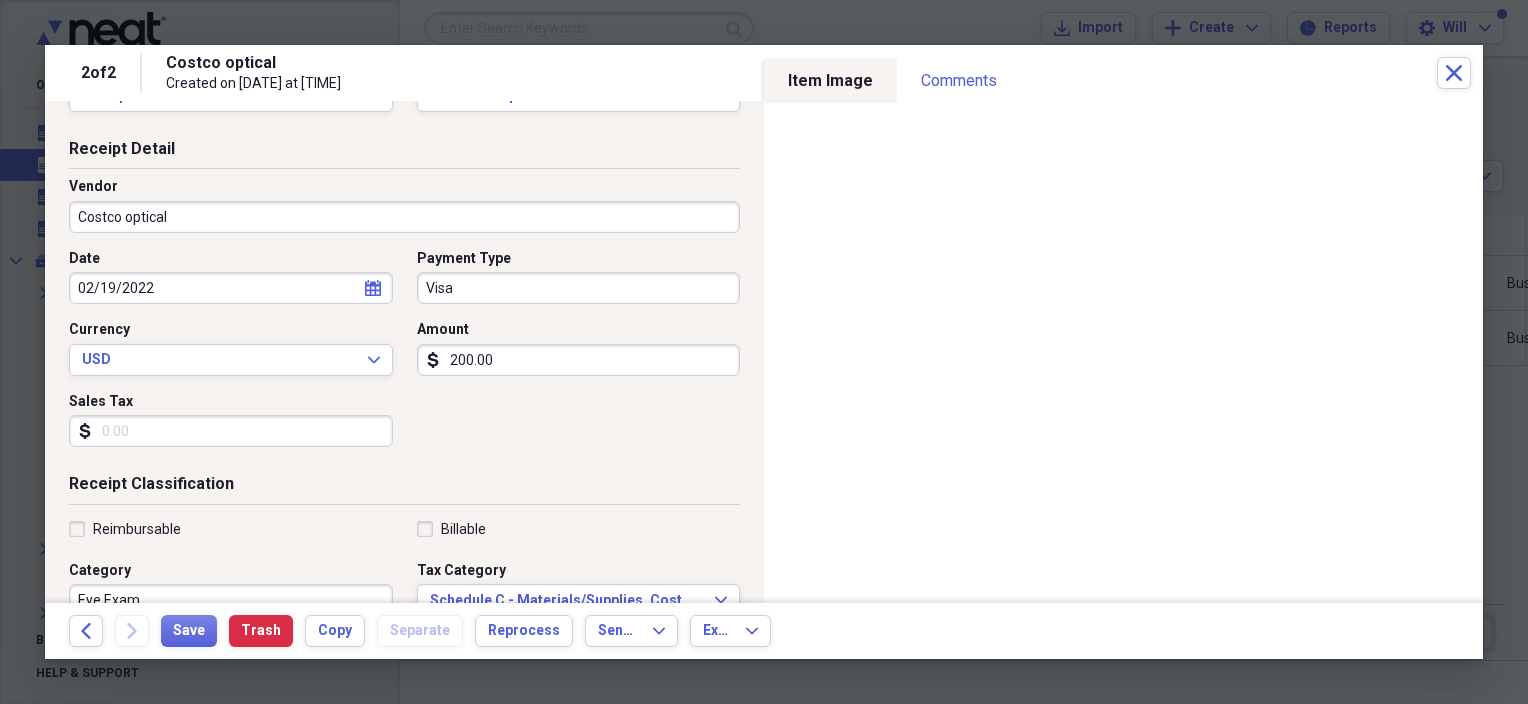 scroll, scrollTop: 200, scrollLeft: 0, axis: vertical 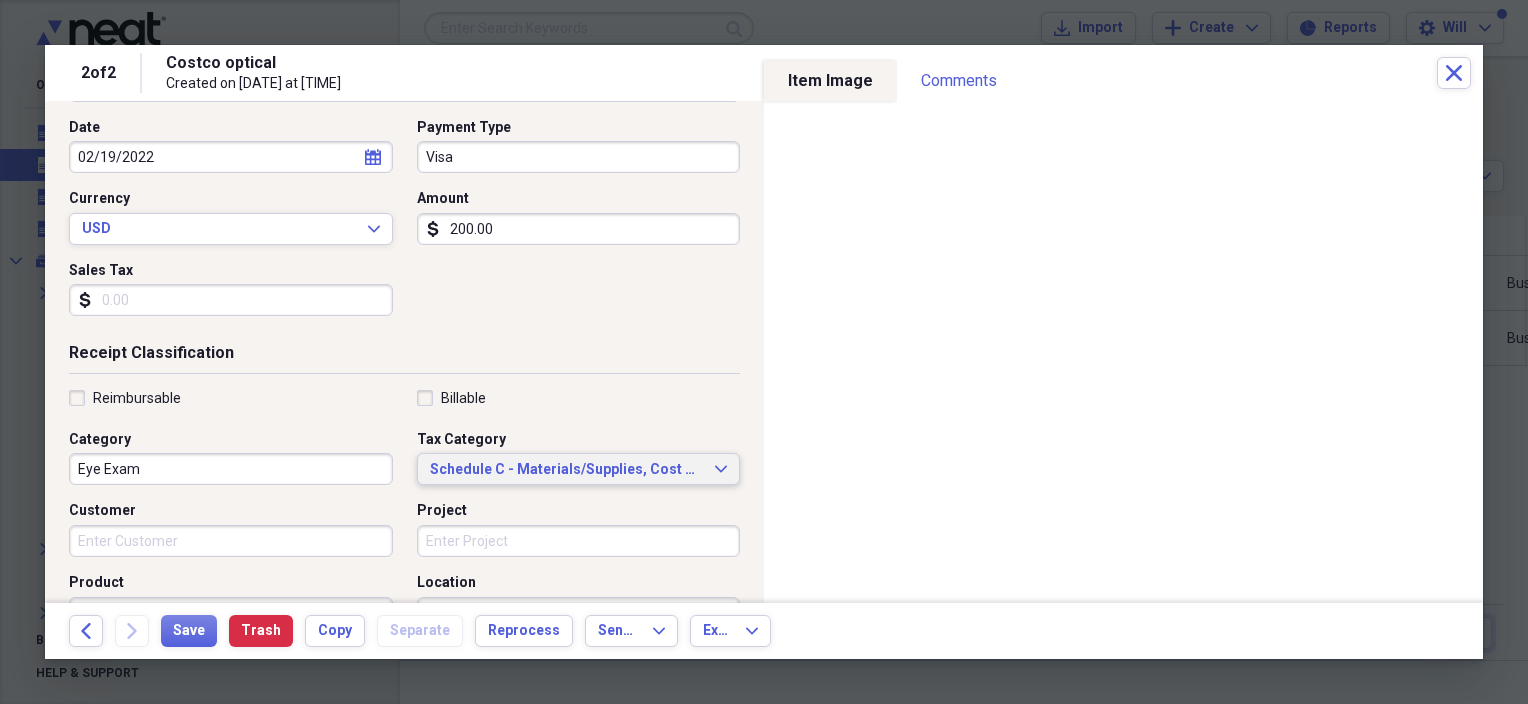 click on "Expand" 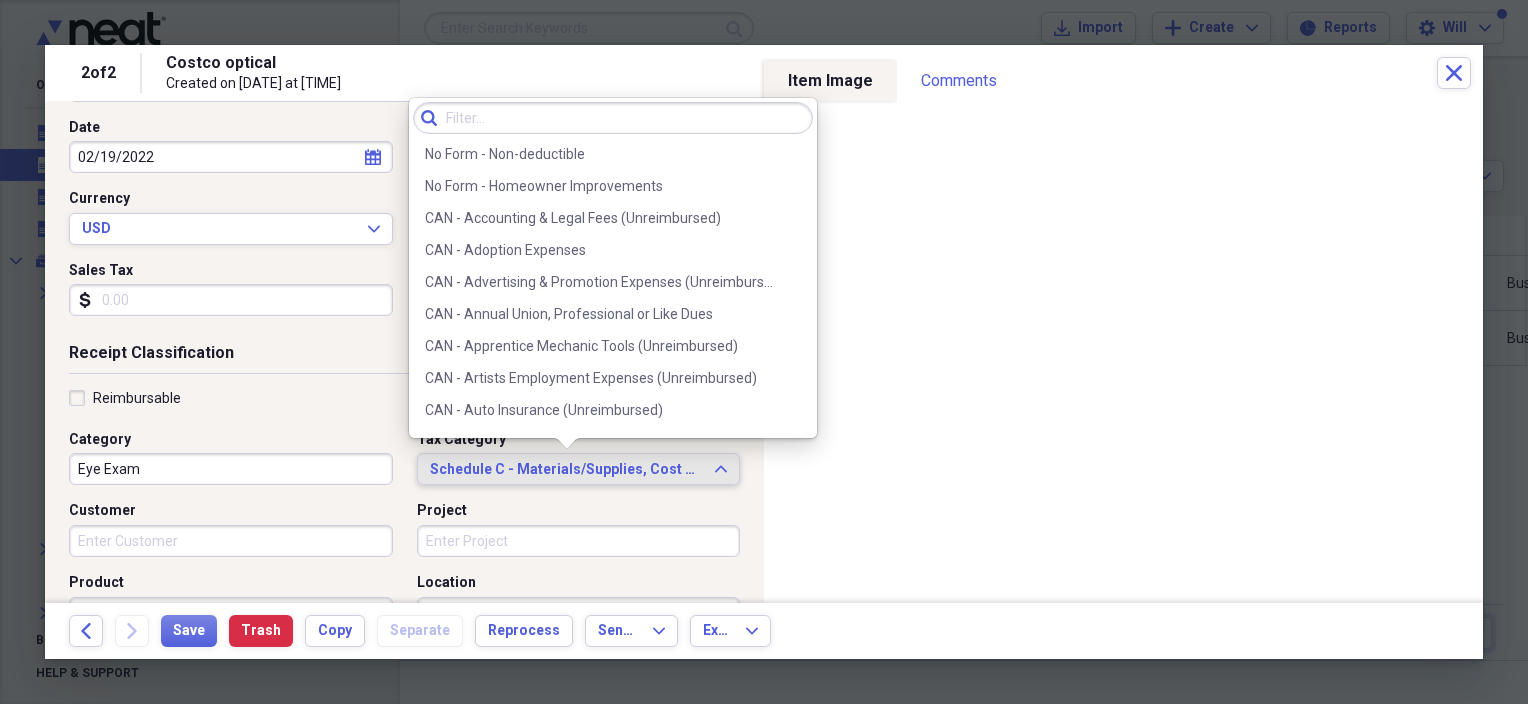 scroll, scrollTop: 3740, scrollLeft: 0, axis: vertical 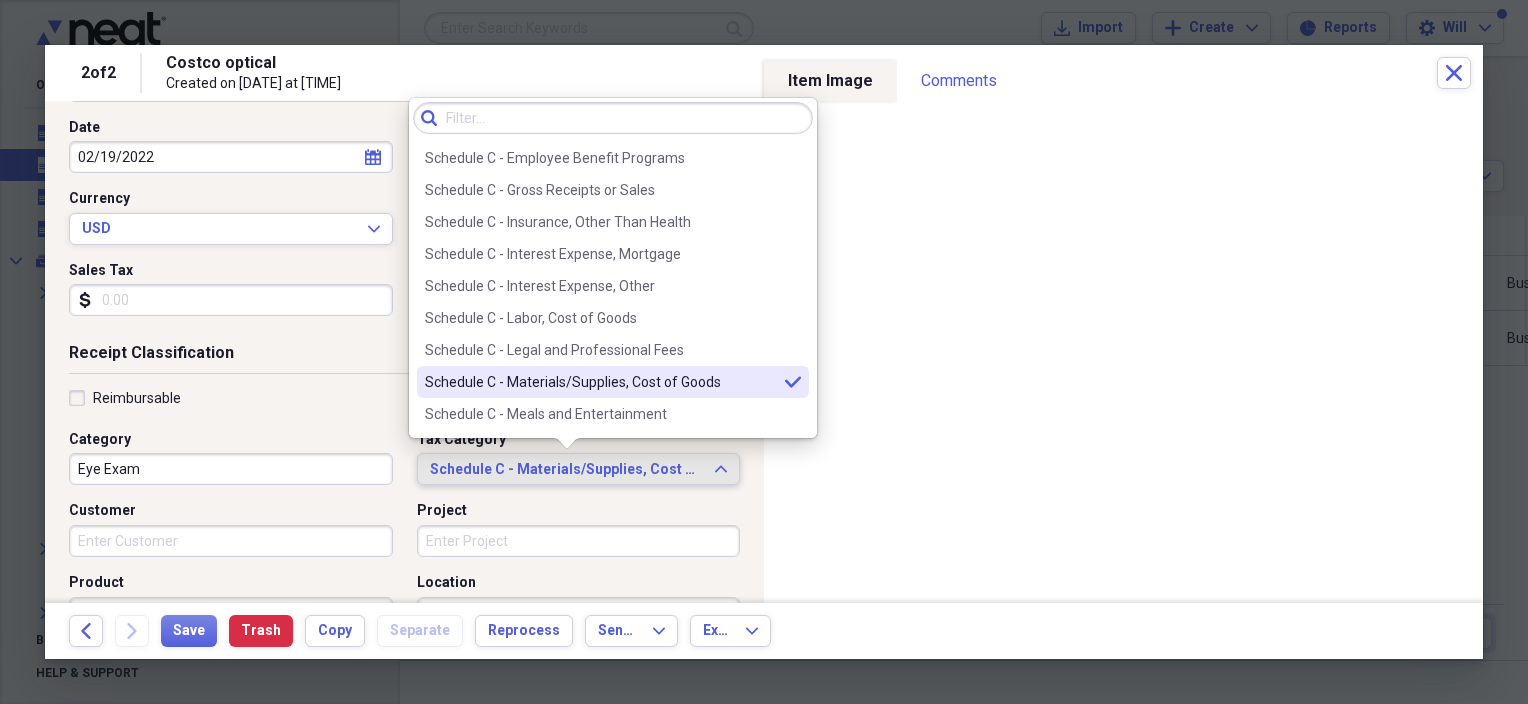 click on "Expand" 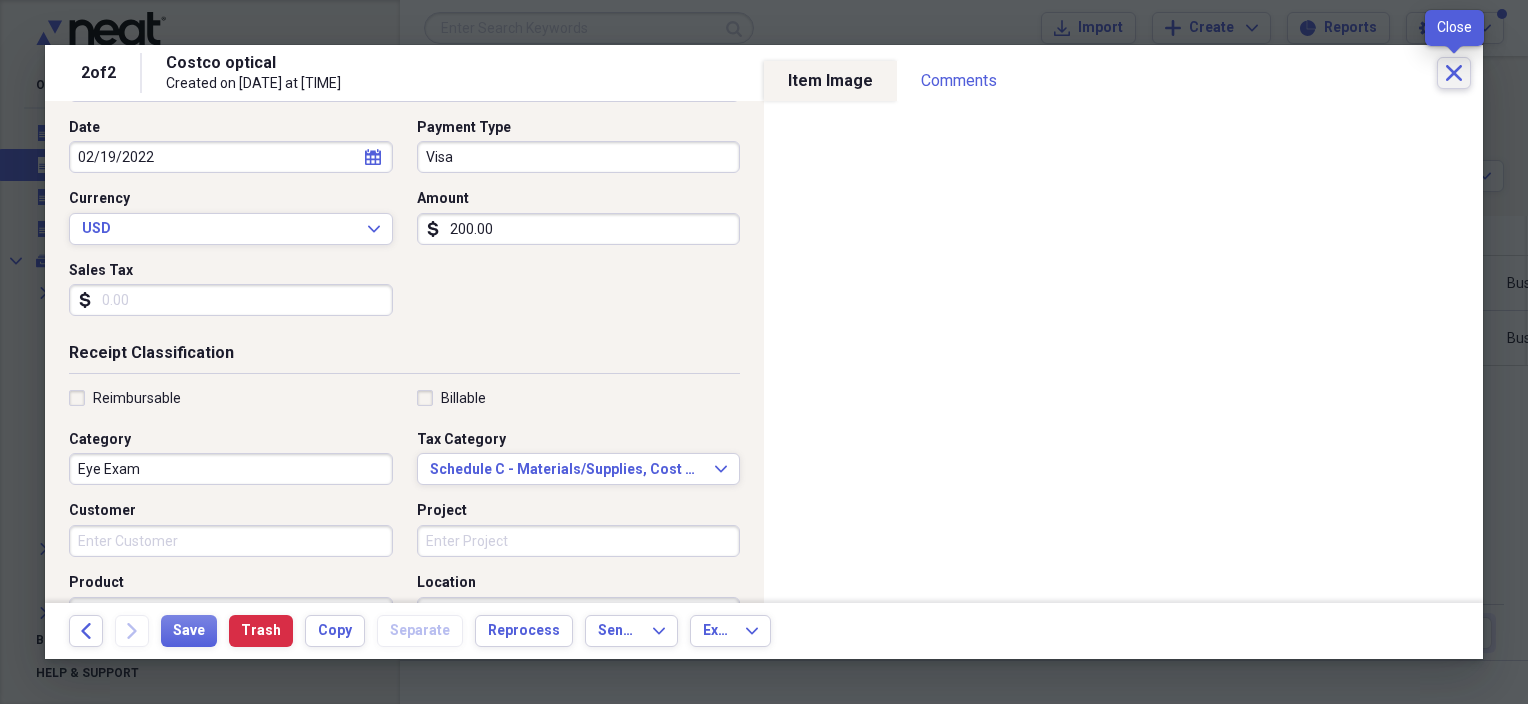 click on "Close" 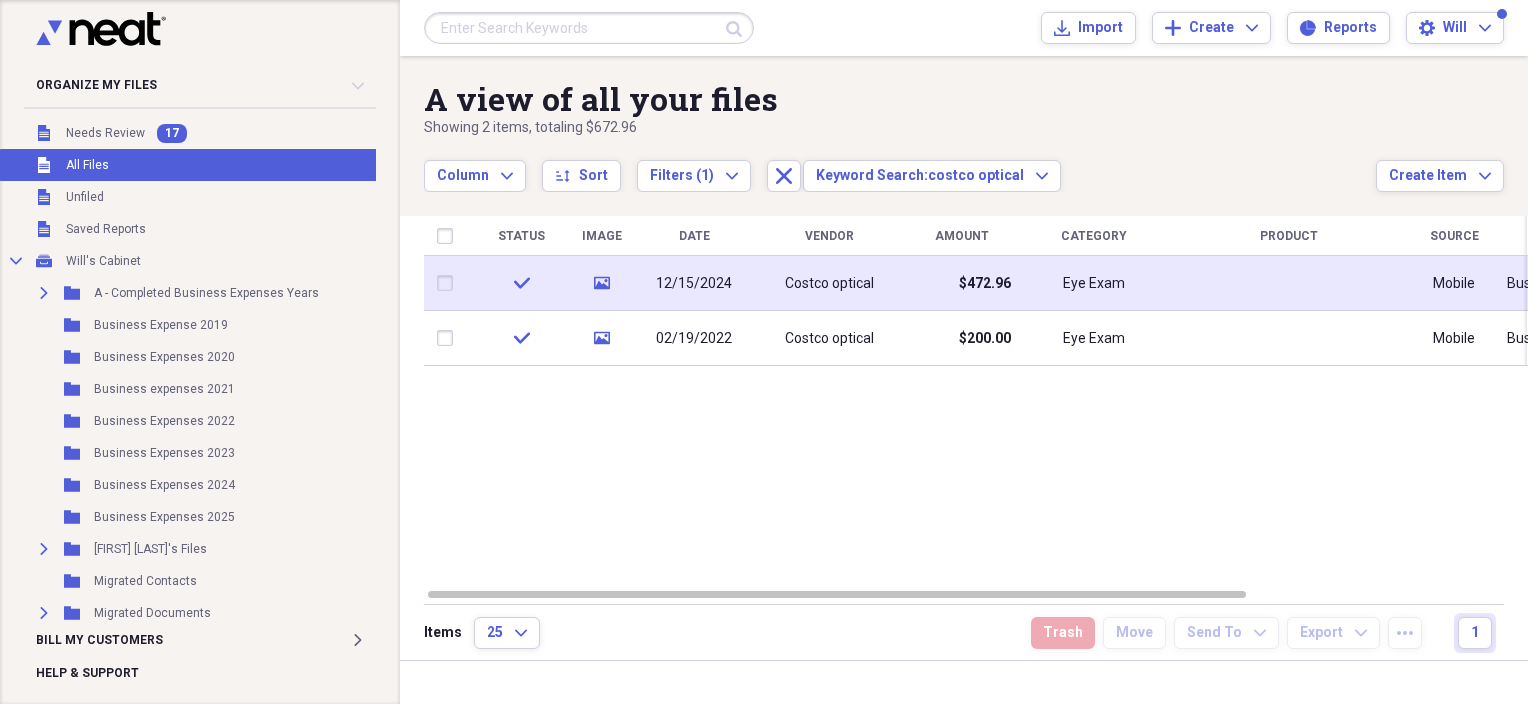 click on "12/15/2024" at bounding box center [694, 283] 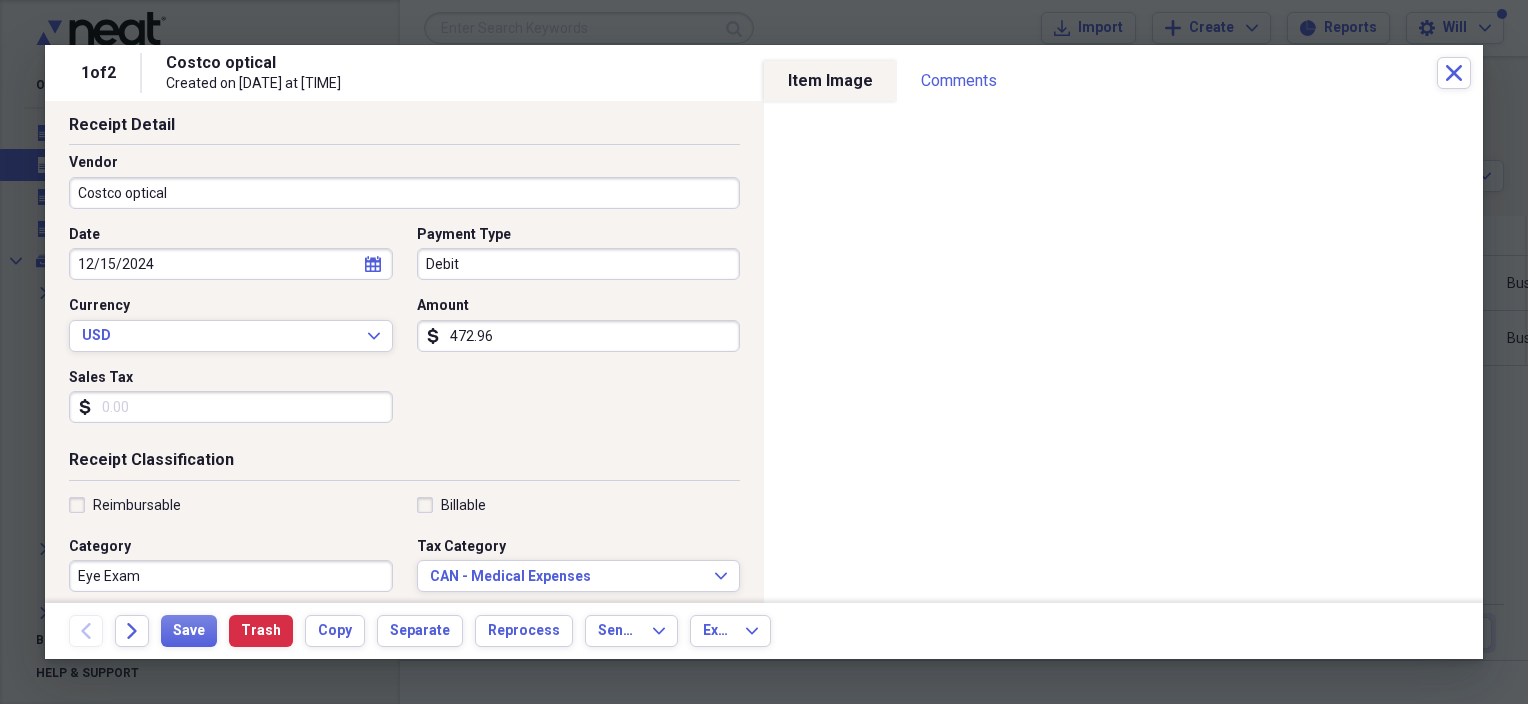 scroll, scrollTop: 0, scrollLeft: 0, axis: both 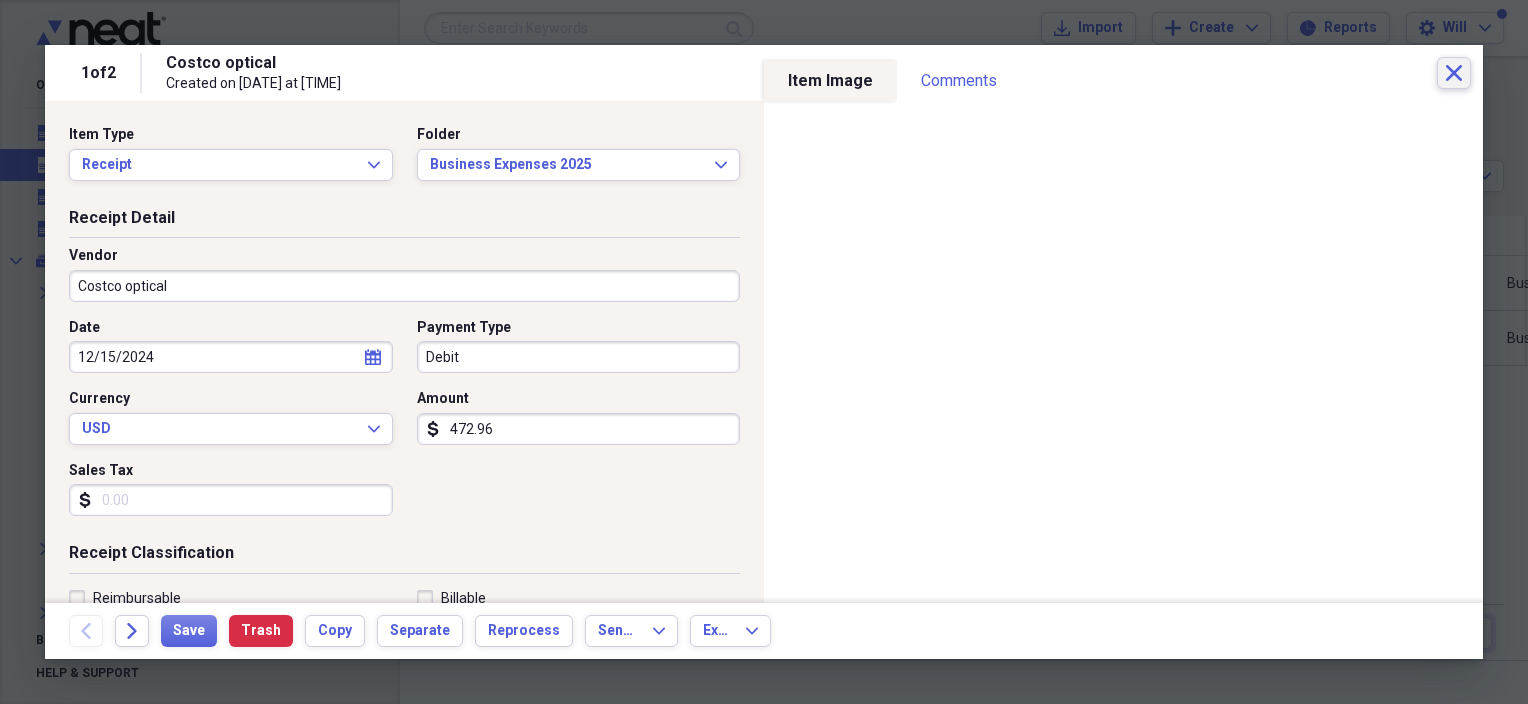 click 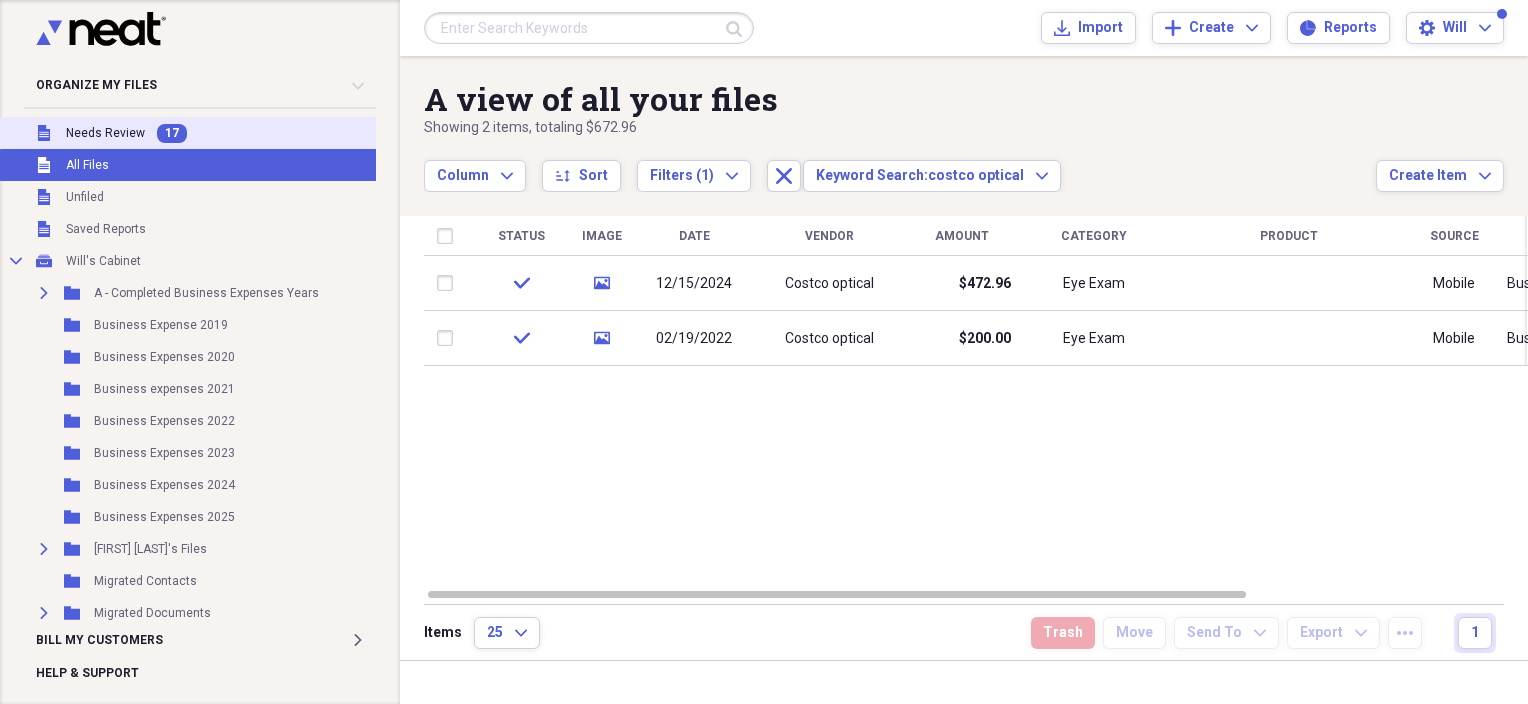 click on "Unfiled Needs Review 17" at bounding box center (190, 133) 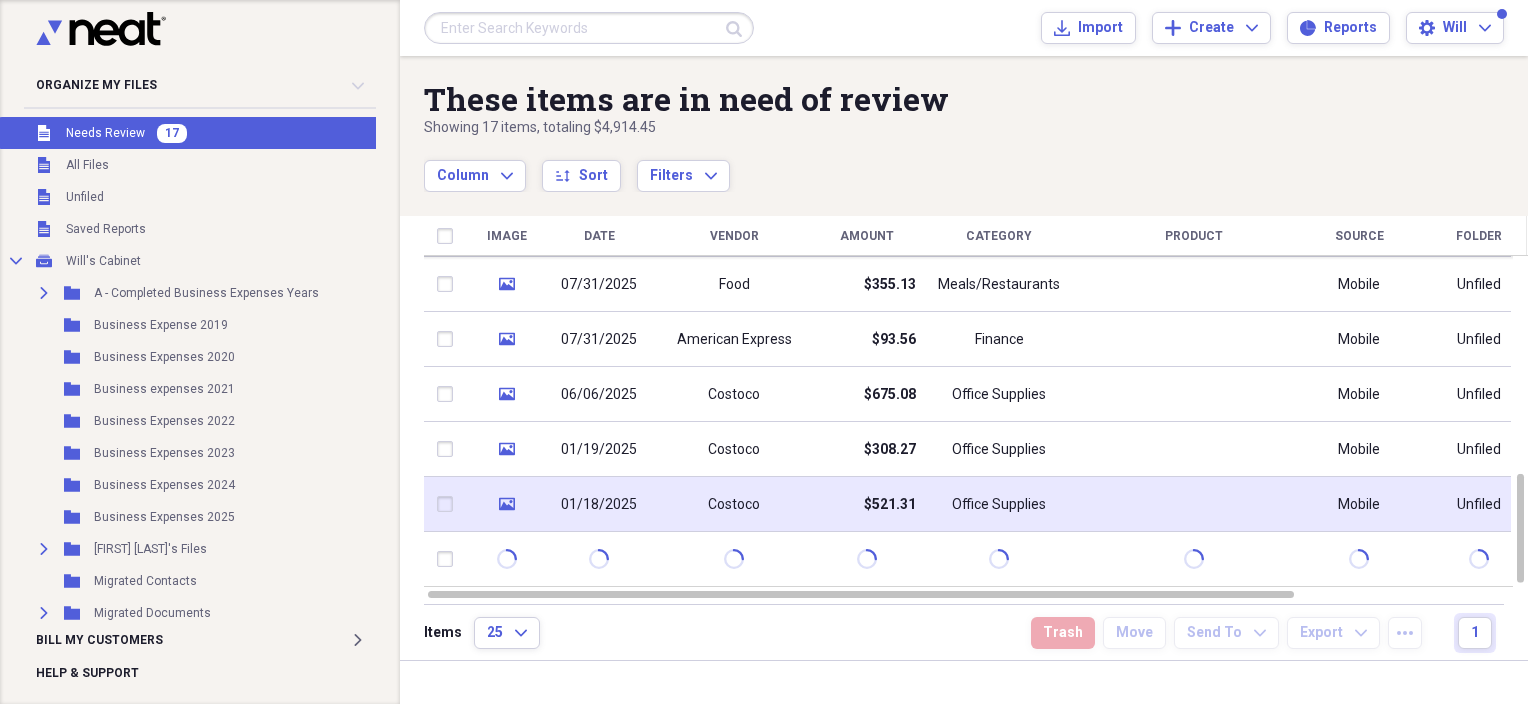 click on "Costoco" at bounding box center (734, 505) 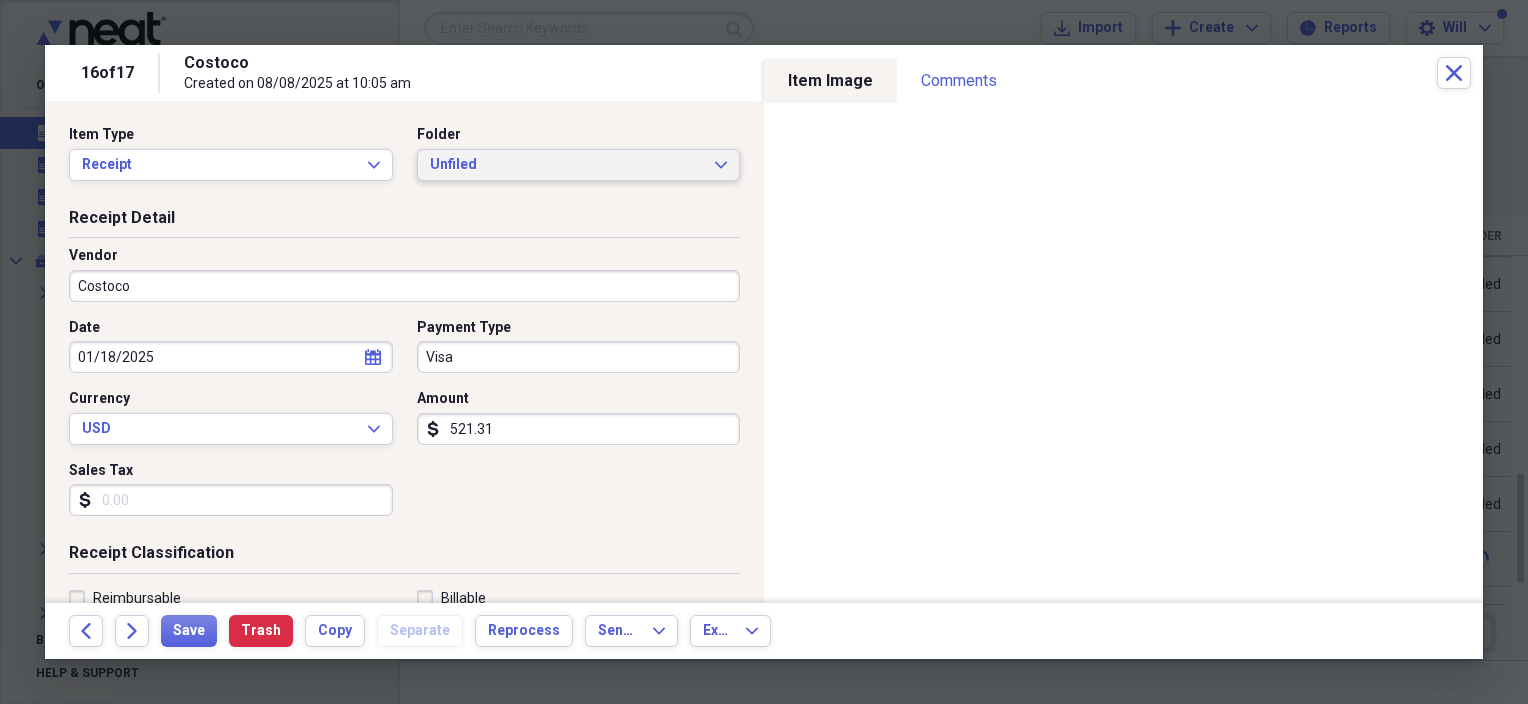 click on "Unfiled" at bounding box center (567, 165) 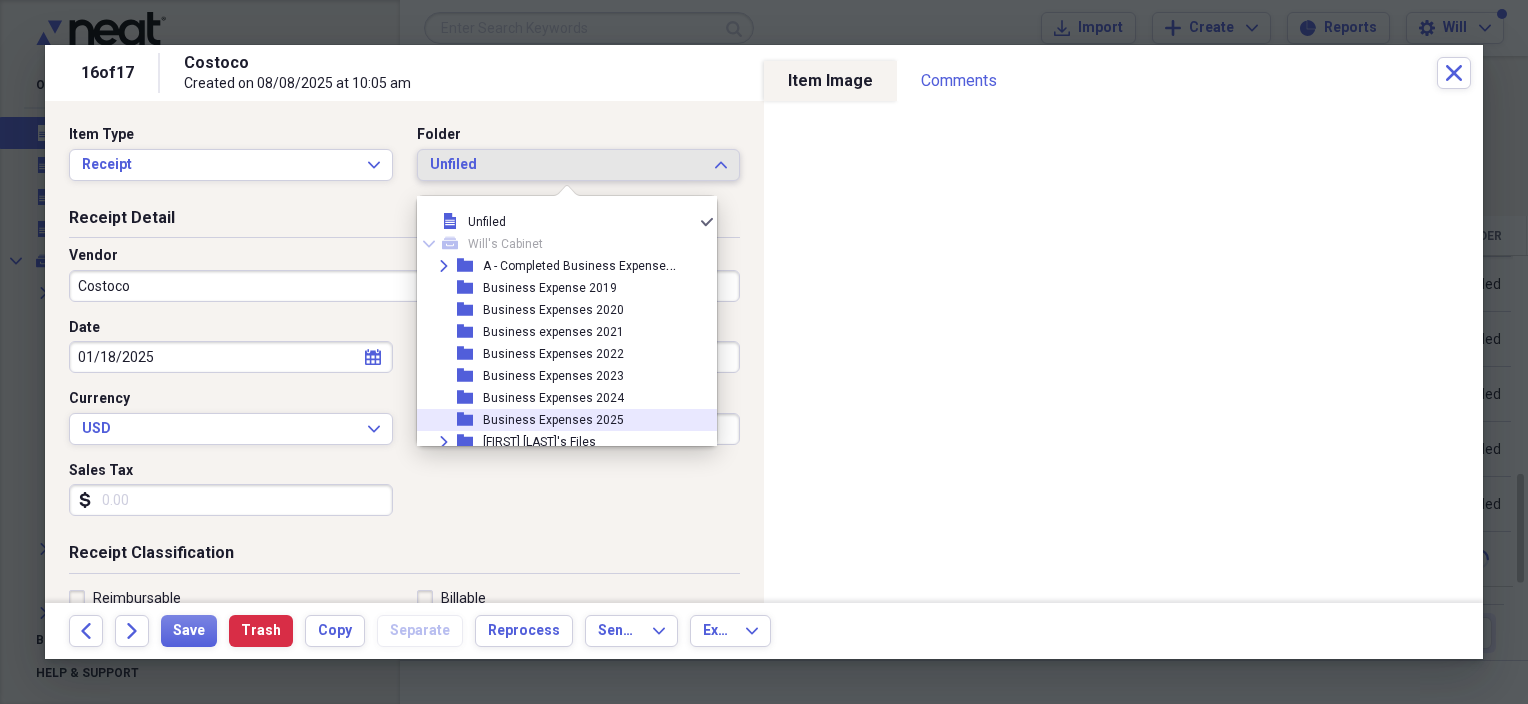 click on "folder Business Expenses 2025" at bounding box center (559, 420) 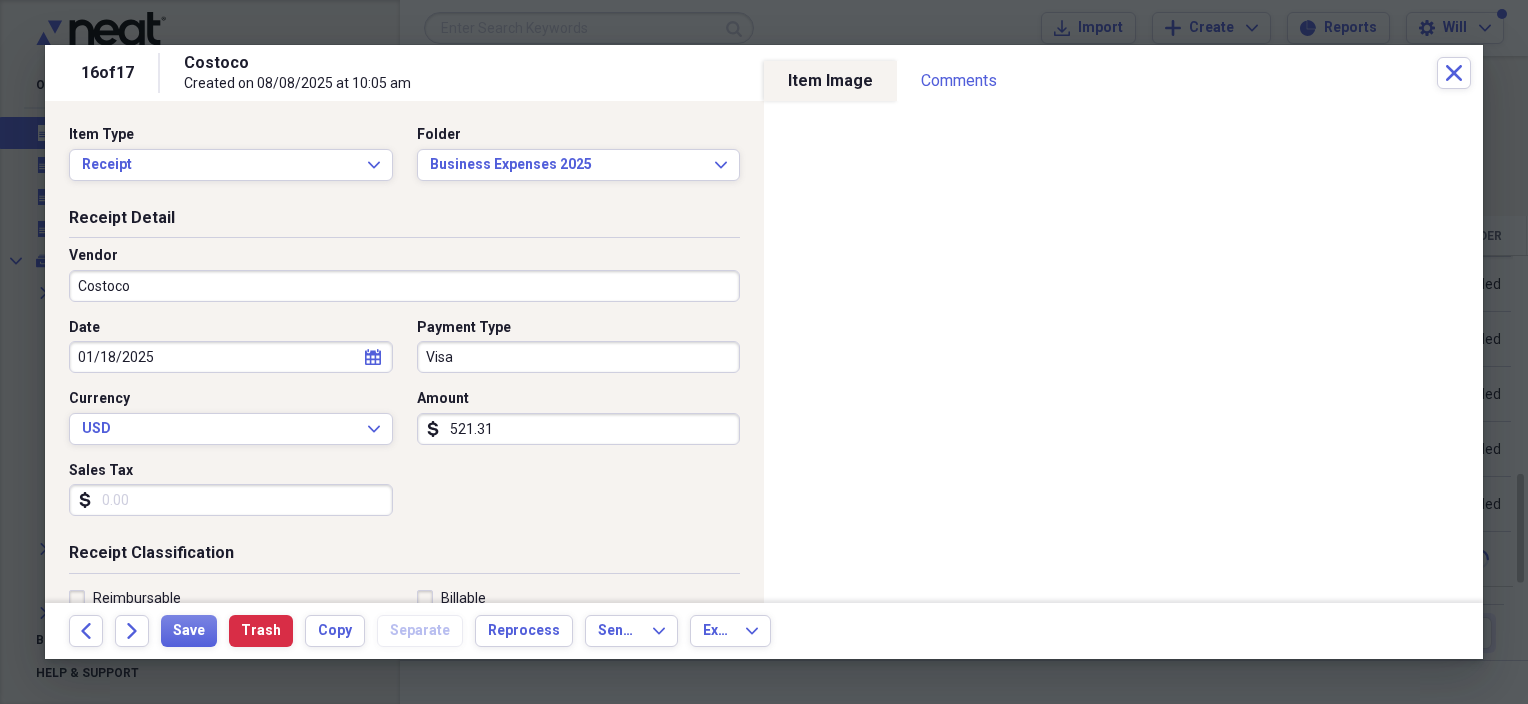 click on "Costoco" at bounding box center (404, 286) 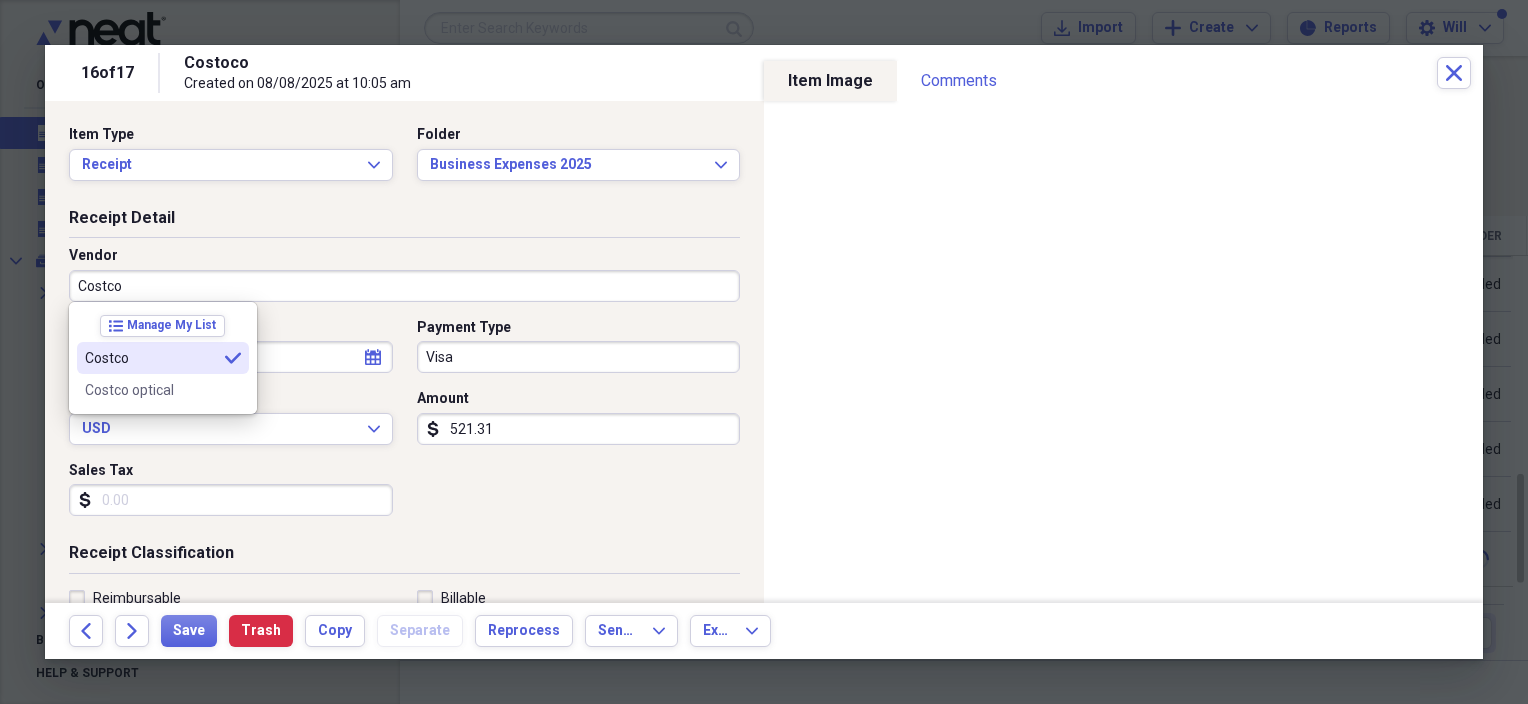 type on "Costco" 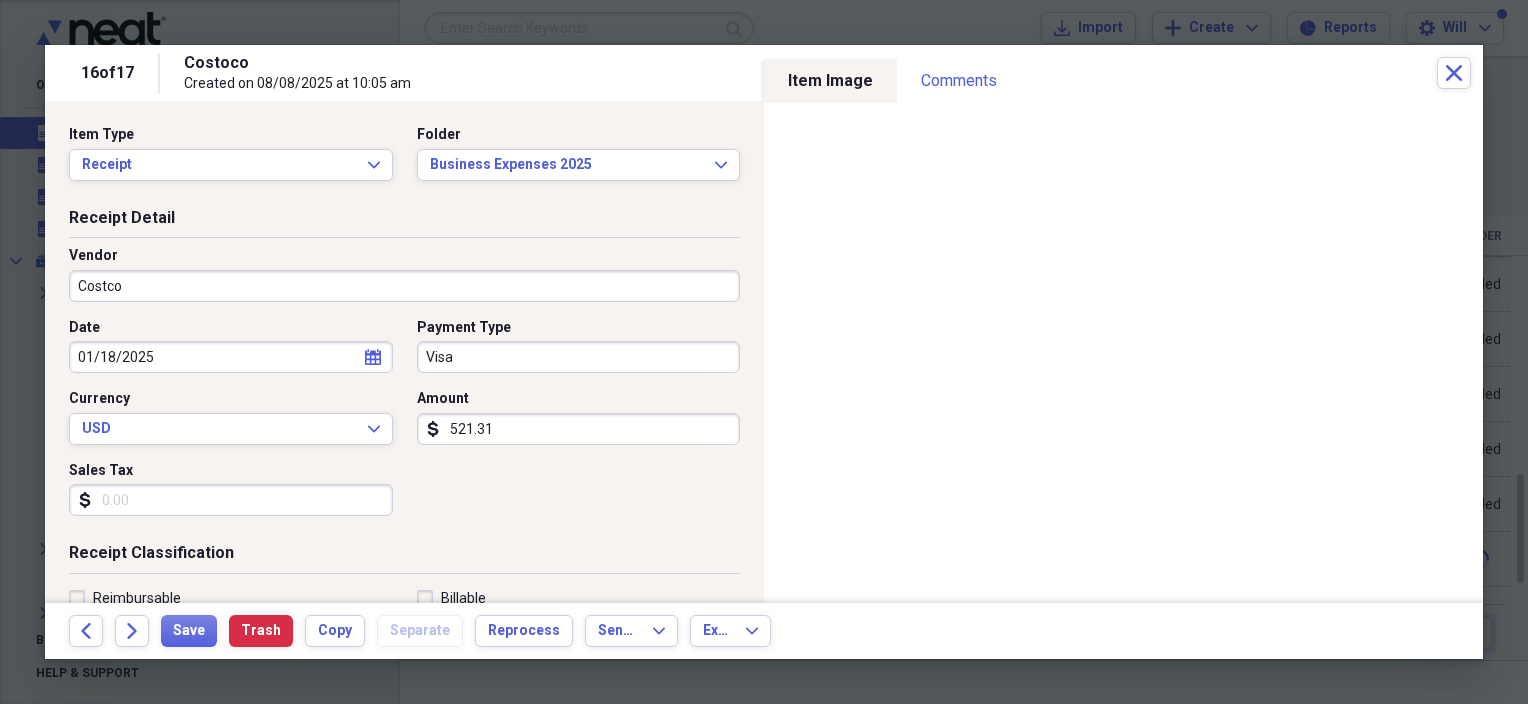 click on "Sales Tax" at bounding box center [231, 500] 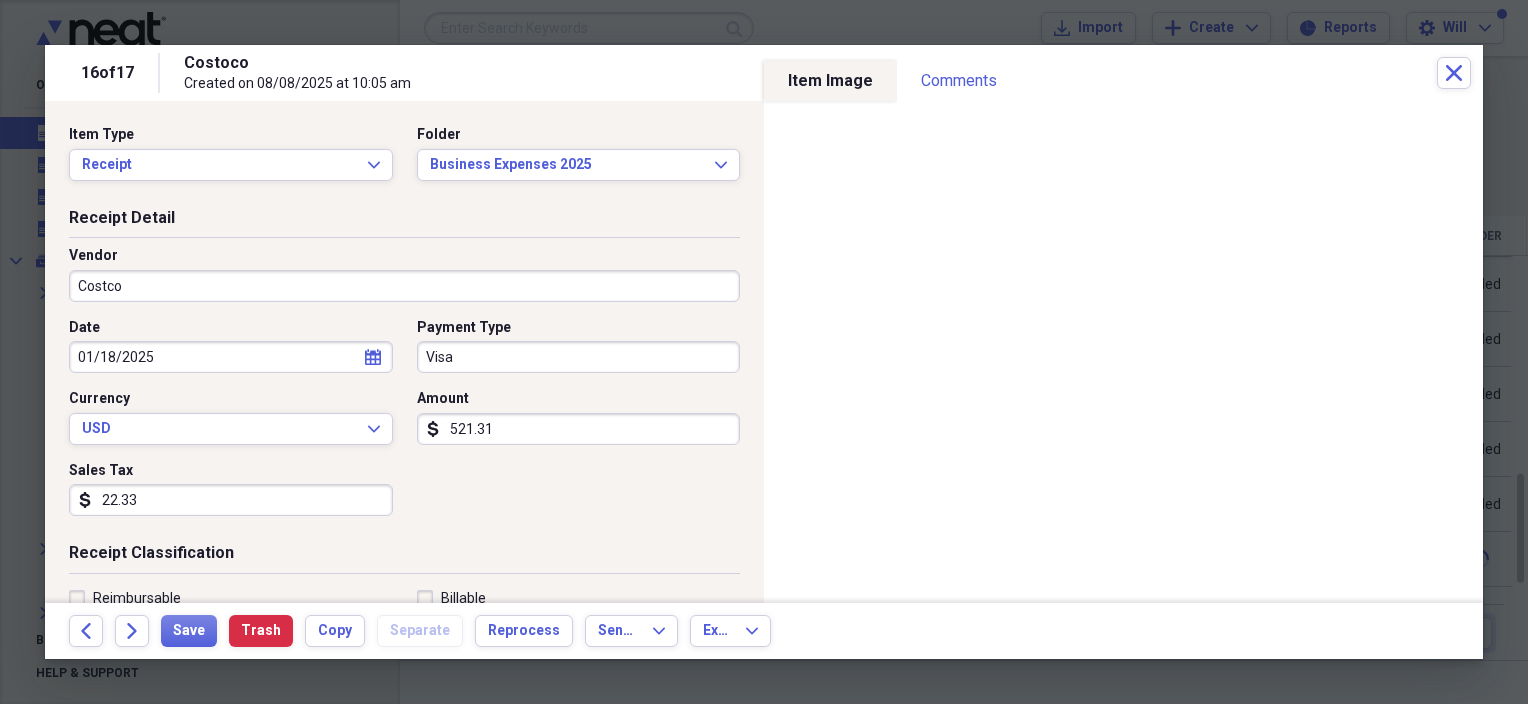 scroll, scrollTop: 100, scrollLeft: 0, axis: vertical 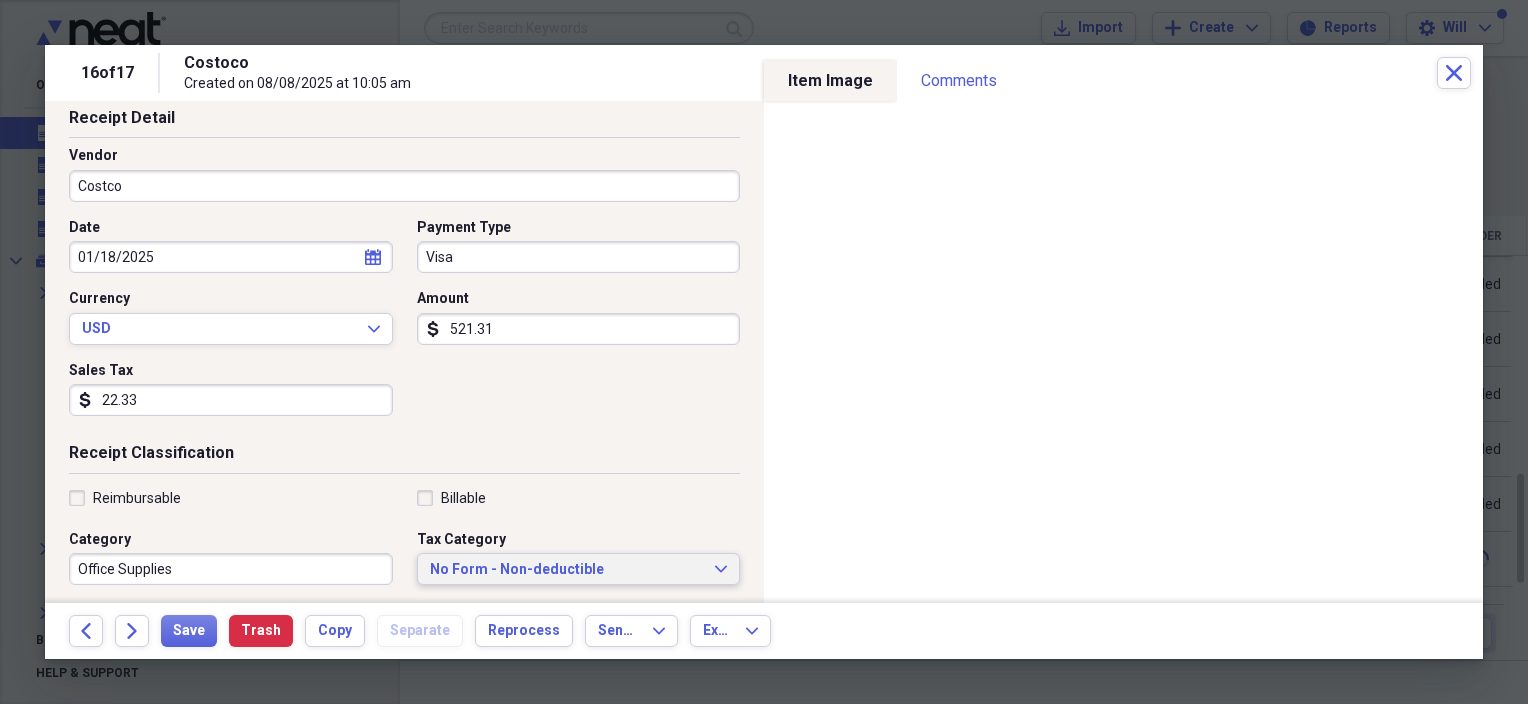 type on "22.33" 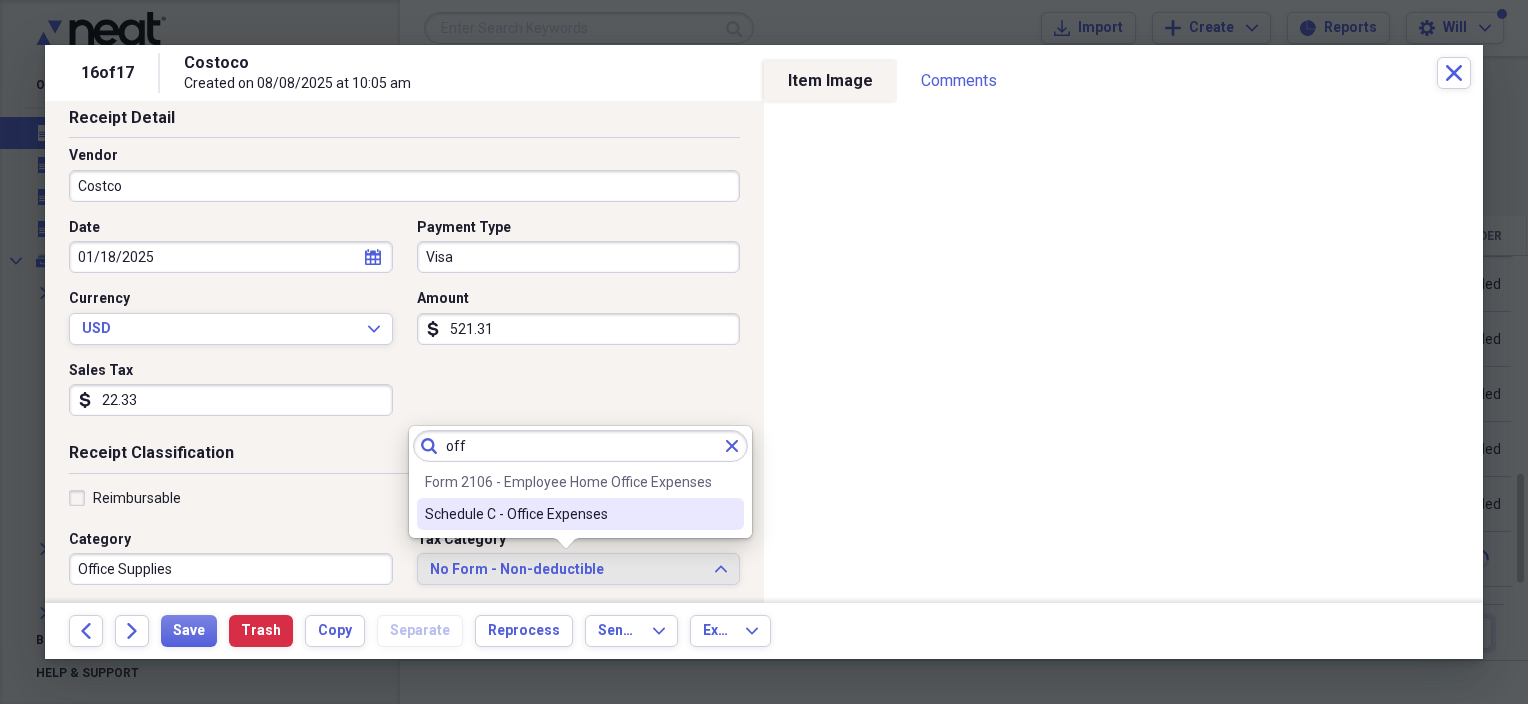 type on "off" 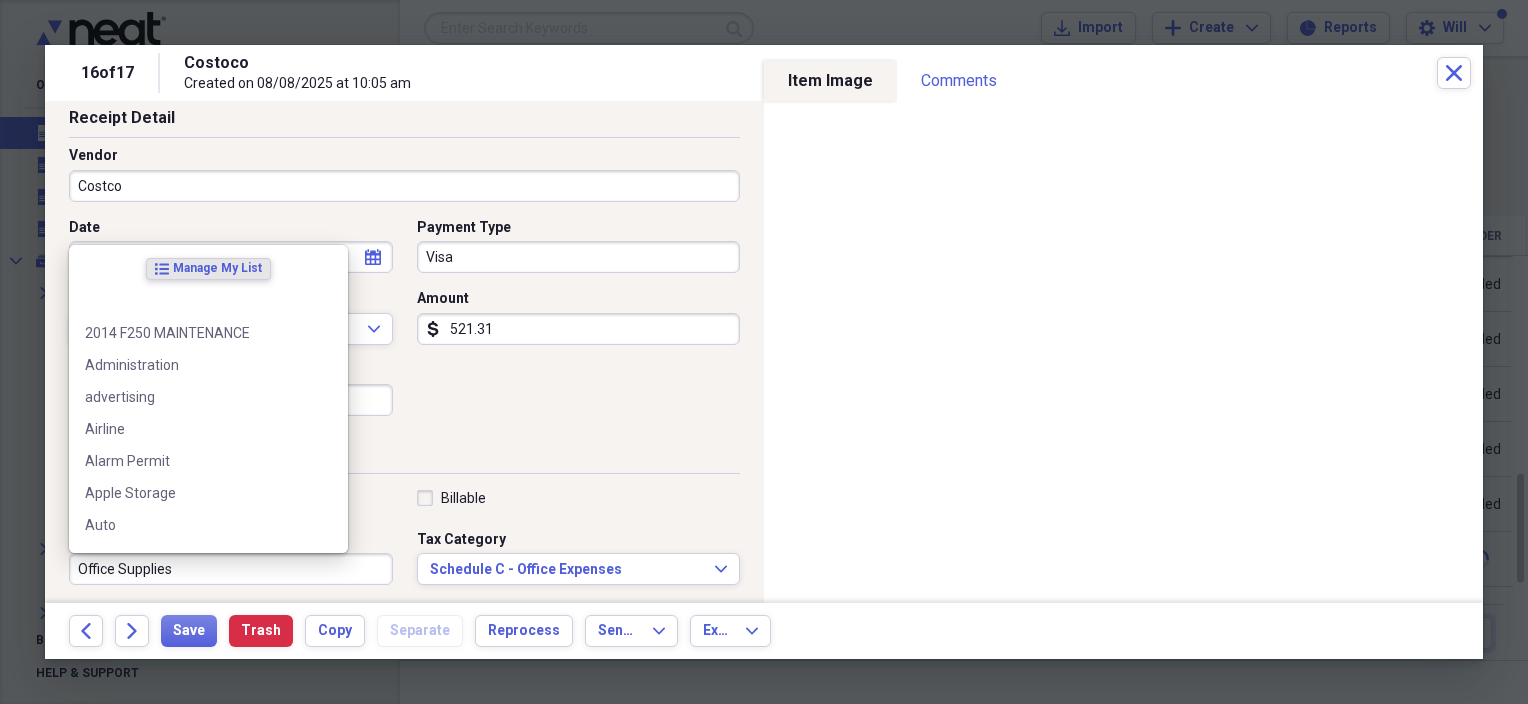 click on "Office Supplies" at bounding box center [231, 569] 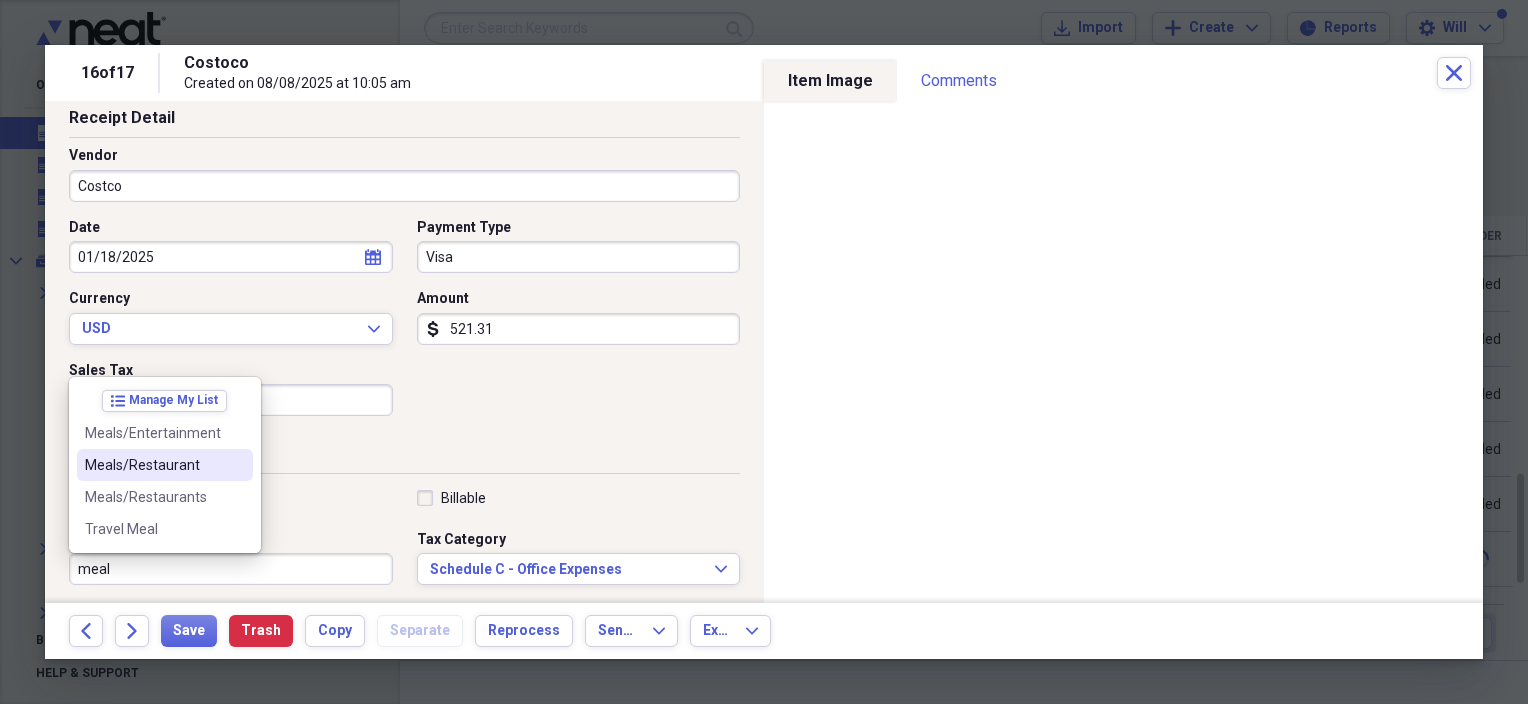 click on "Meals/Restaurant" at bounding box center [153, 465] 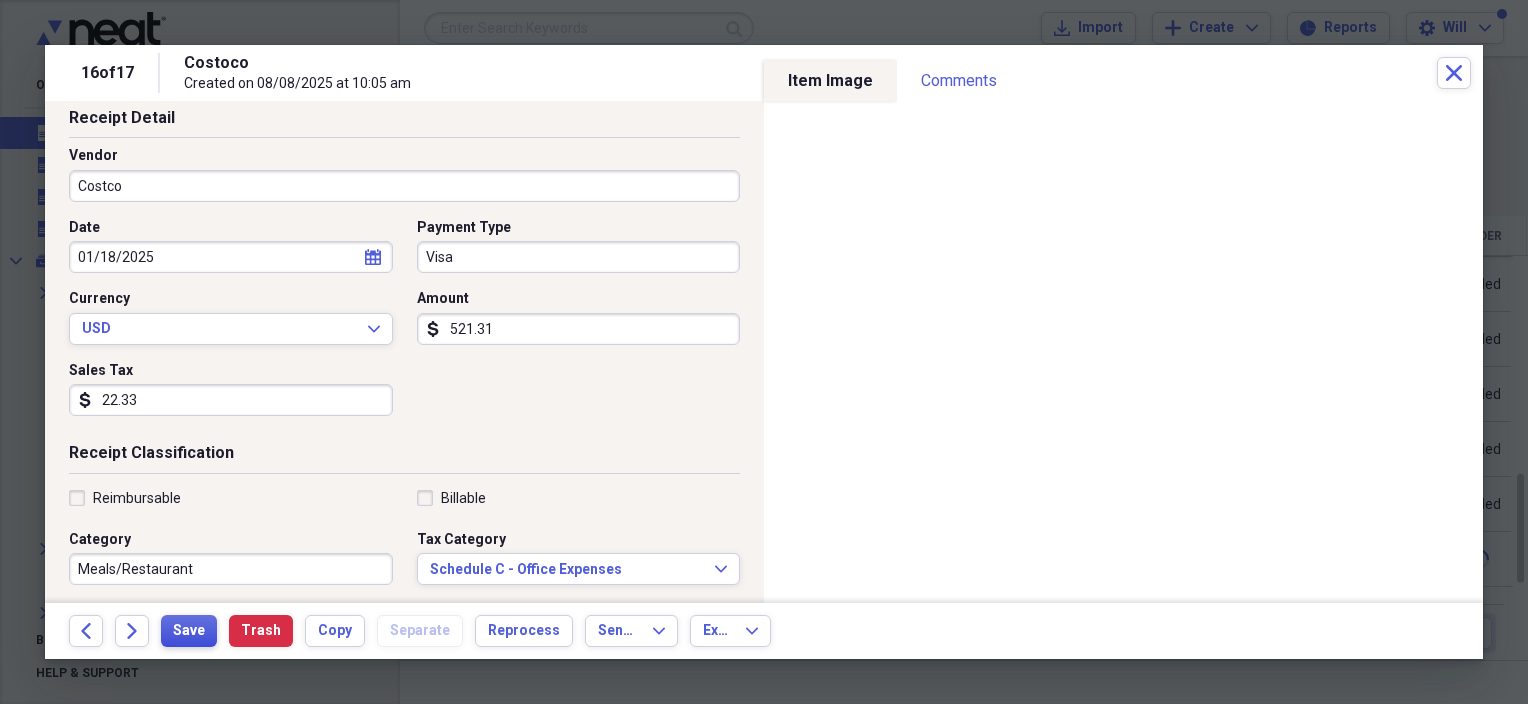 click on "Save" at bounding box center (189, 631) 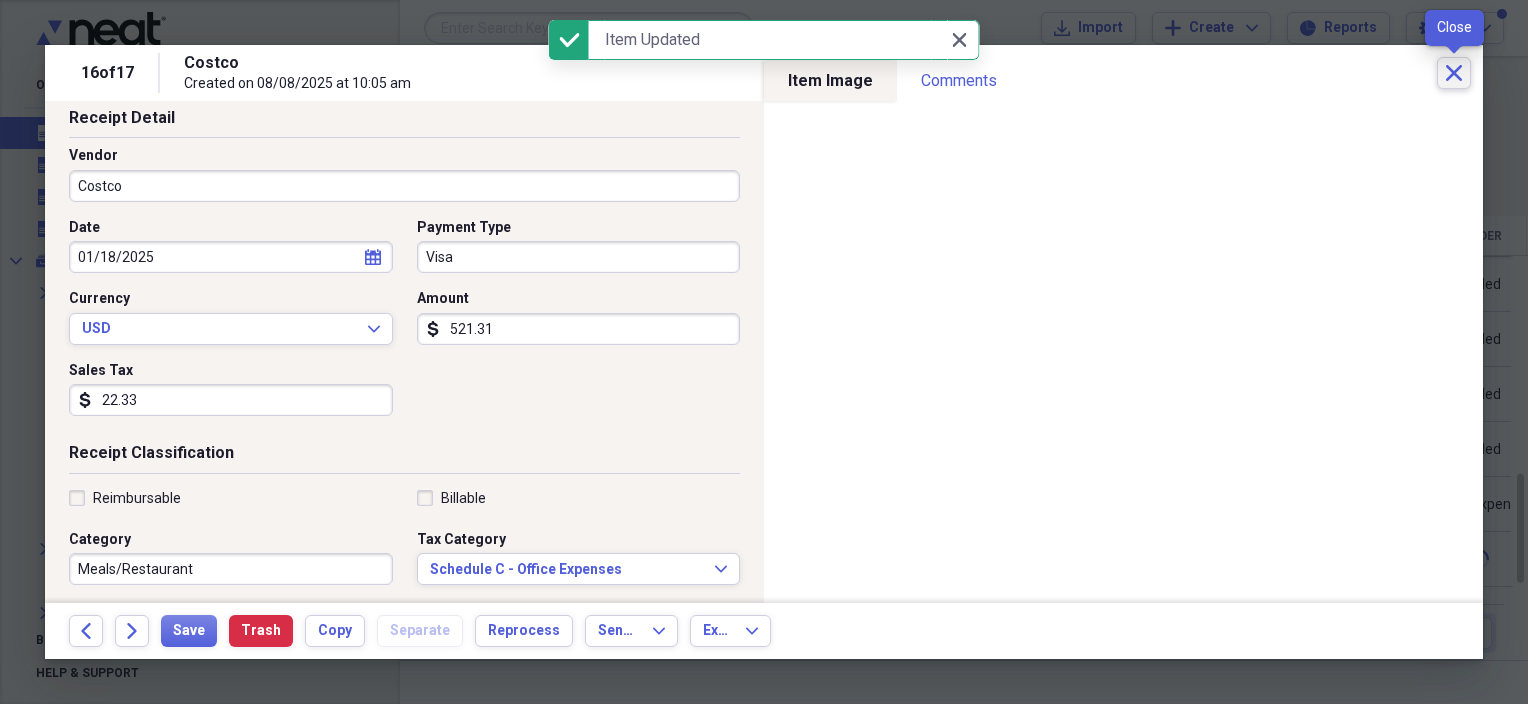 click on "Close" 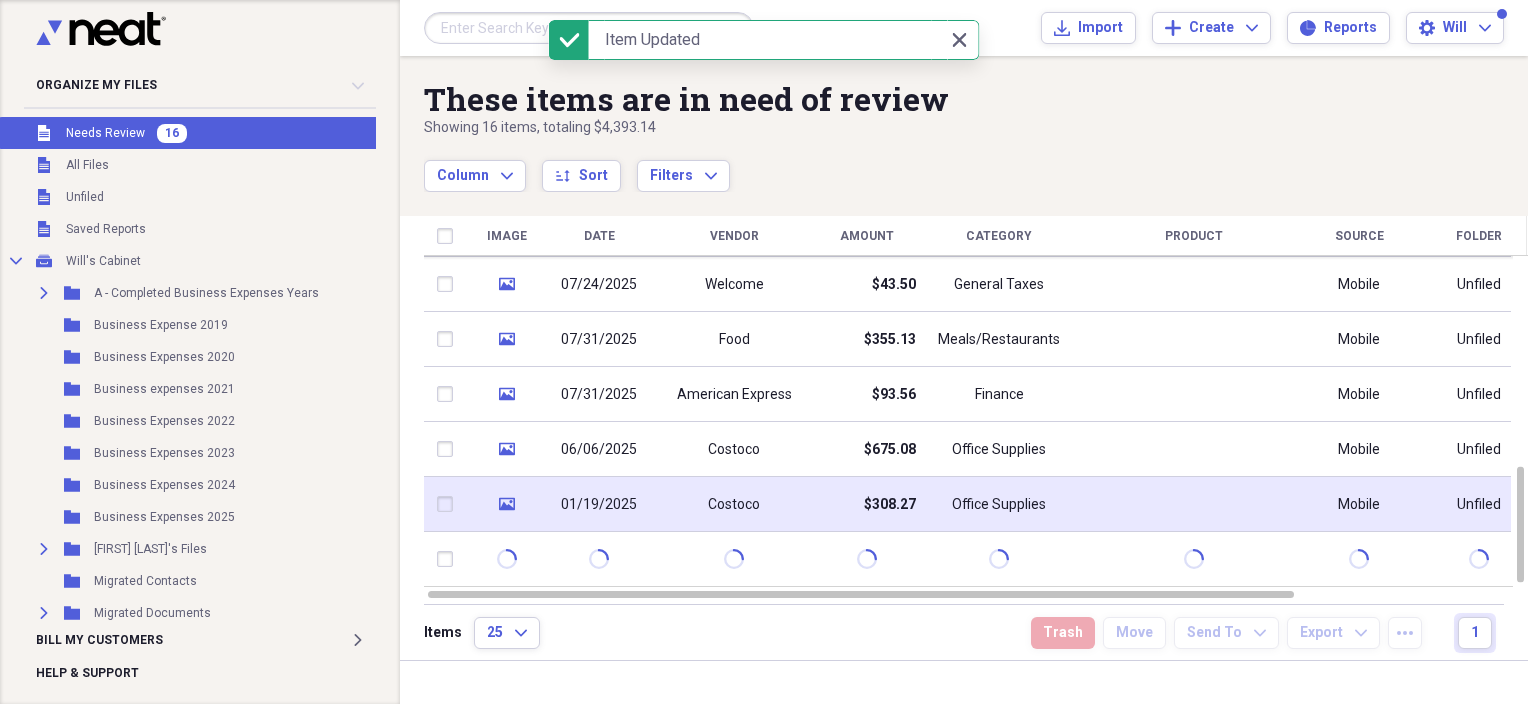 click on "01/19/2025" at bounding box center (599, 505) 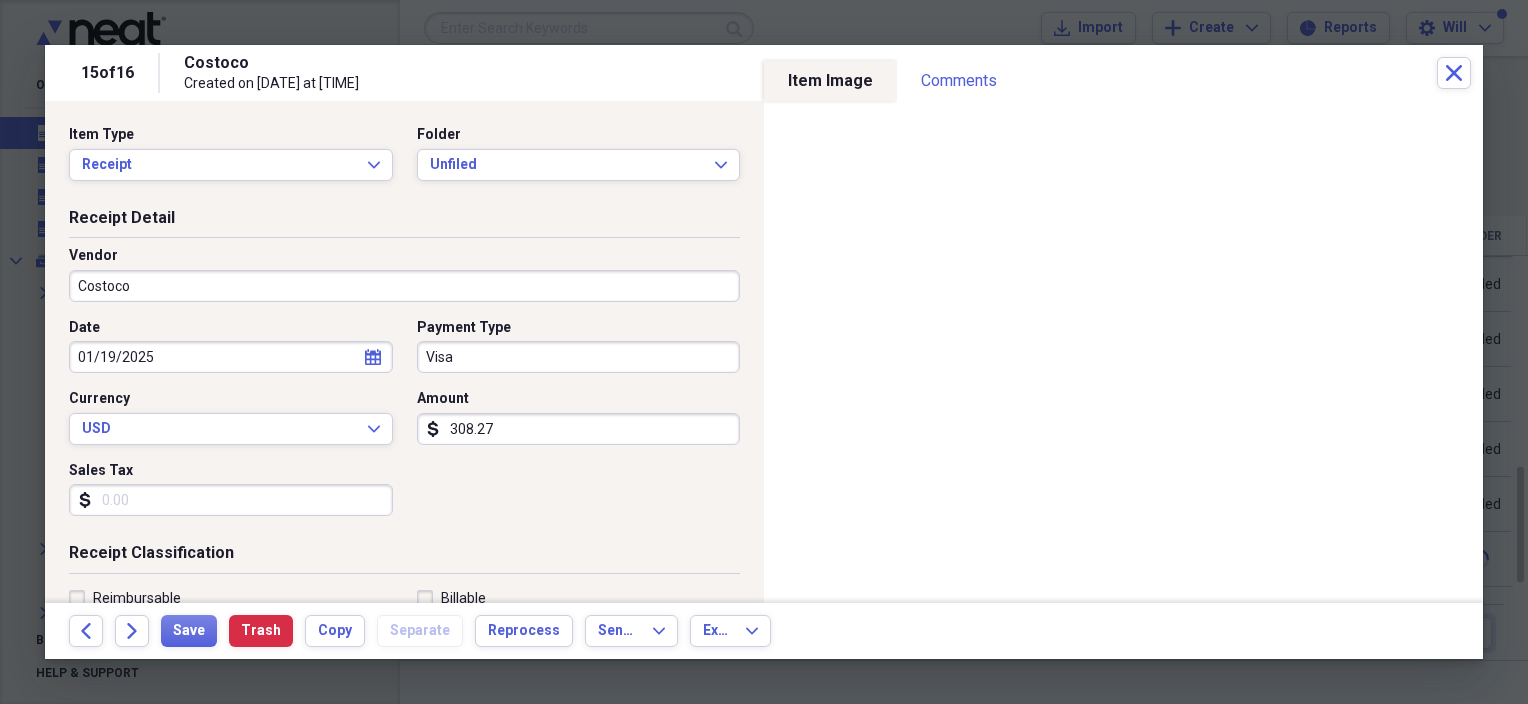 click on "Costoco" at bounding box center (404, 286) 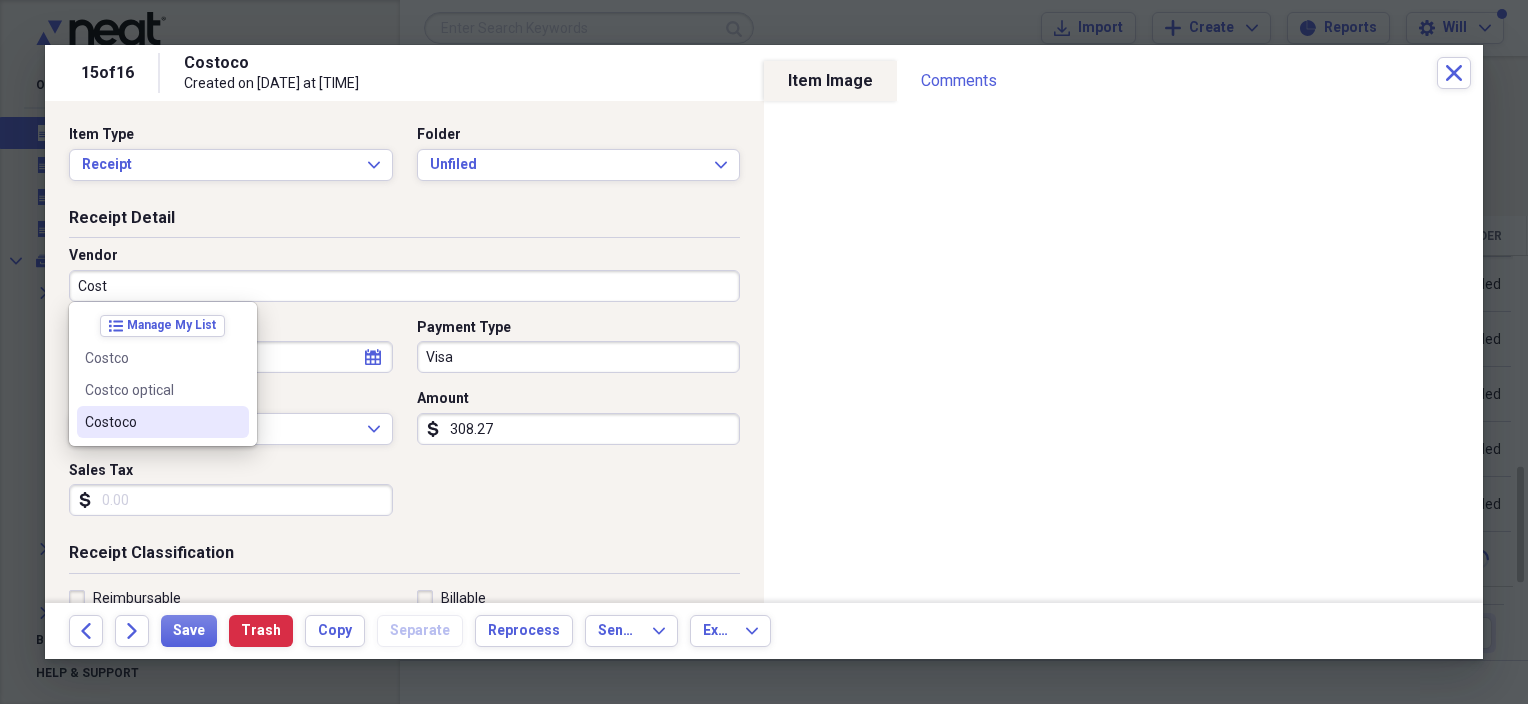 type on "Cost" 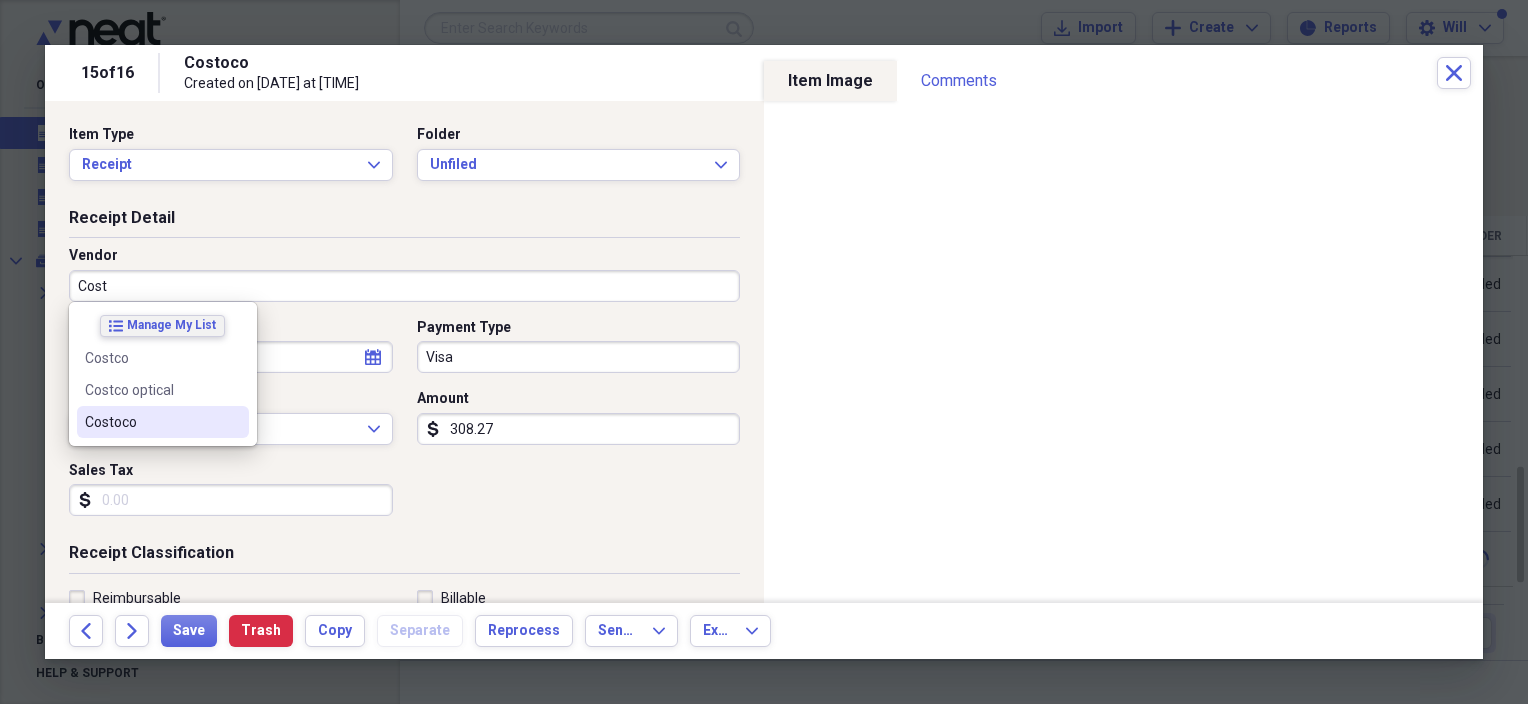 click on "Manage My List" at bounding box center [171, 325] 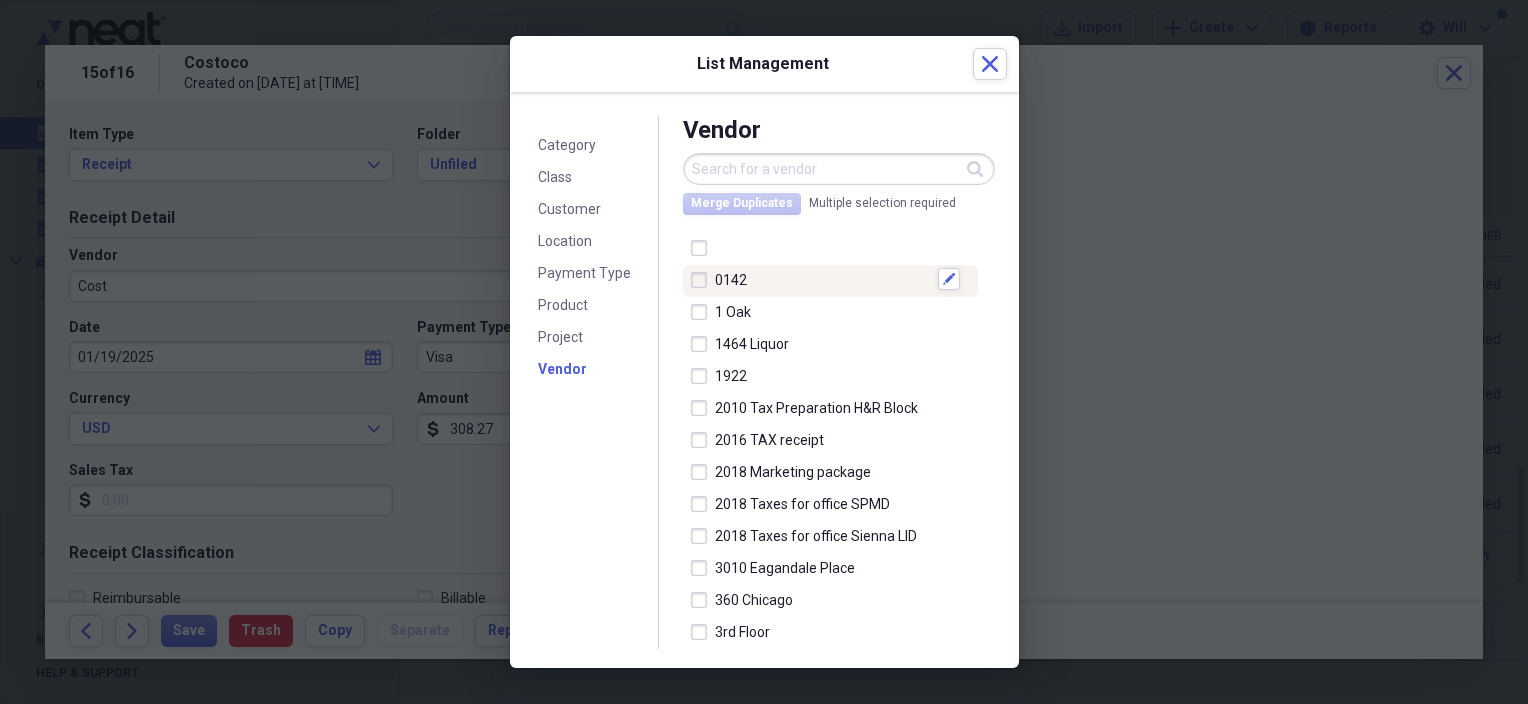 click at bounding box center (703, 280) 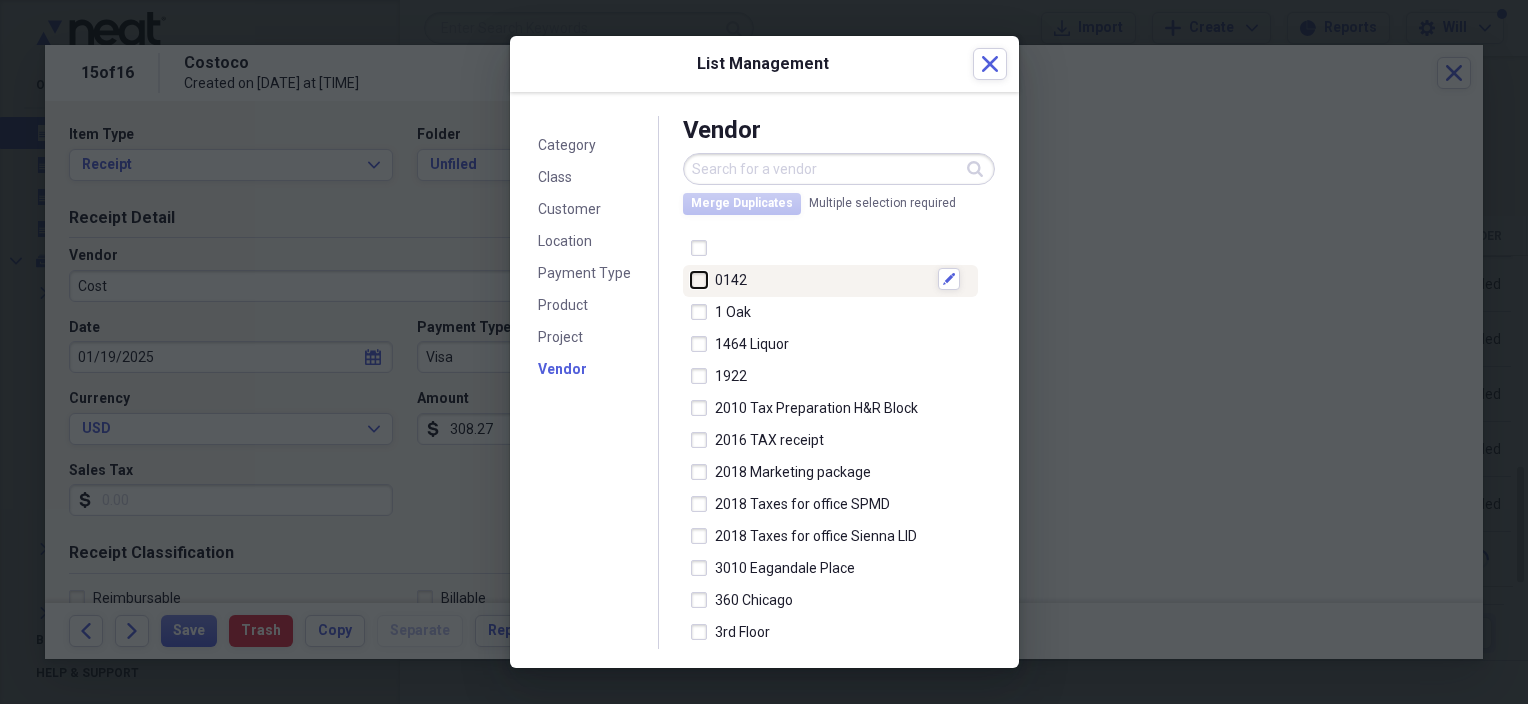 click at bounding box center (691, 279) 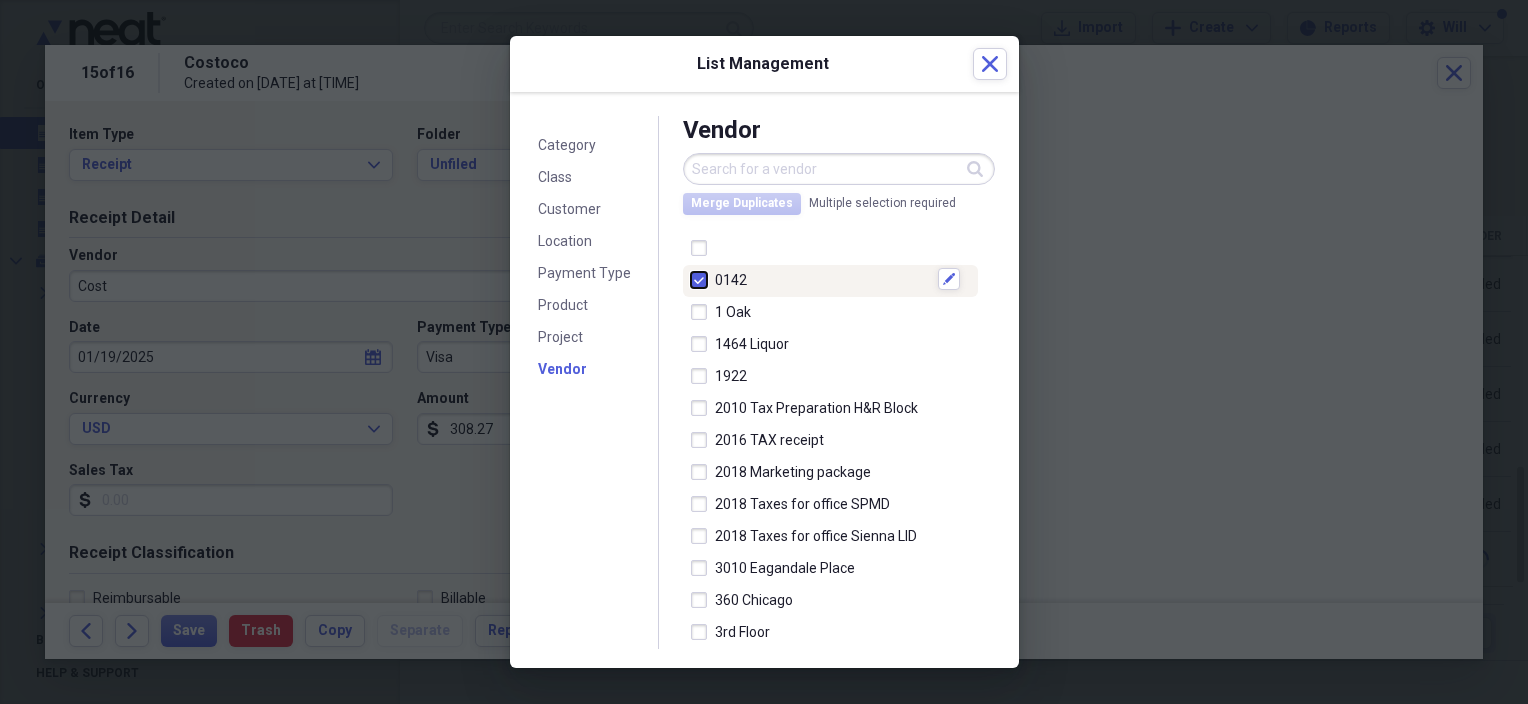checkbox on "true" 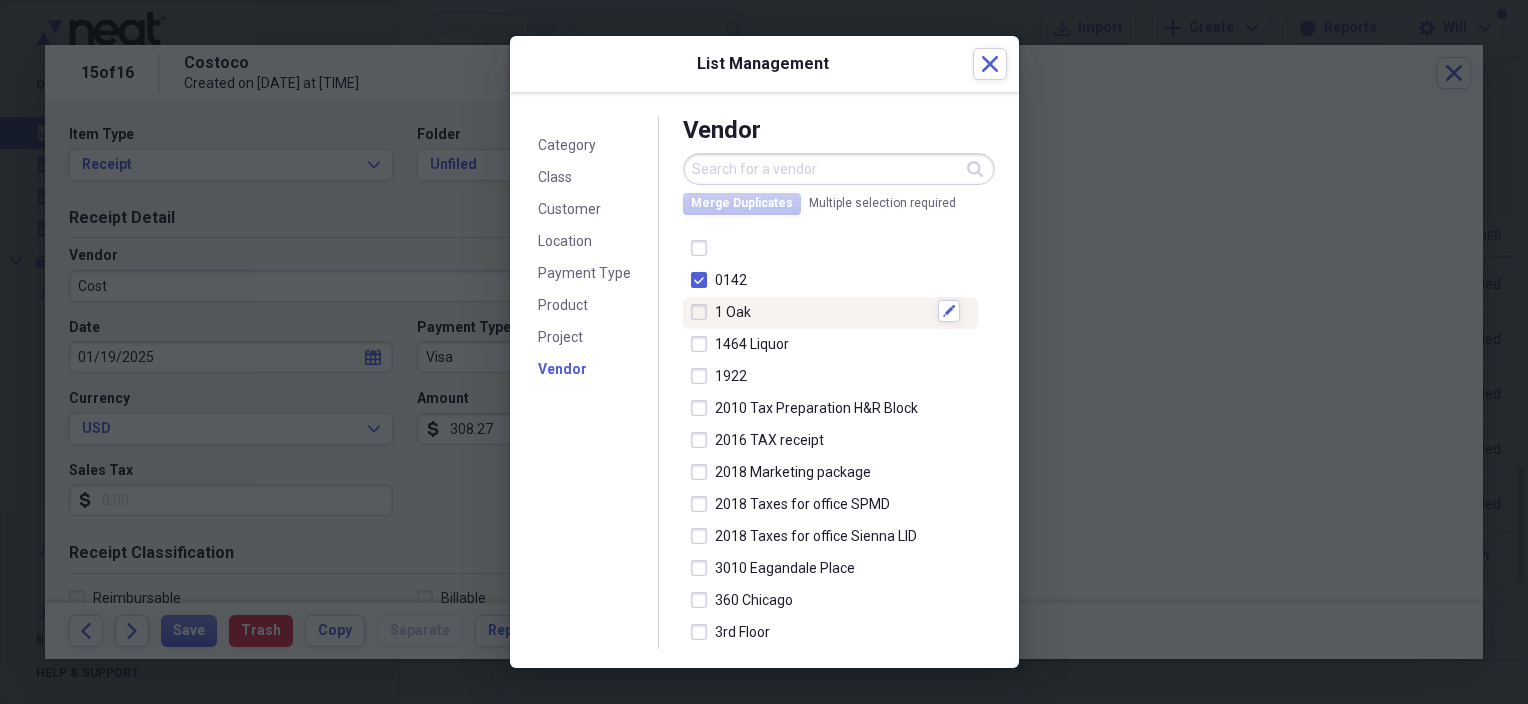 click at bounding box center [703, 312] 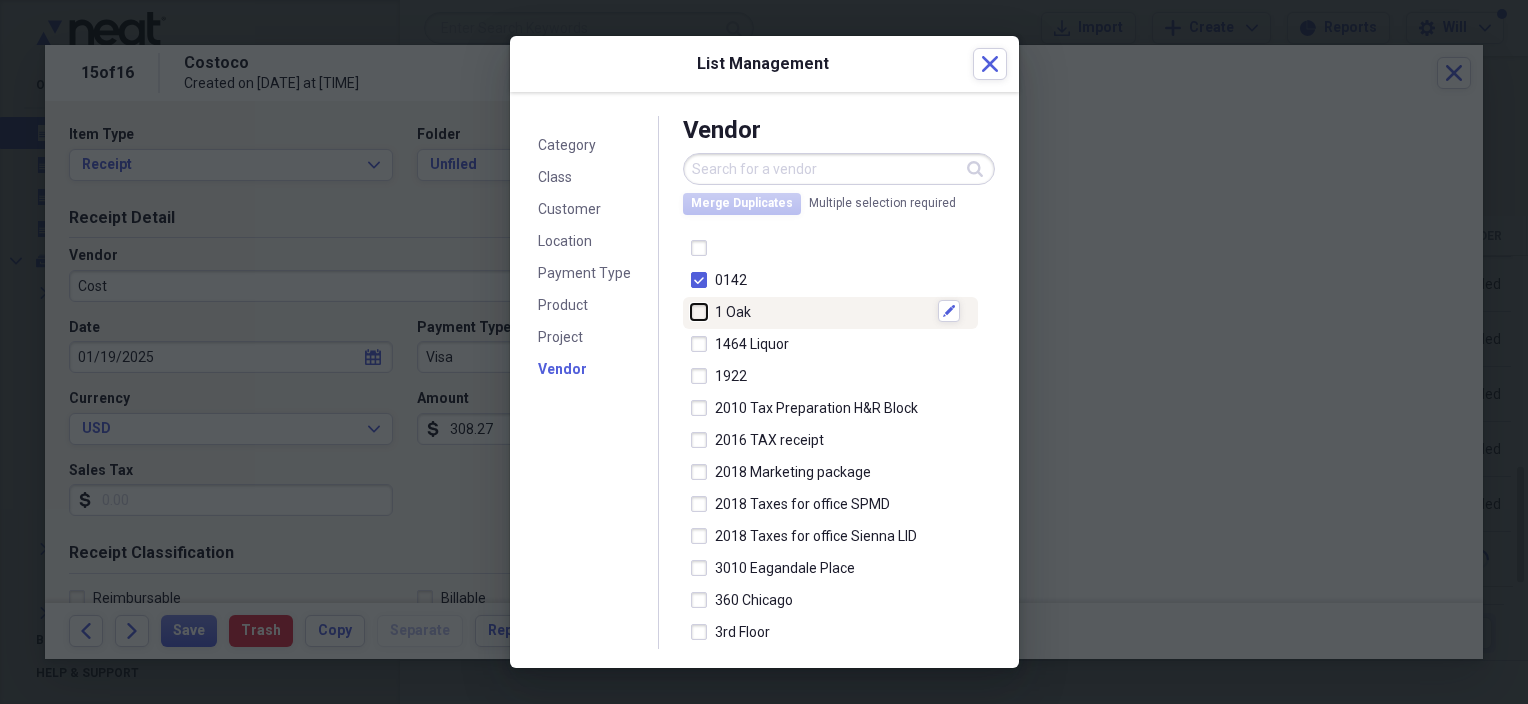 click at bounding box center (691, 311) 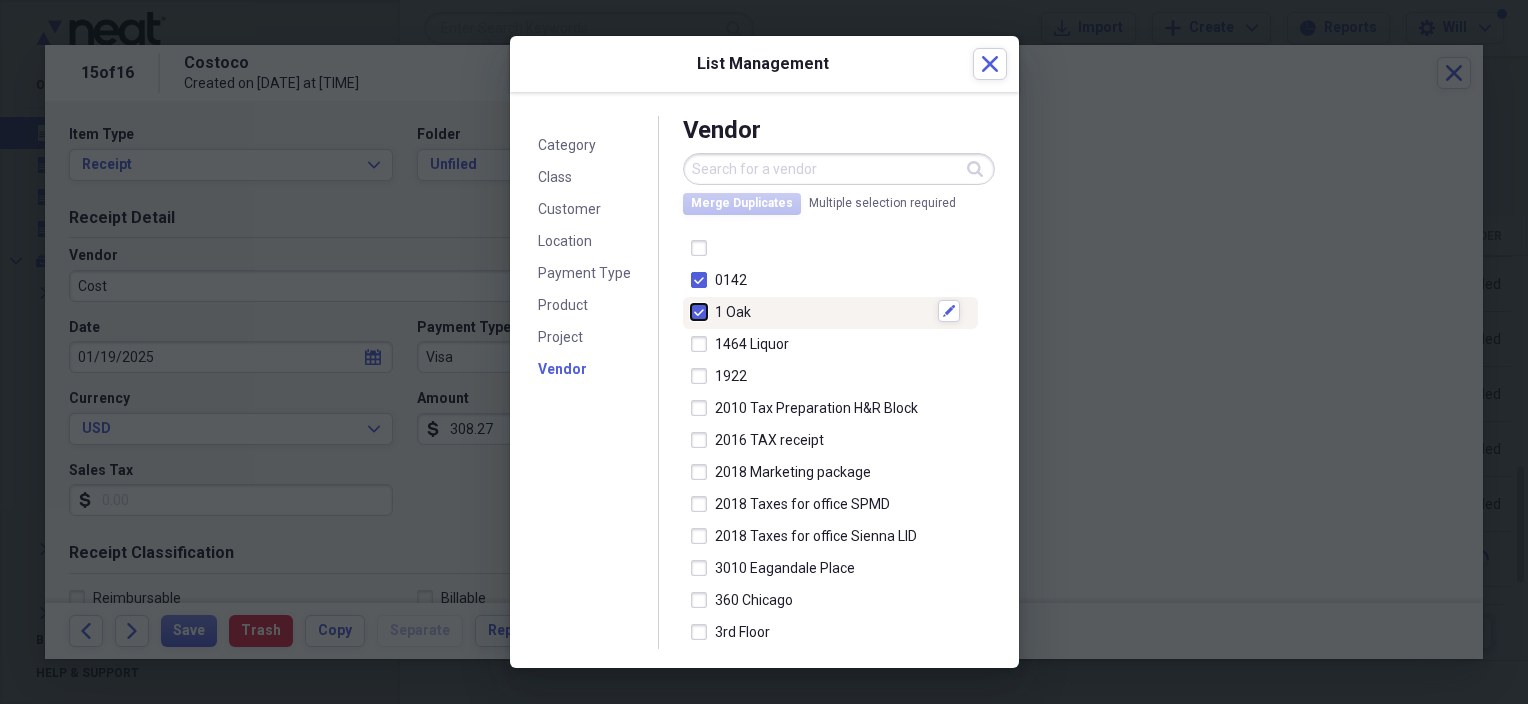 checkbox on "true" 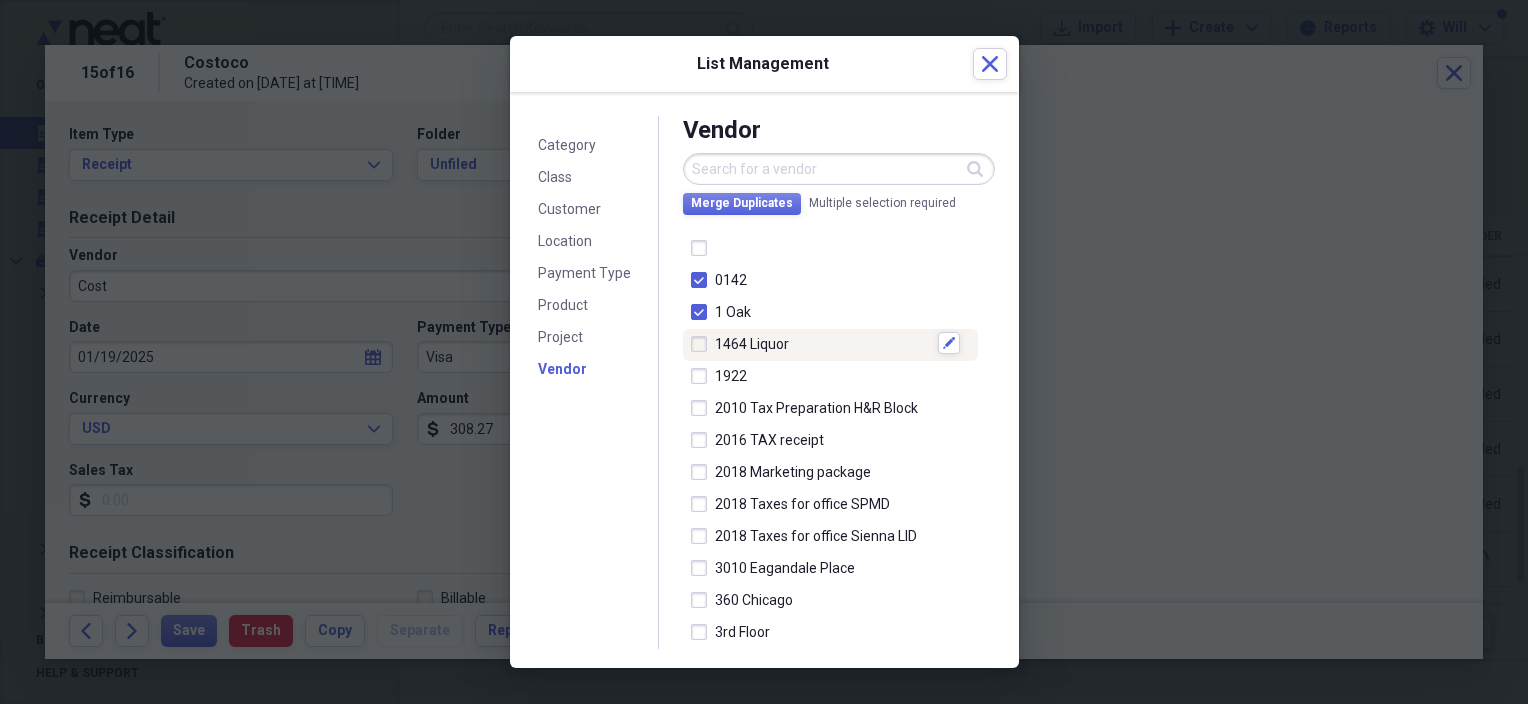 click at bounding box center (703, 344) 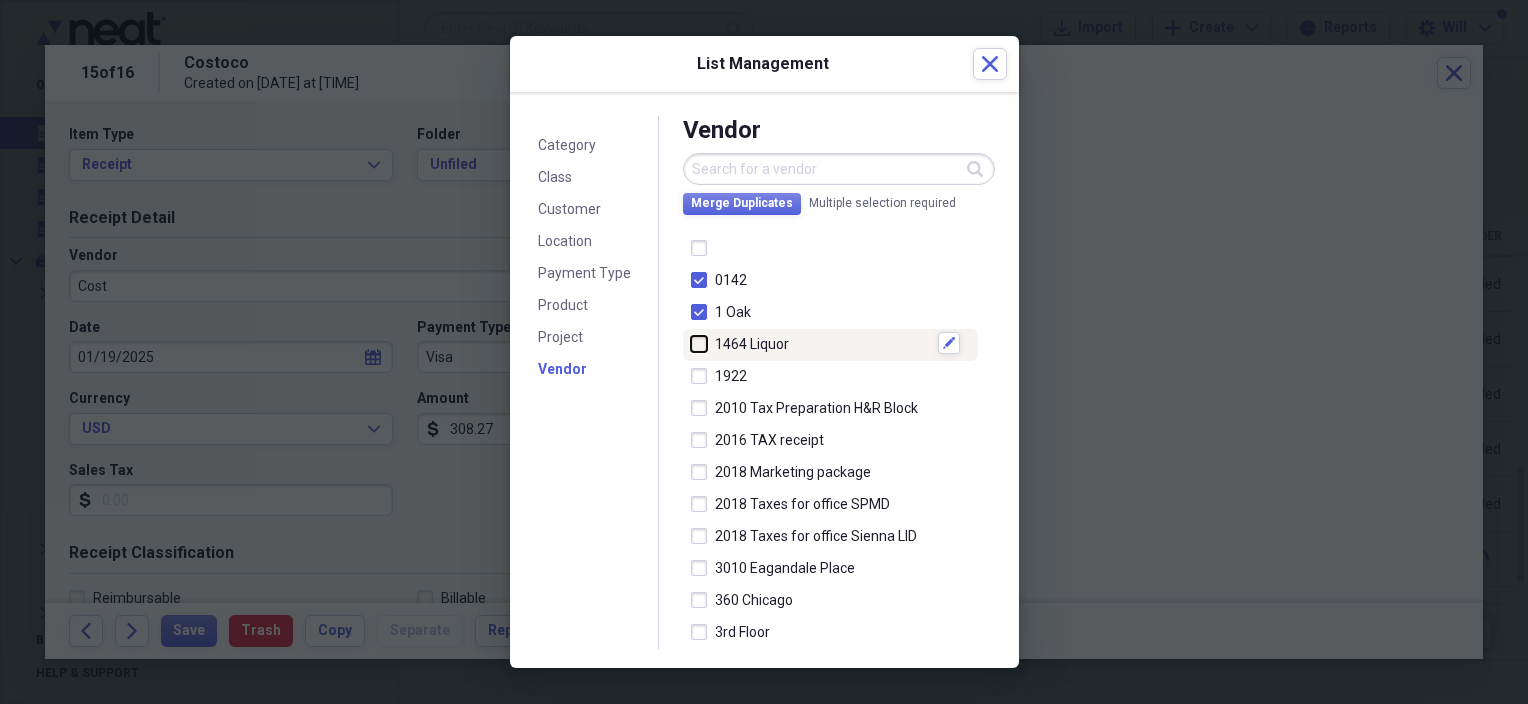 click at bounding box center [691, 343] 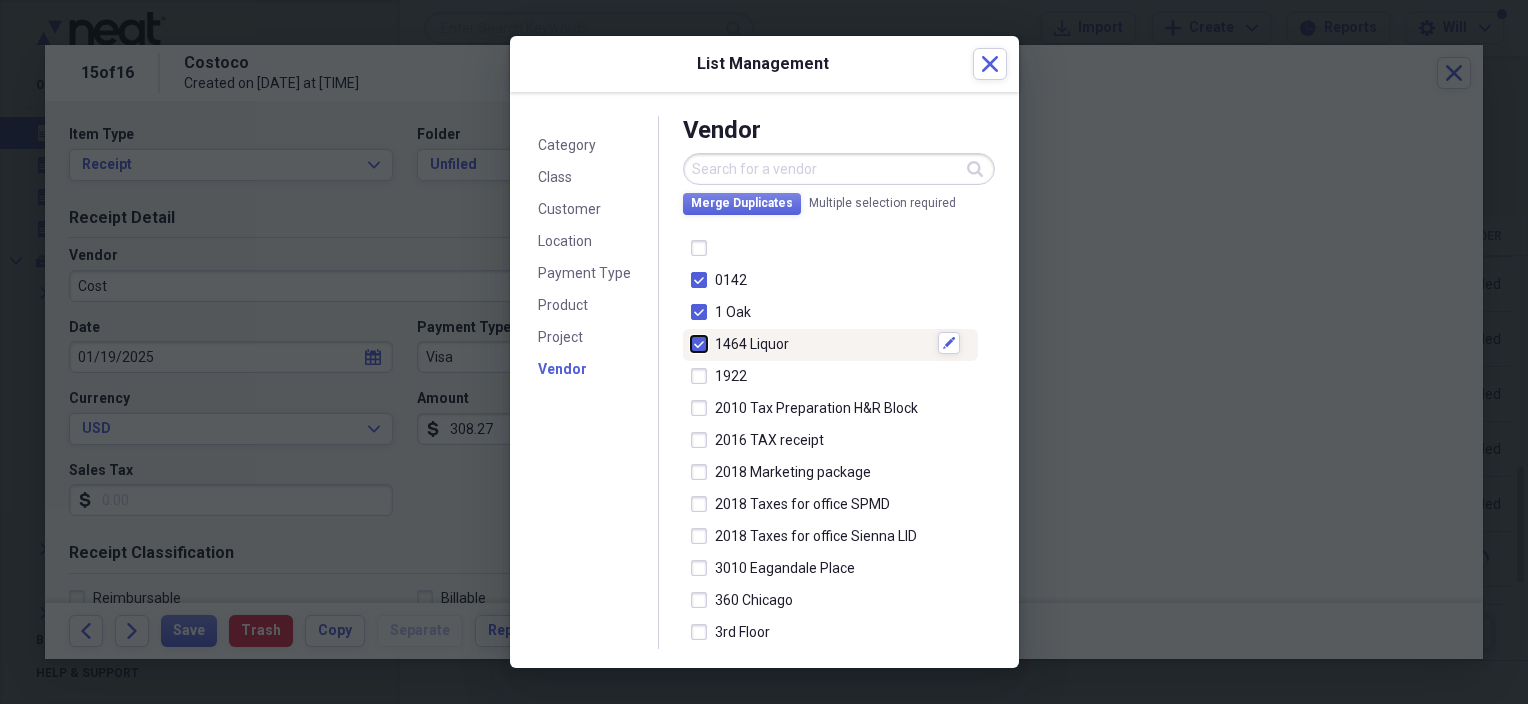 checkbox on "true" 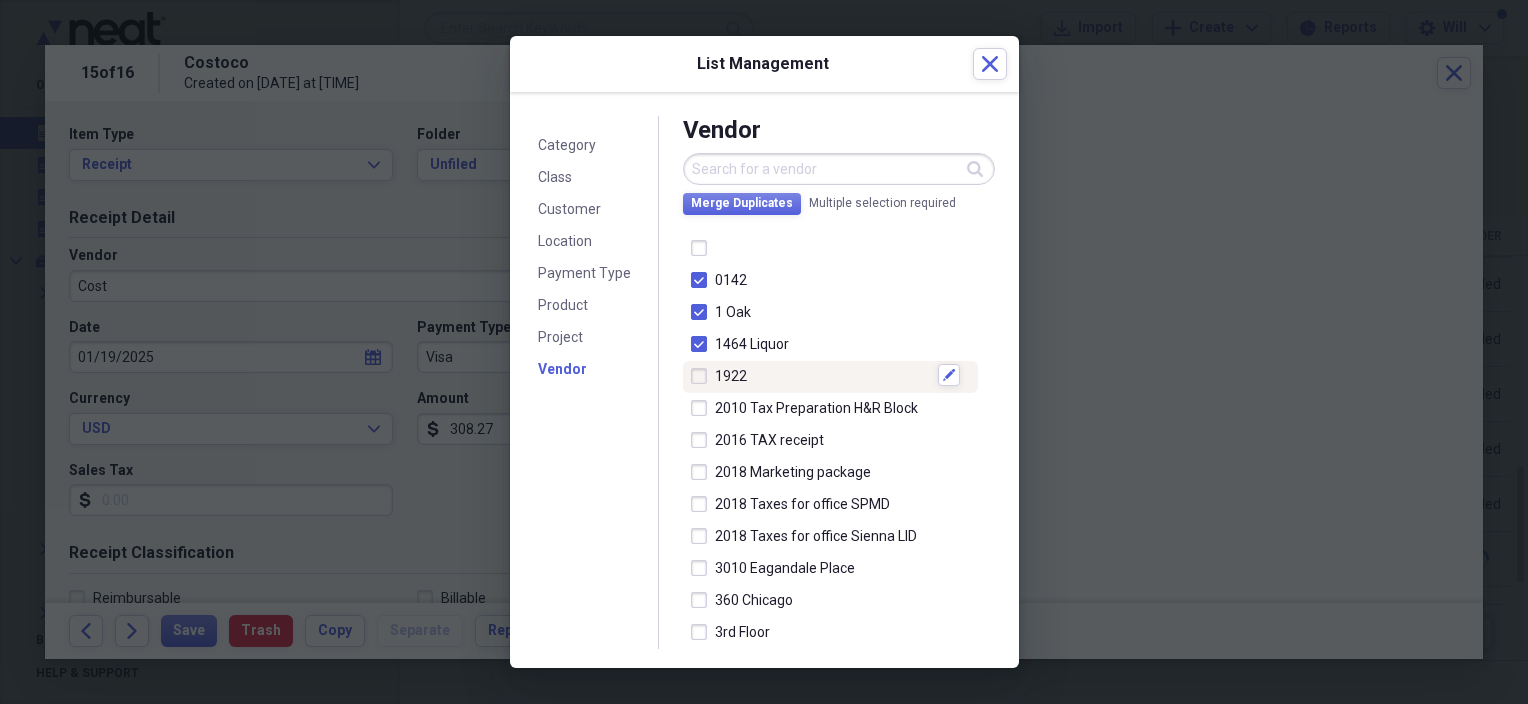click at bounding box center (703, 376) 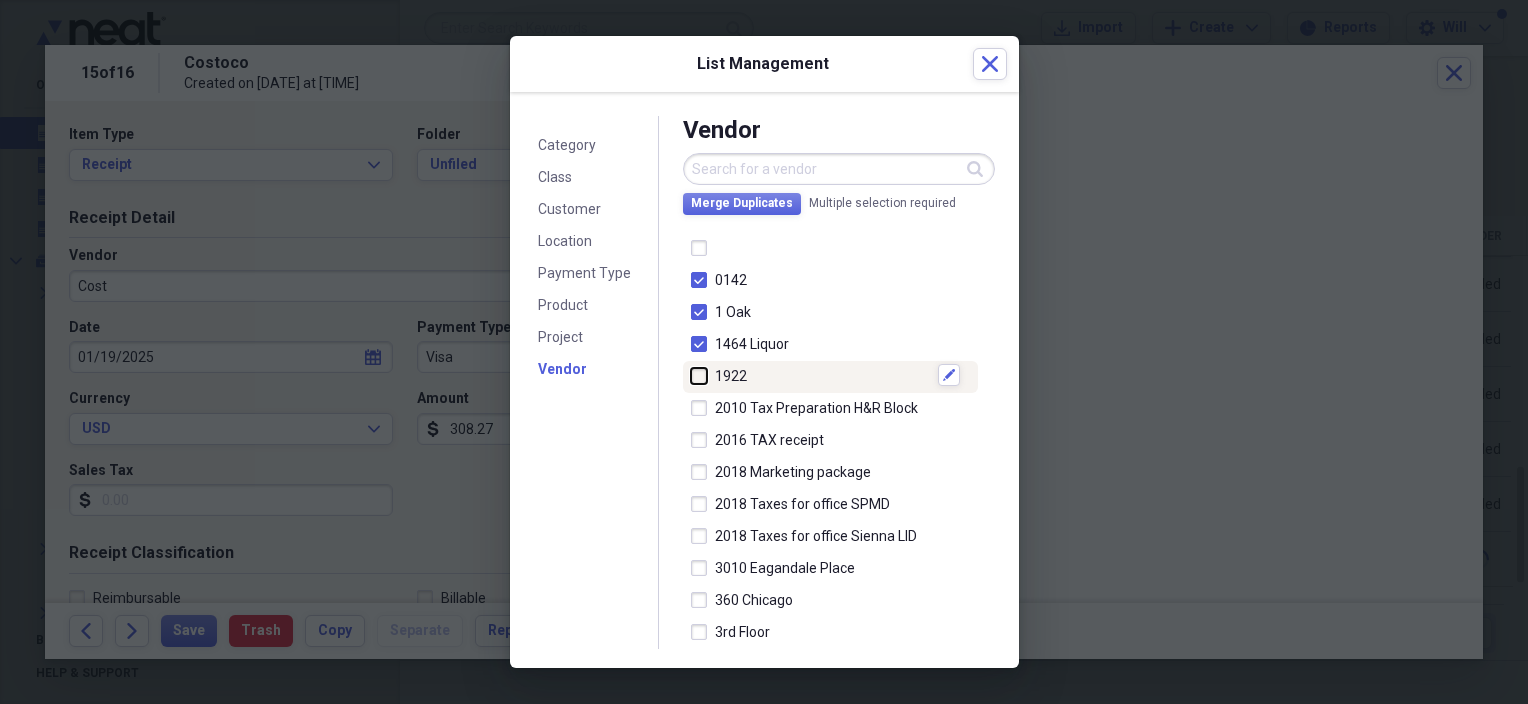 click at bounding box center [691, 375] 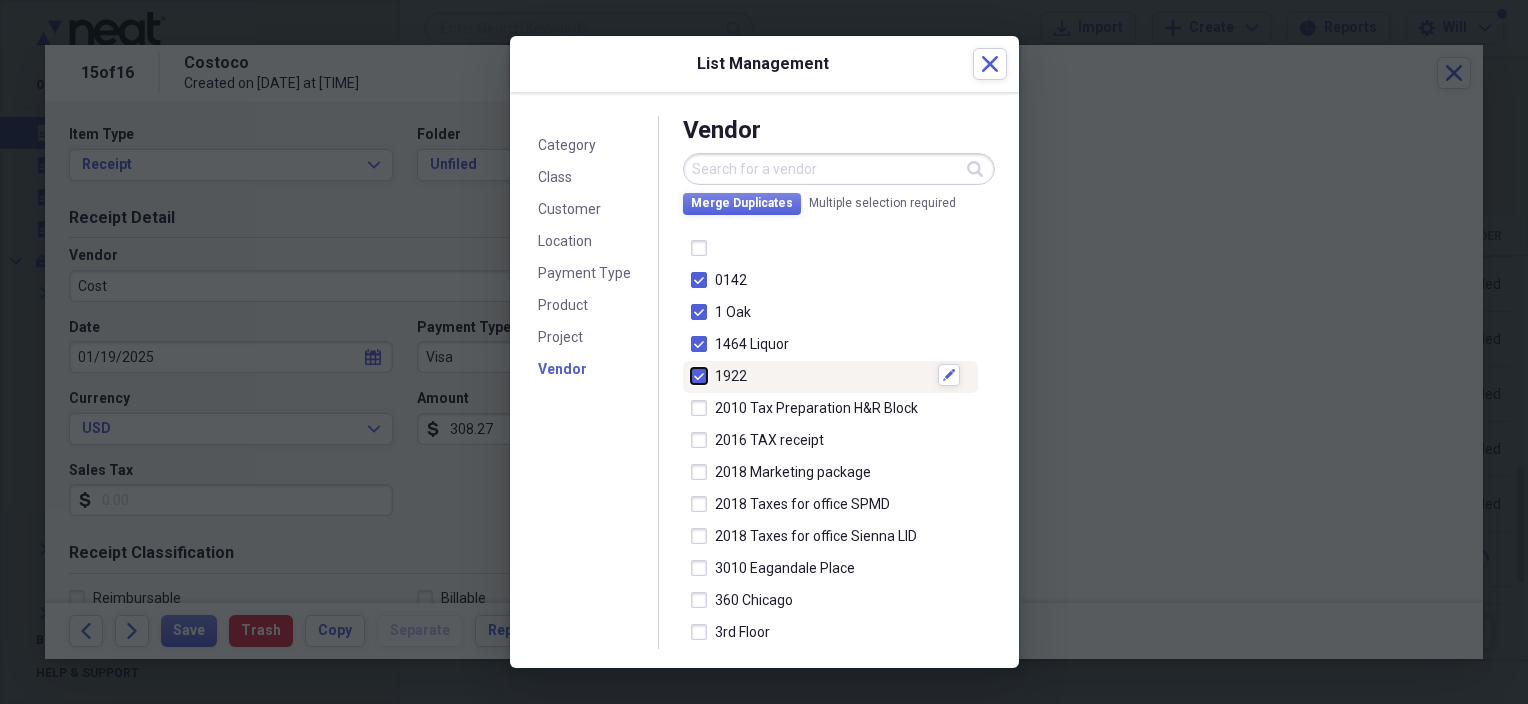 checkbox on "true" 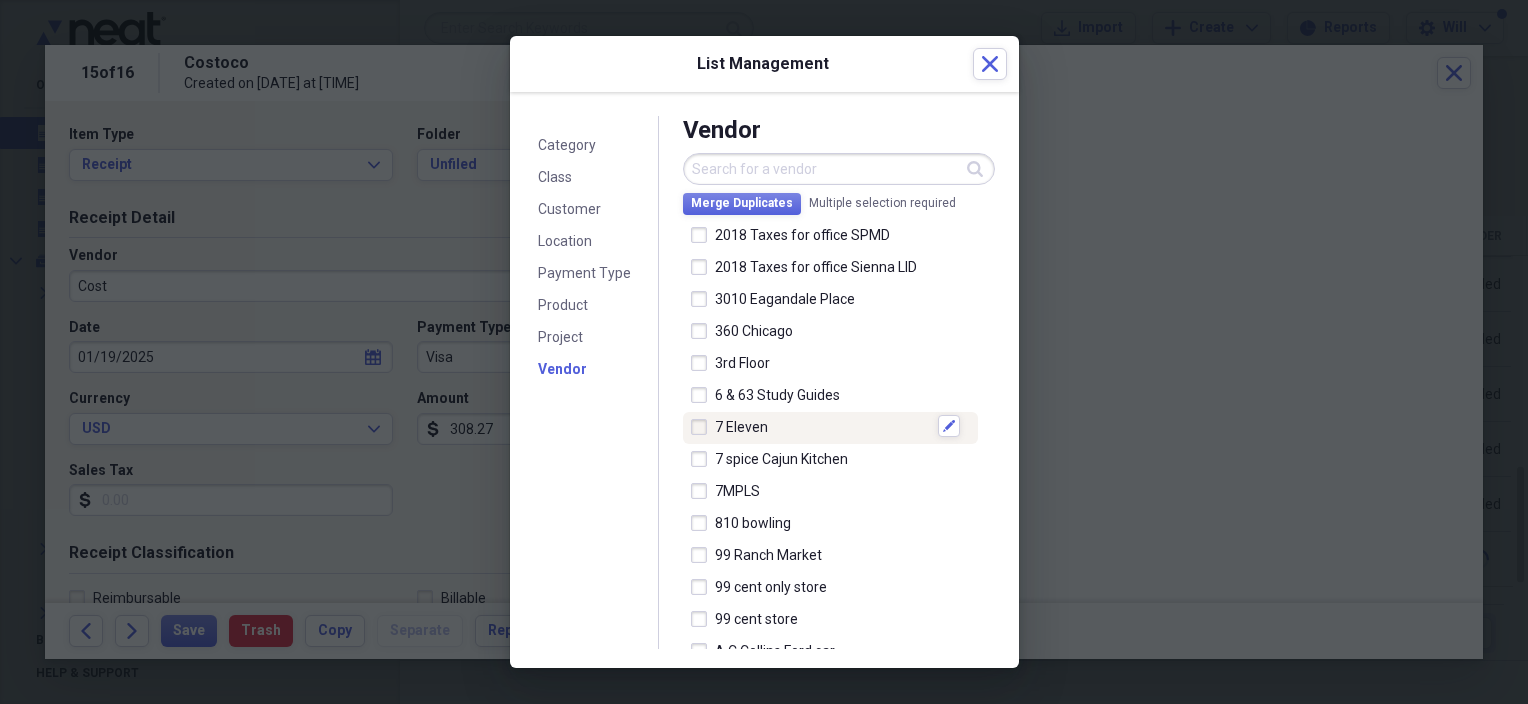 scroll, scrollTop: 200, scrollLeft: 0, axis: vertical 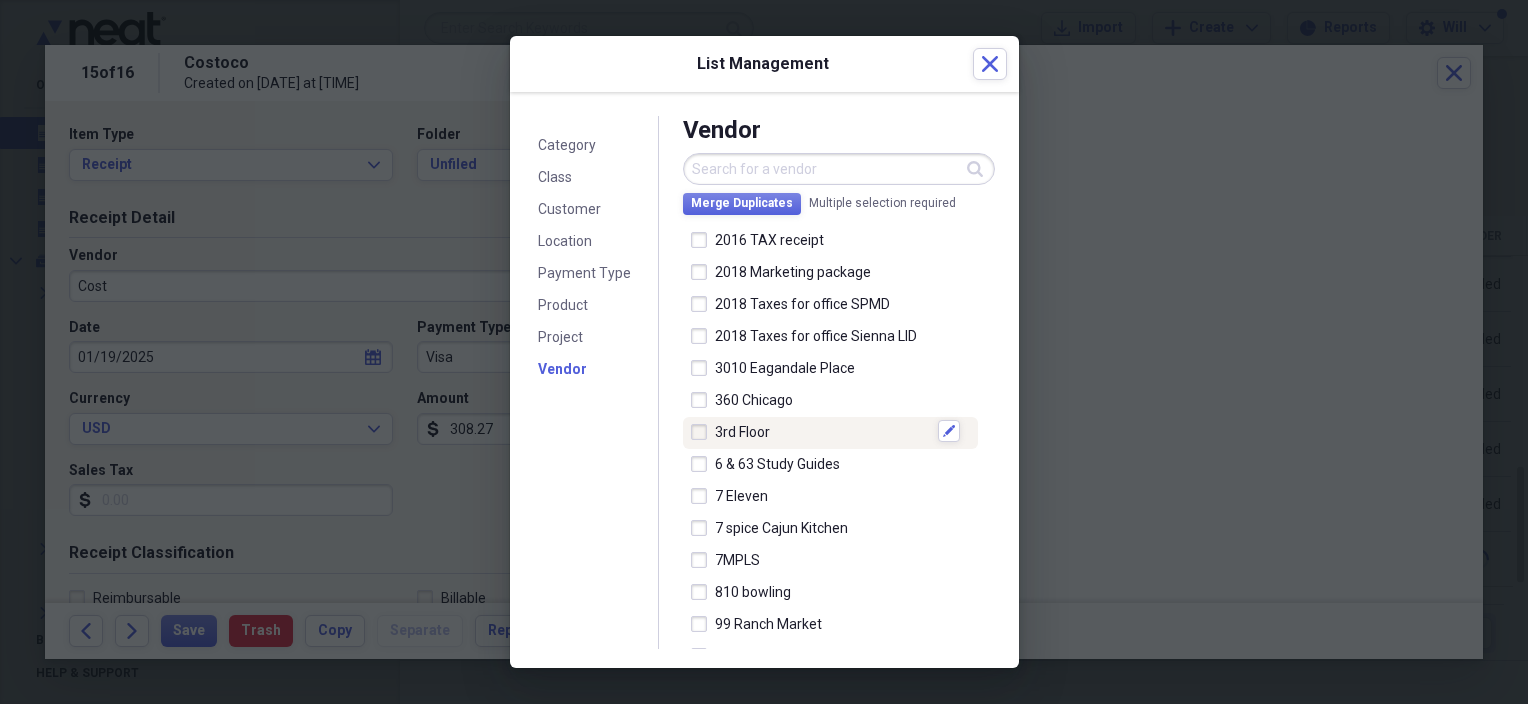 click at bounding box center (703, 432) 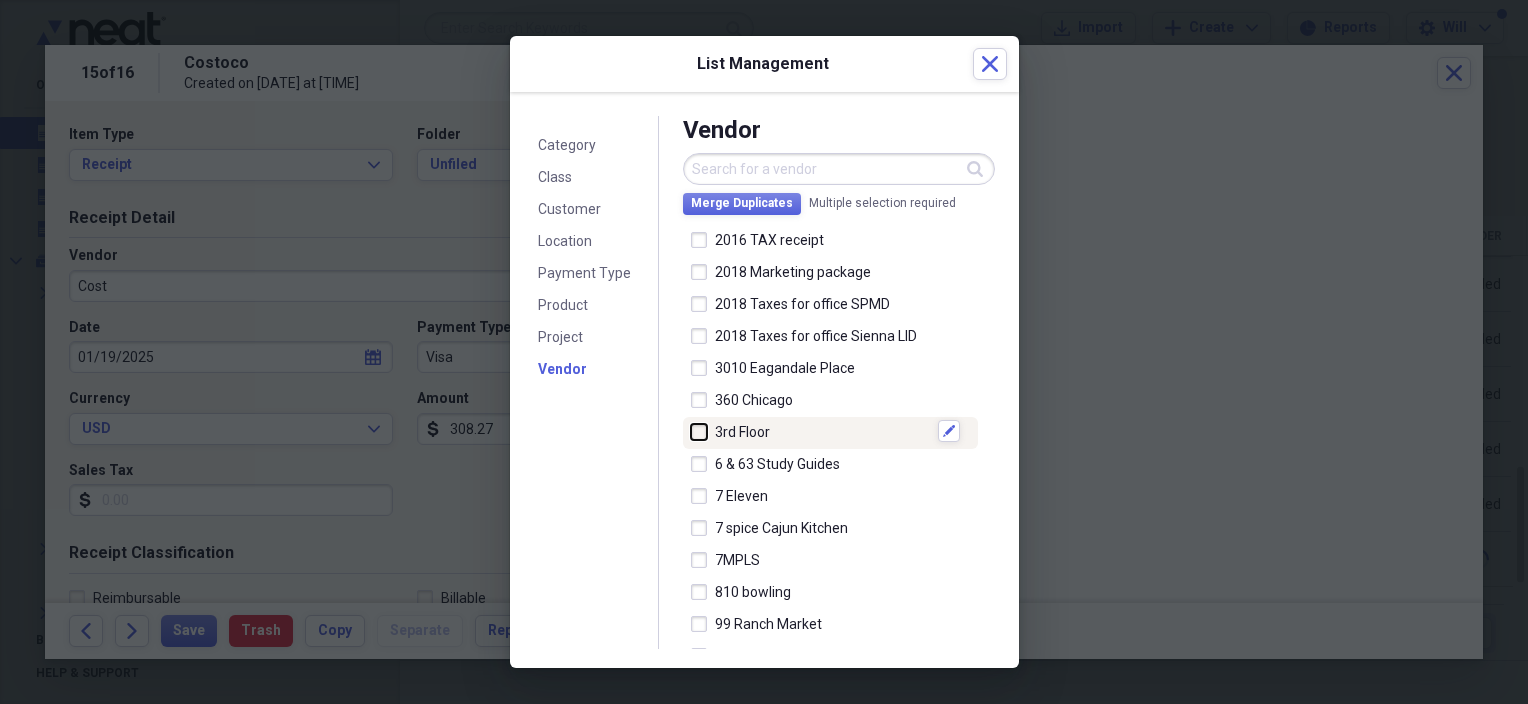 click at bounding box center [691, 431] 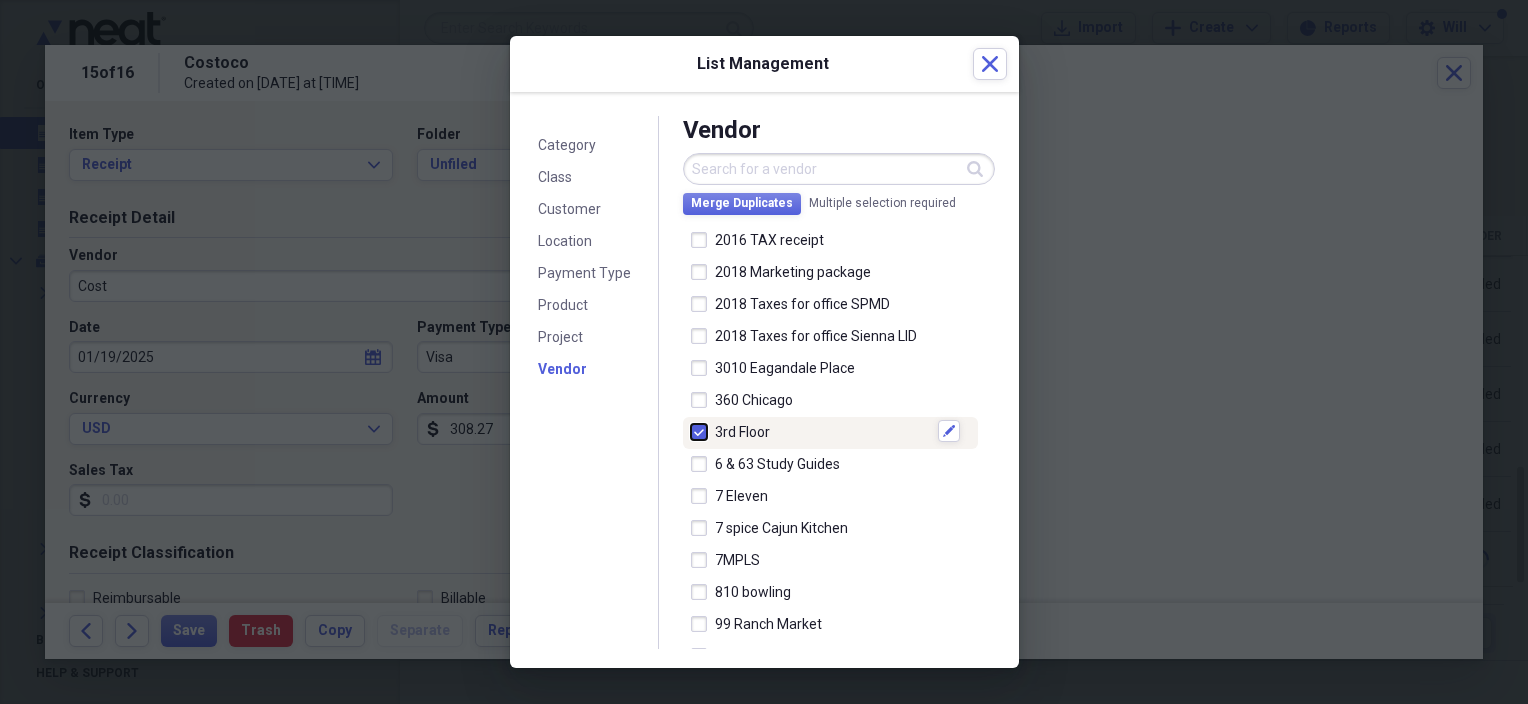 checkbox on "true" 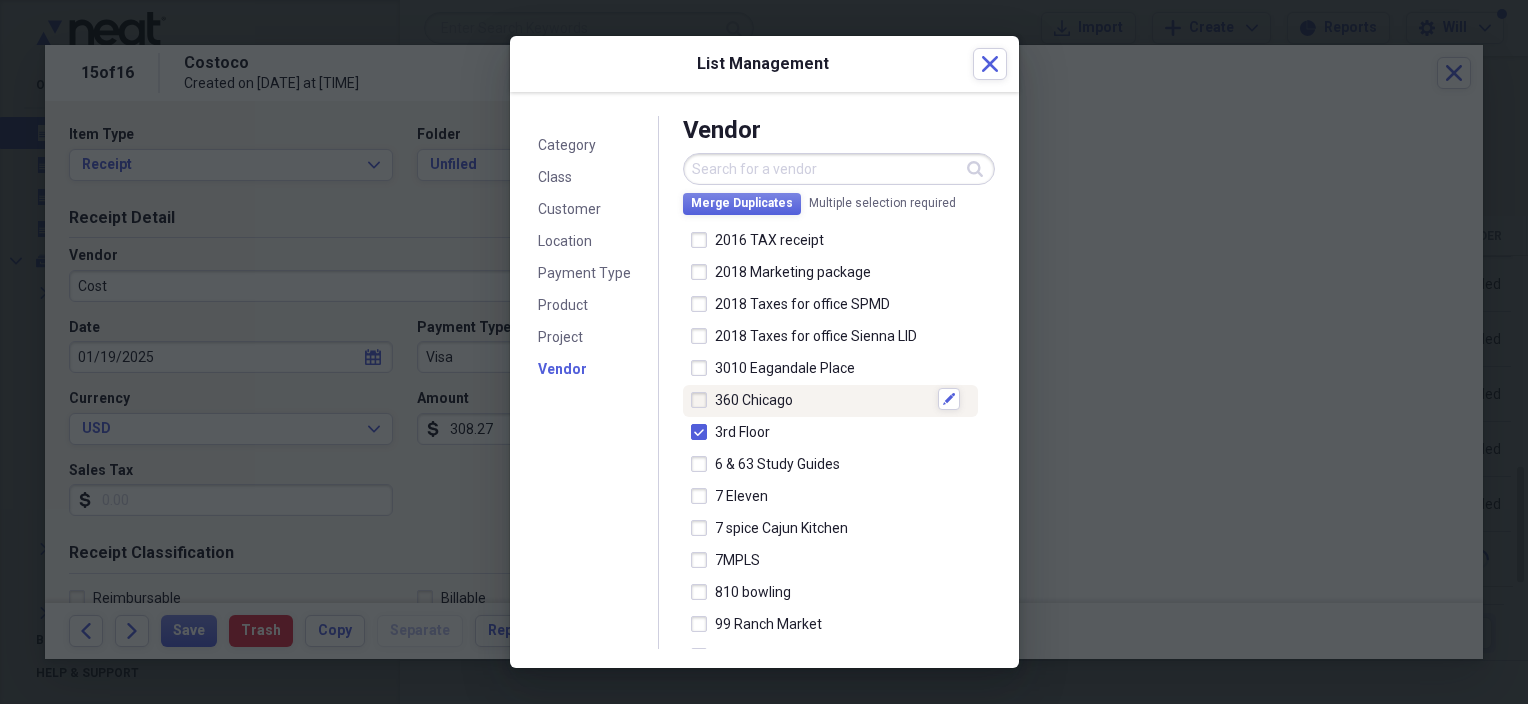 click at bounding box center [703, 400] 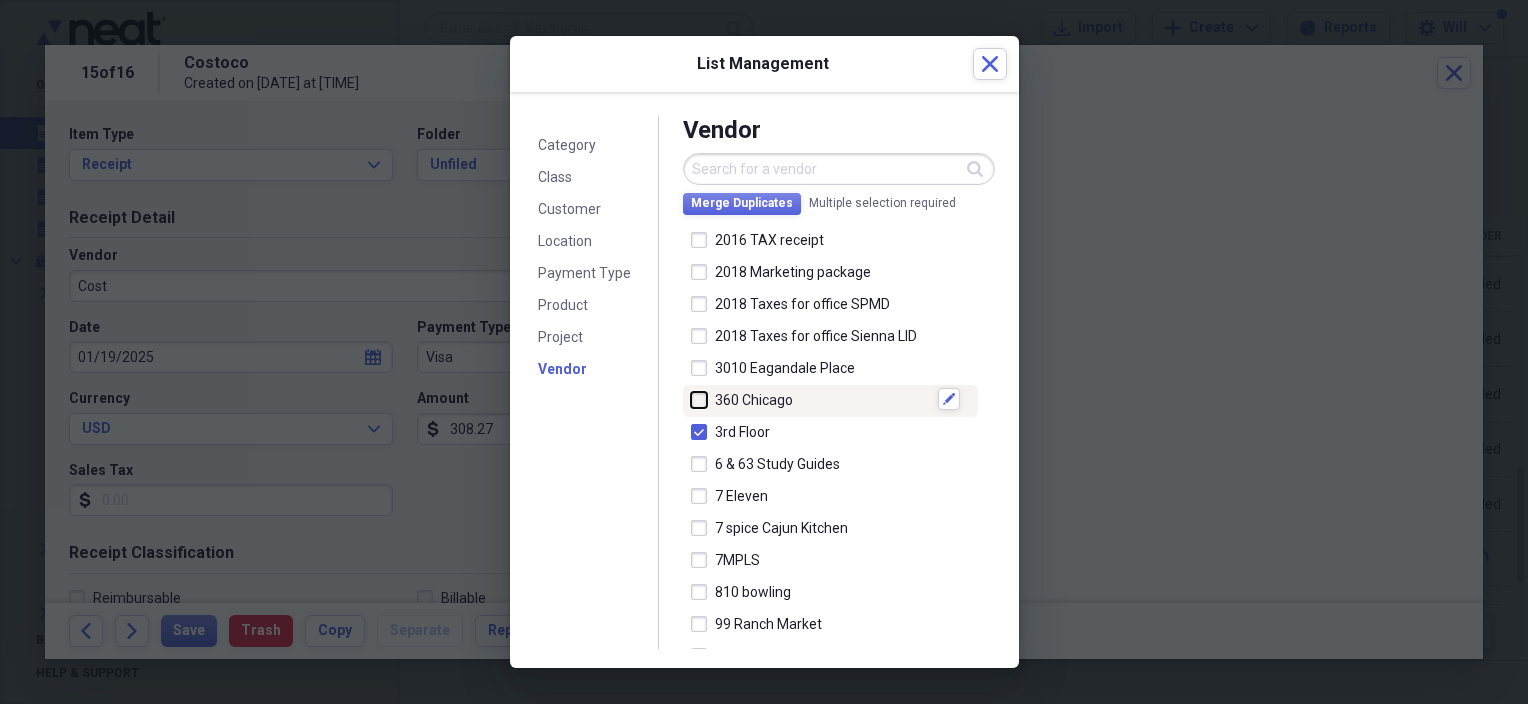click at bounding box center [691, 399] 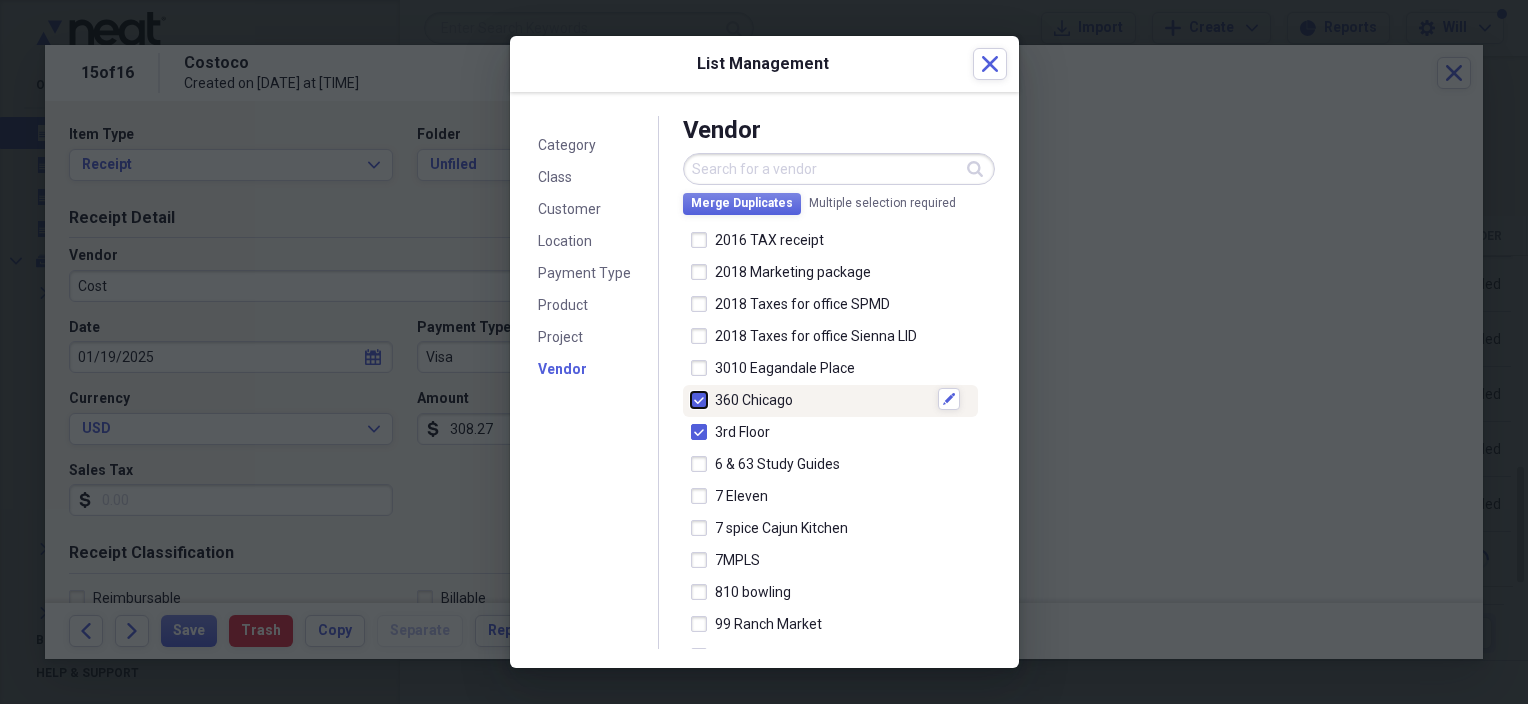 checkbox on "true" 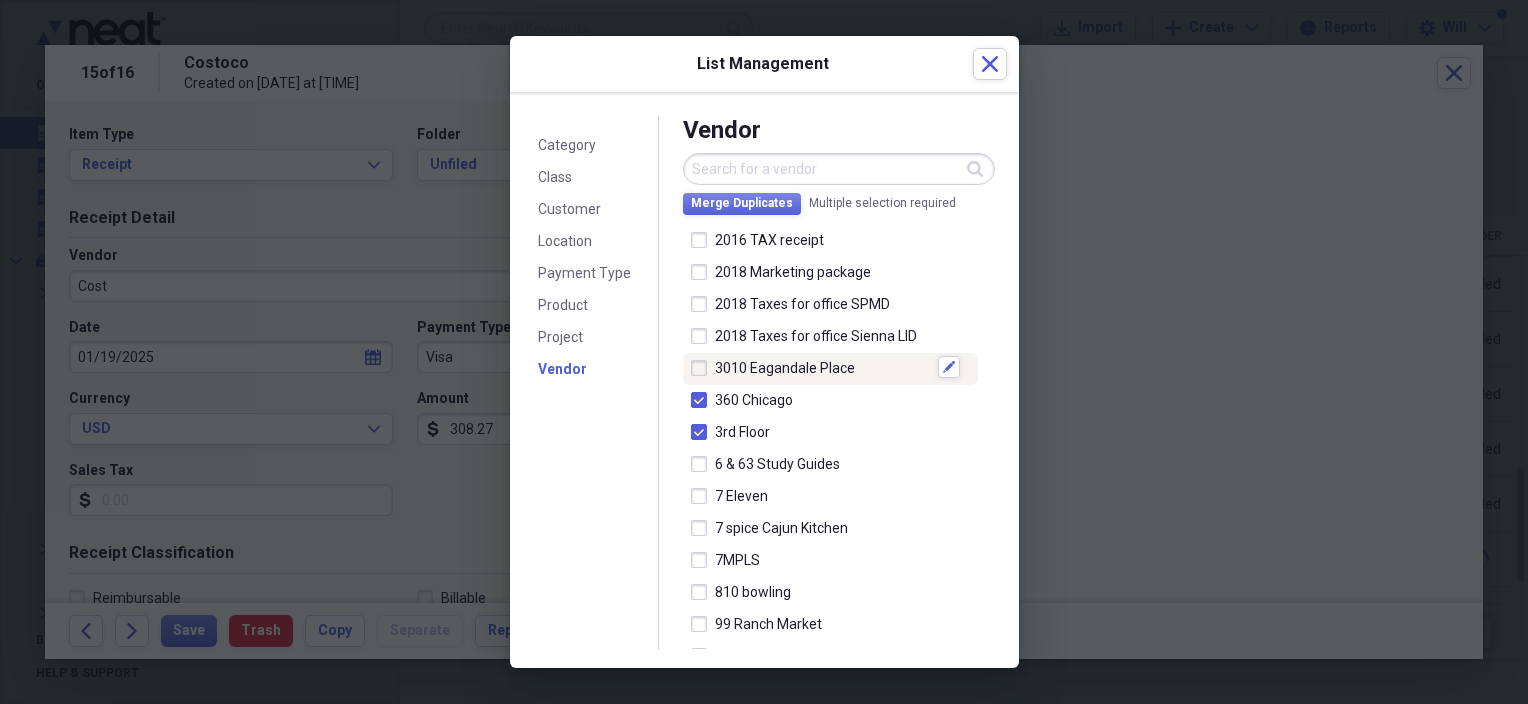 click at bounding box center (703, 368) 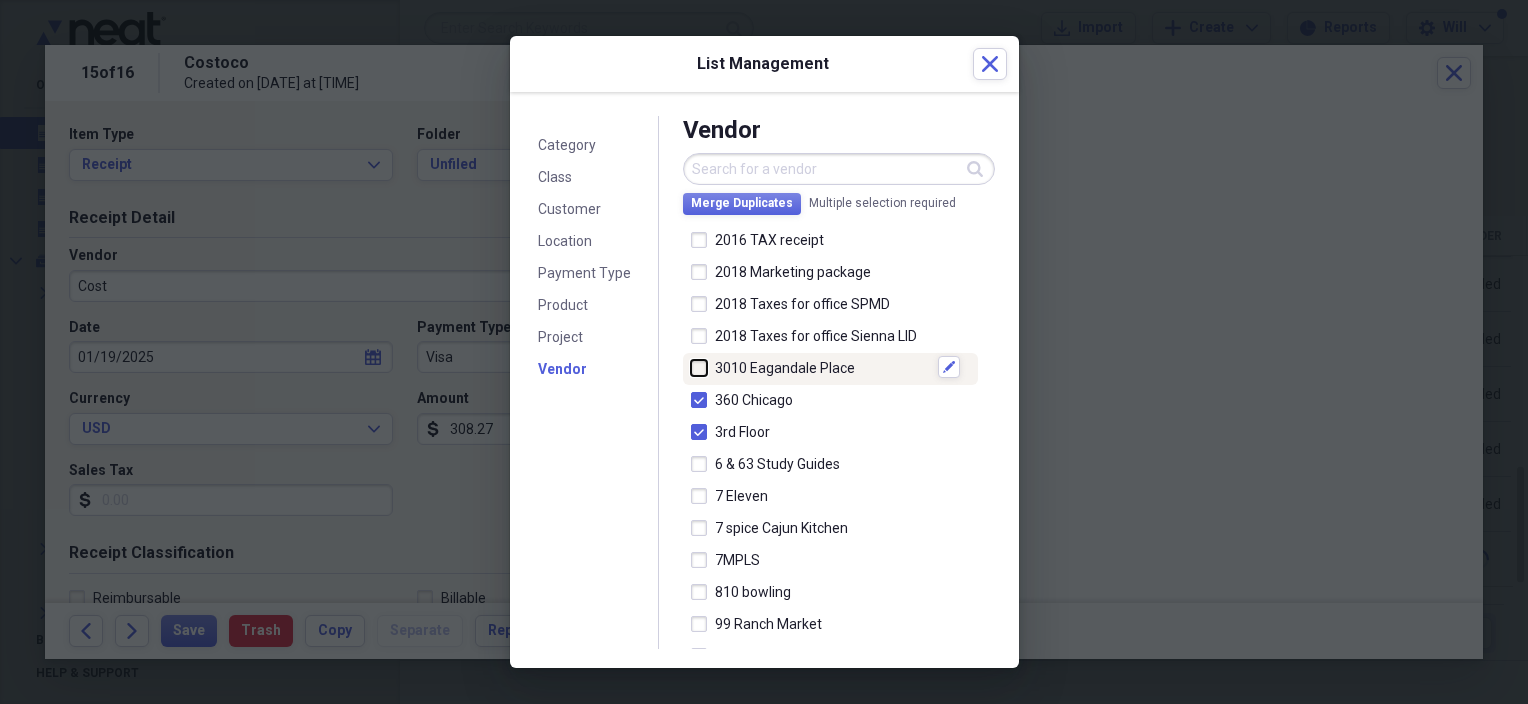 click at bounding box center (691, 367) 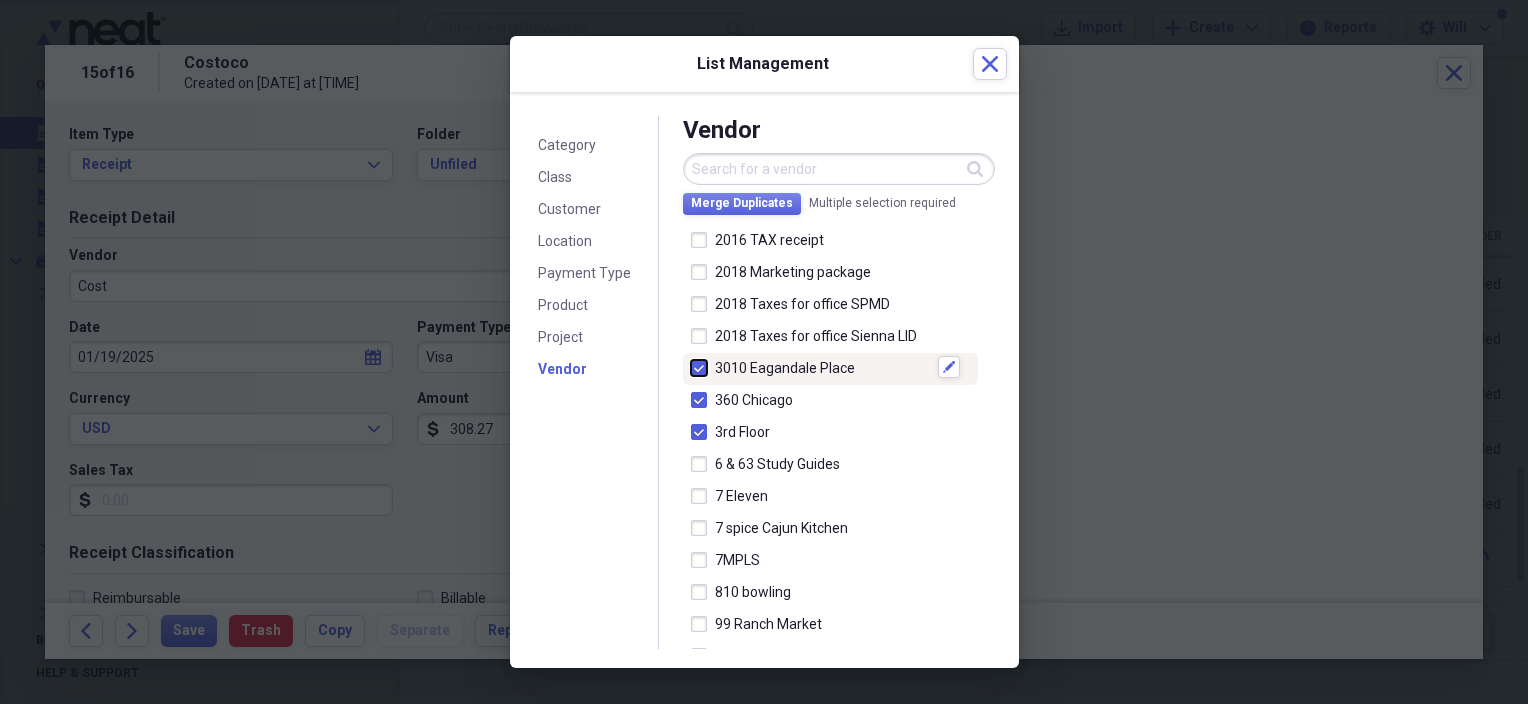 checkbox on "true" 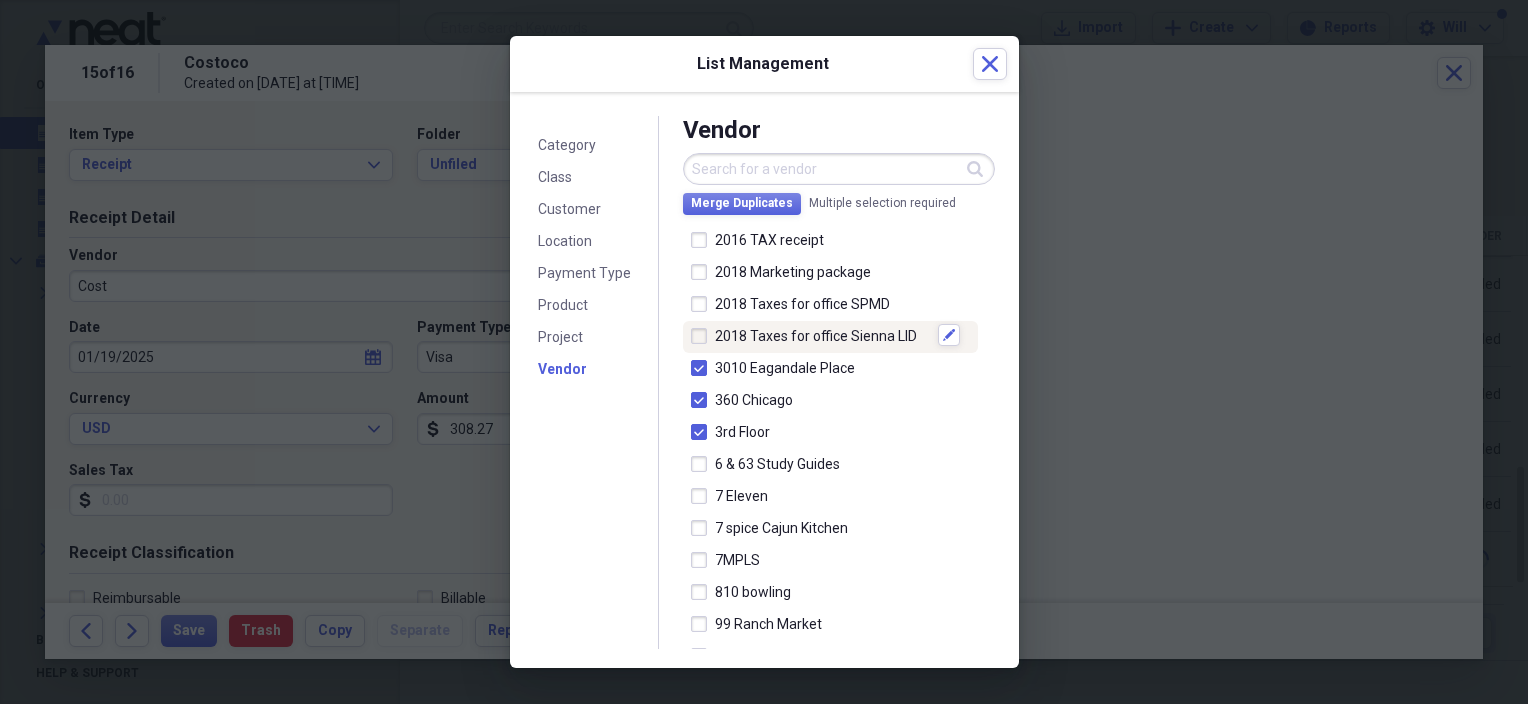 click at bounding box center (703, 336) 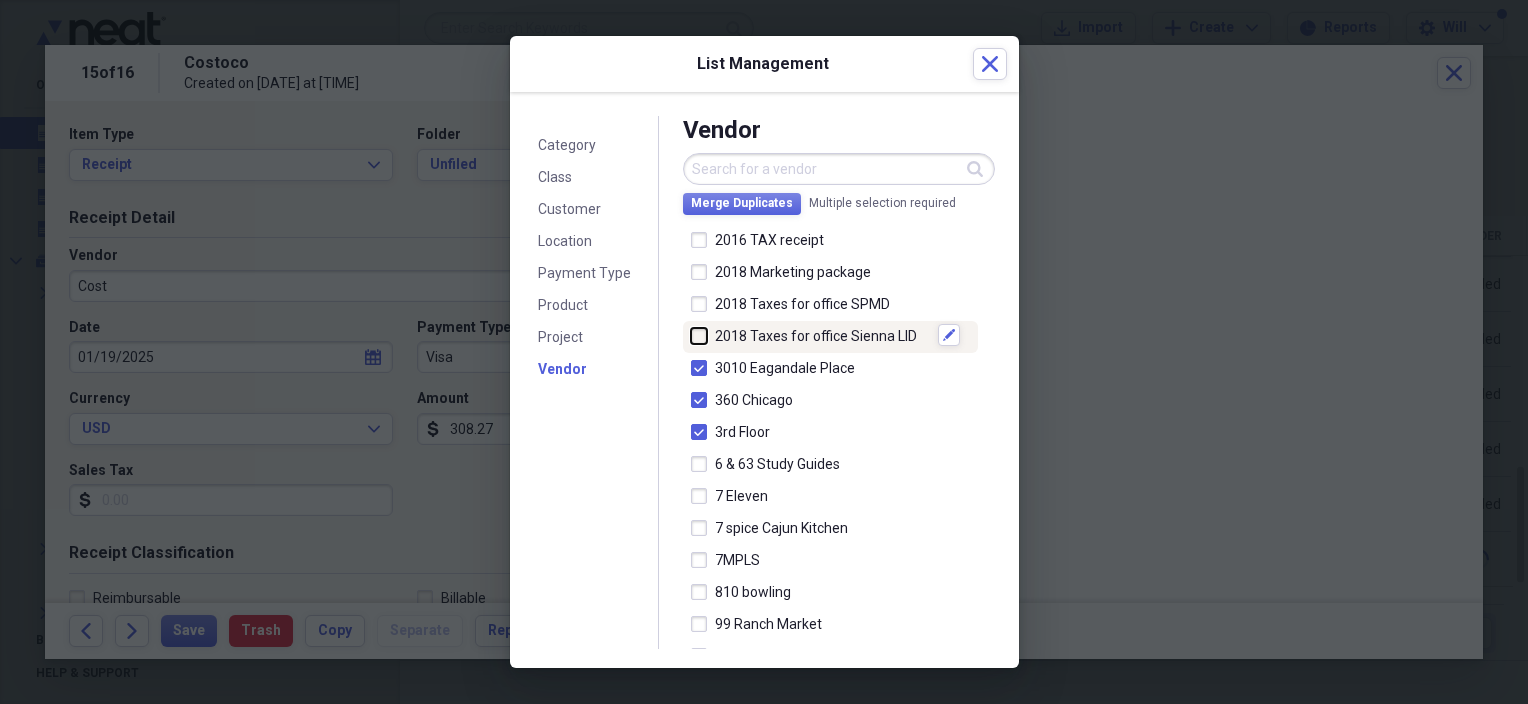 click at bounding box center (691, 335) 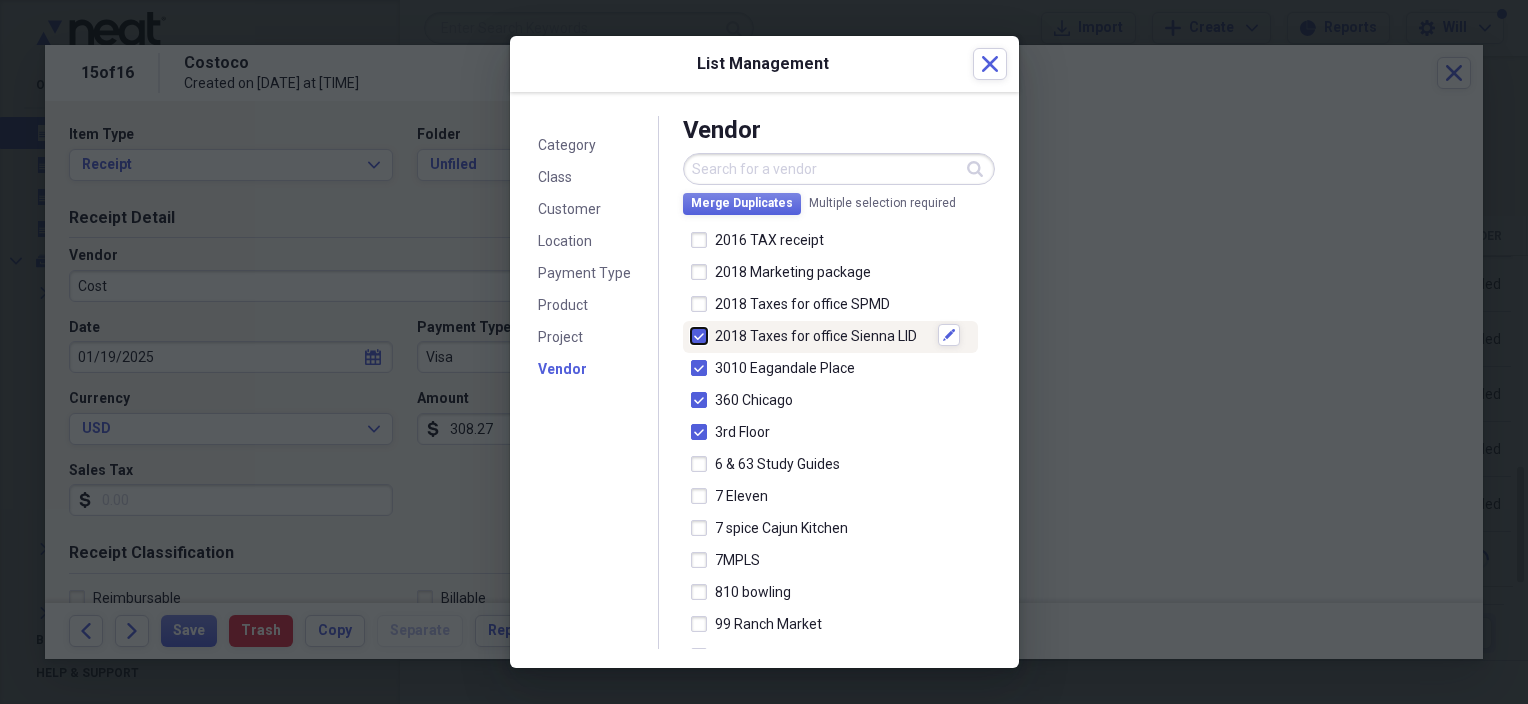 checkbox on "true" 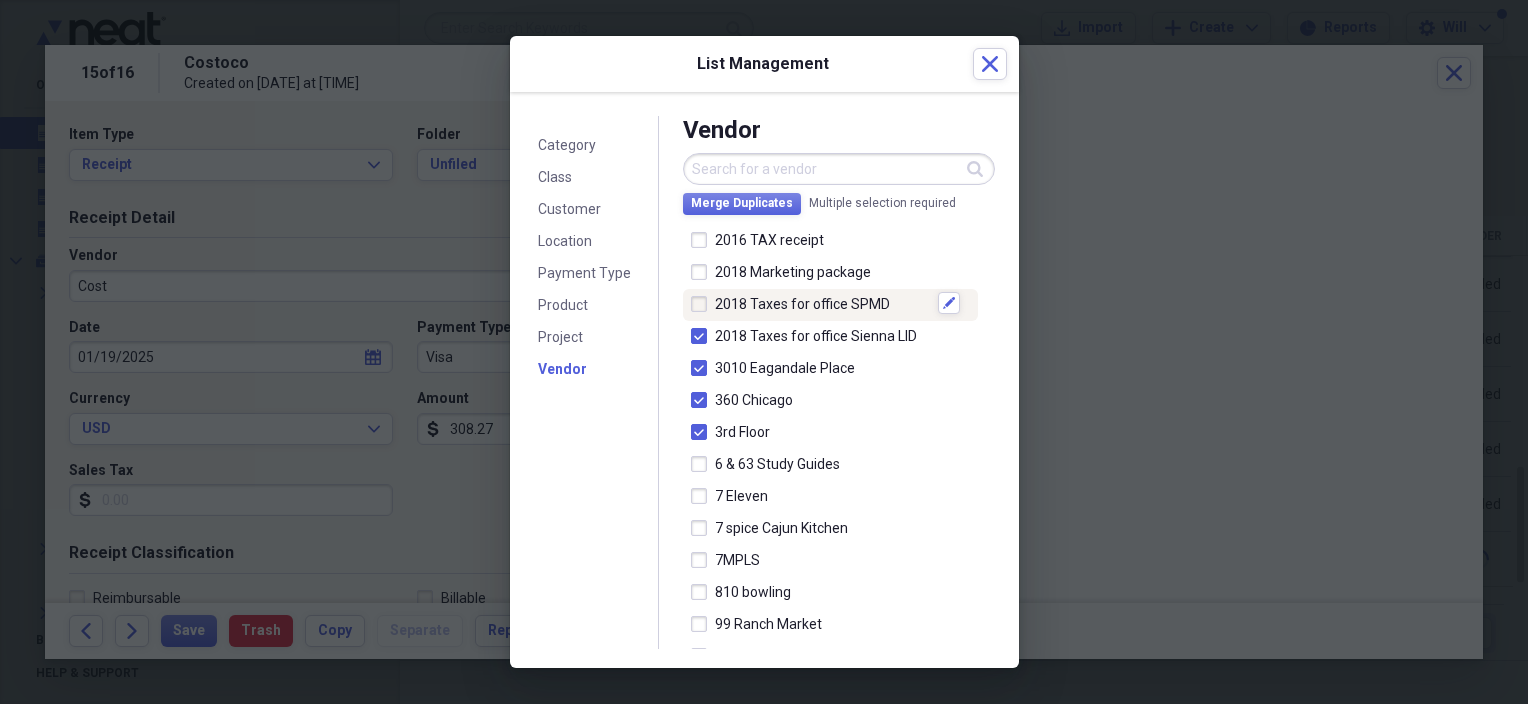 click at bounding box center [703, 304] 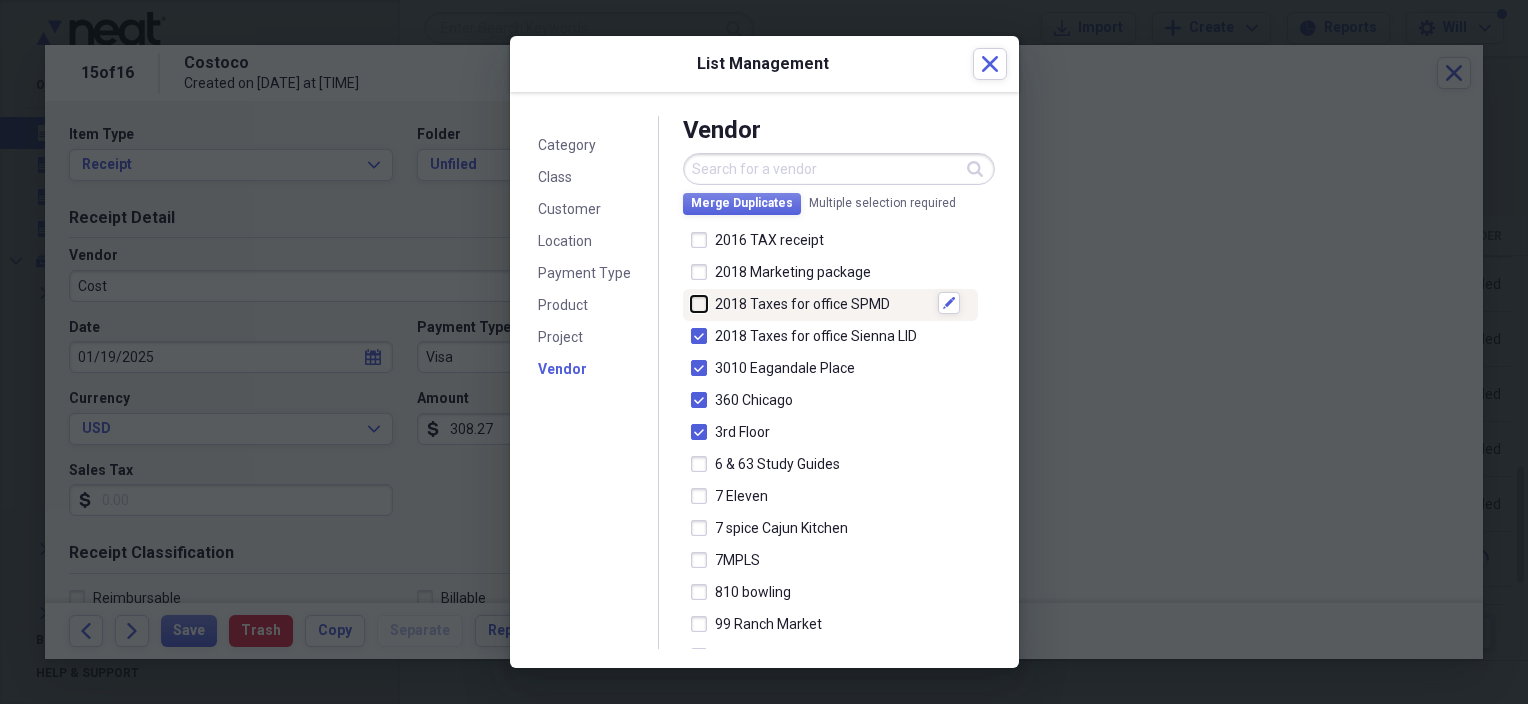 click at bounding box center (691, 303) 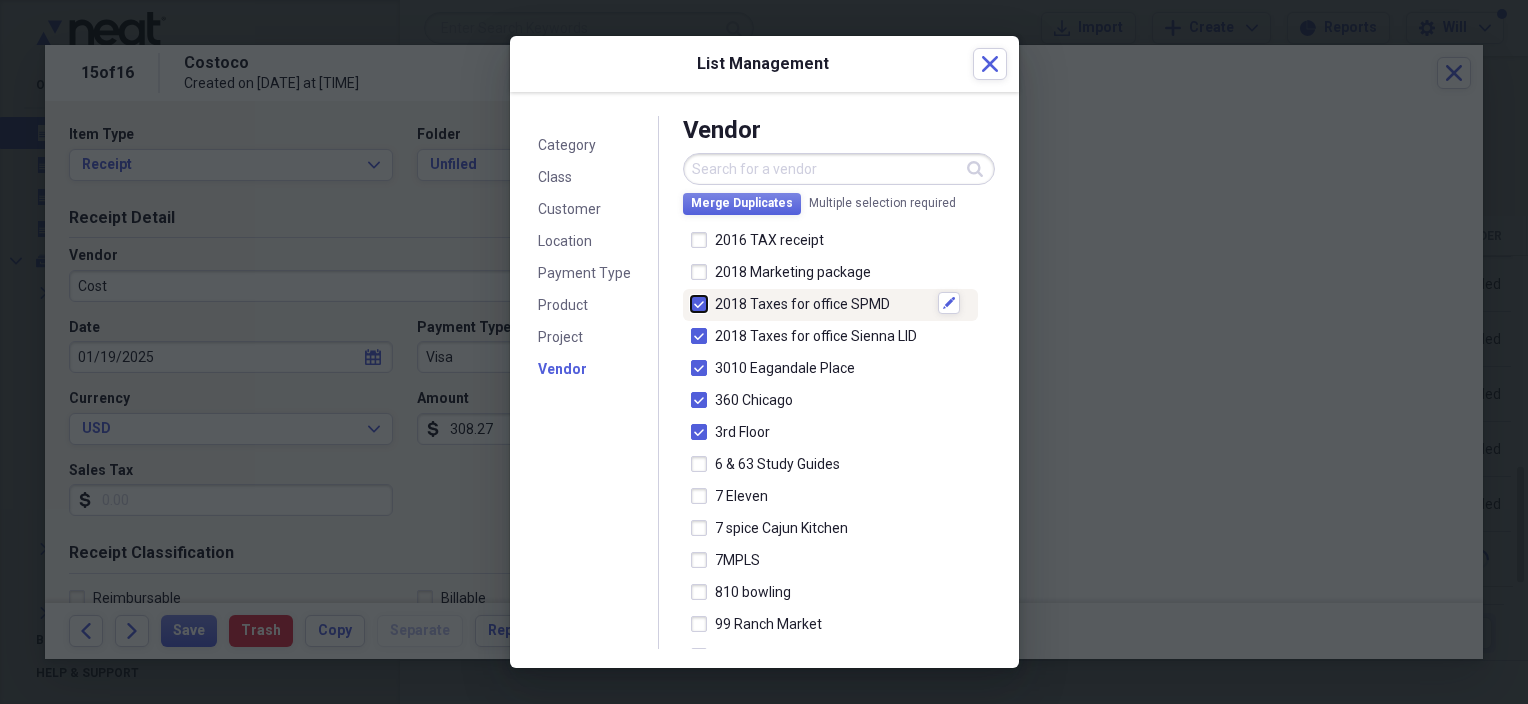 checkbox on "true" 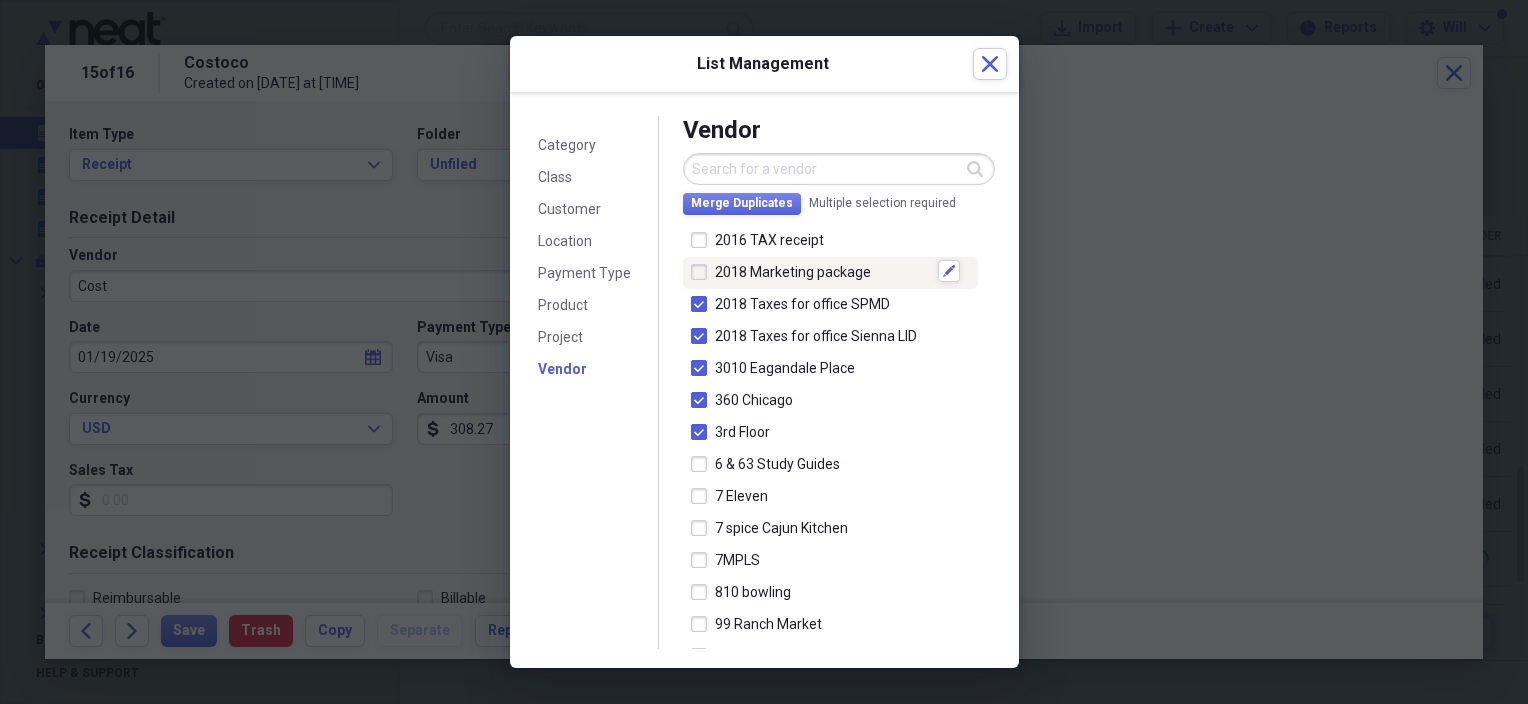 click at bounding box center (703, 272) 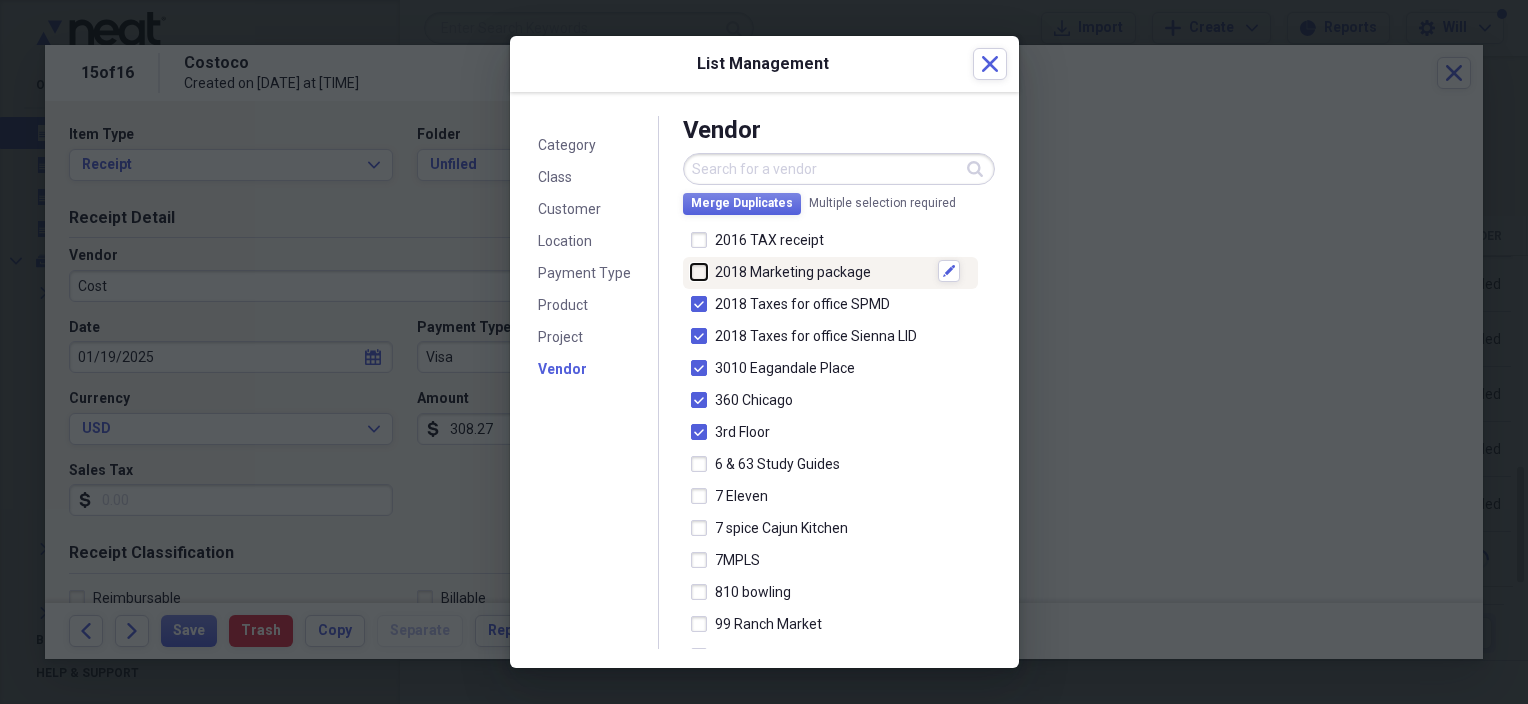 click at bounding box center (691, 271) 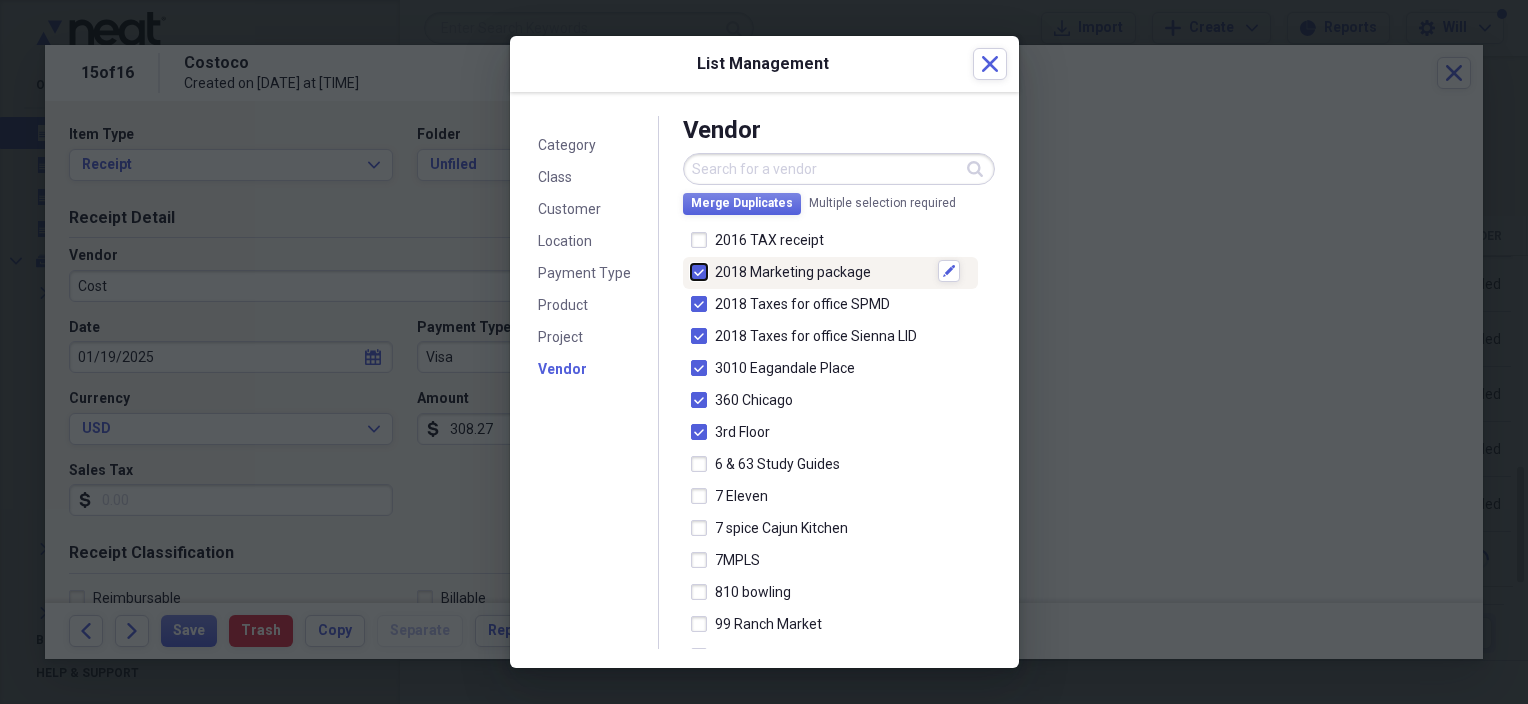 checkbox on "true" 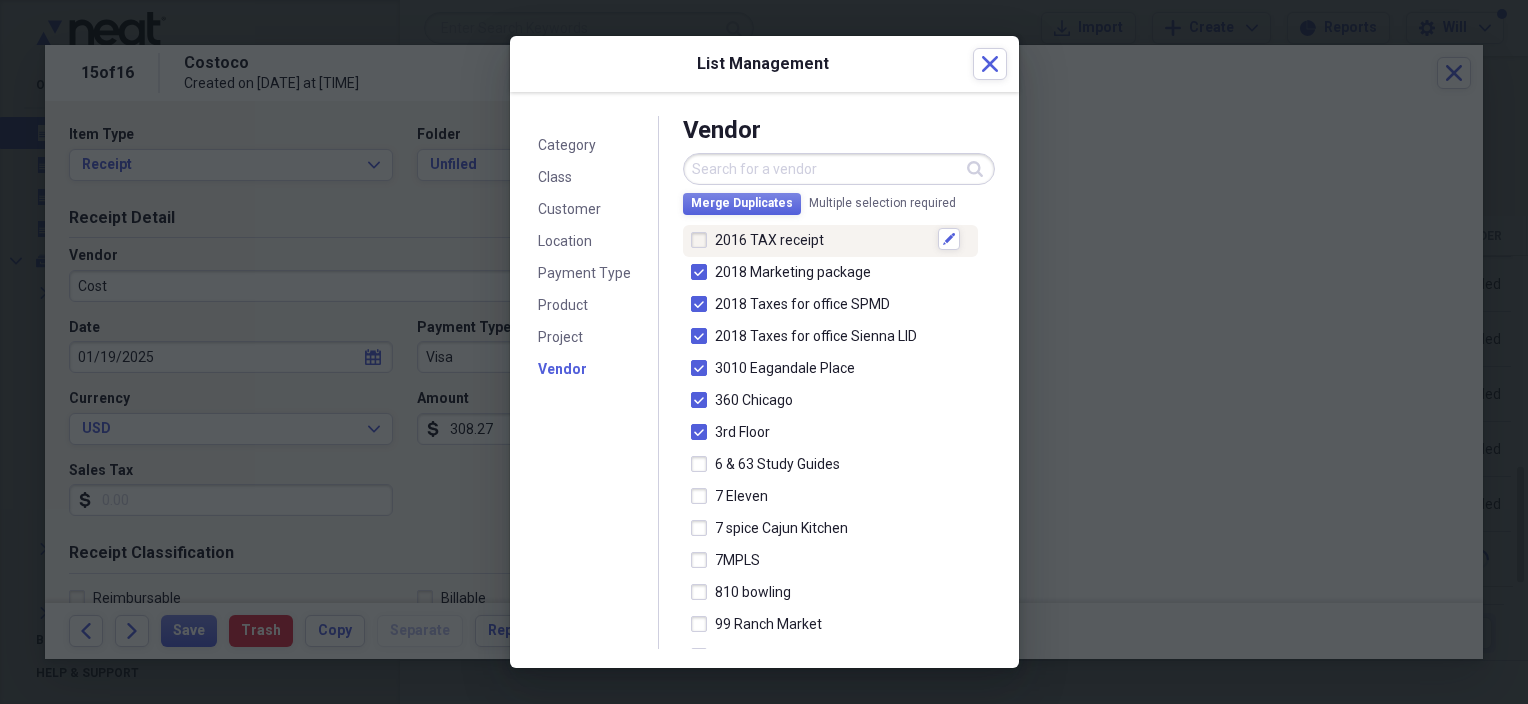 click at bounding box center (703, 240) 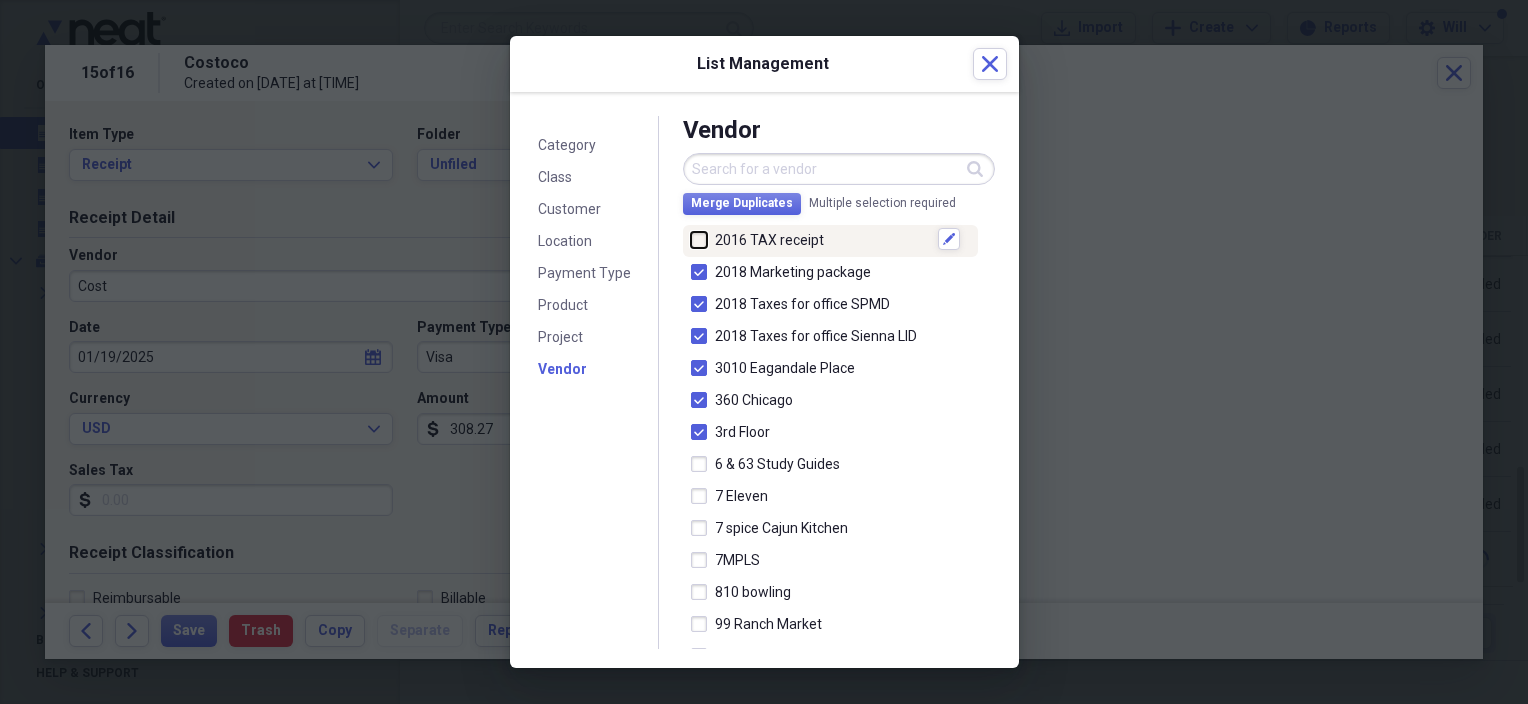 click at bounding box center [691, 239] 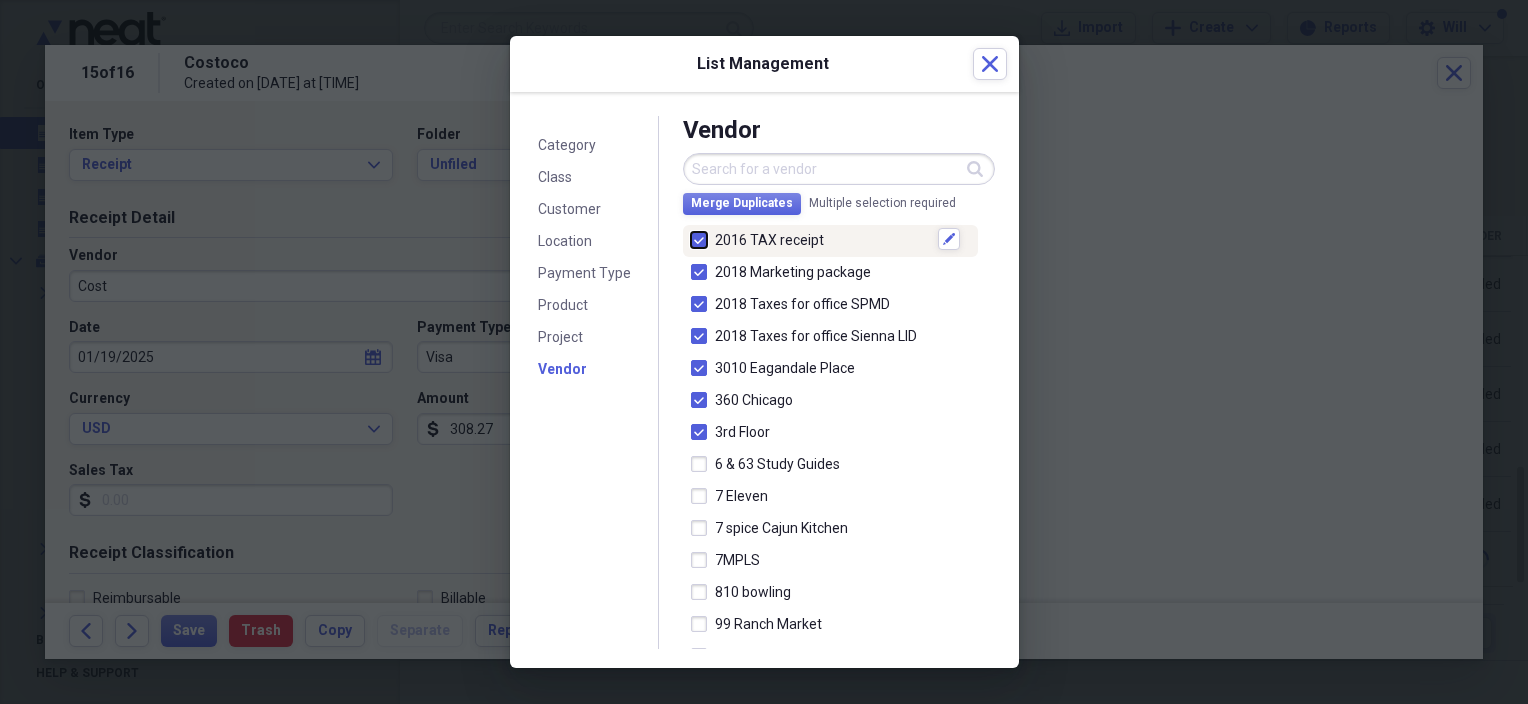 checkbox on "true" 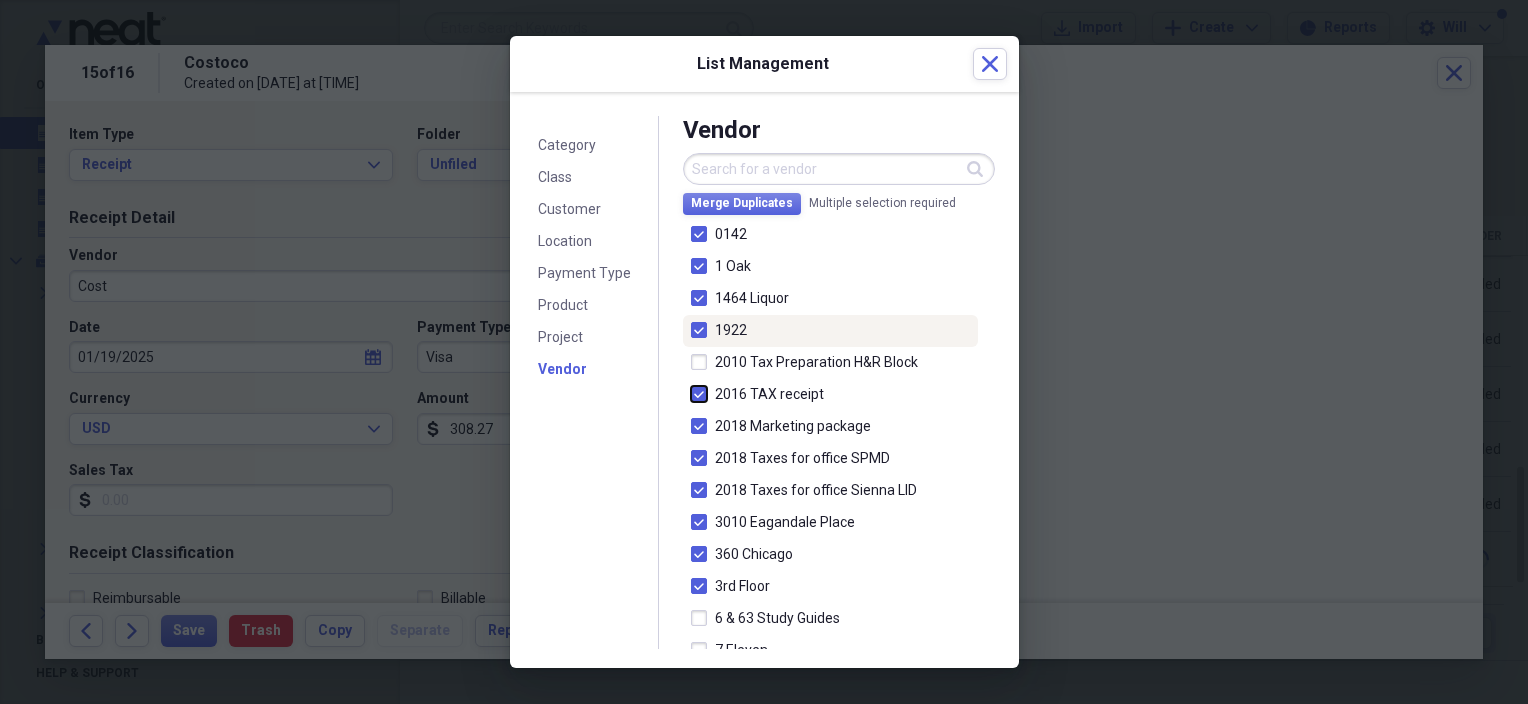 scroll, scrollTop: 0, scrollLeft: 0, axis: both 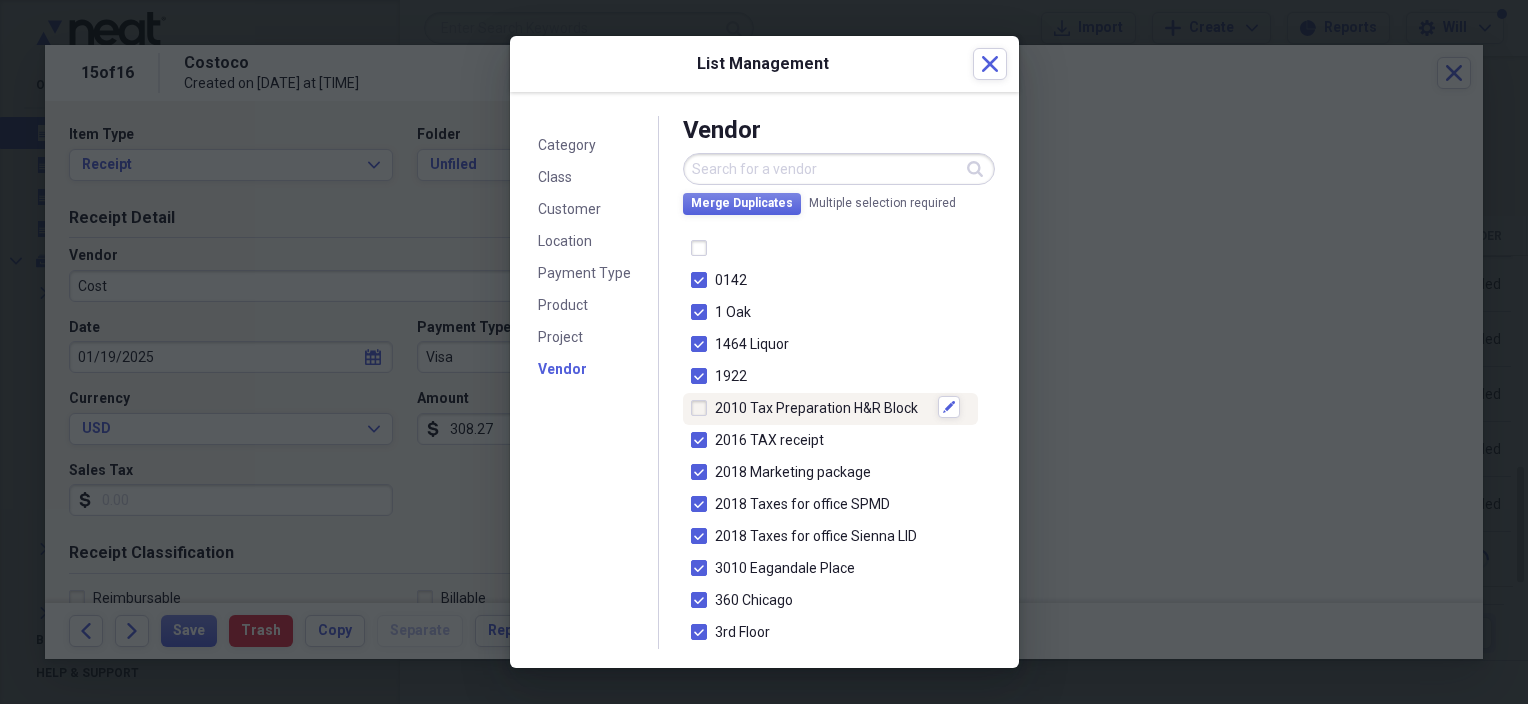 click at bounding box center (703, 408) 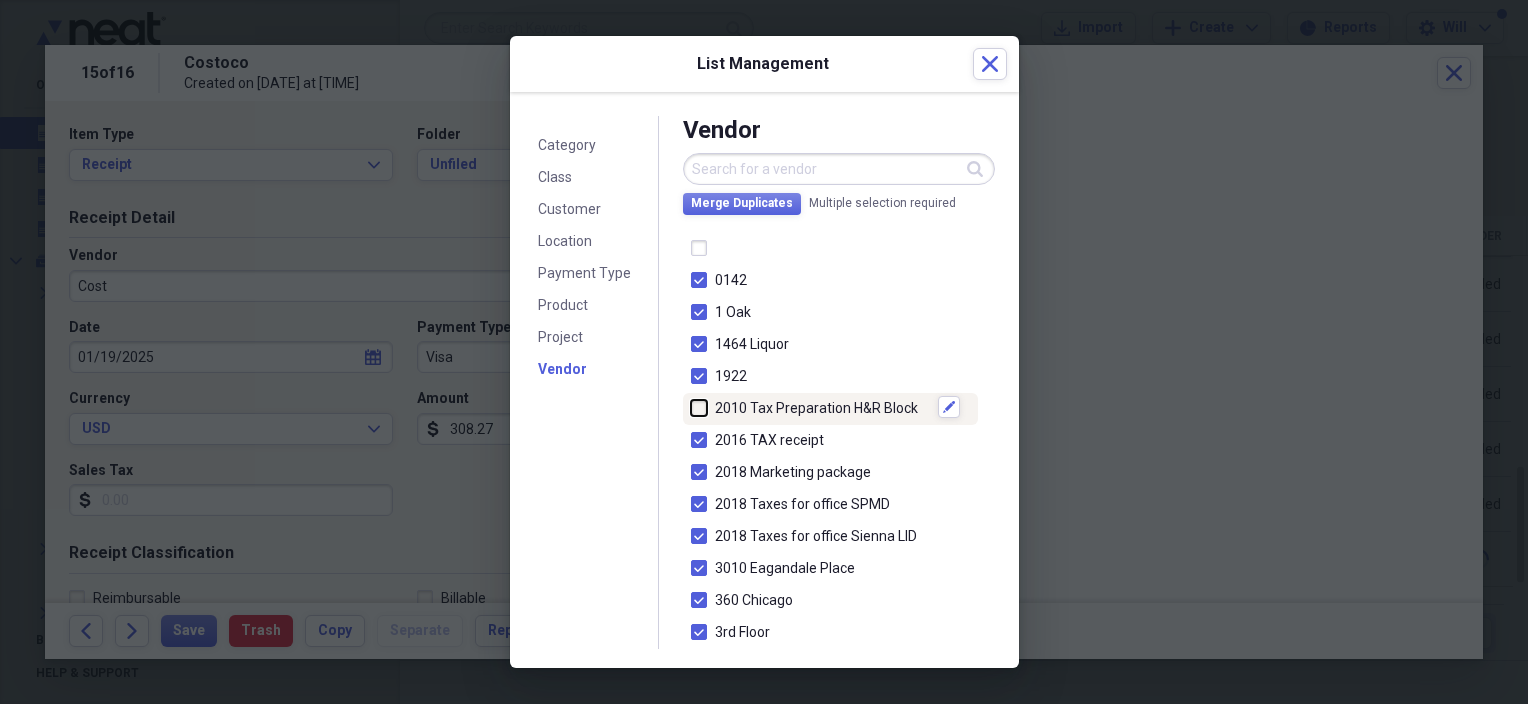 click at bounding box center [691, 407] 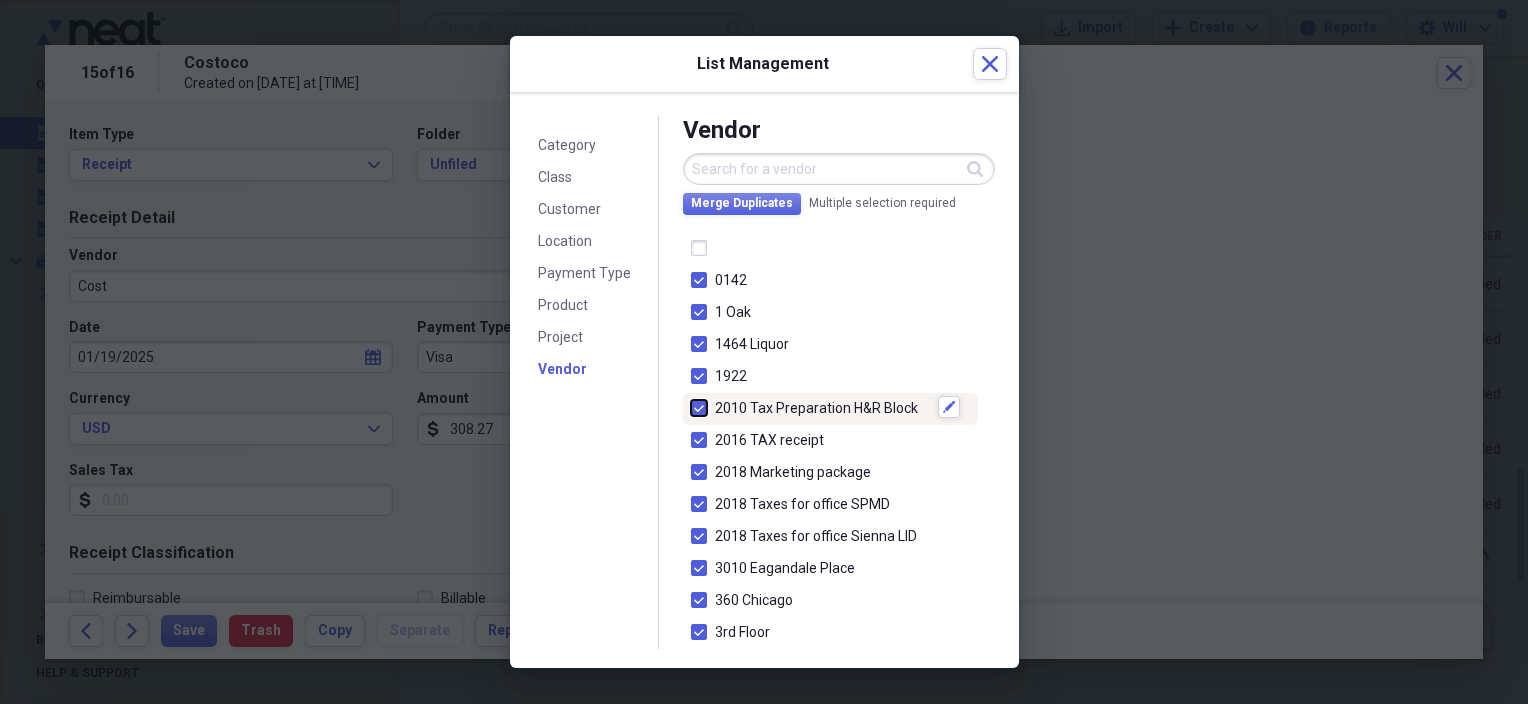 checkbox on "true" 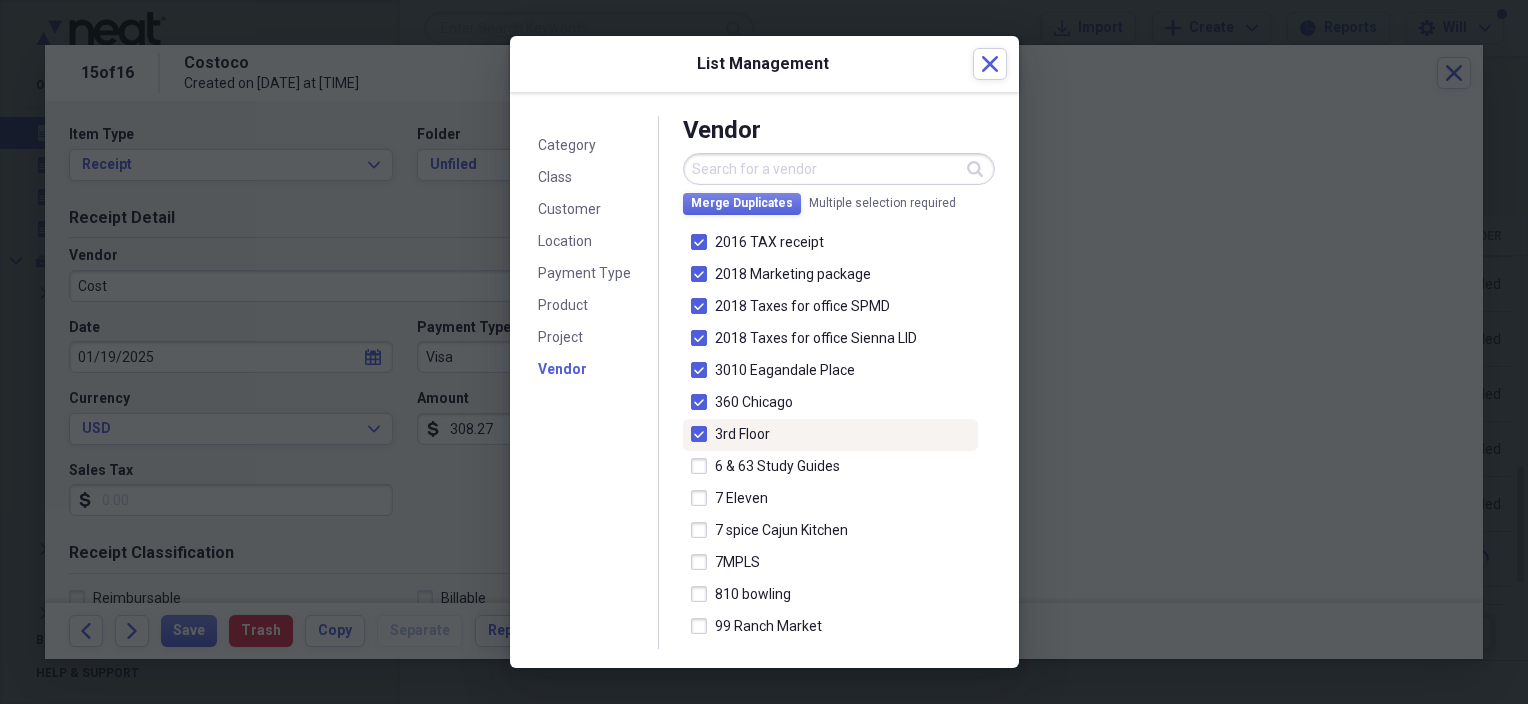 scroll, scrollTop: 300, scrollLeft: 0, axis: vertical 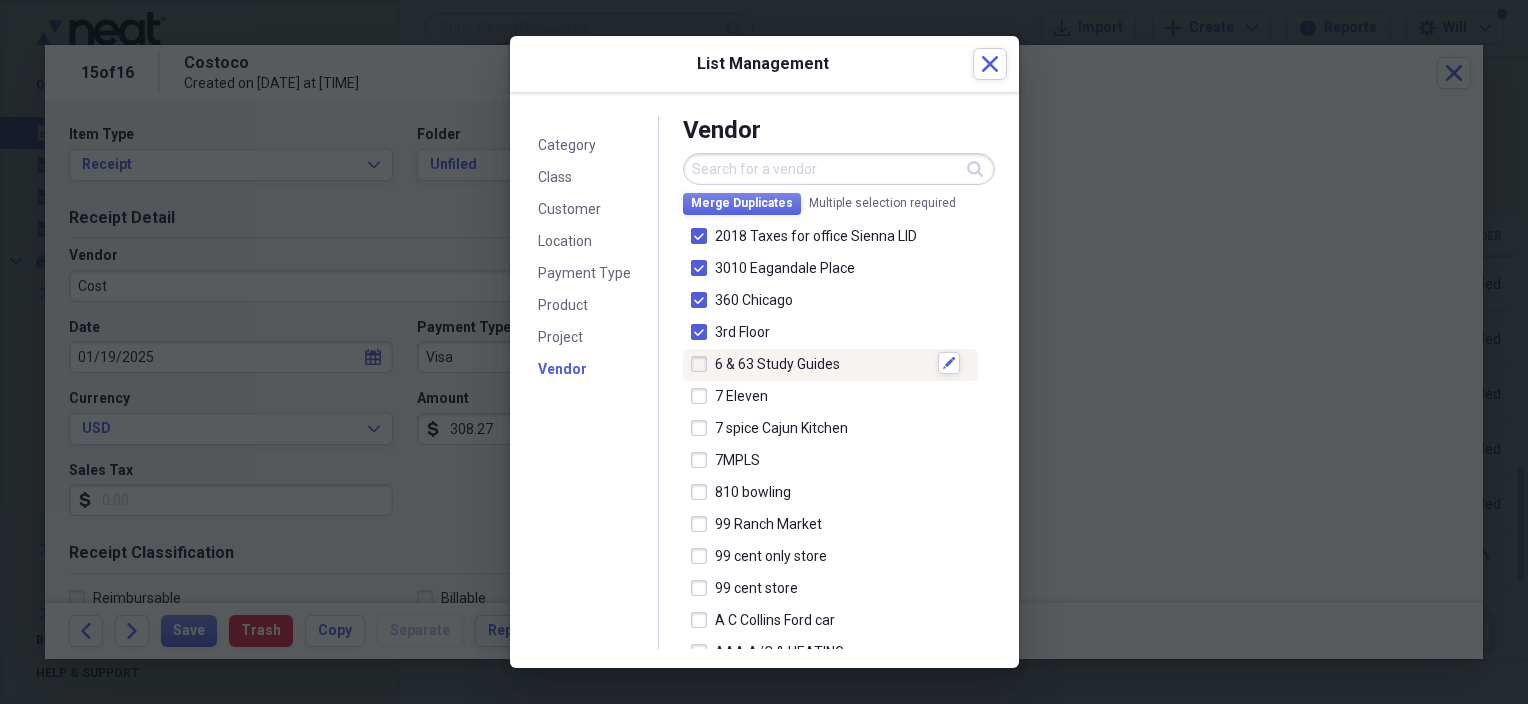 click at bounding box center (703, 364) 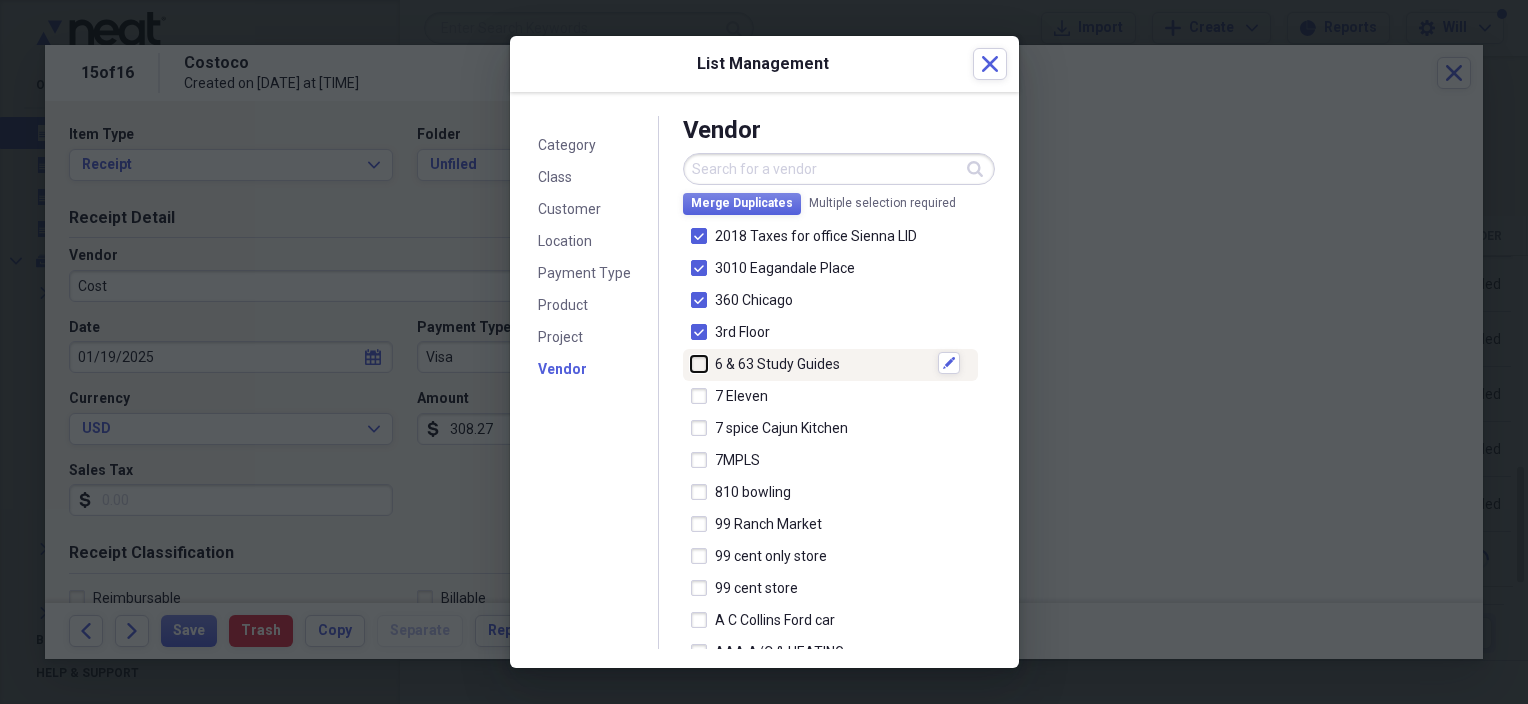 click at bounding box center (691, 363) 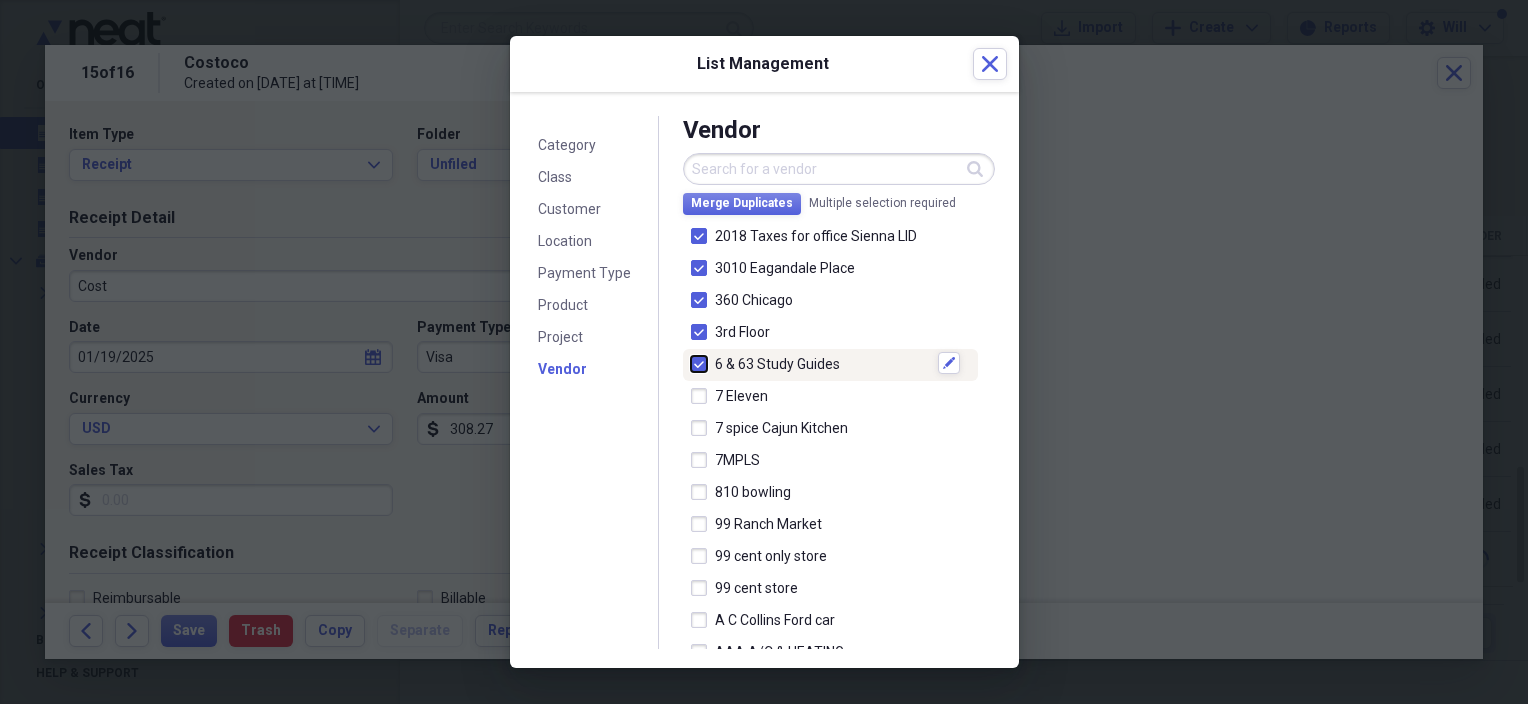 checkbox on "true" 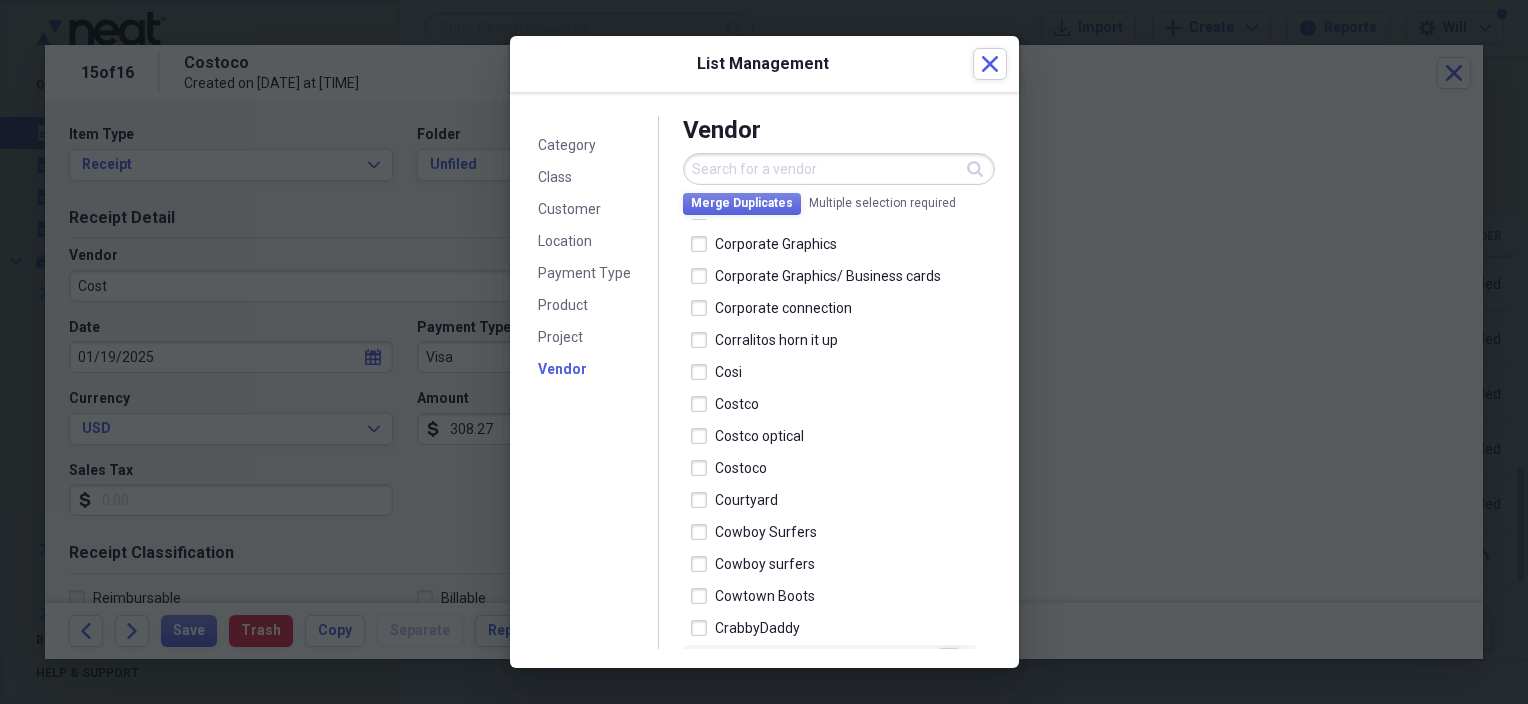 scroll, scrollTop: 10400, scrollLeft: 0, axis: vertical 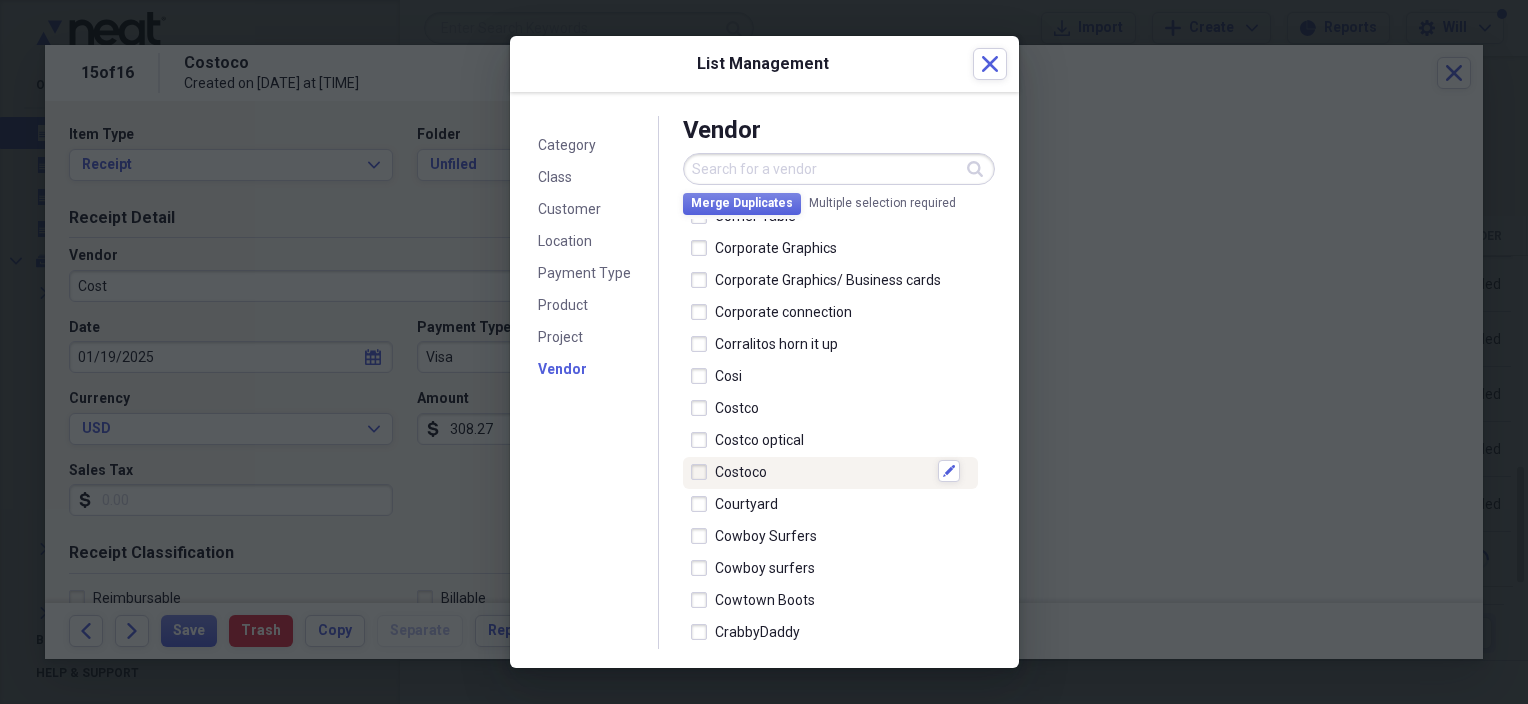 click at bounding box center [703, 472] 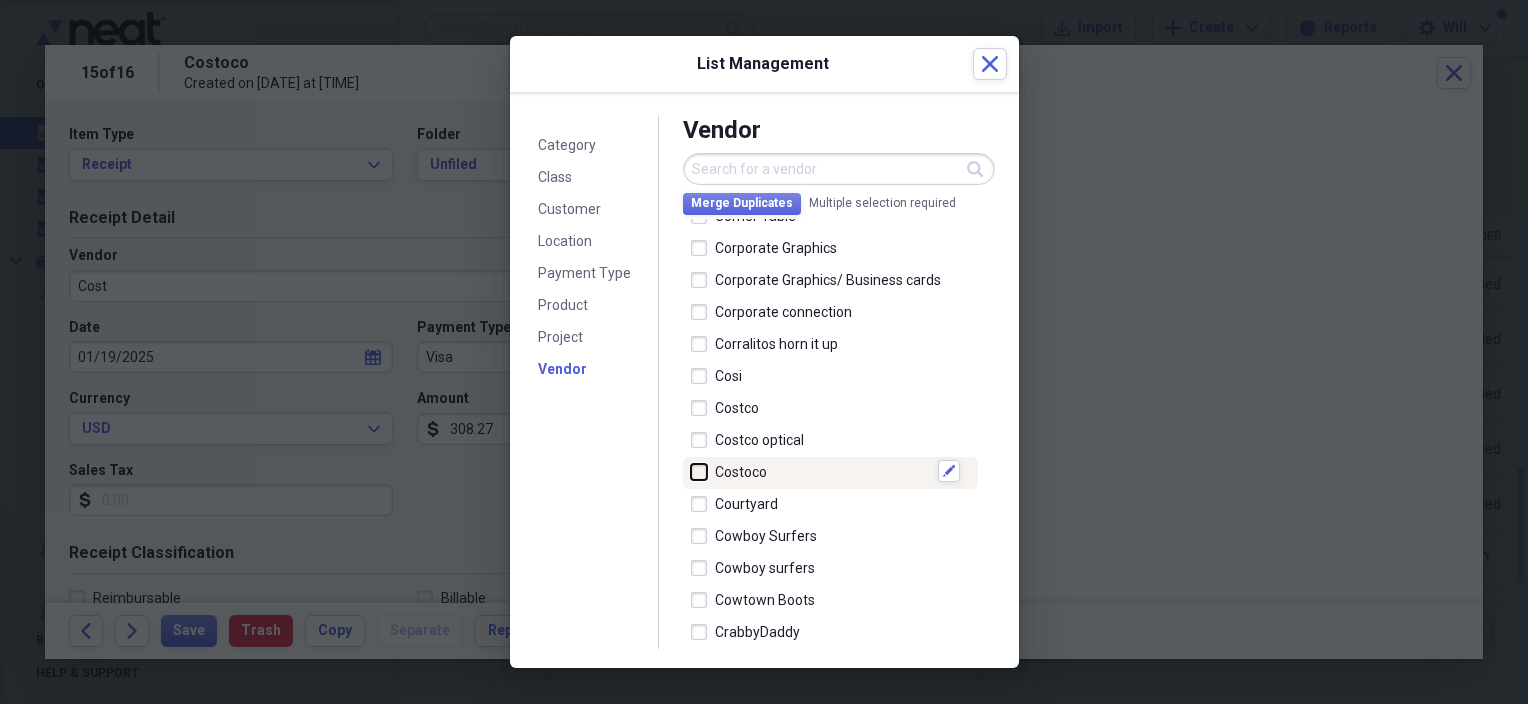 click at bounding box center (691, 471) 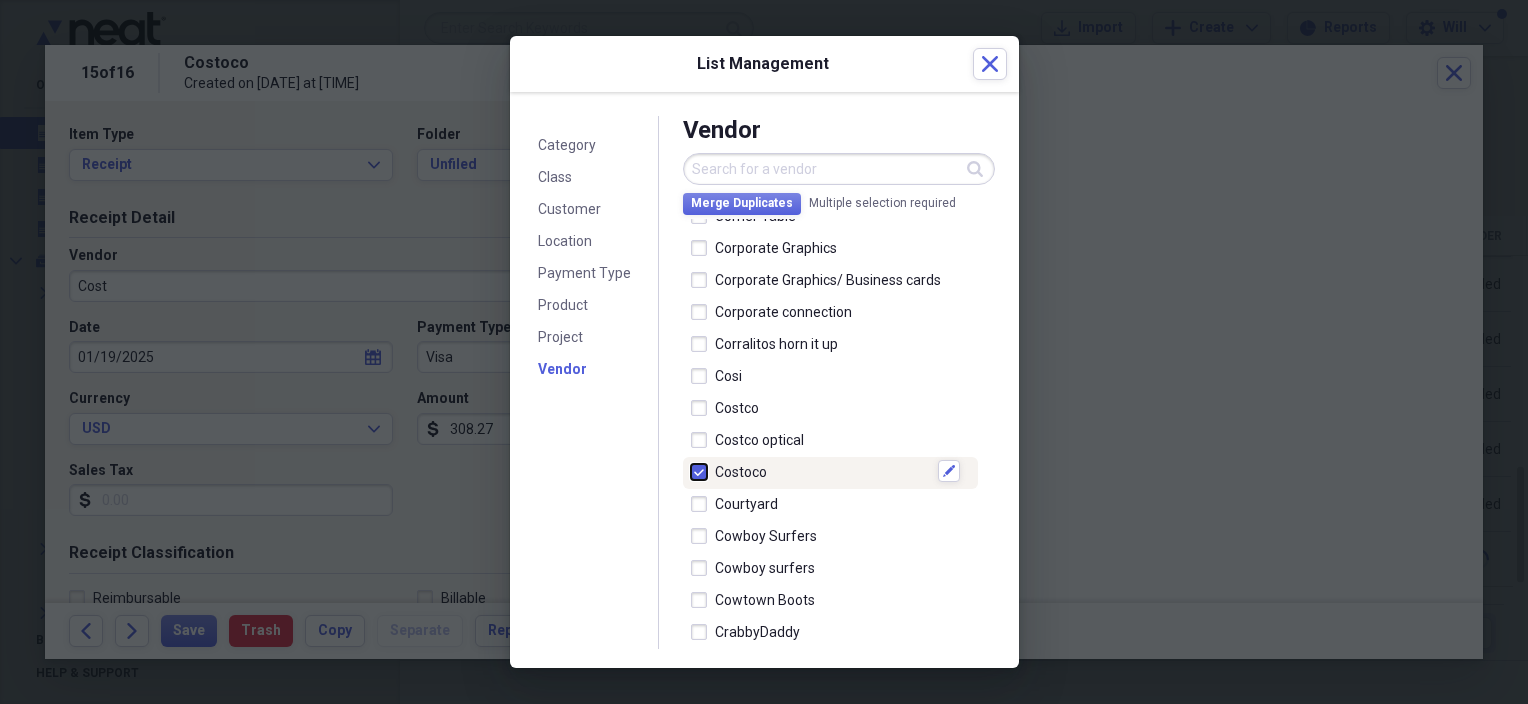 checkbox on "true" 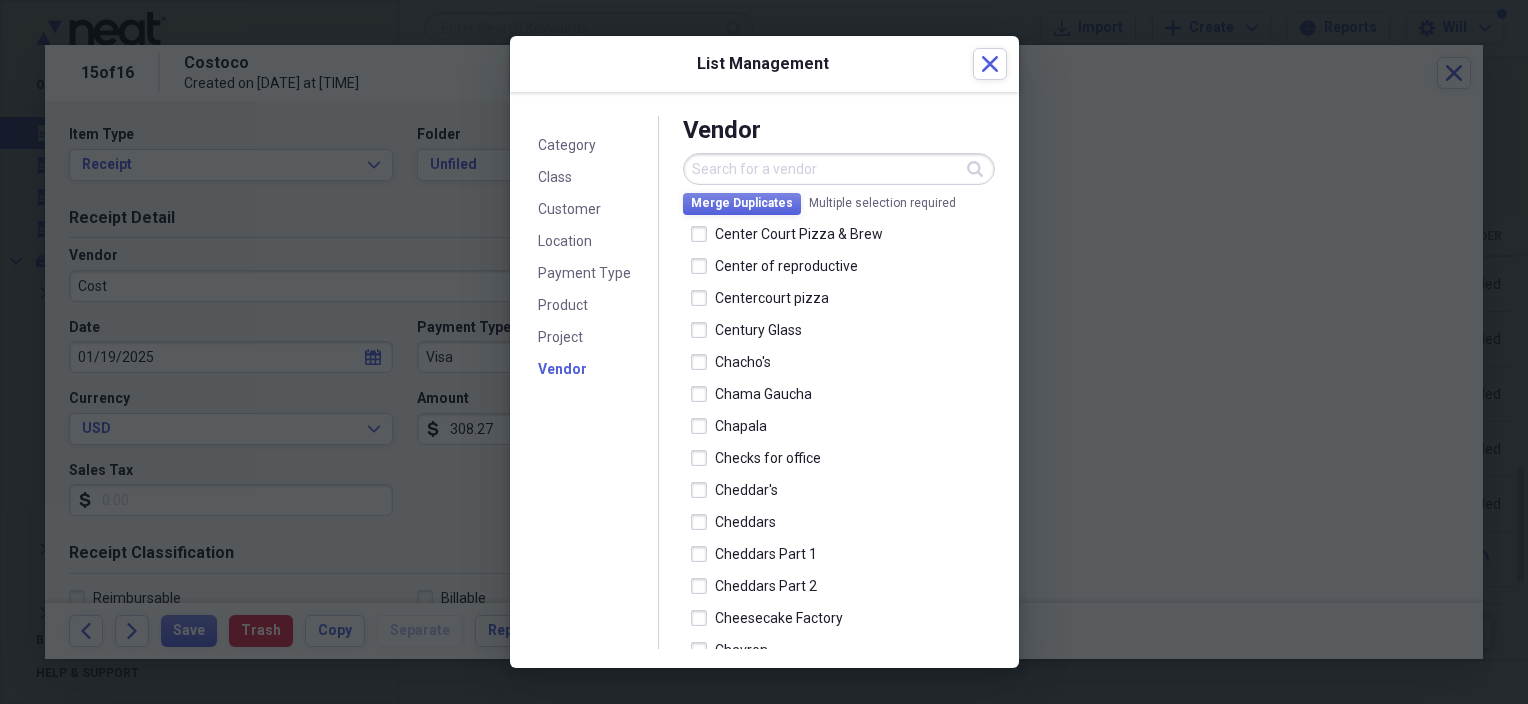 scroll, scrollTop: 0, scrollLeft: 0, axis: both 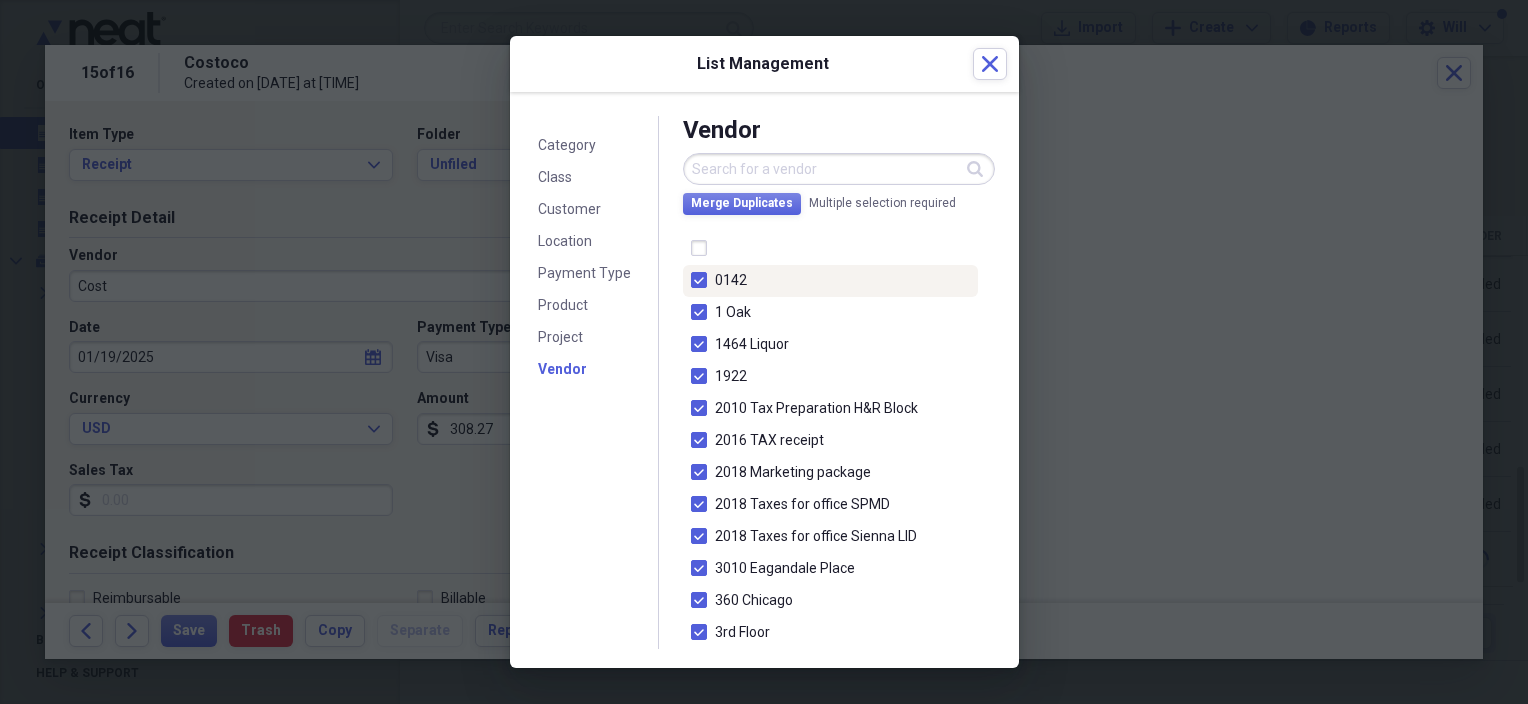 click at bounding box center [703, 280] 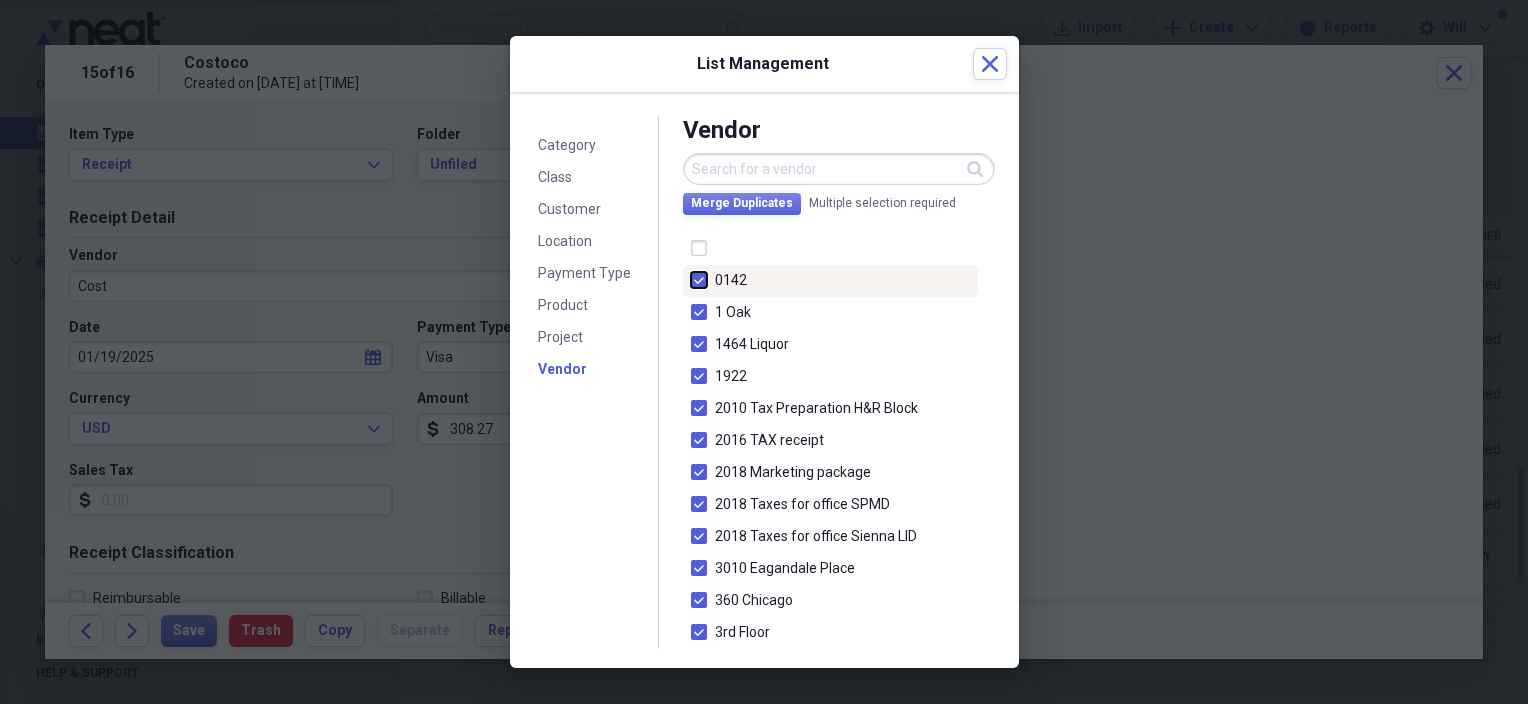 click at bounding box center [691, 279] 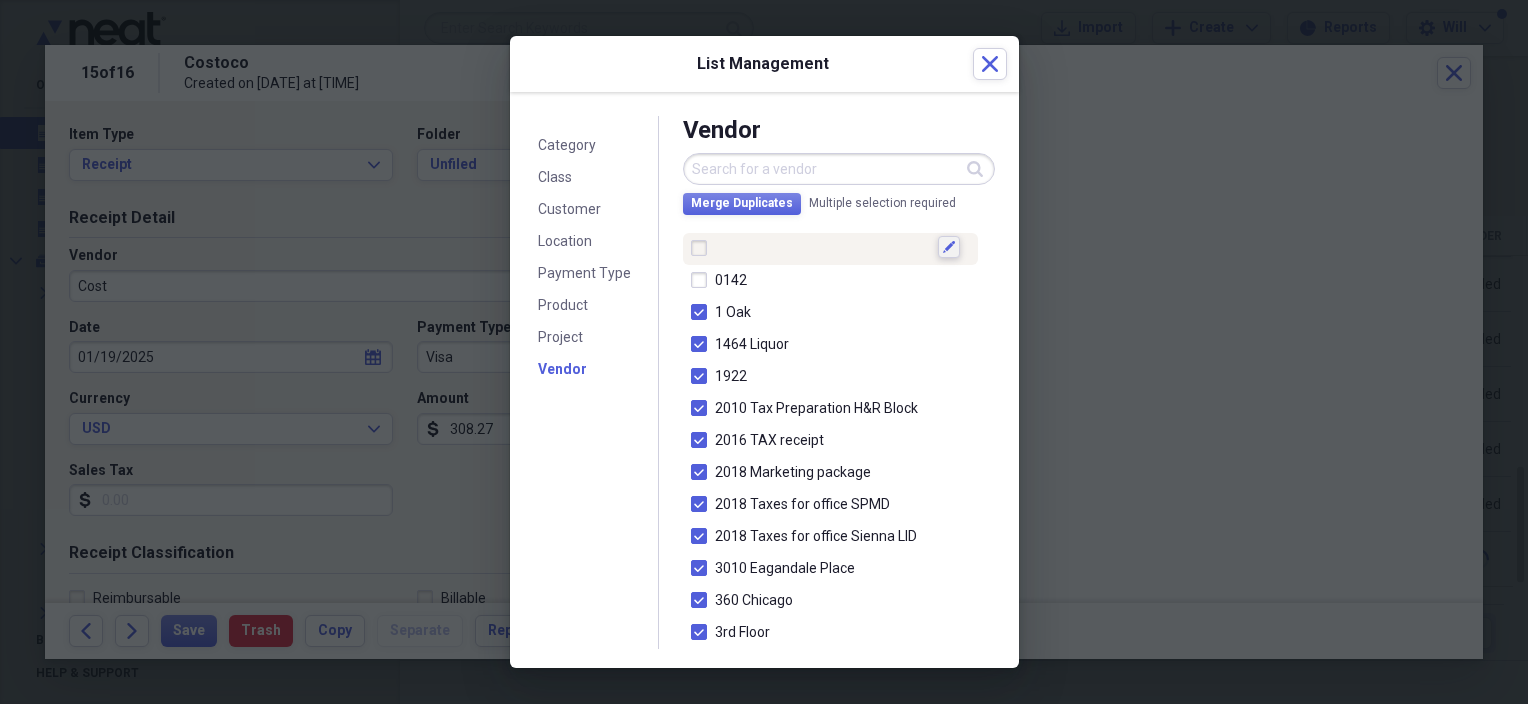 click 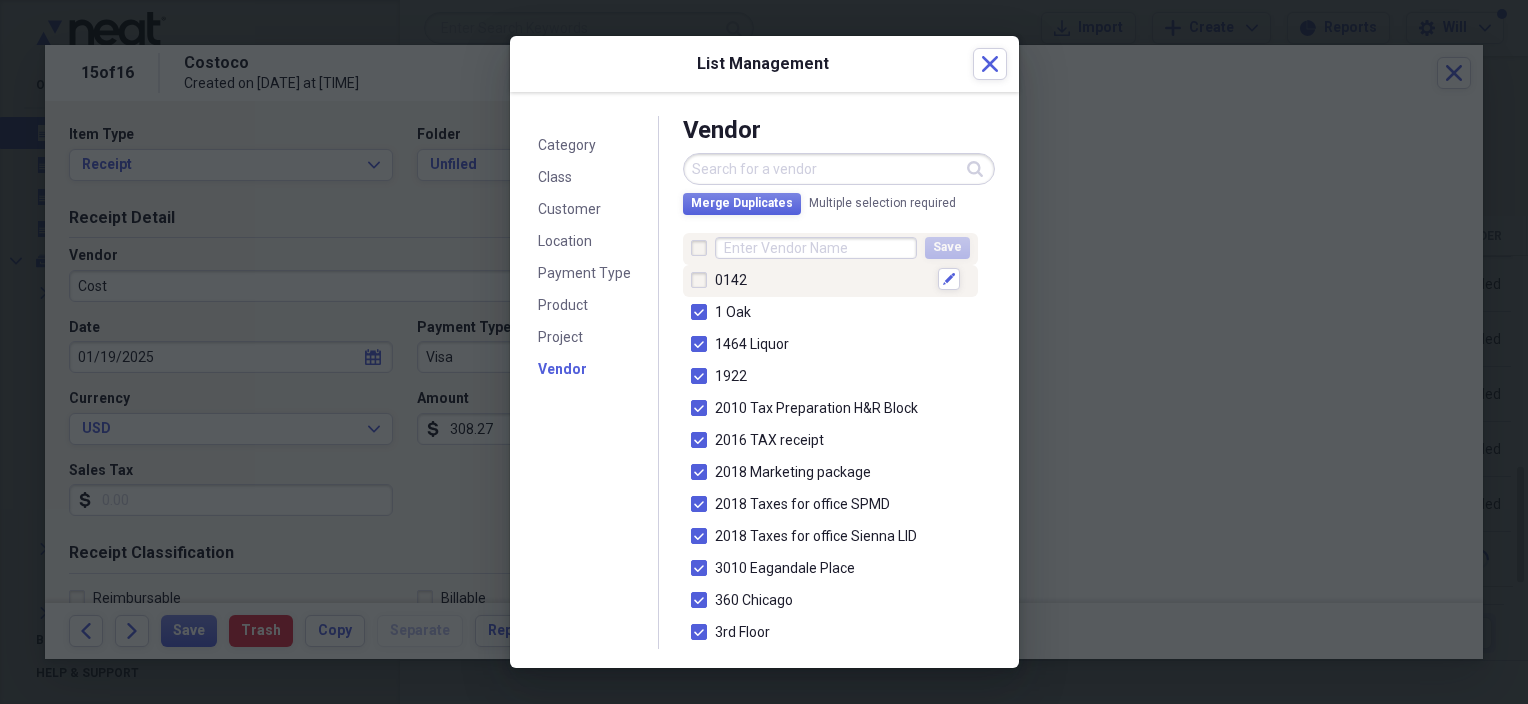 click on "0142" at bounding box center (822, 280) 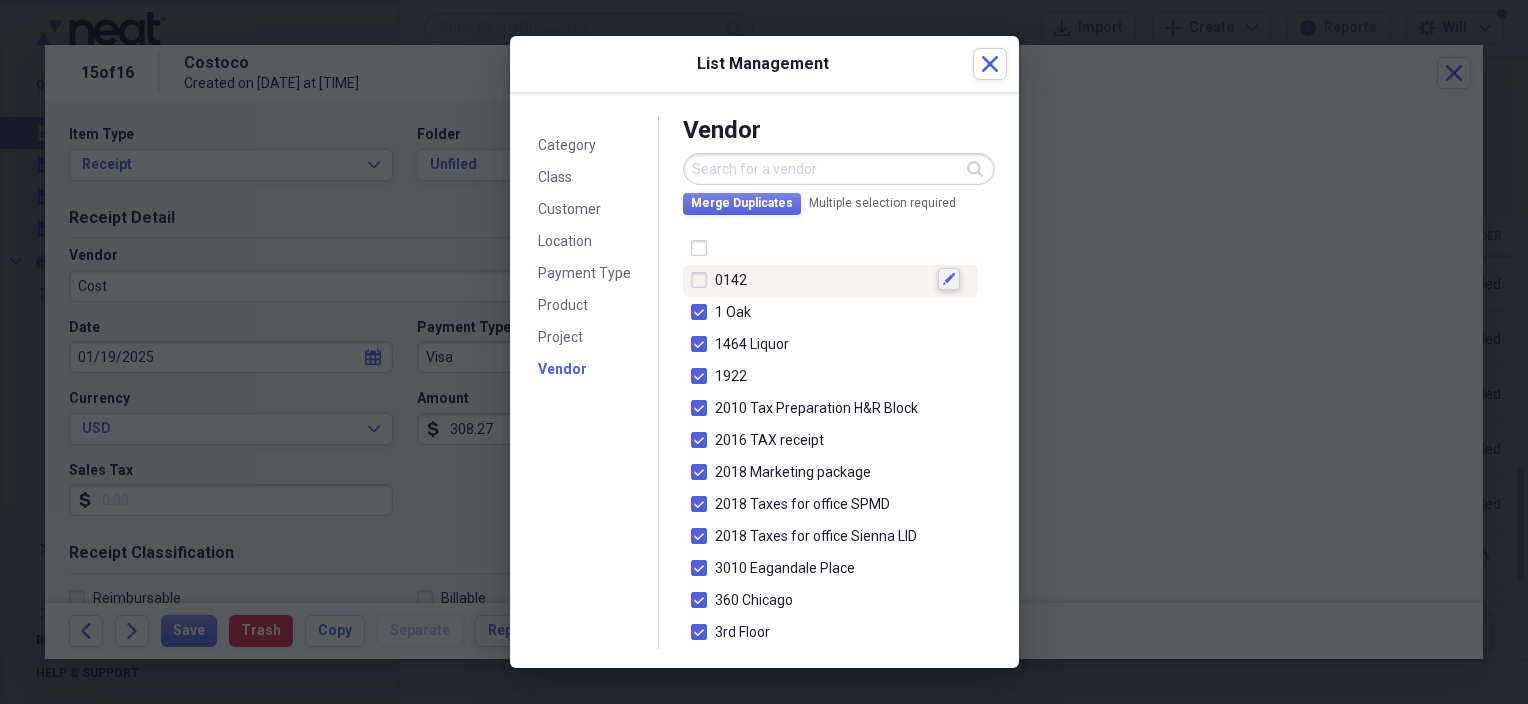 click 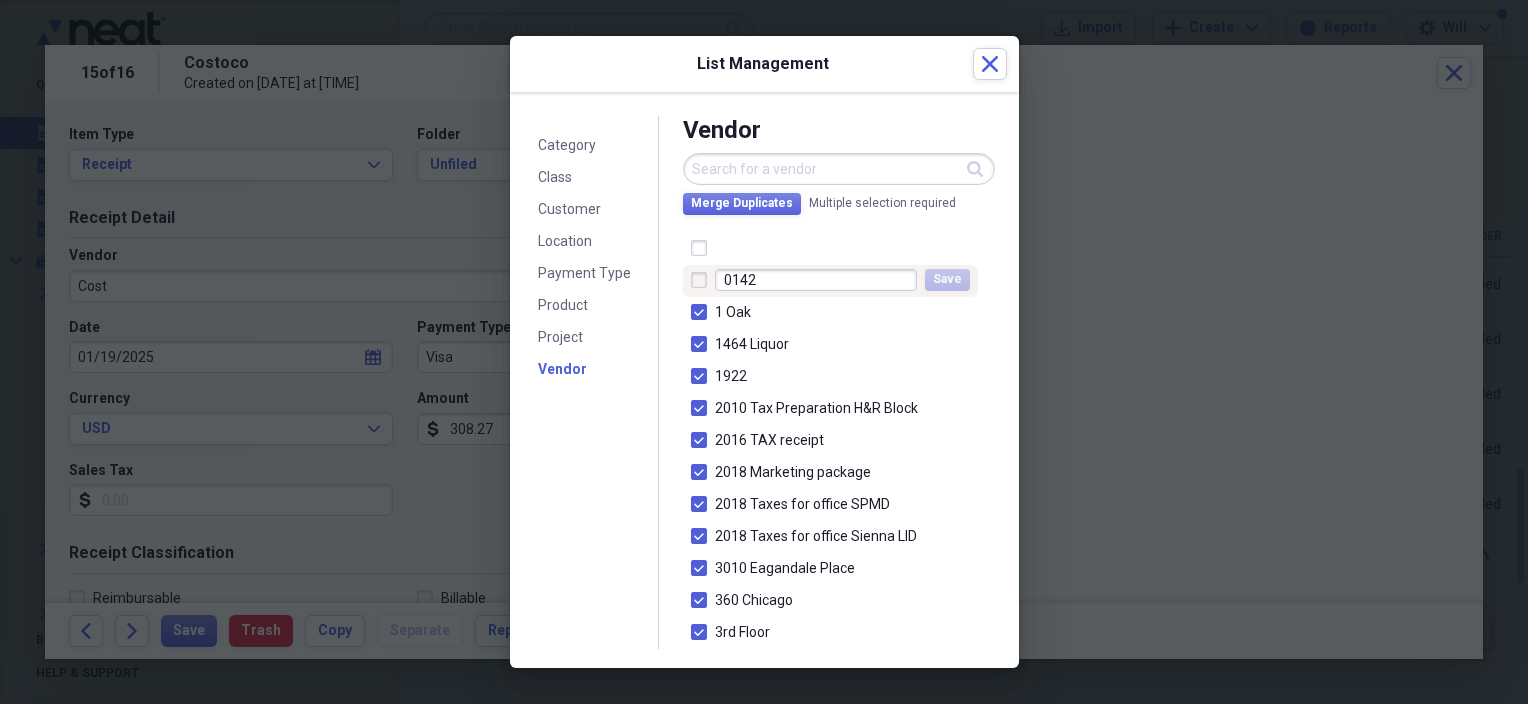 click at bounding box center (703, 280) 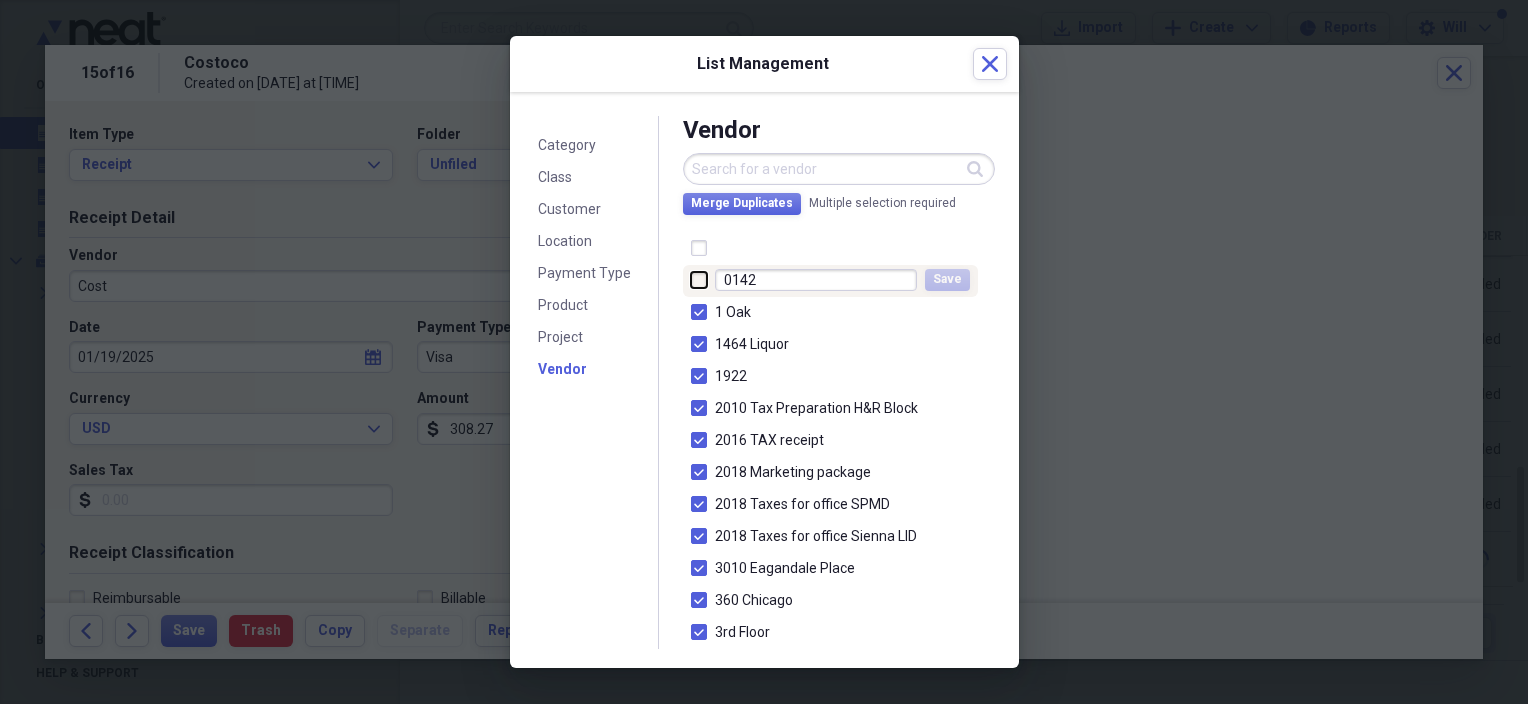 click at bounding box center [691, 279] 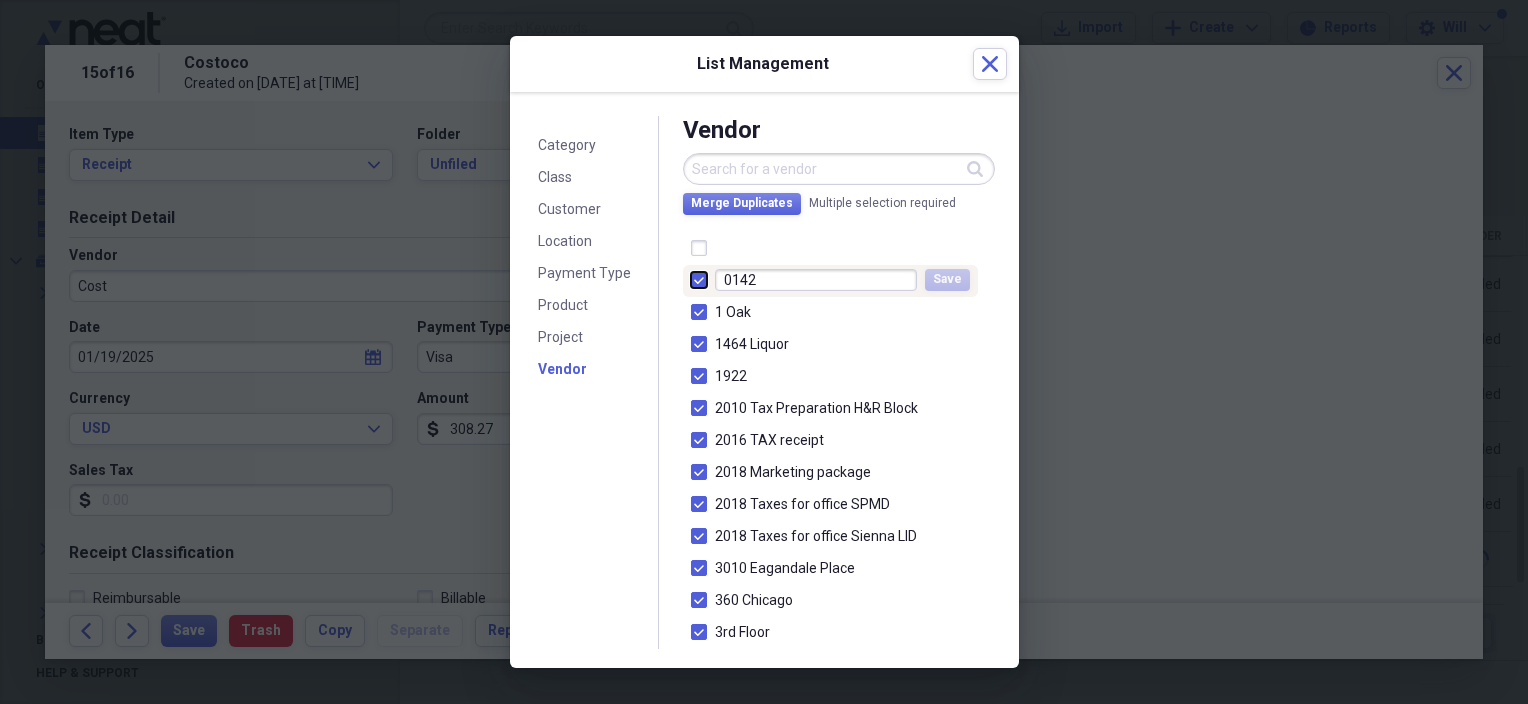 checkbox on "true" 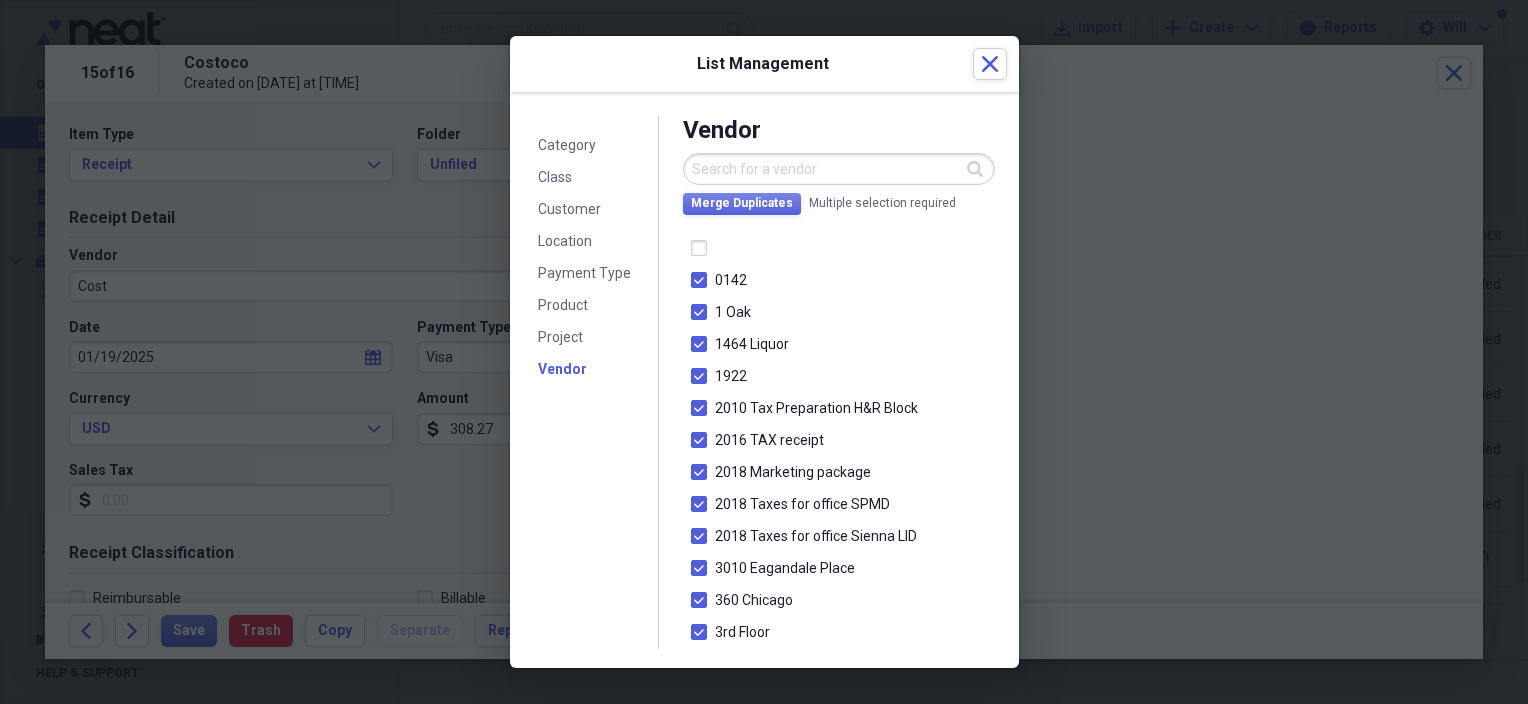 drag, startPoint x: 694, startPoint y: 276, endPoint x: 677, endPoint y: 284, distance: 18.788294 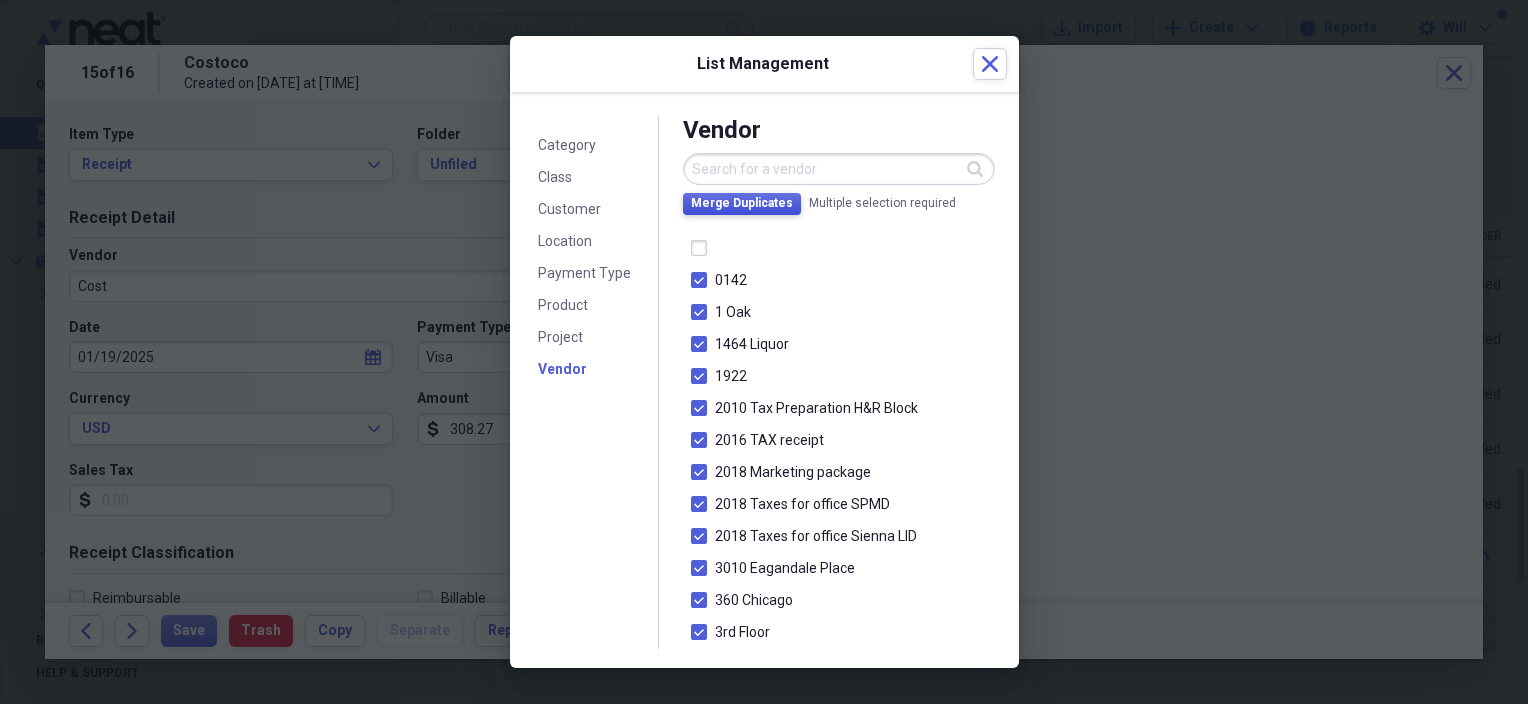 click on "Merge Duplicates" at bounding box center (742, 203) 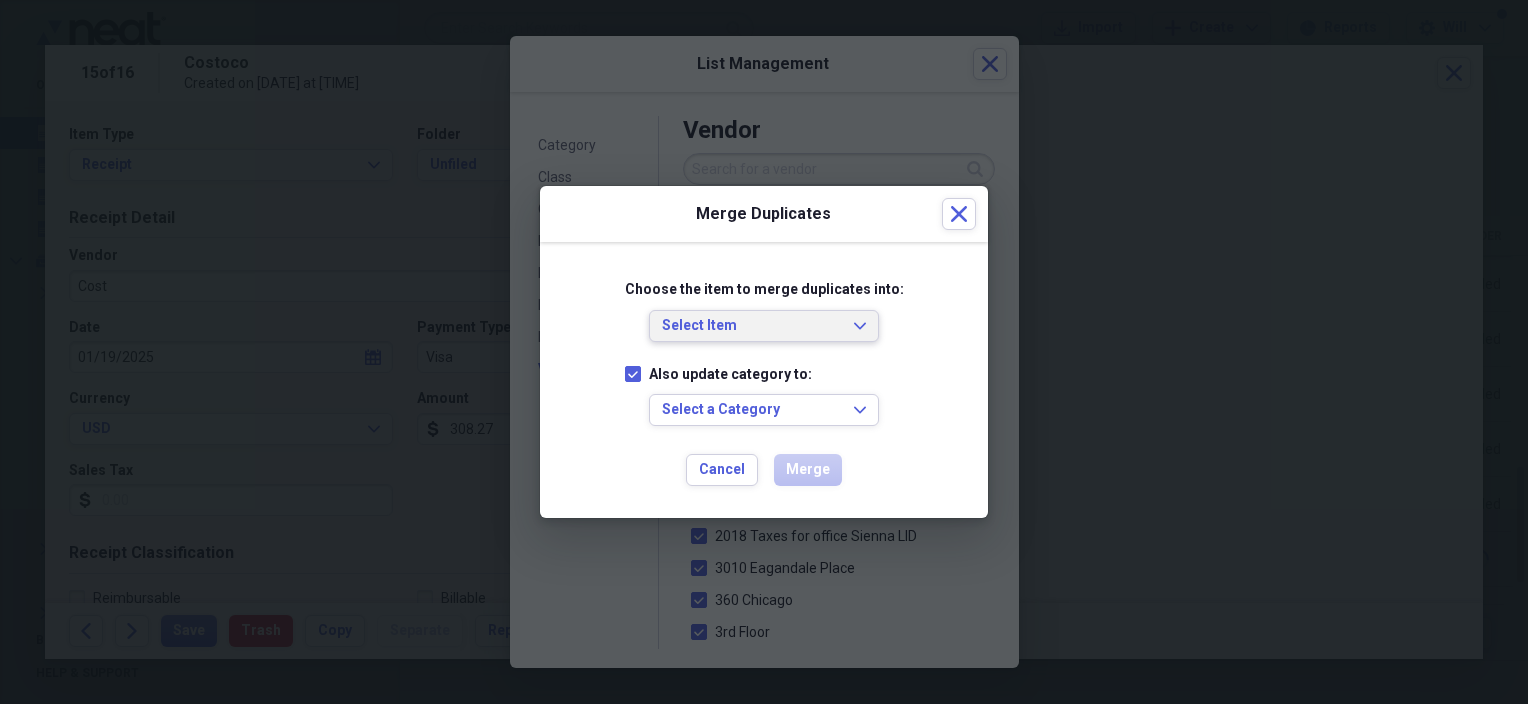 click on "Expand" 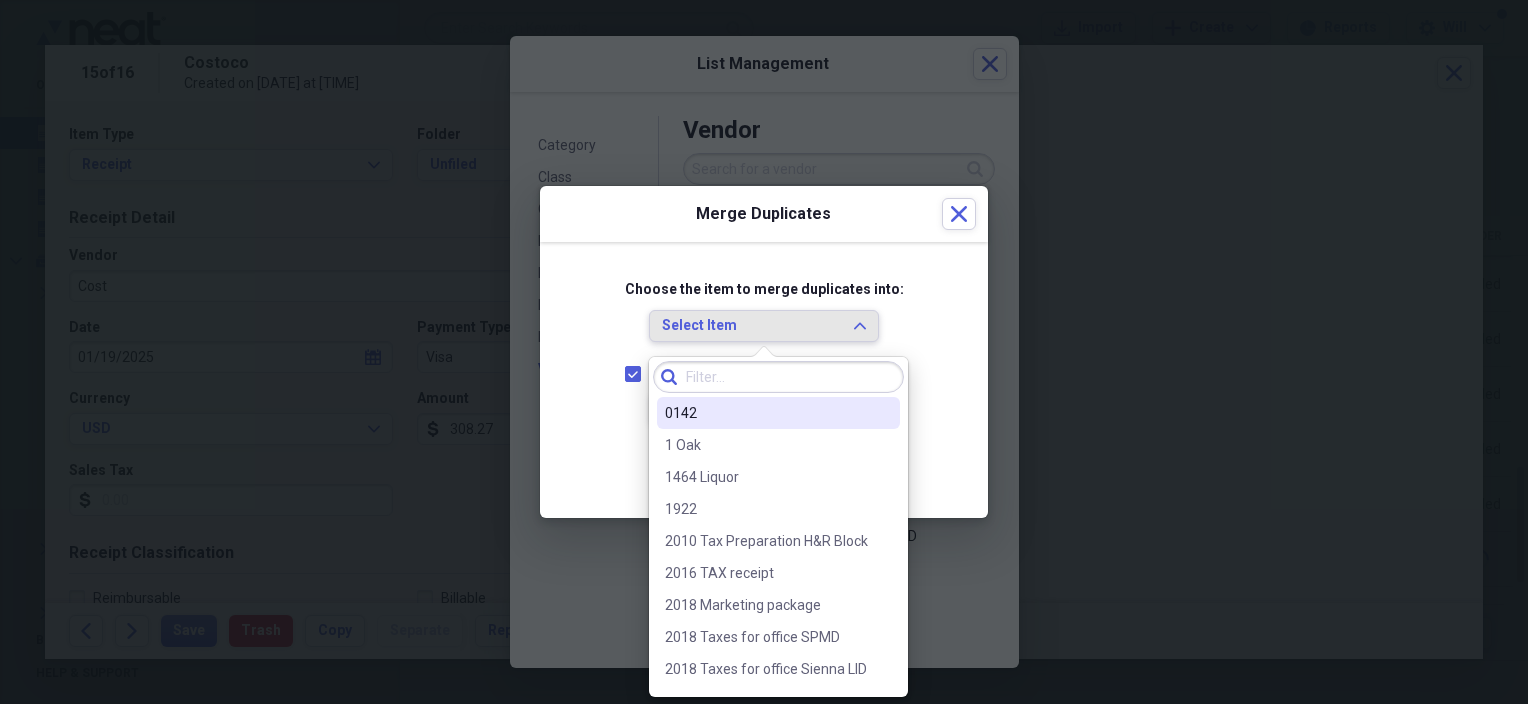 click on "Expand" 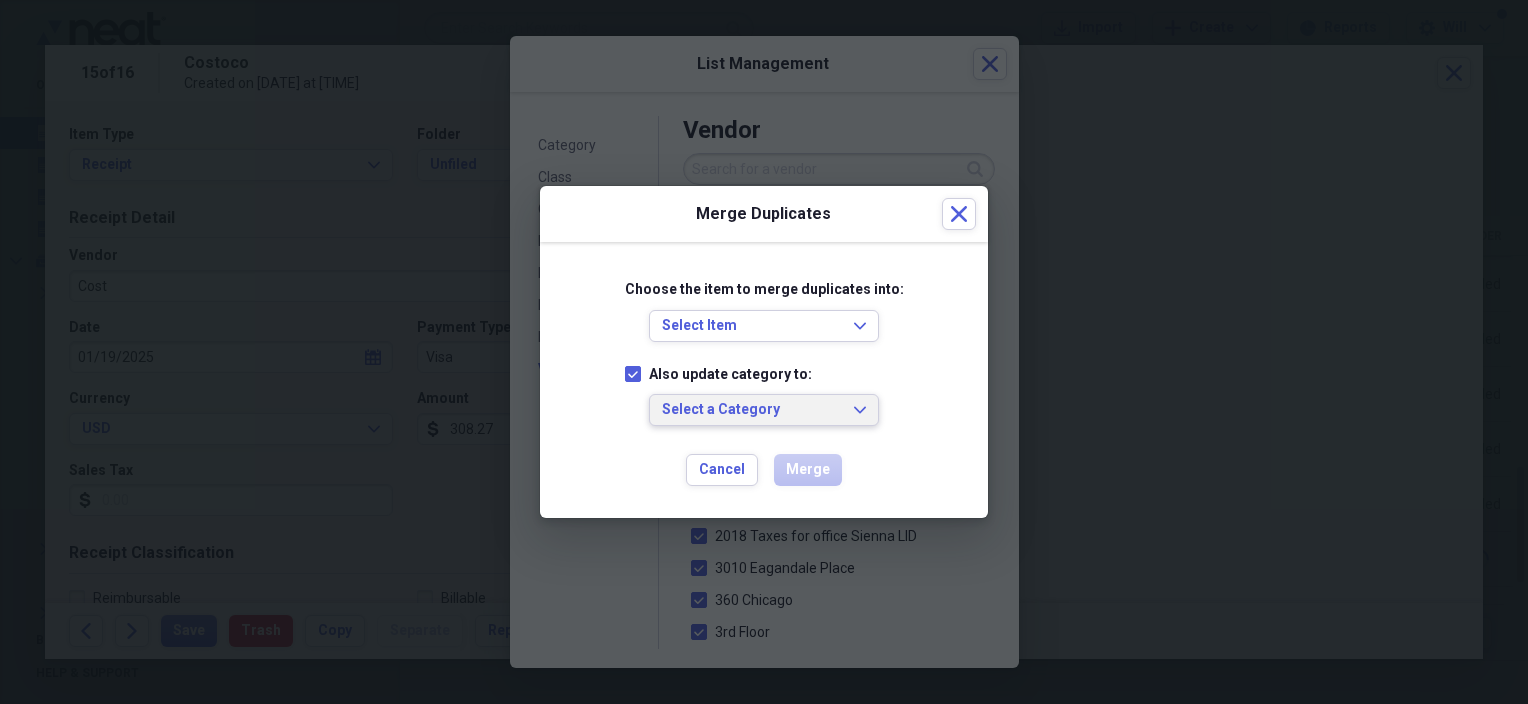 click on "Expand" 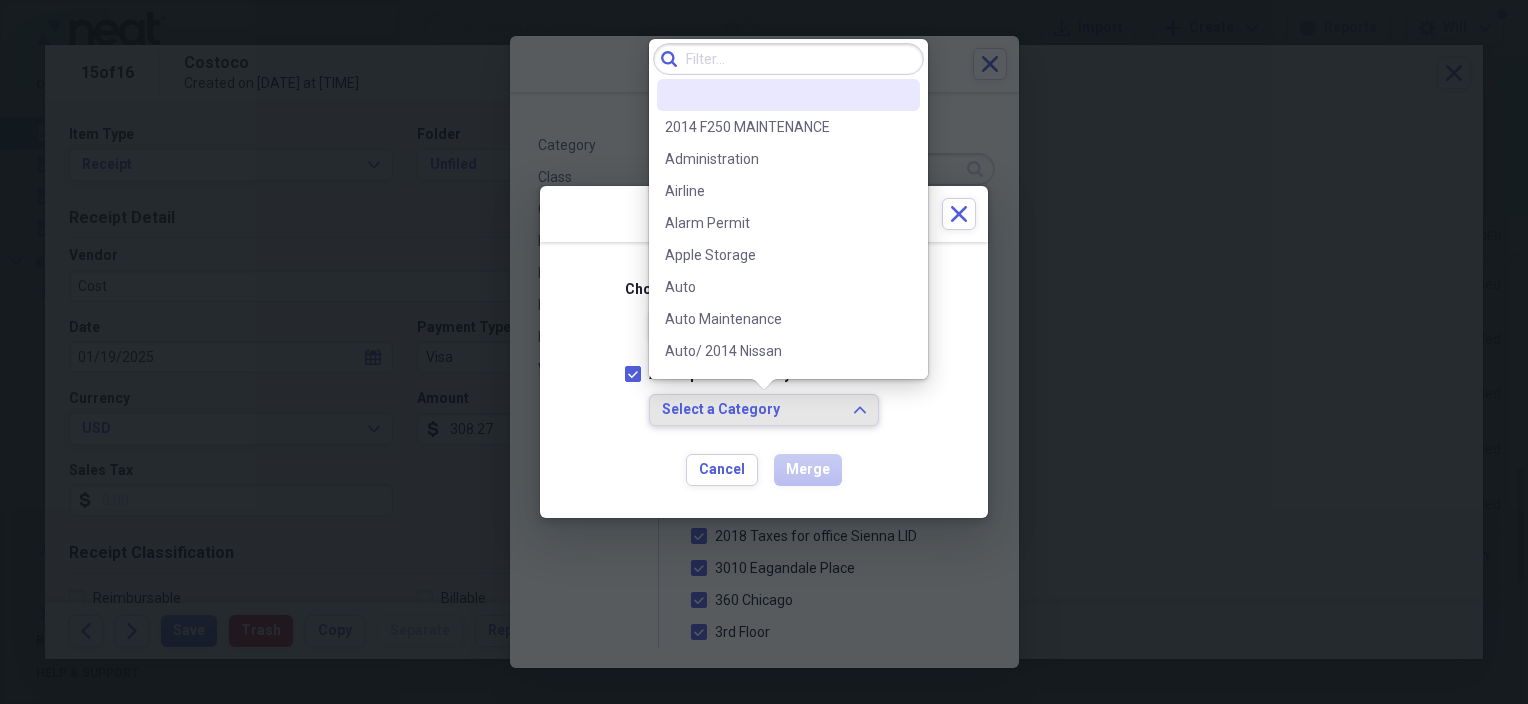 click on "Select a Category Expand" at bounding box center [764, 410] 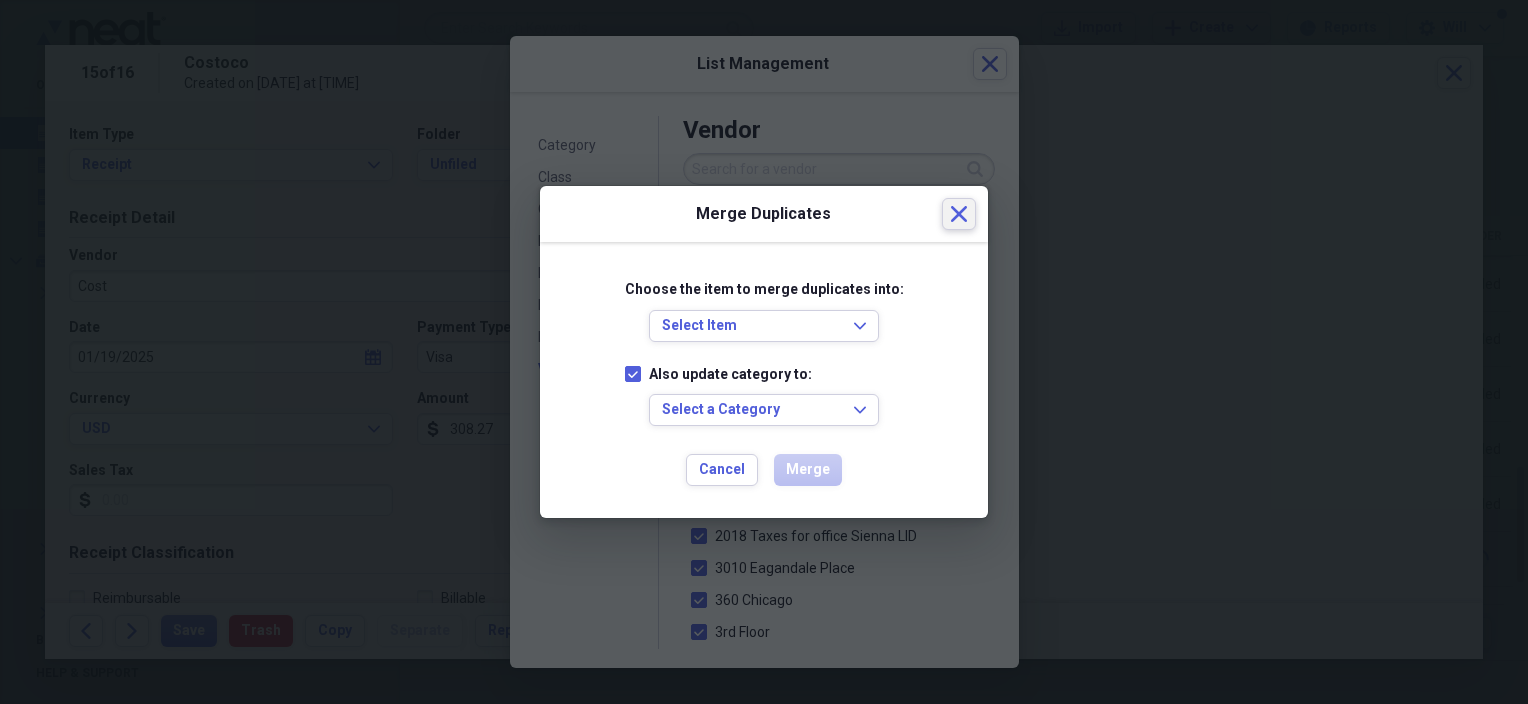 click on "Close" at bounding box center [959, 214] 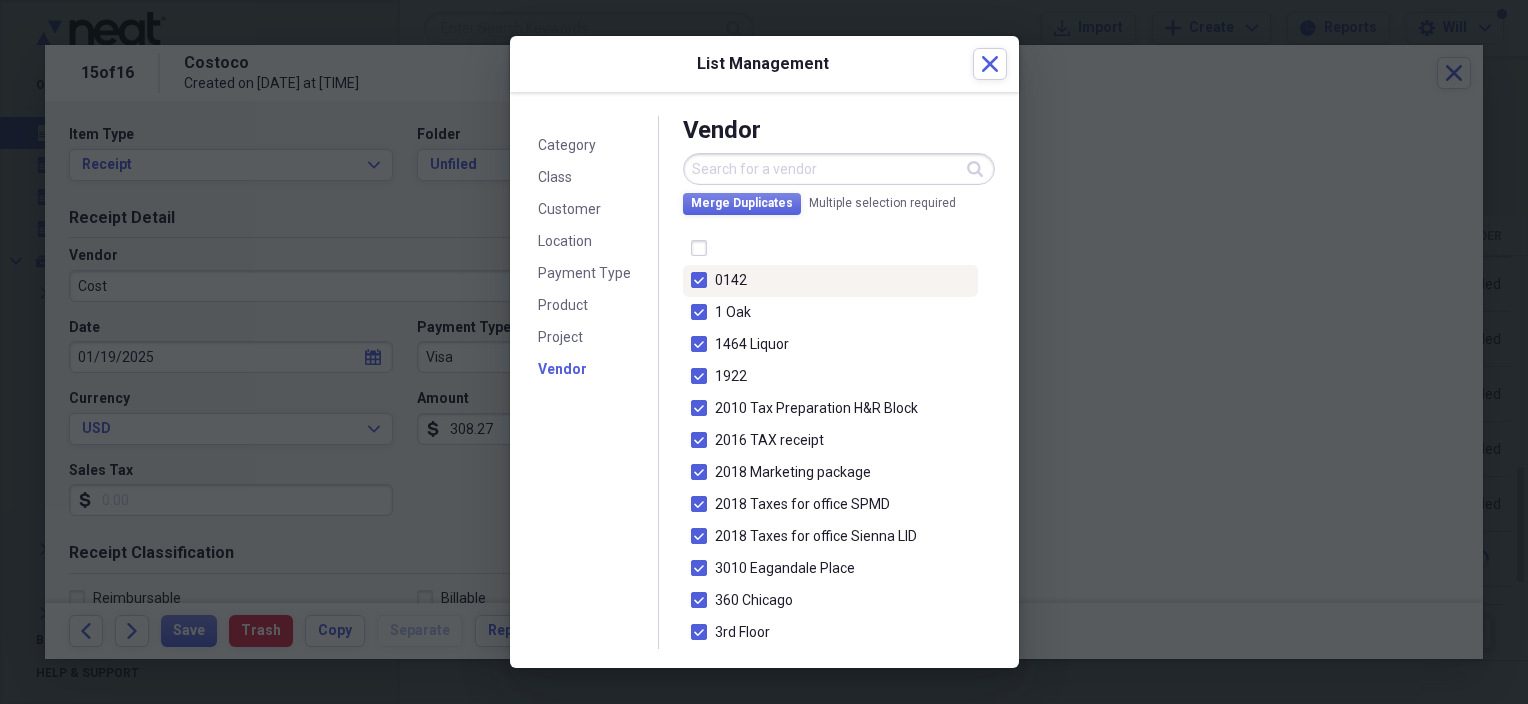drag, startPoint x: 753, startPoint y: 281, endPoint x: 650, endPoint y: 379, distance: 142.17242 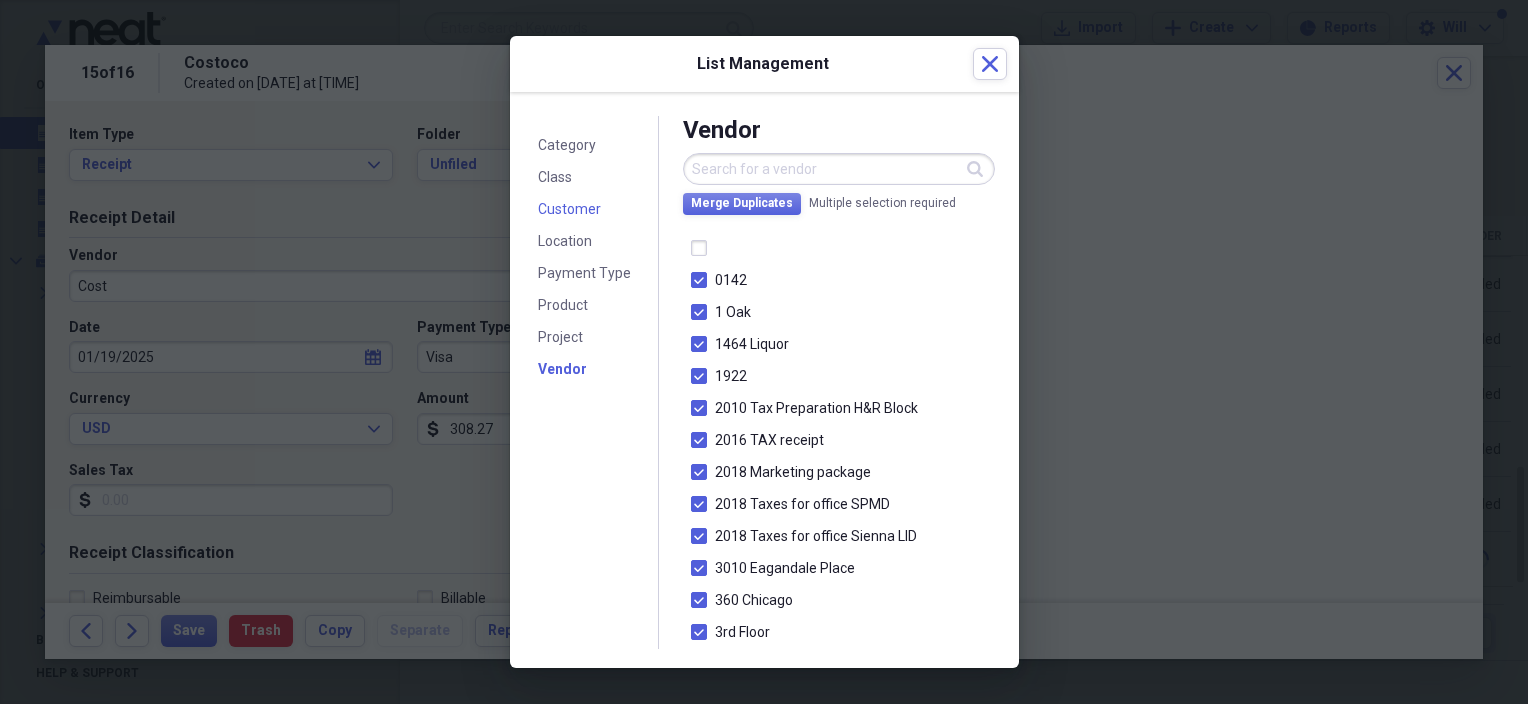 click on "Customer" at bounding box center [569, 209] 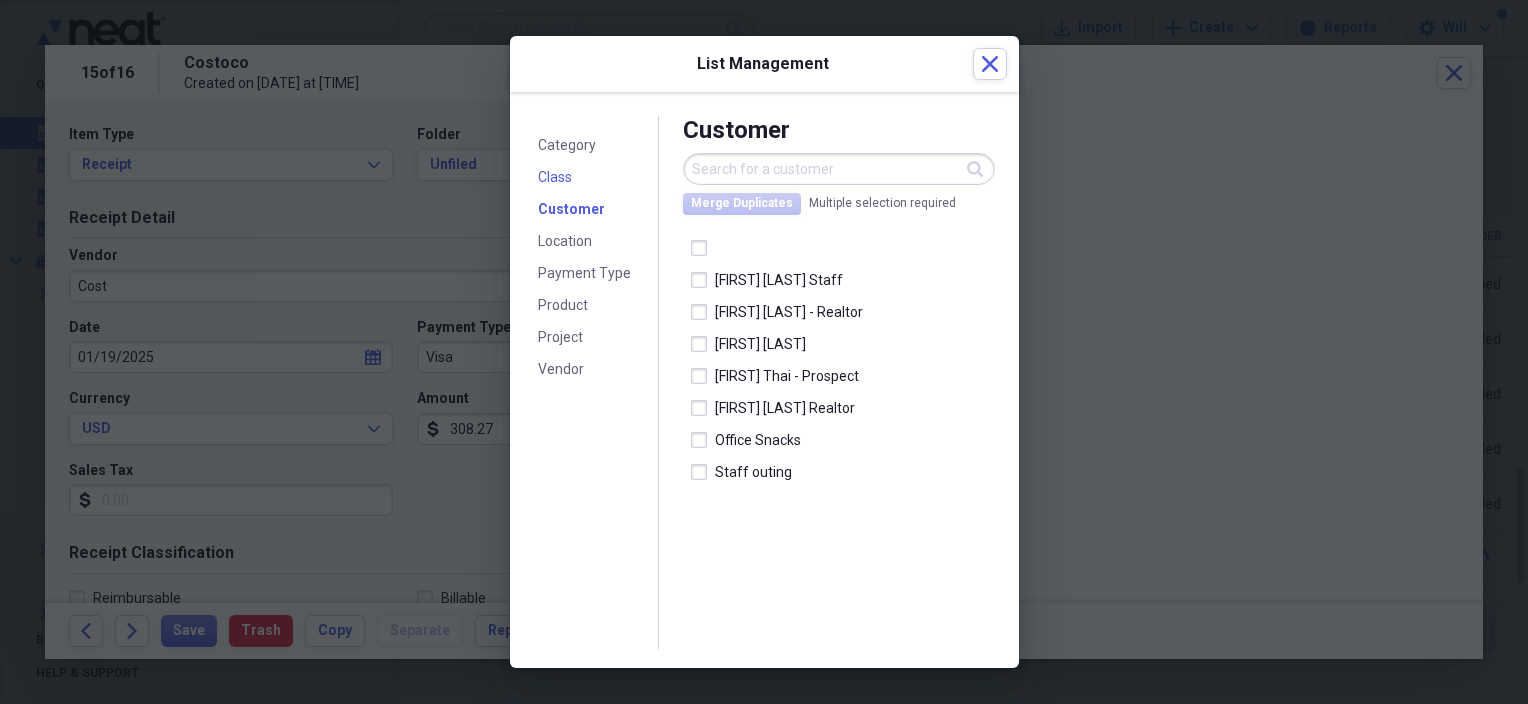 click on "Class" at bounding box center (555, 178) 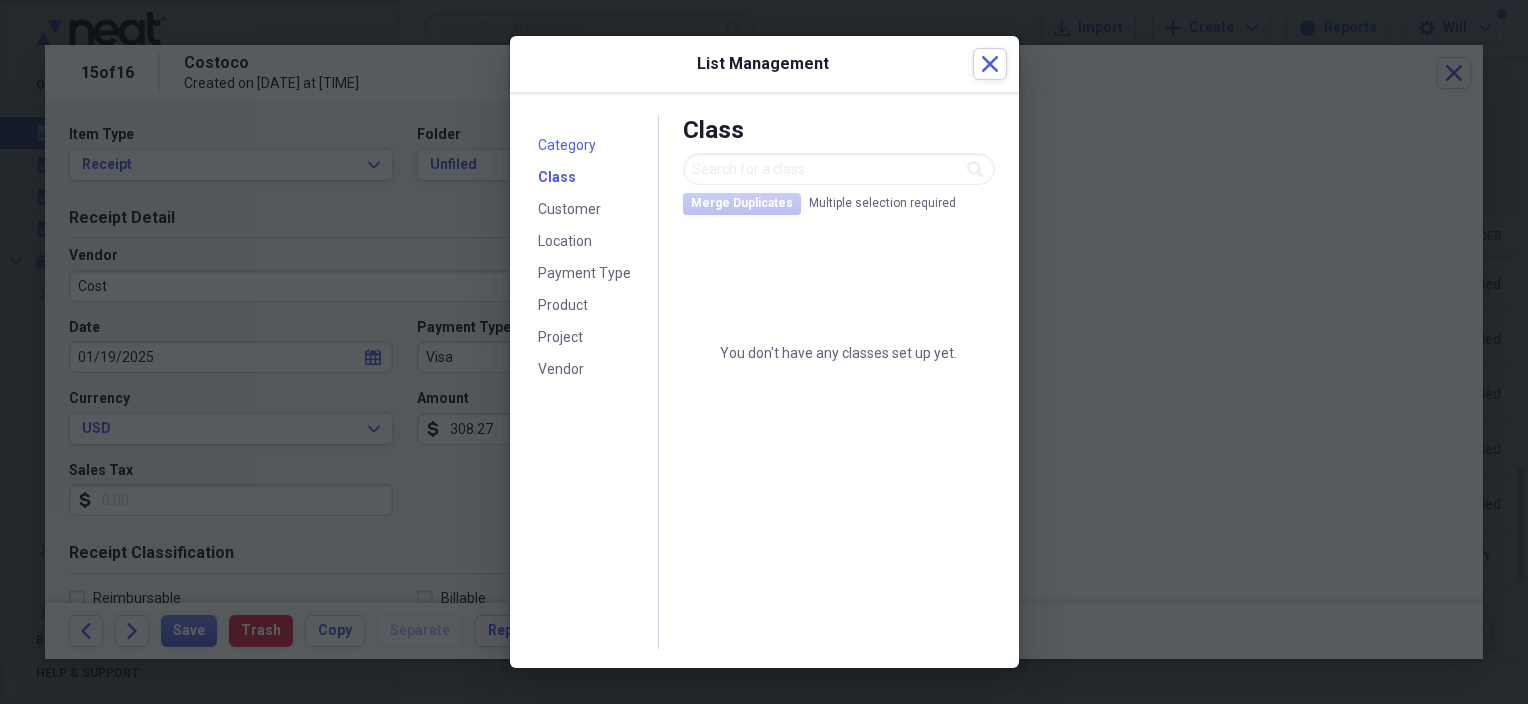click on "Category" at bounding box center [567, 145] 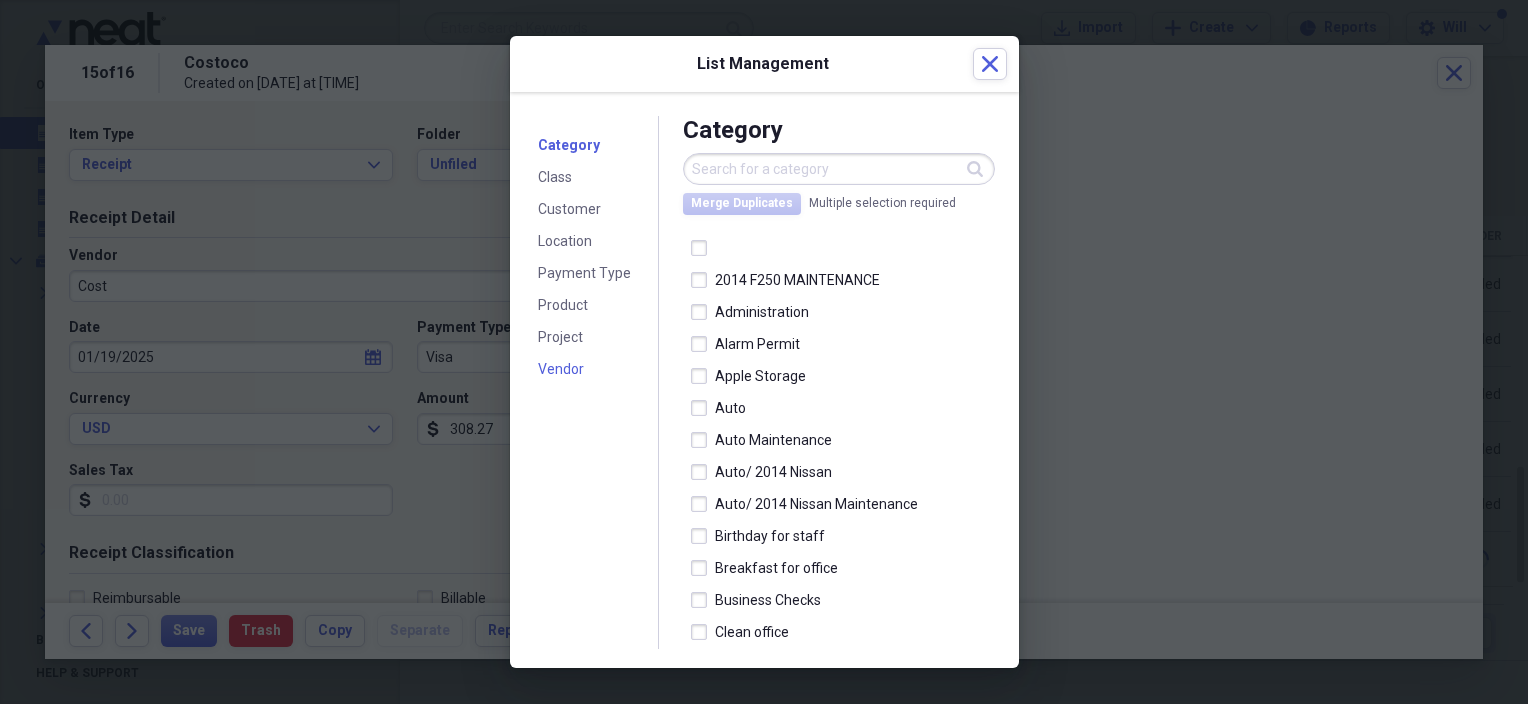 click on "Vendor" at bounding box center (561, 369) 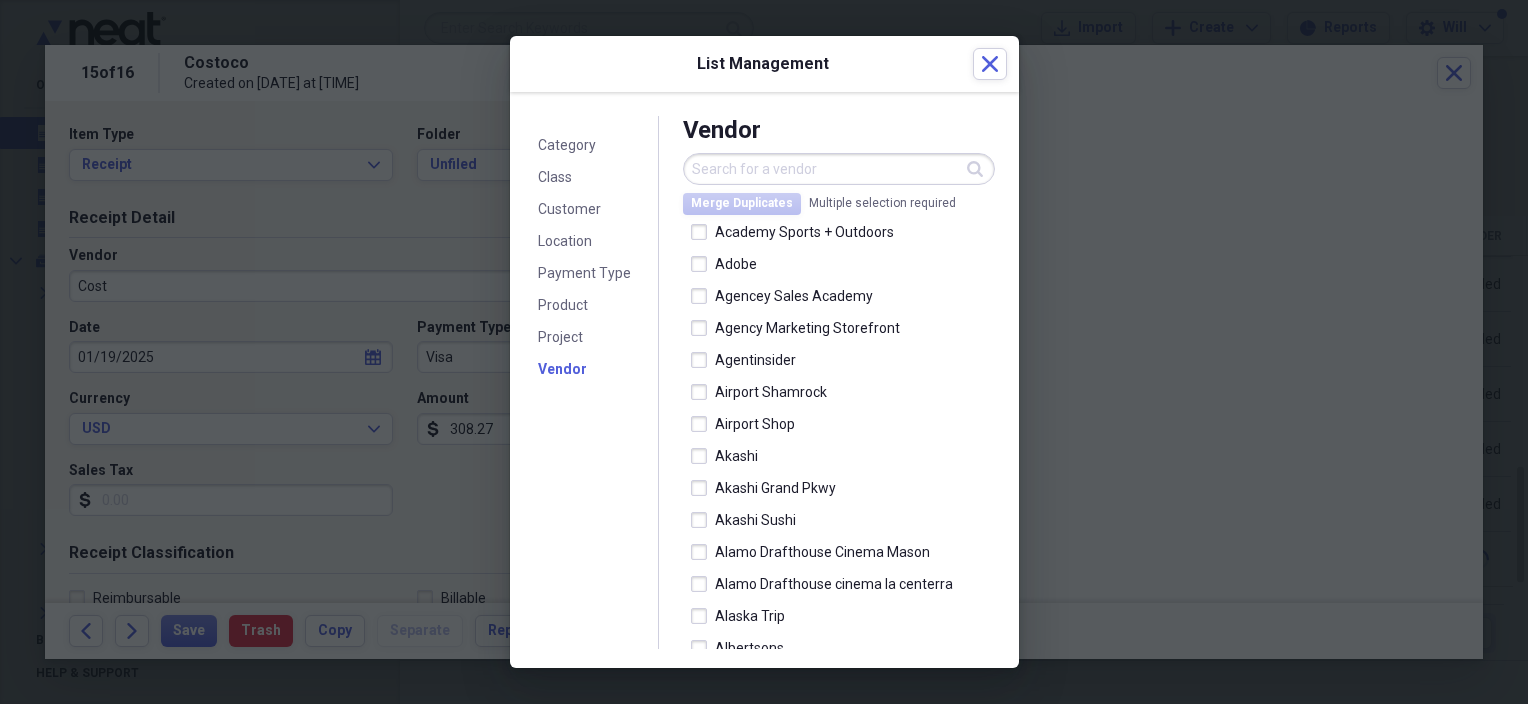 scroll, scrollTop: 1800, scrollLeft: 0, axis: vertical 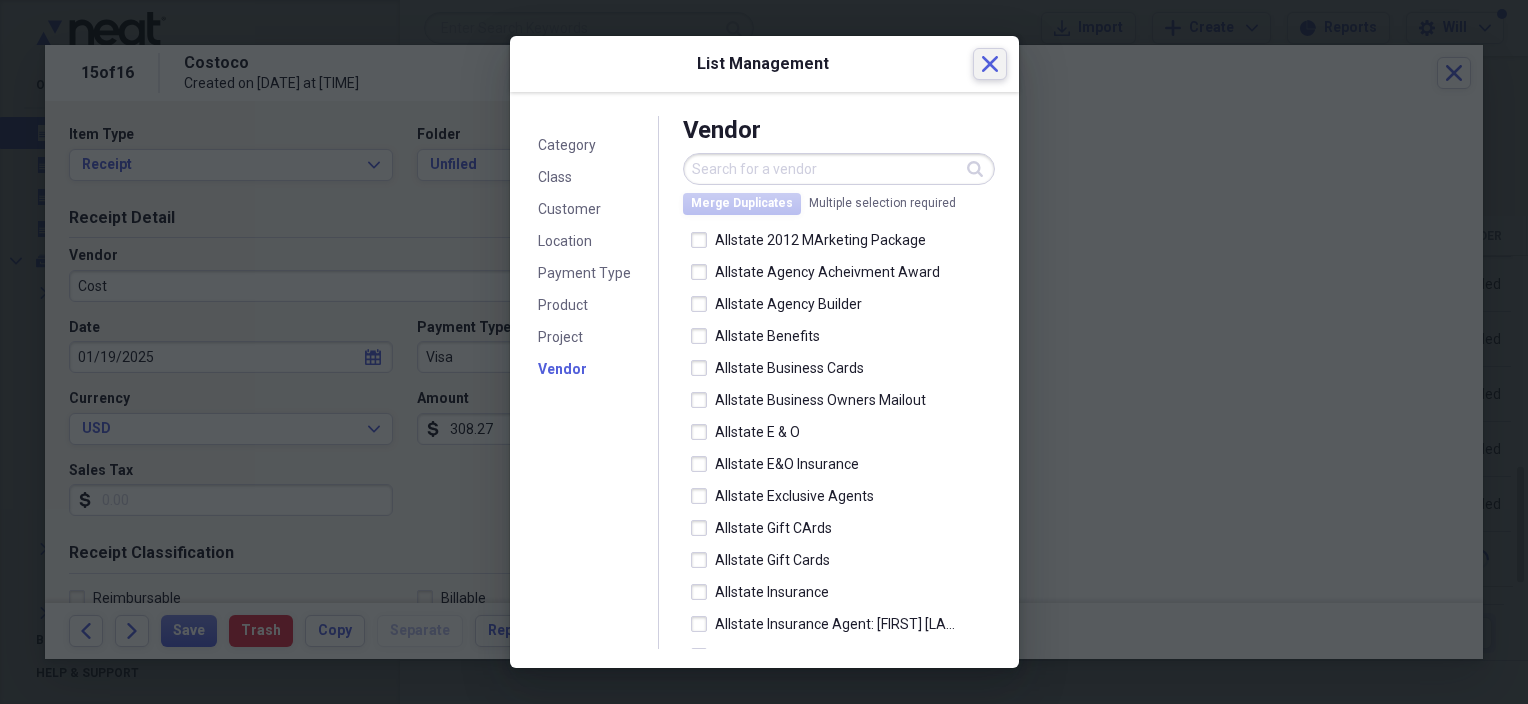 click on "Close" at bounding box center [990, 64] 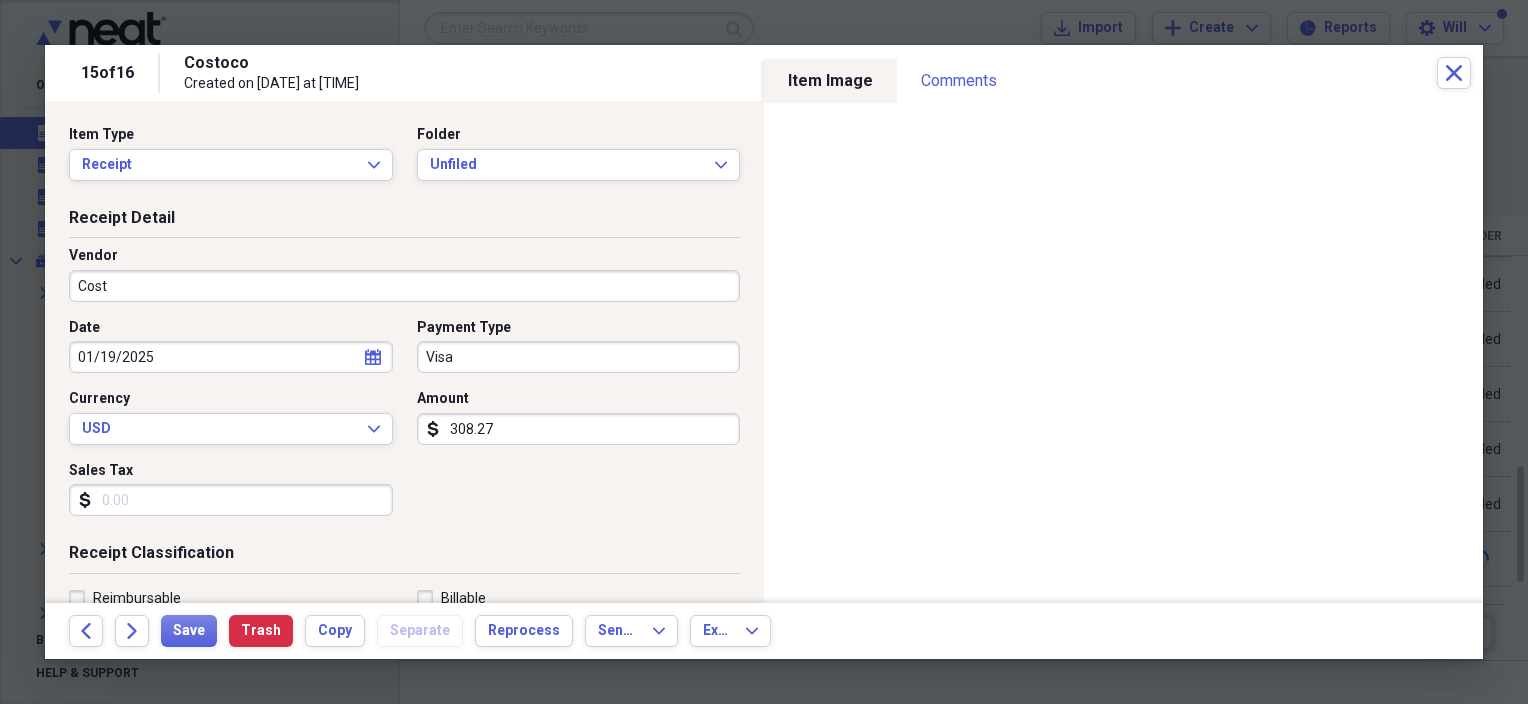 click on "Cost" at bounding box center [404, 286] 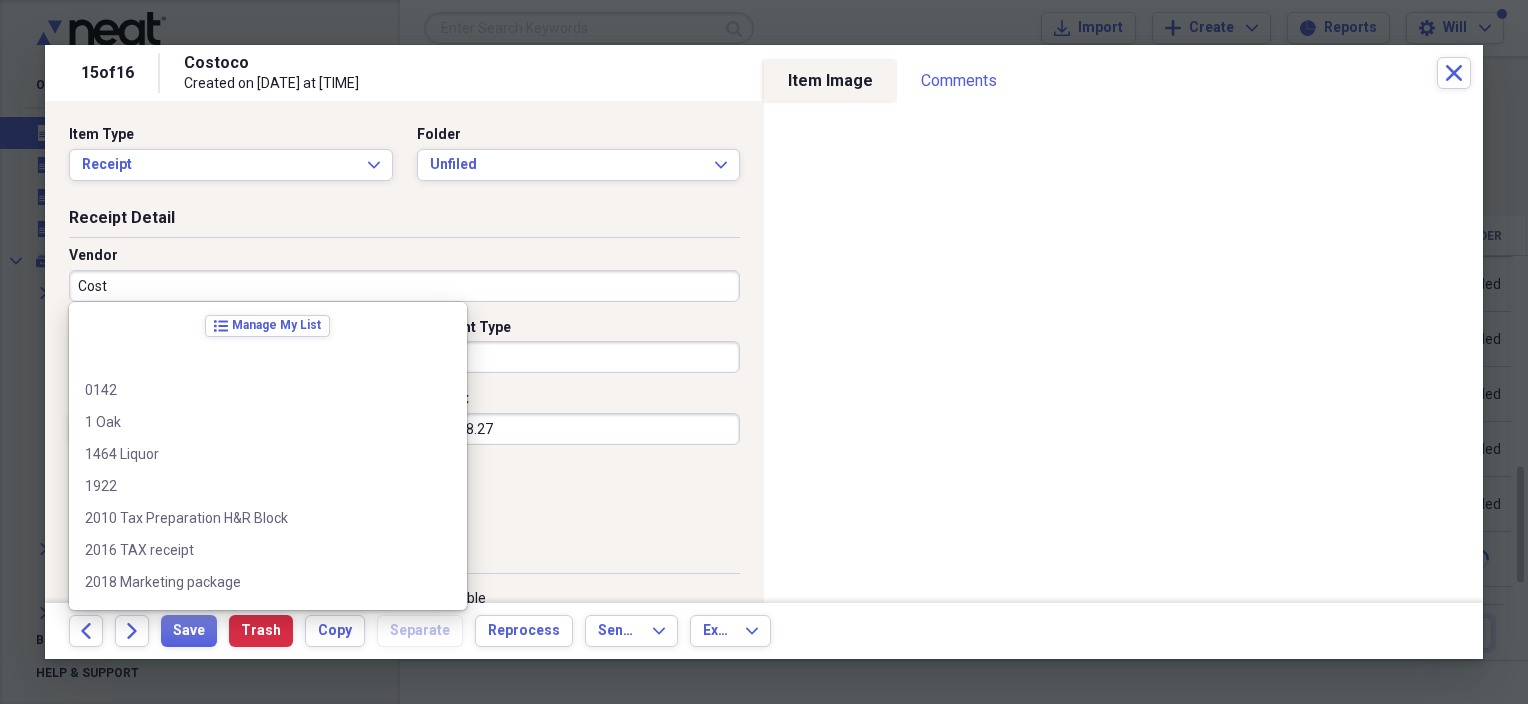 scroll, scrollTop: 11036, scrollLeft: 0, axis: vertical 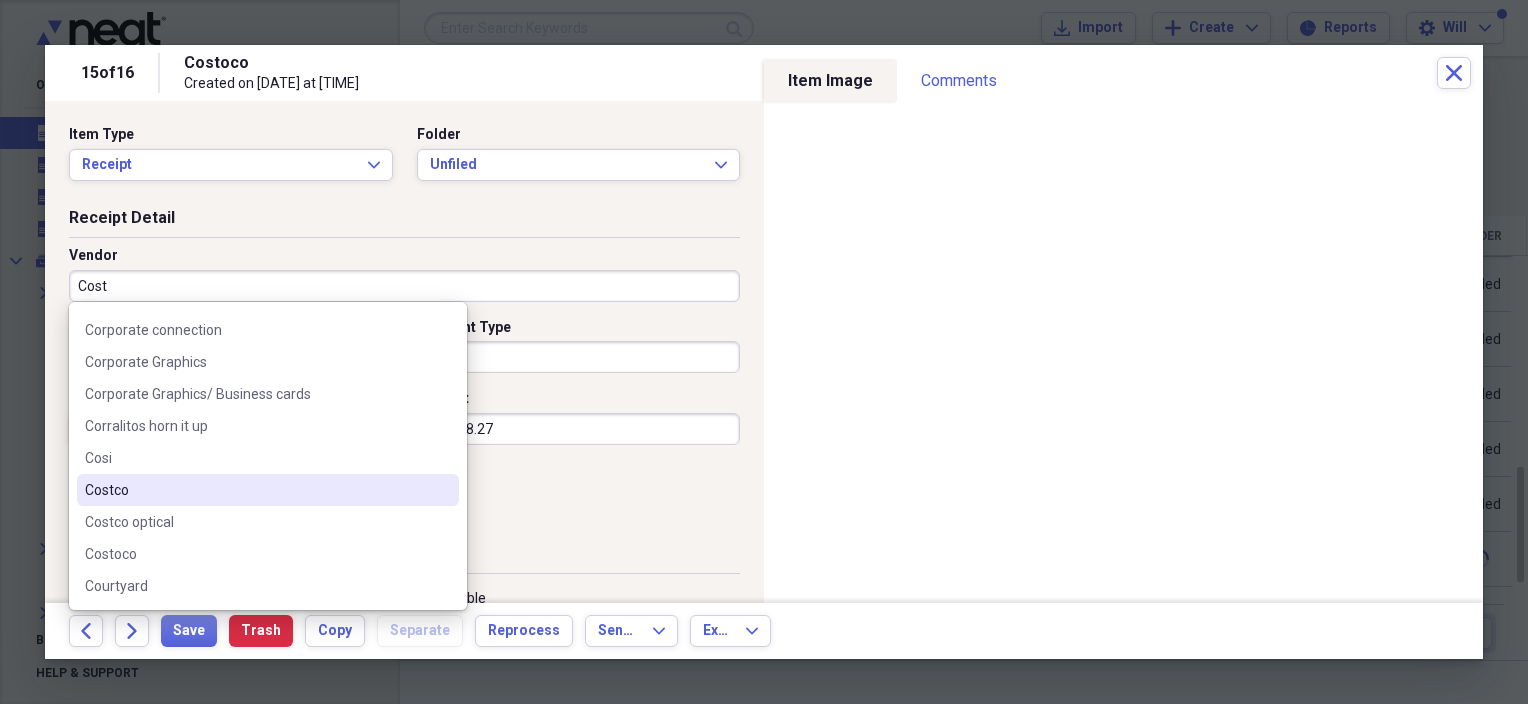 click on "Costco" at bounding box center [268, 490] 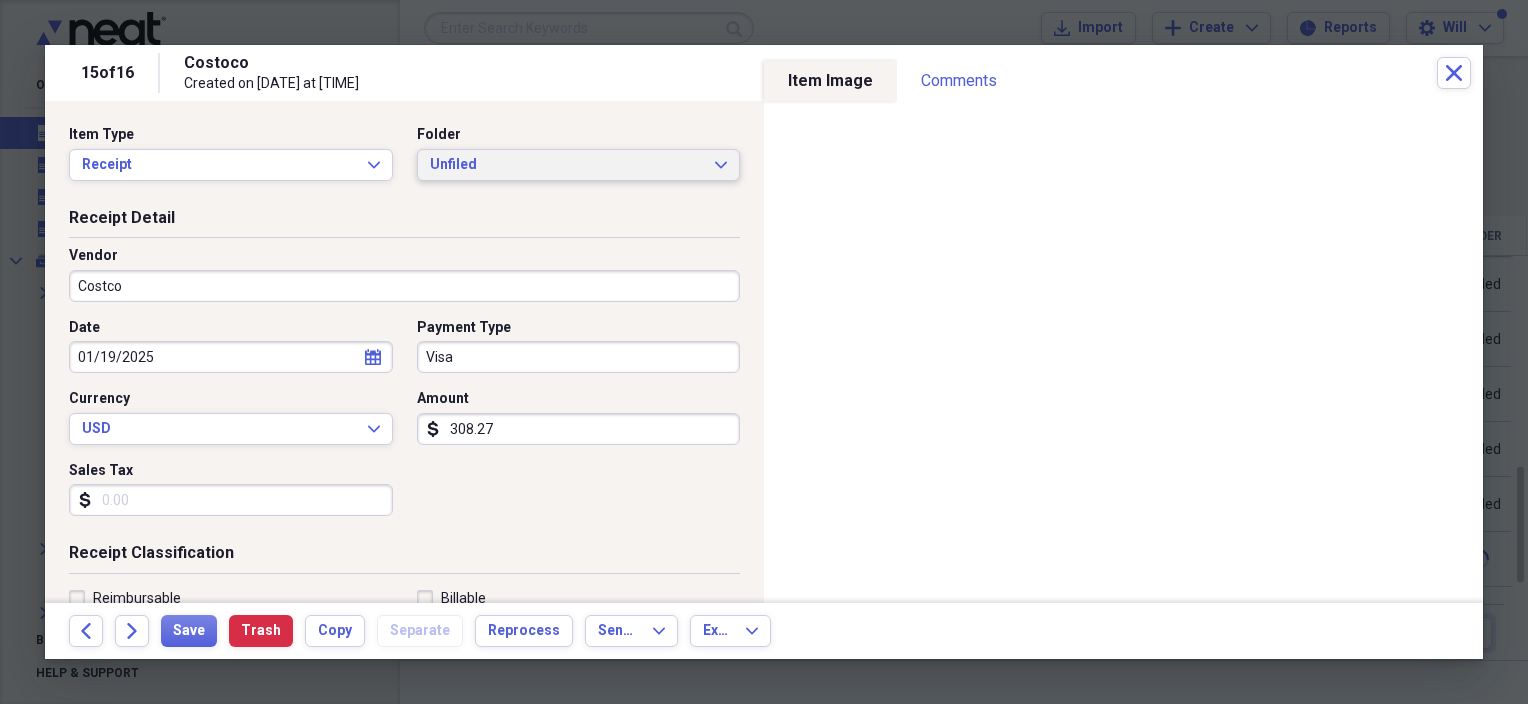 click on "Unfiled" at bounding box center [567, 165] 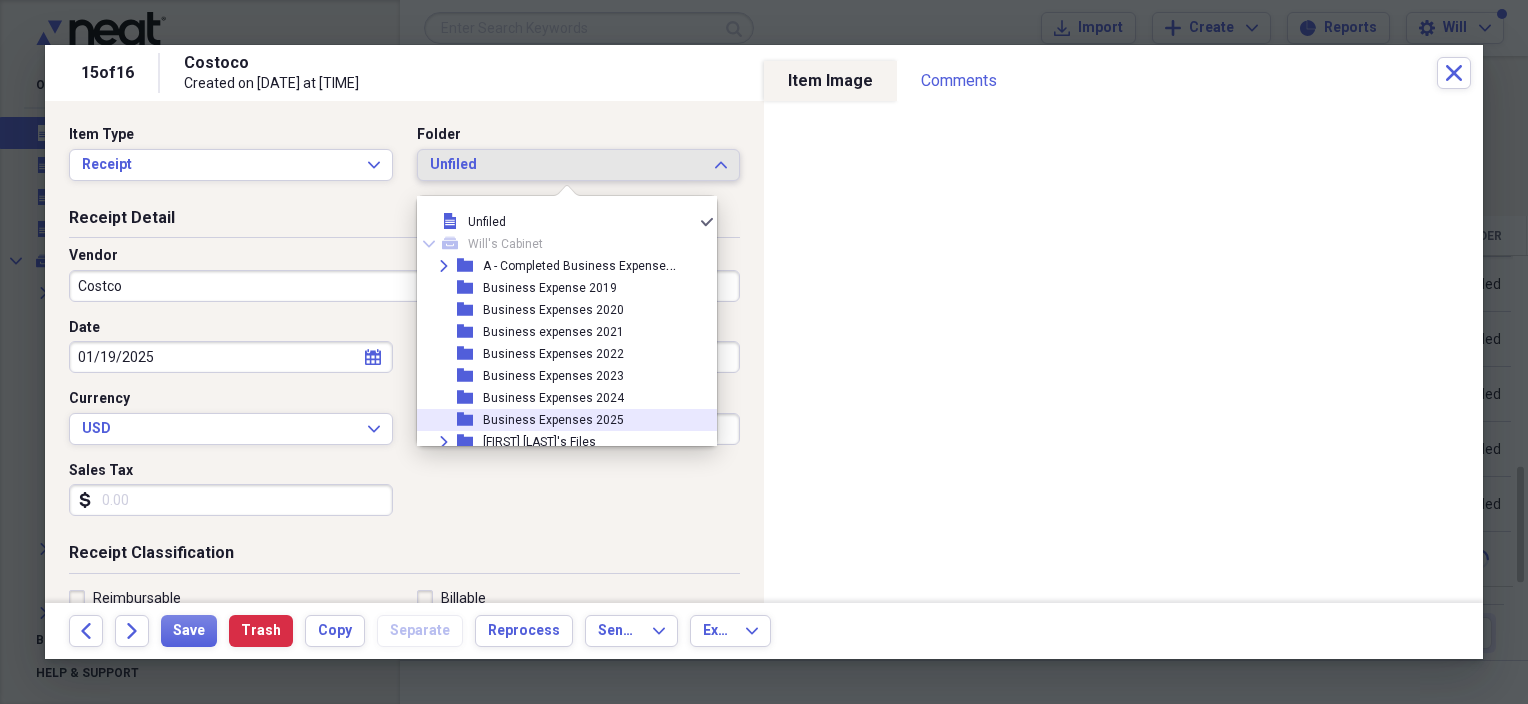 click on "Business Expenses 2025" at bounding box center (553, 420) 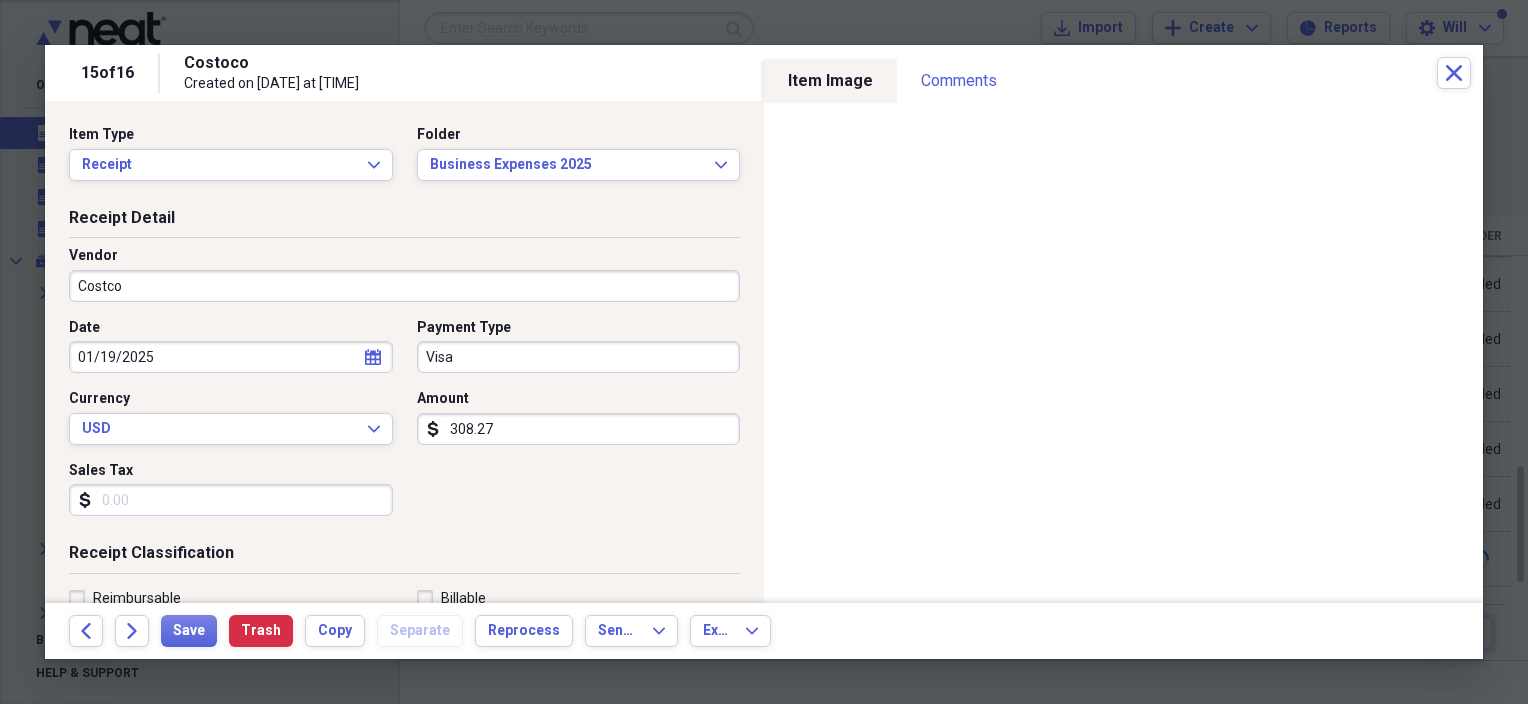 click on "Sales Tax" at bounding box center [231, 500] 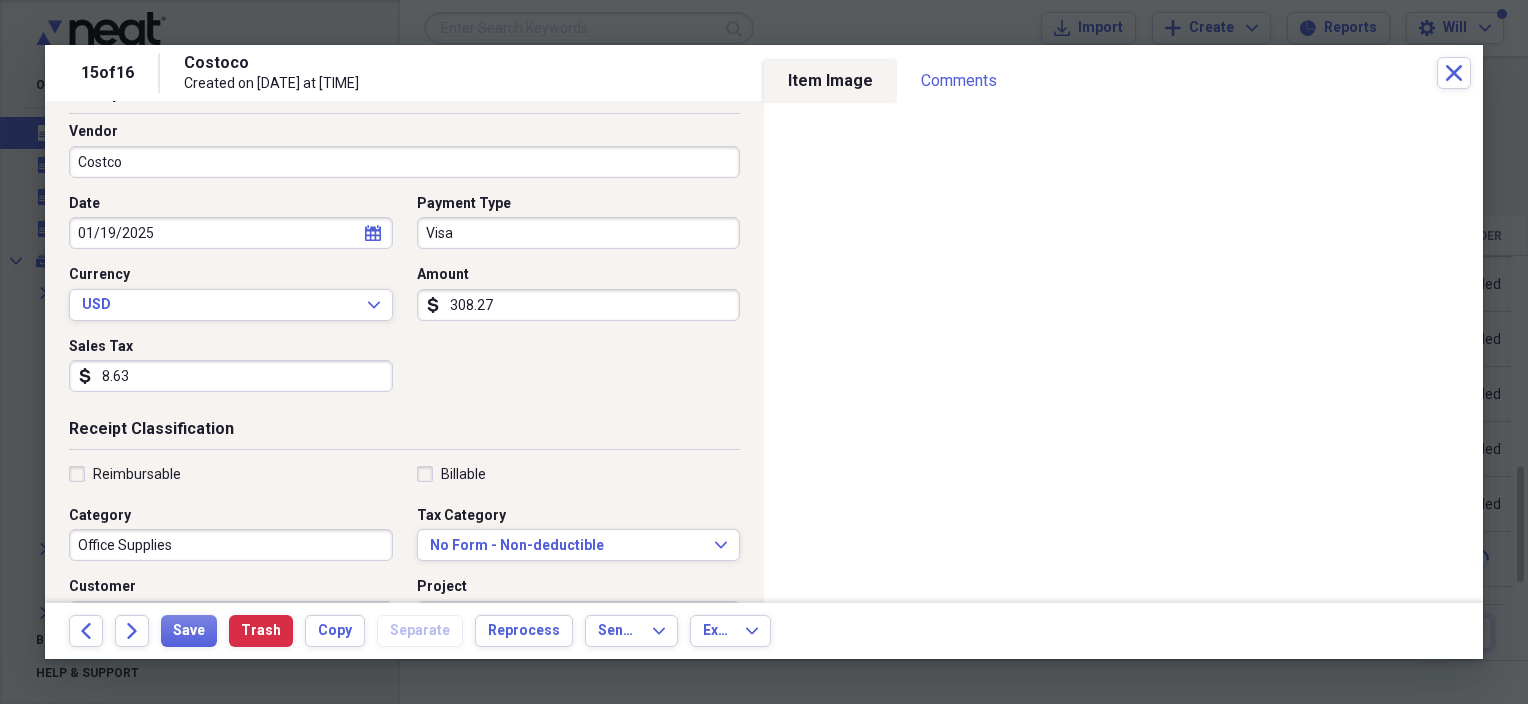 scroll, scrollTop: 200, scrollLeft: 0, axis: vertical 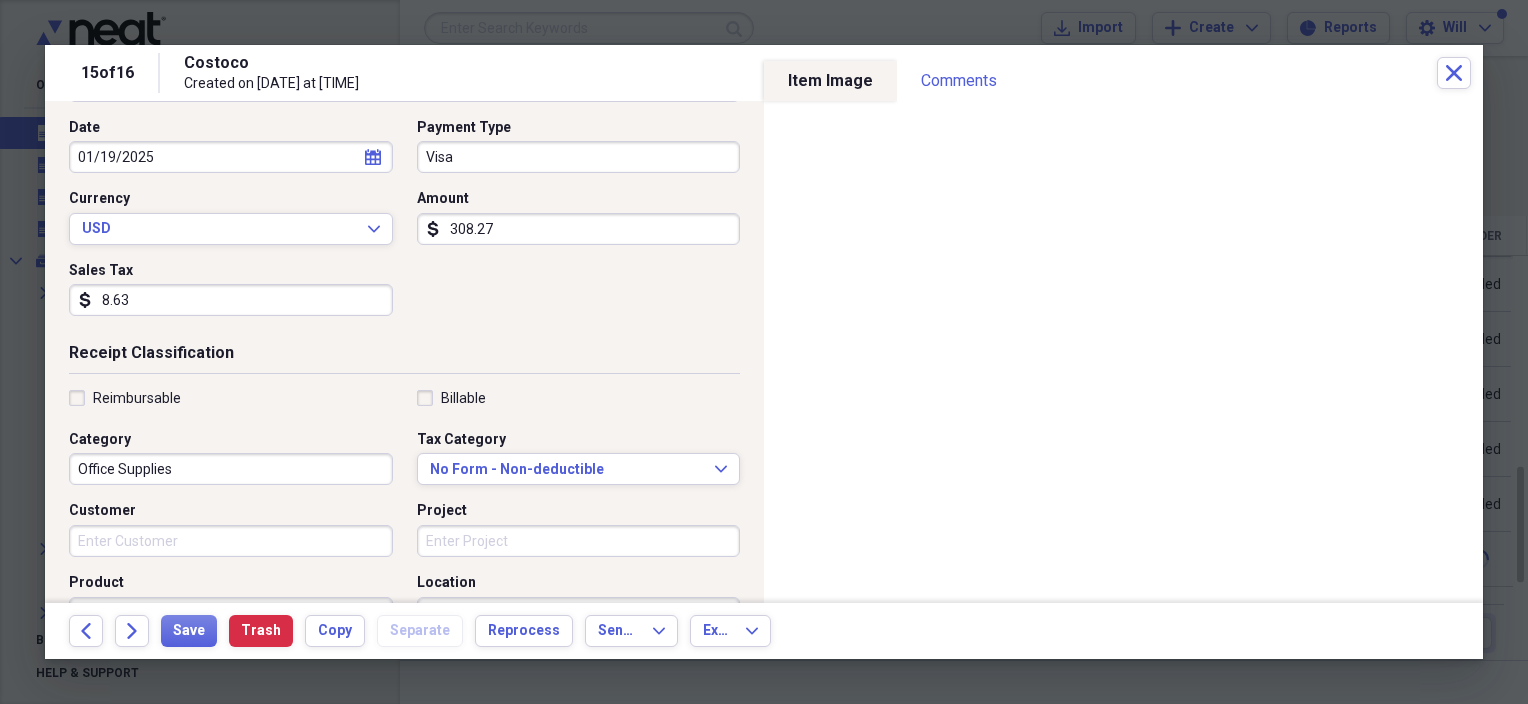 type on "8.63" 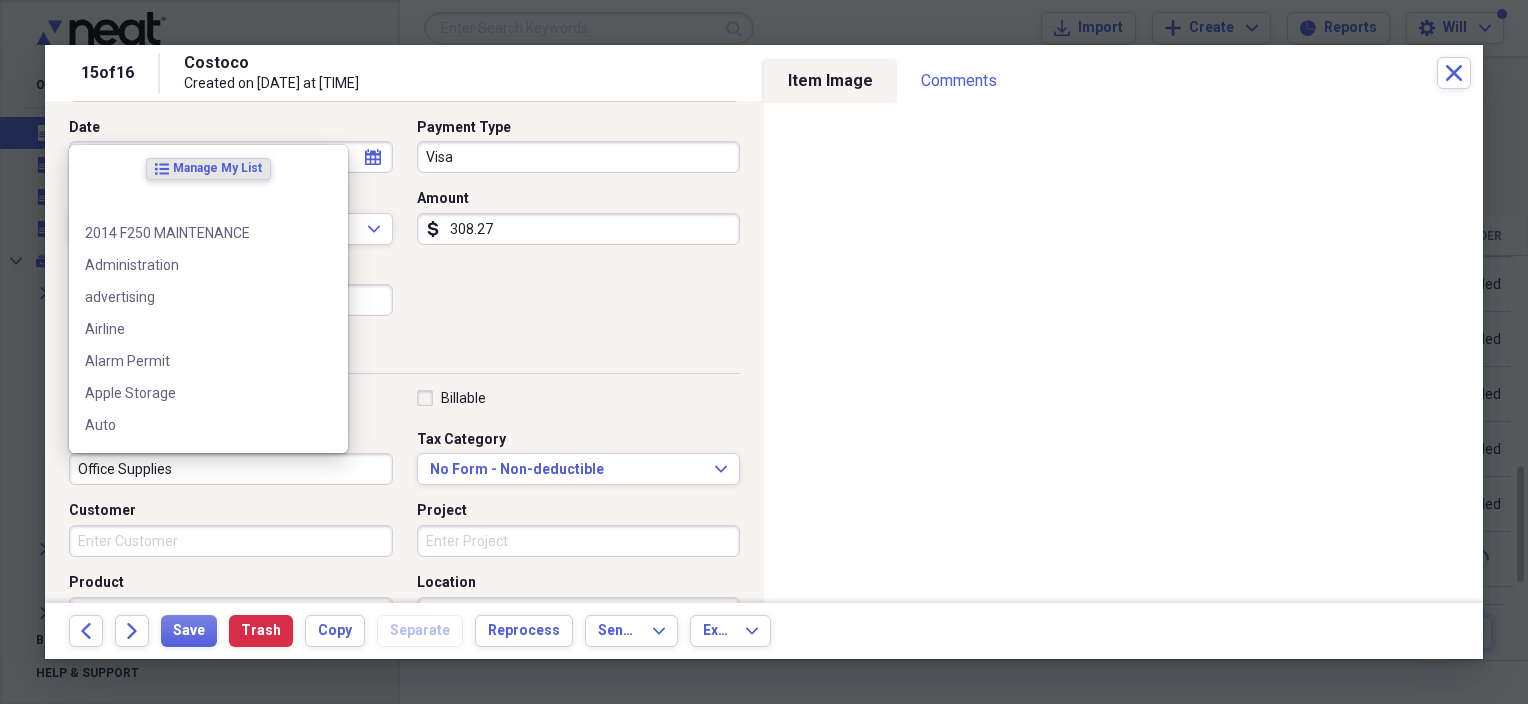 click on "Office Supplies" at bounding box center (231, 469) 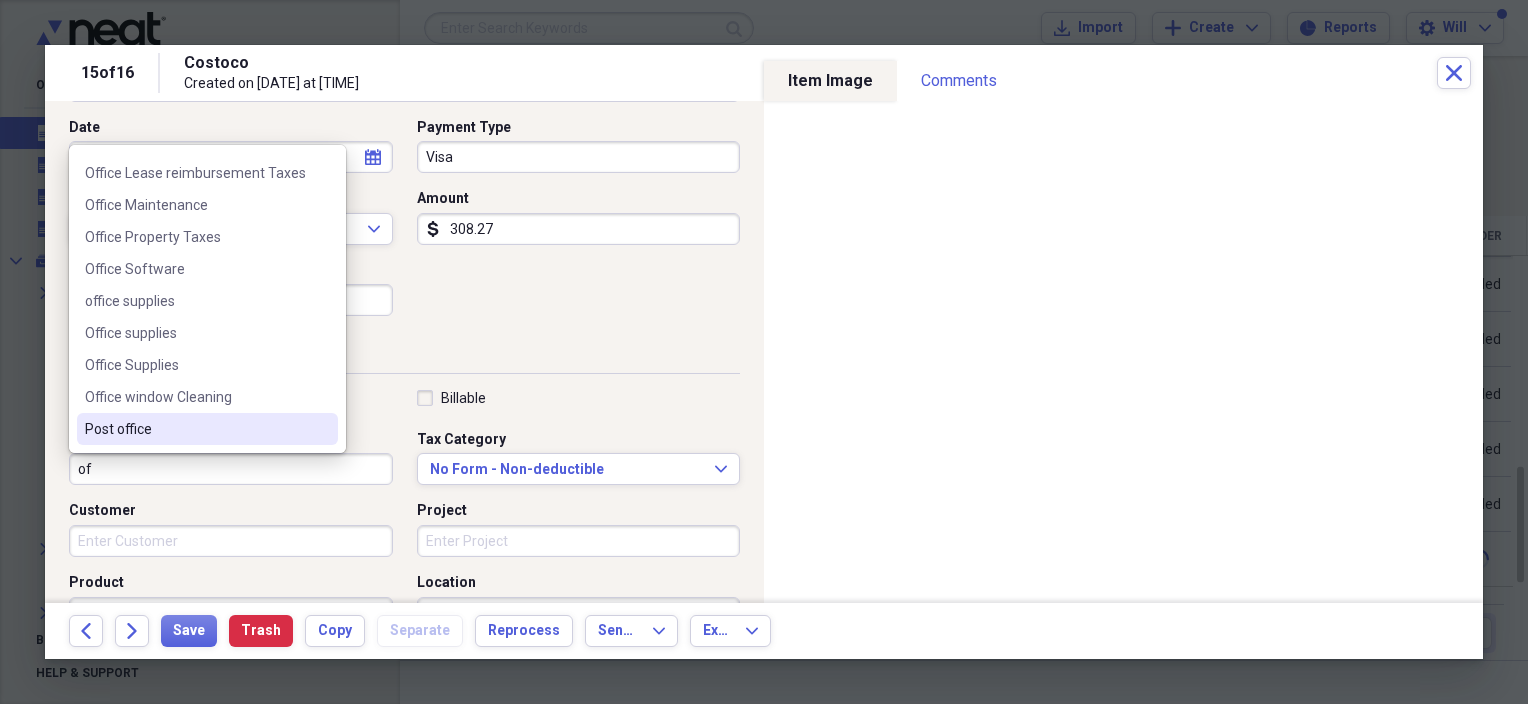 scroll, scrollTop: 0, scrollLeft: 0, axis: both 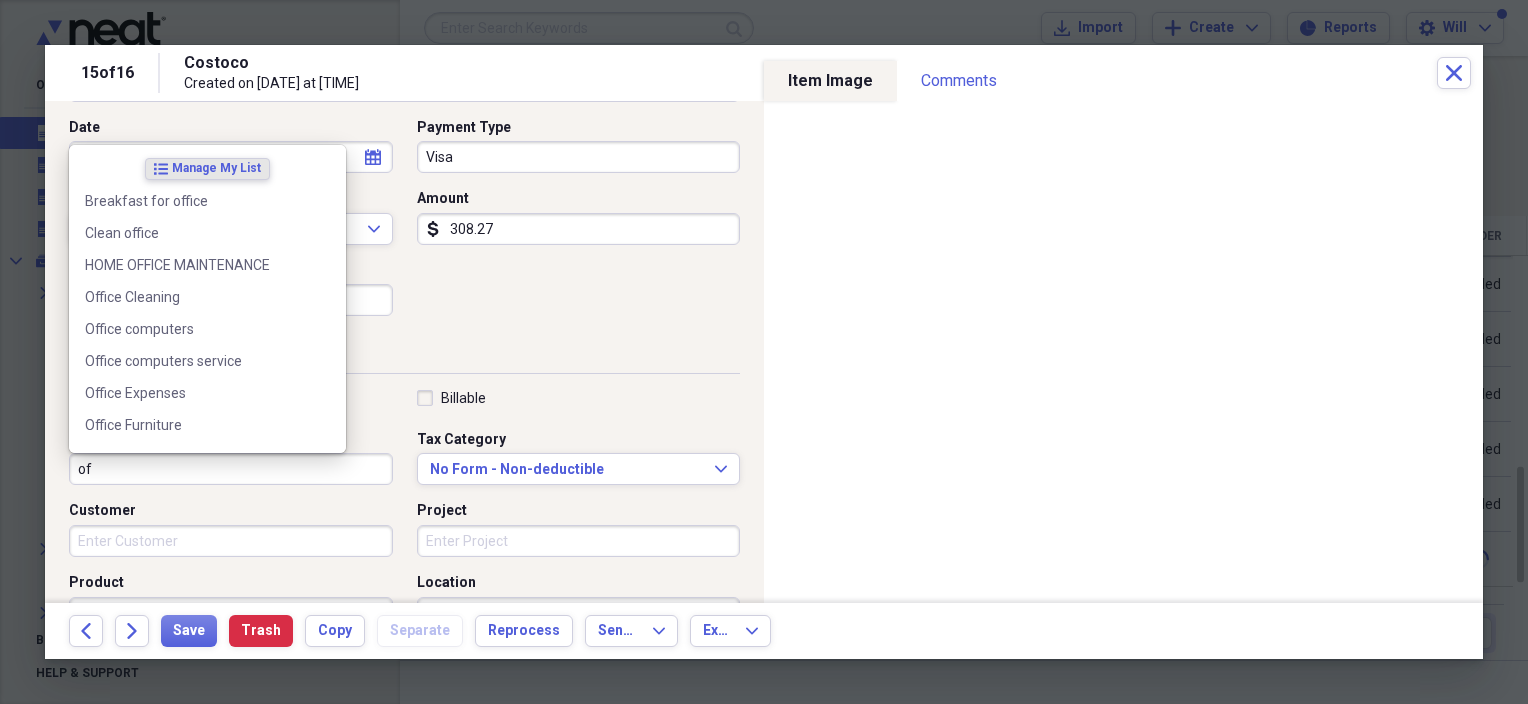 type on "o" 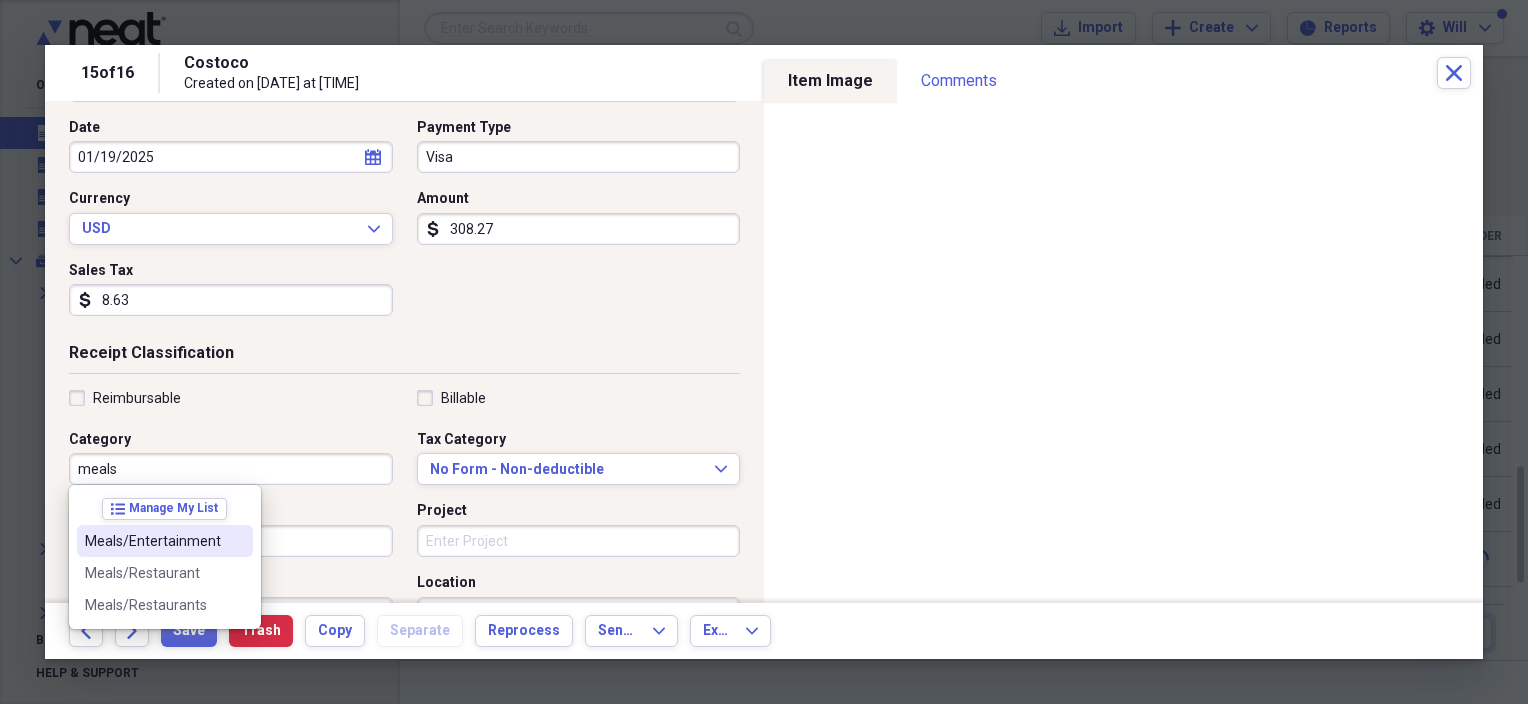 click on "Meals/Entertainment" at bounding box center (153, 541) 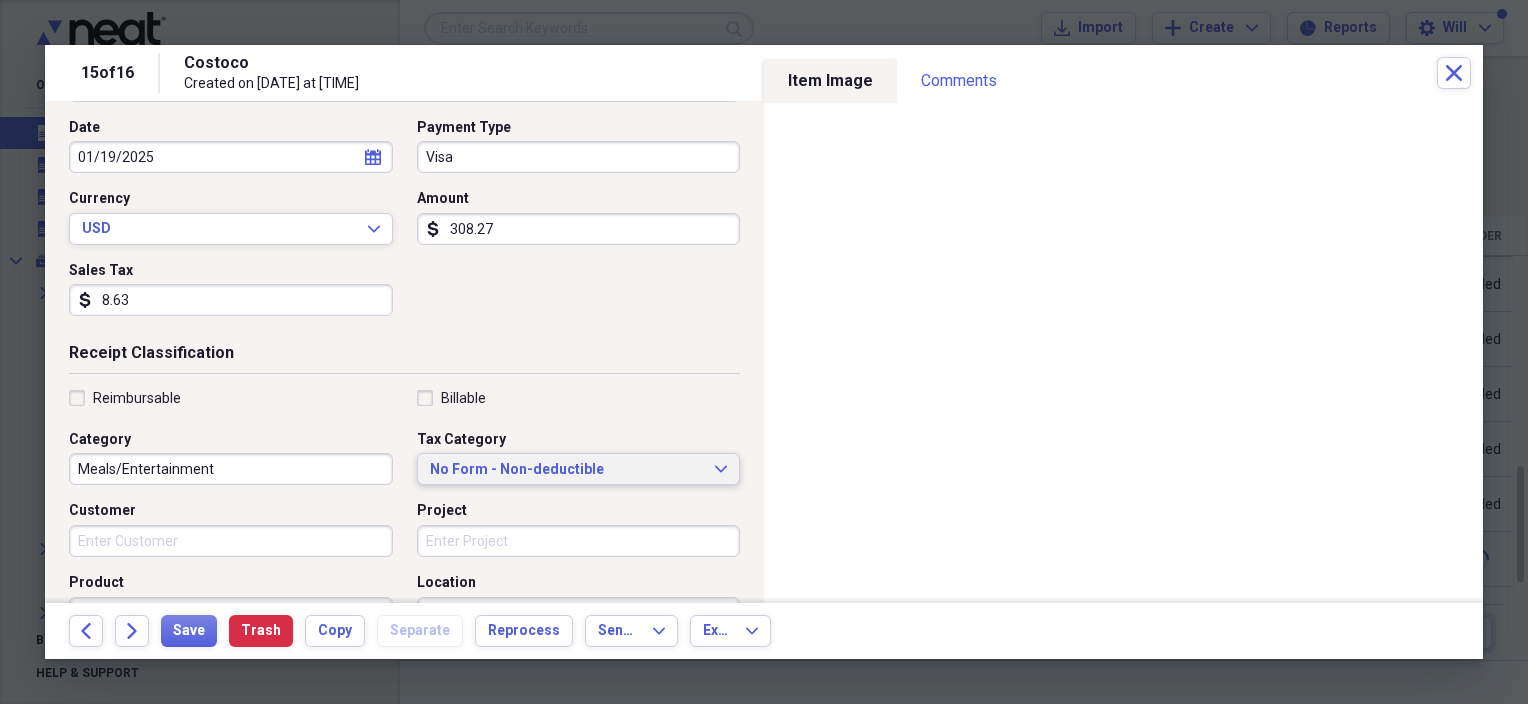 click on "No Form - Non-deductible" at bounding box center [567, 470] 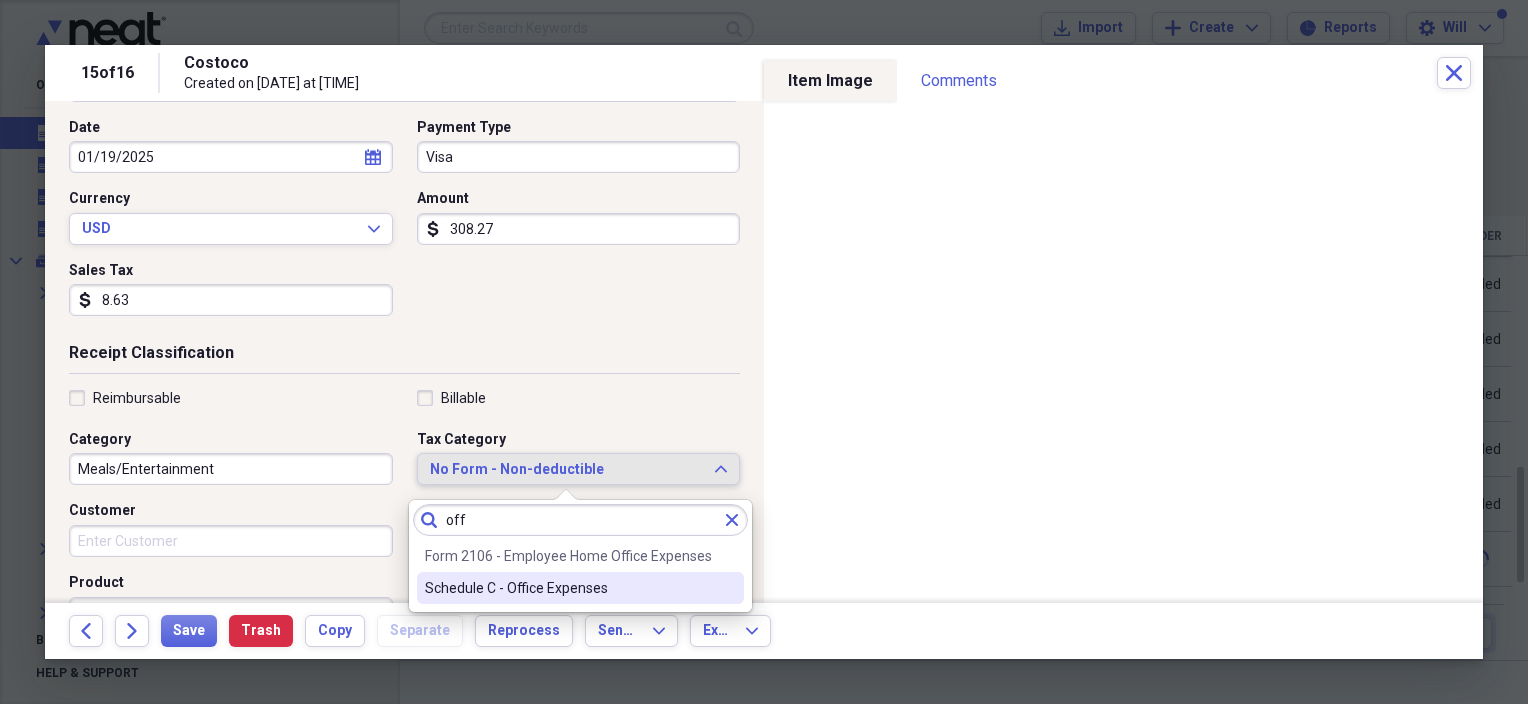 type on "off" 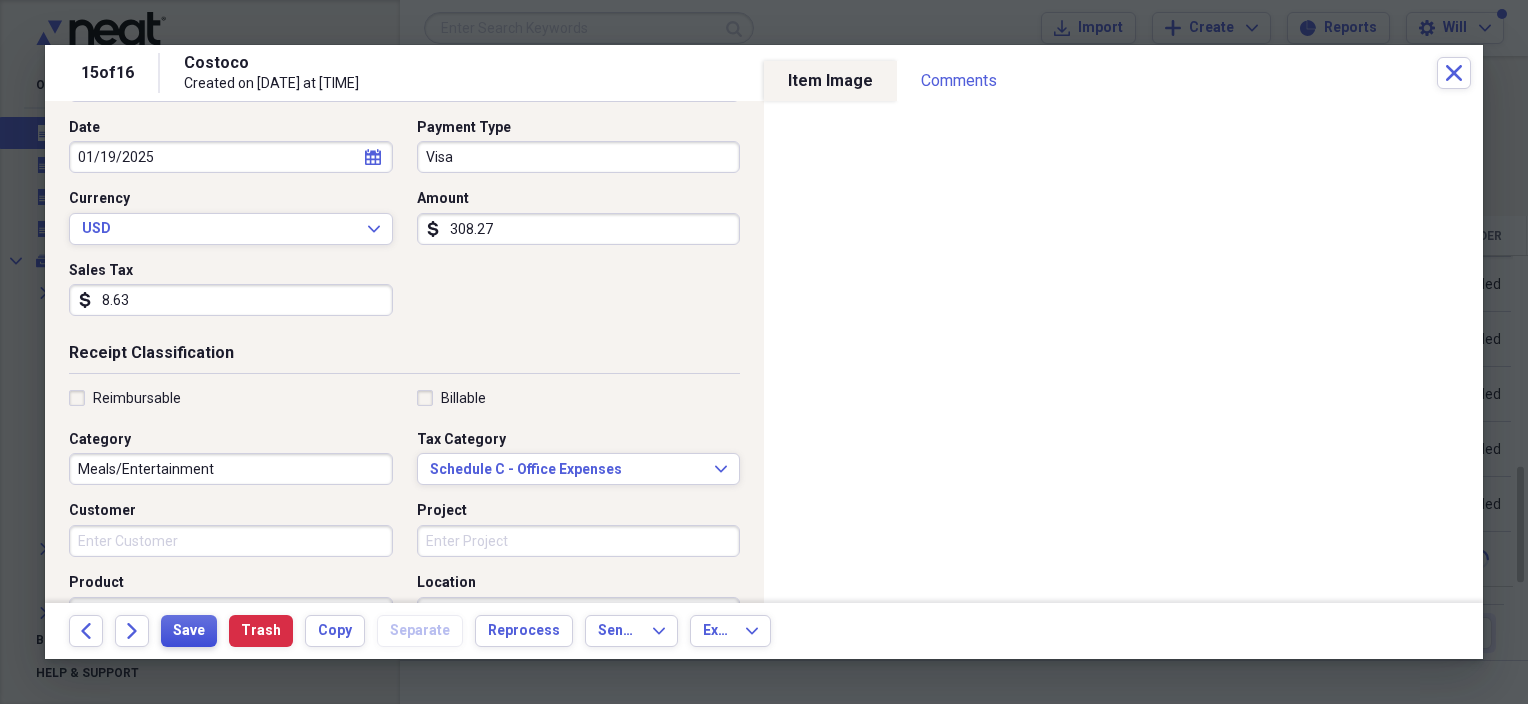 click on "Save" at bounding box center [189, 631] 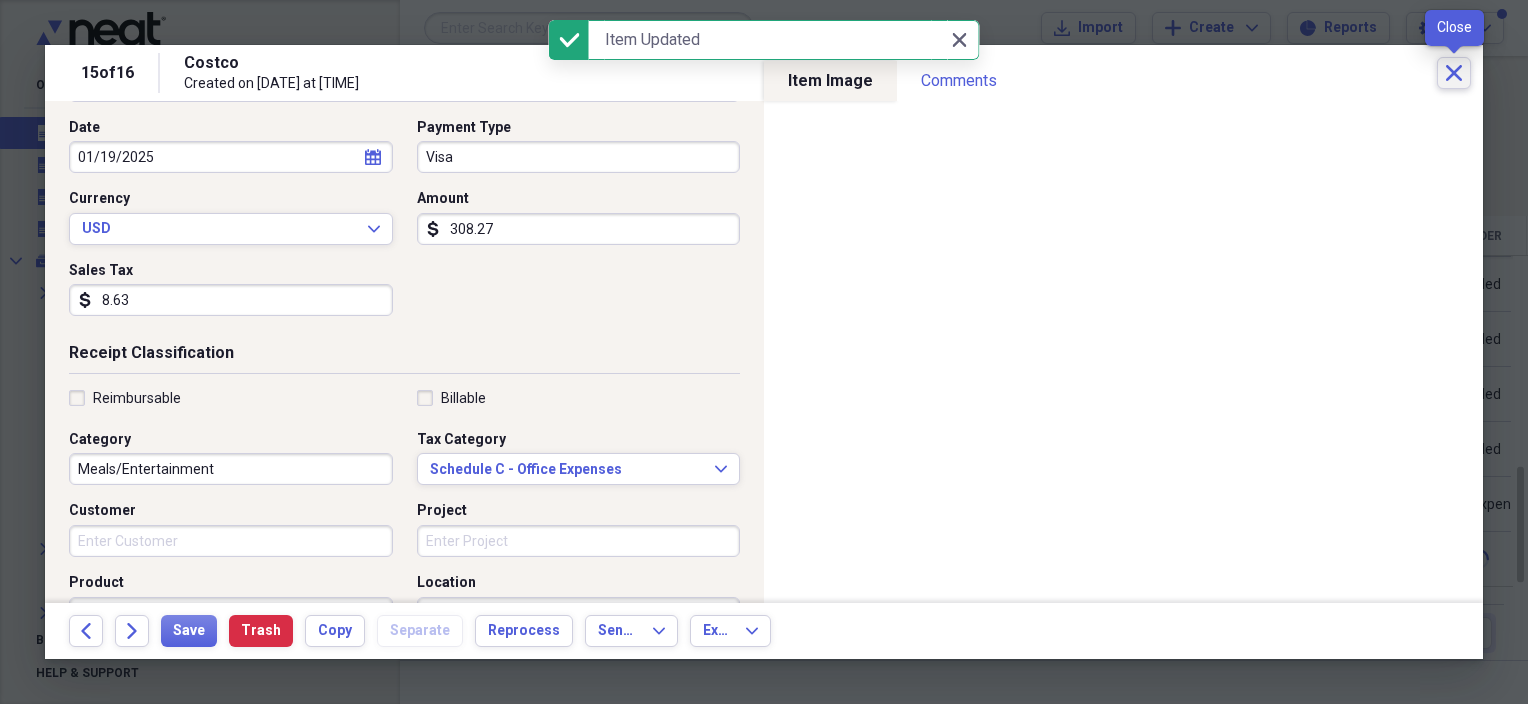click on "Close" at bounding box center (1454, 73) 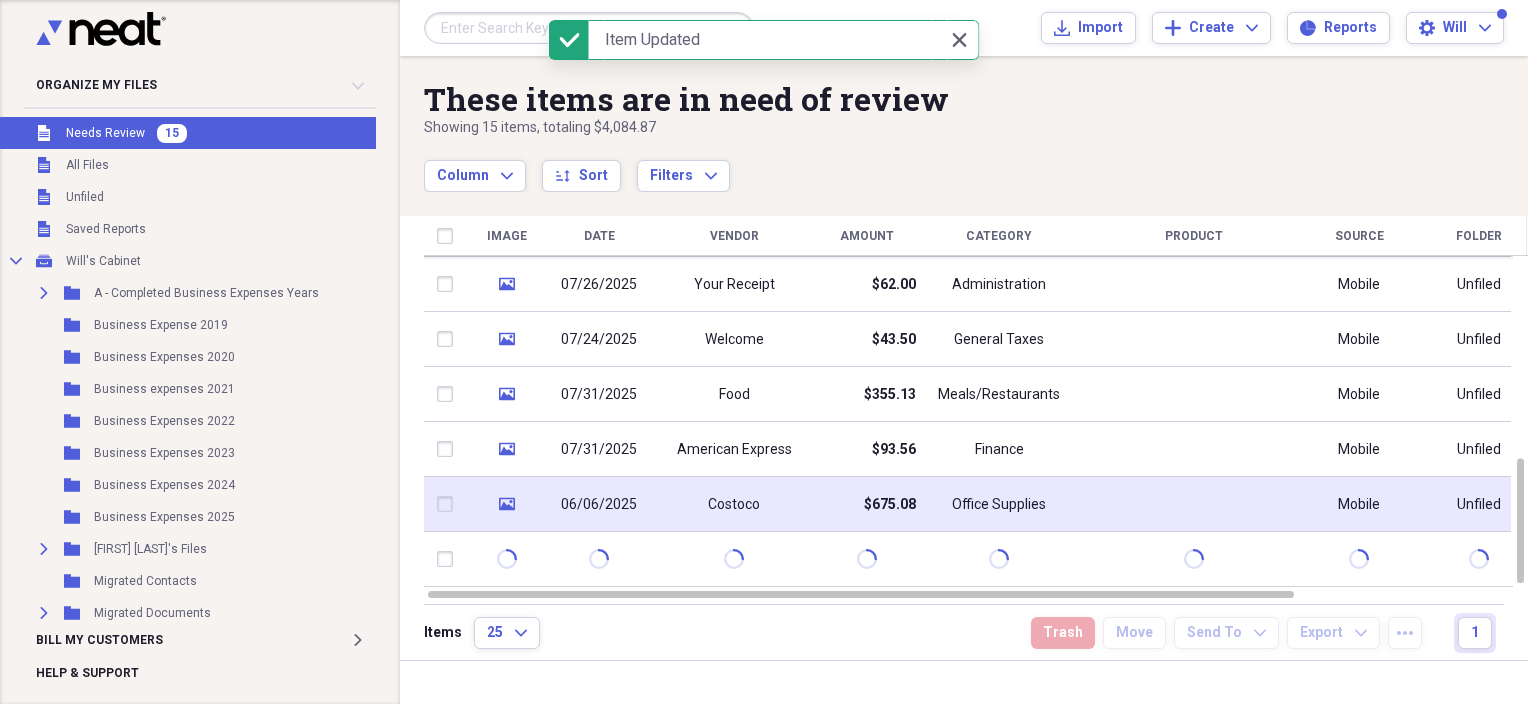 click on "06/06/2025" at bounding box center [599, 505] 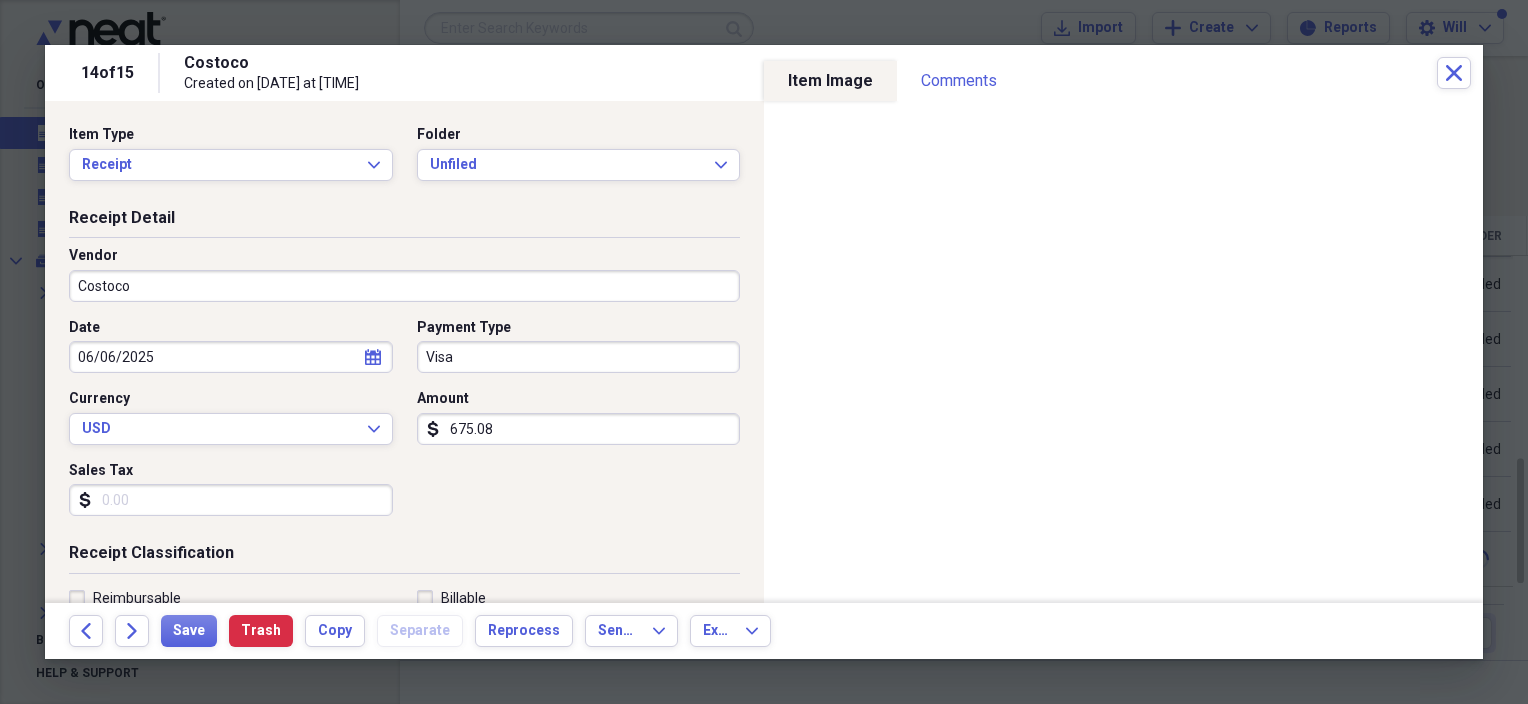 click on "Costoco" at bounding box center [404, 286] 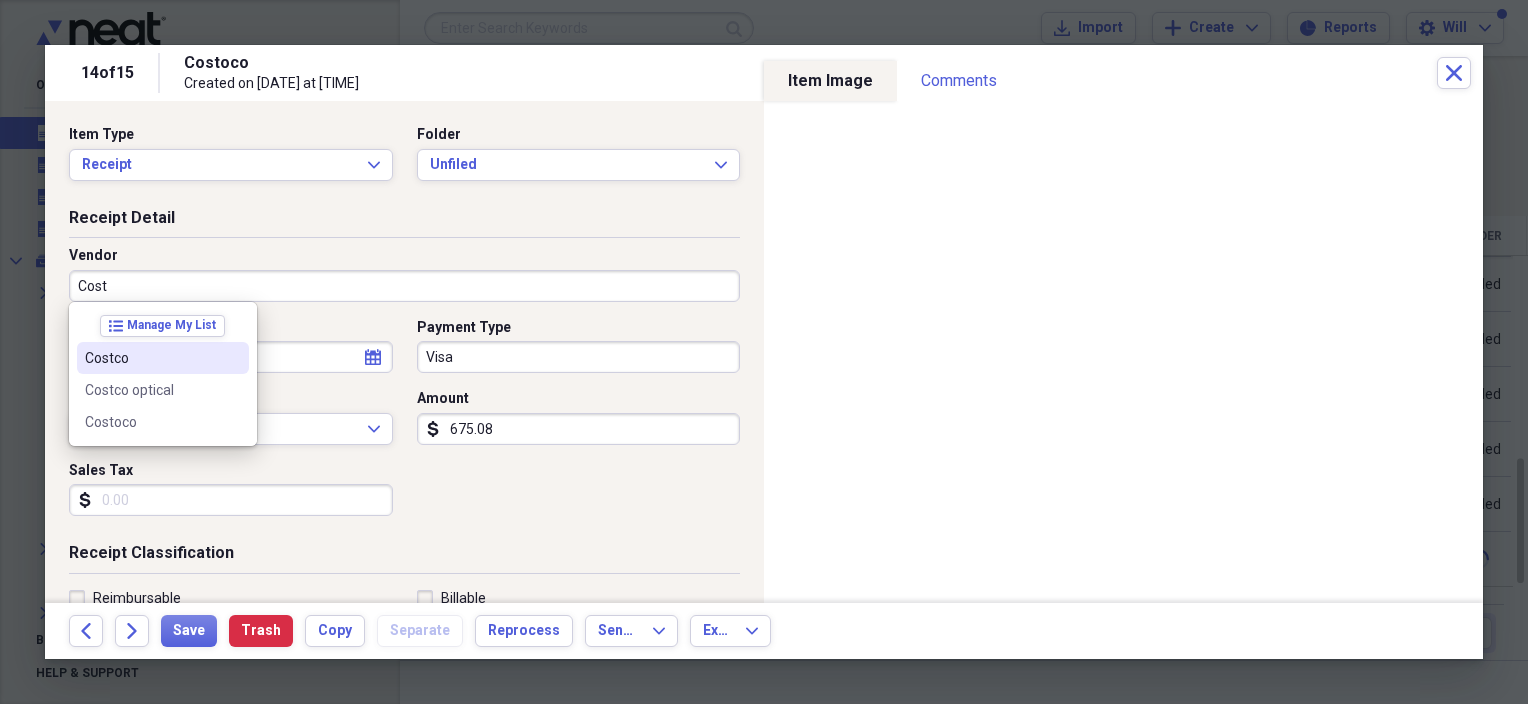 click on "Costco" at bounding box center [163, 358] 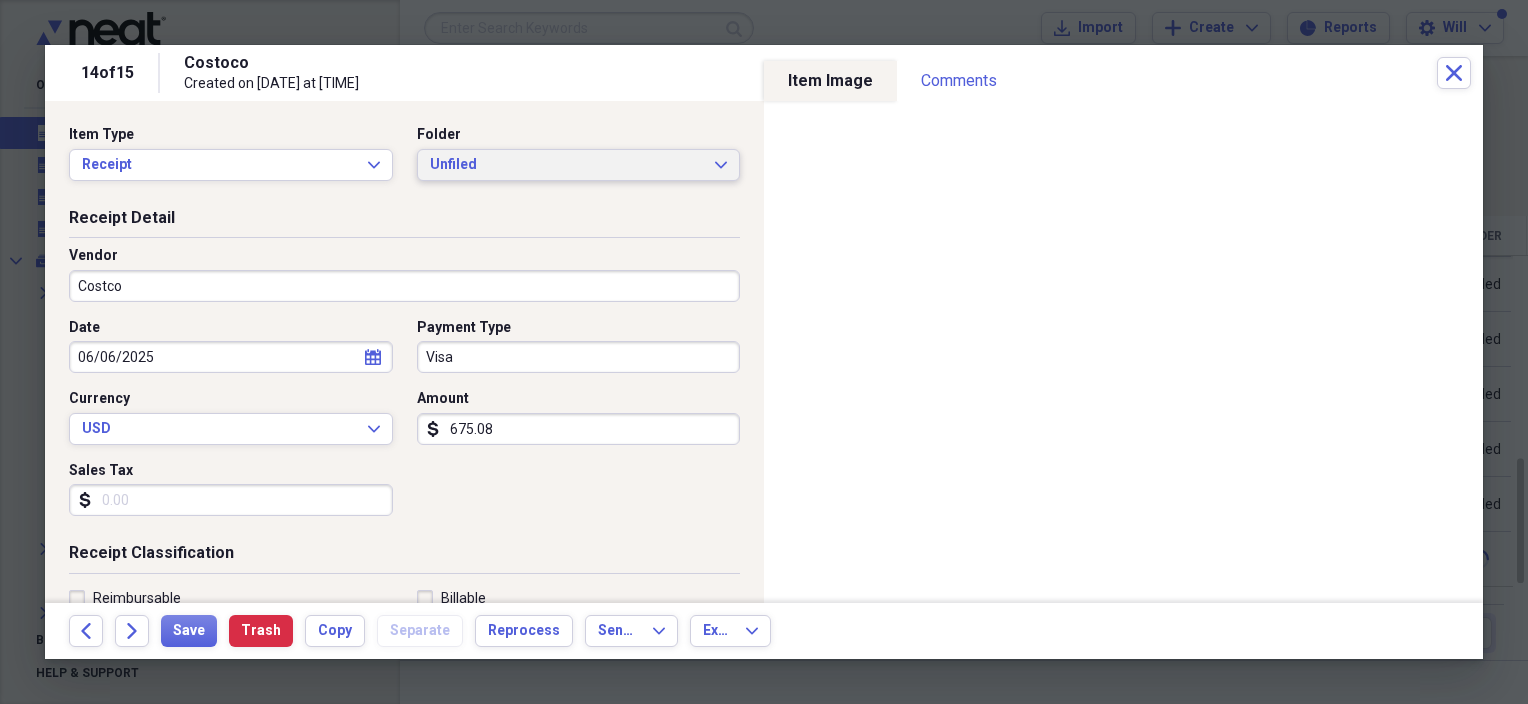 click on "Unfiled" at bounding box center (567, 165) 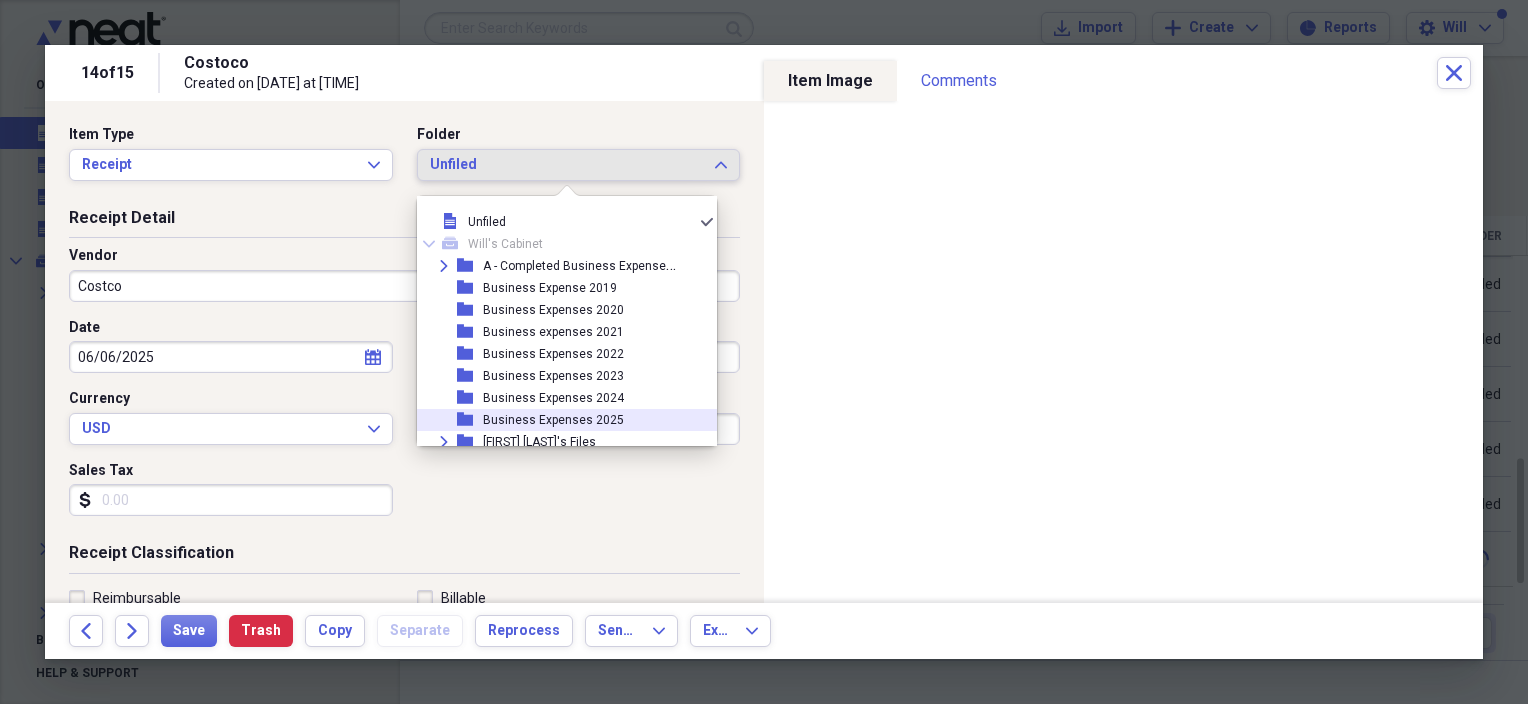 click on "Business Expenses 2025" at bounding box center (553, 420) 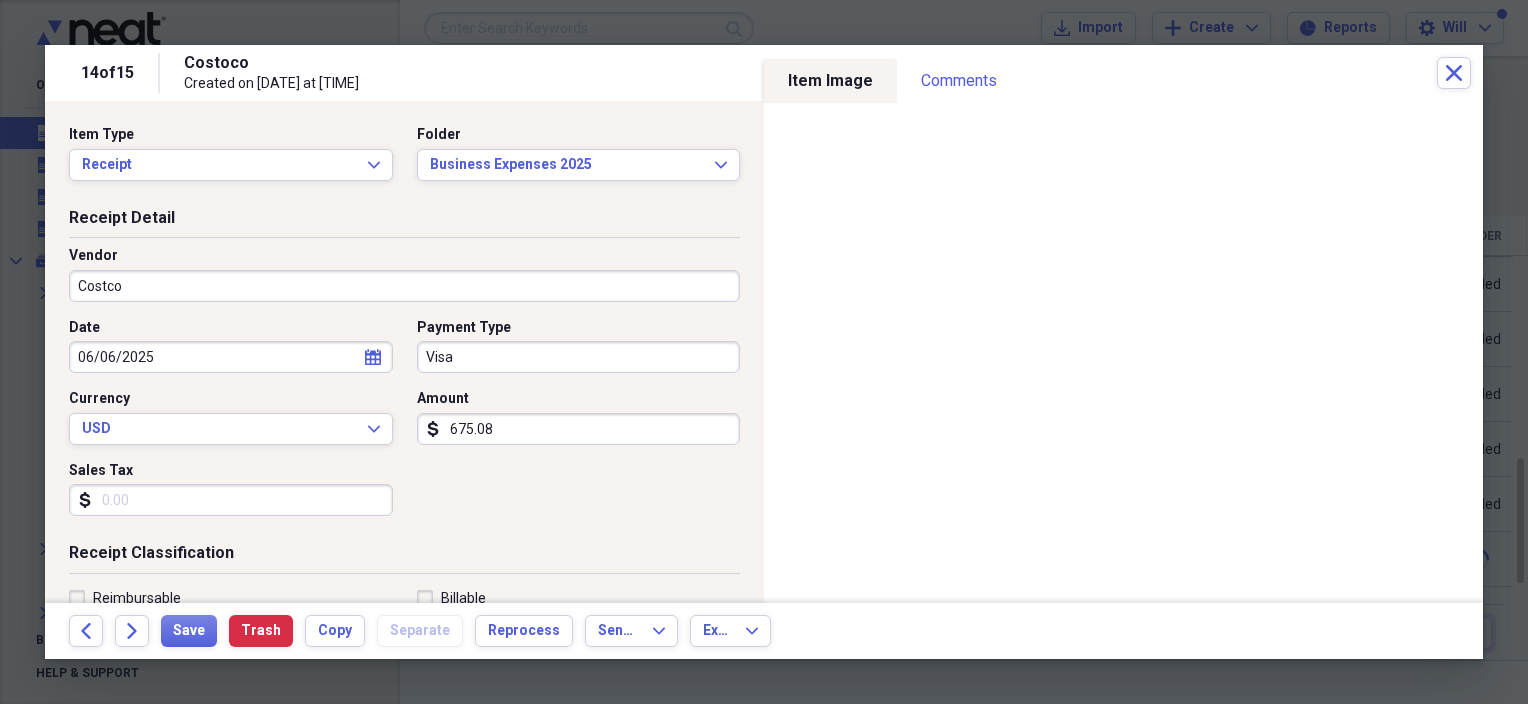 click on "Sales Tax" at bounding box center [231, 500] 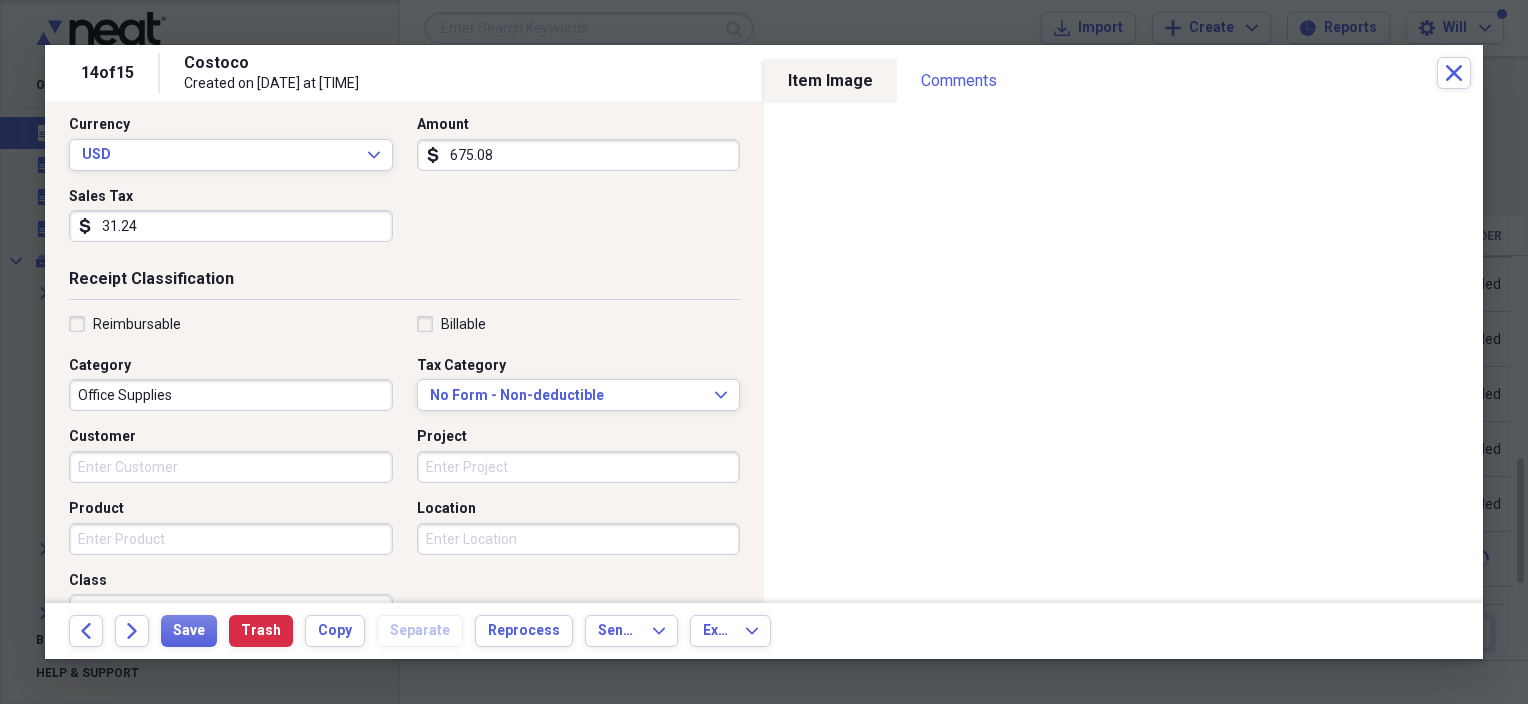 scroll, scrollTop: 300, scrollLeft: 0, axis: vertical 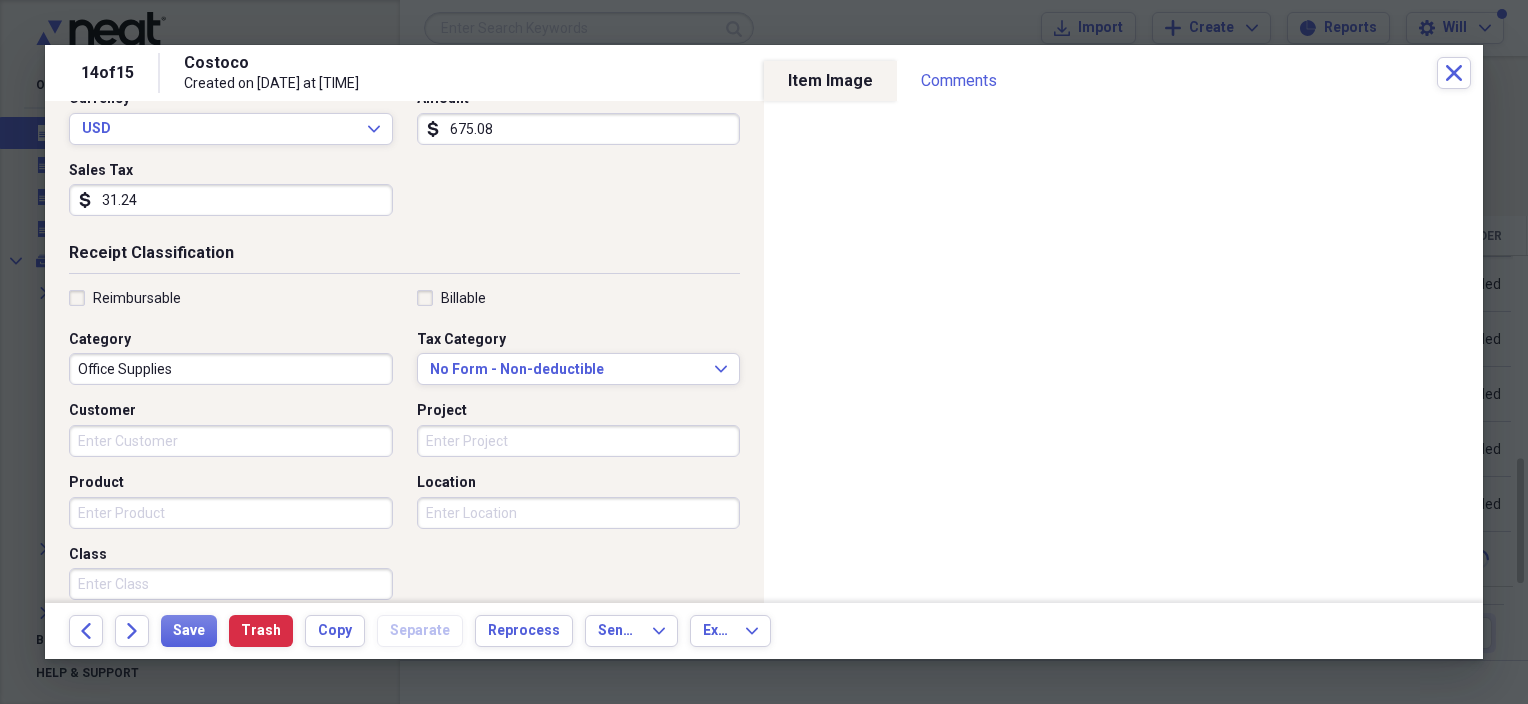 type on "31.24" 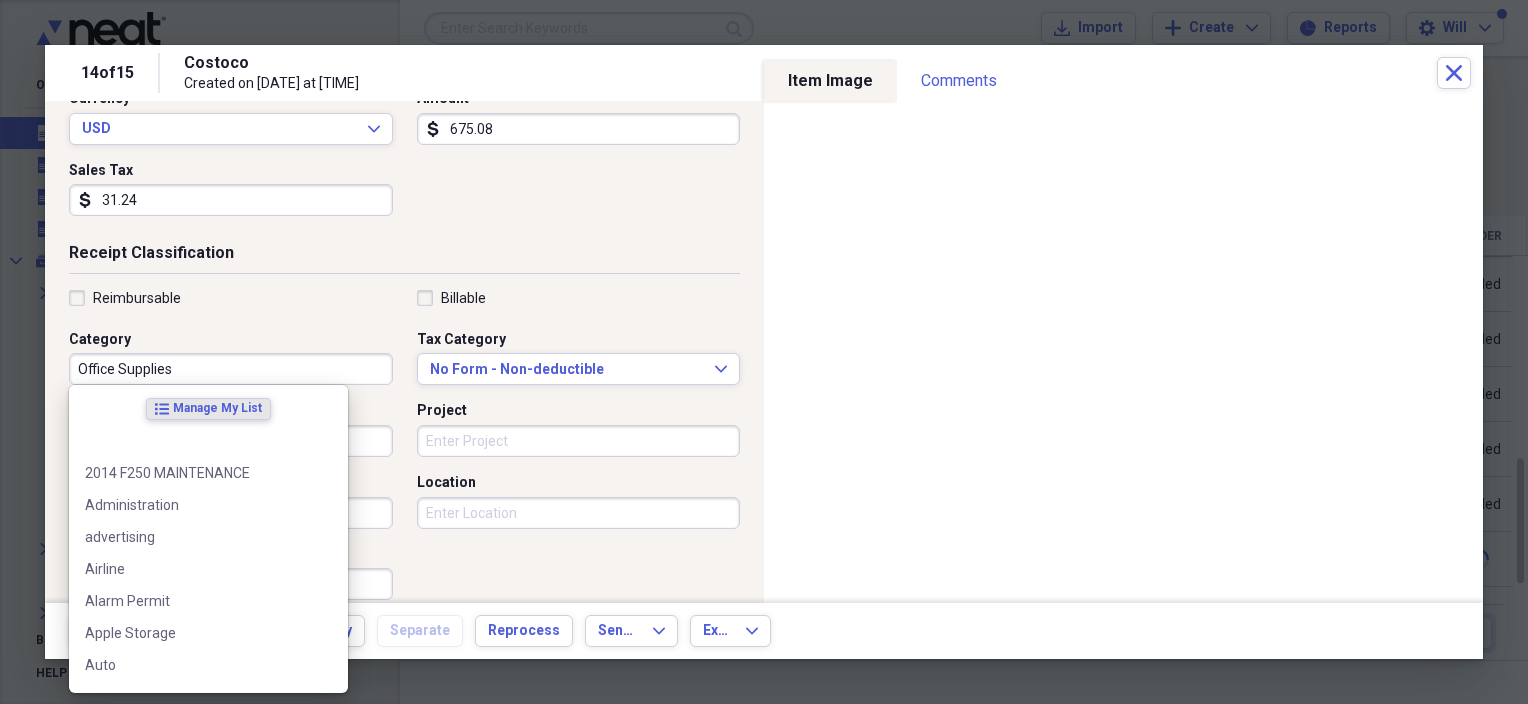 click on "Office Supplies" at bounding box center (231, 369) 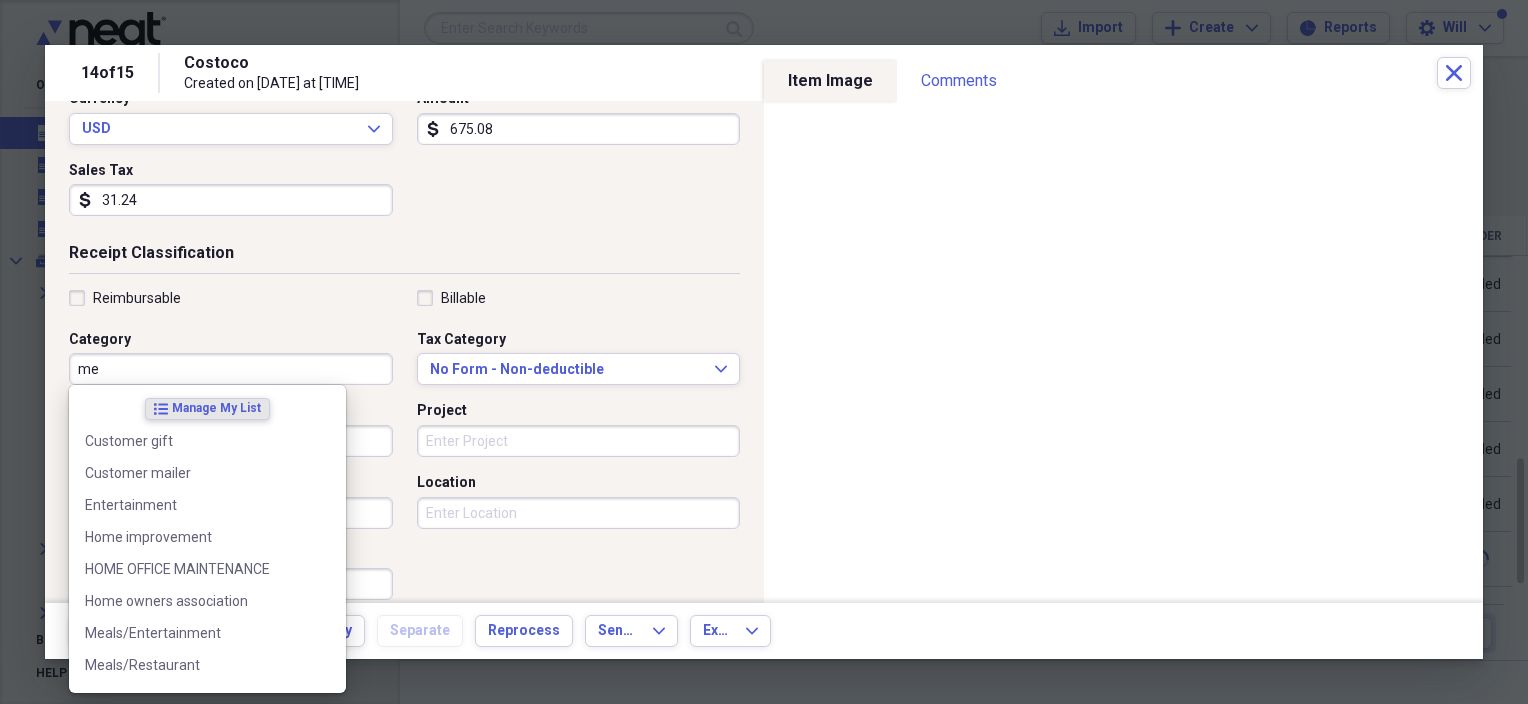 type on "m" 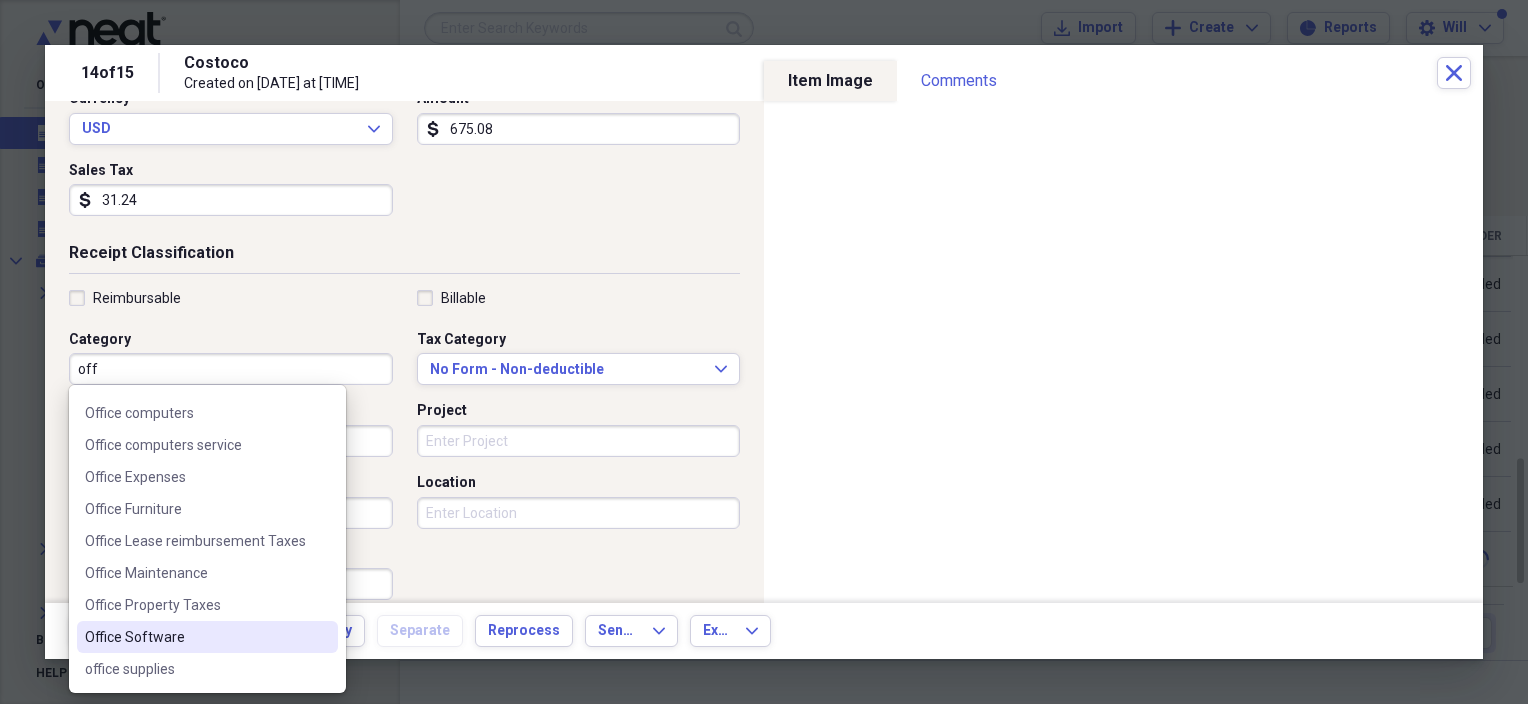 scroll, scrollTop: 188, scrollLeft: 0, axis: vertical 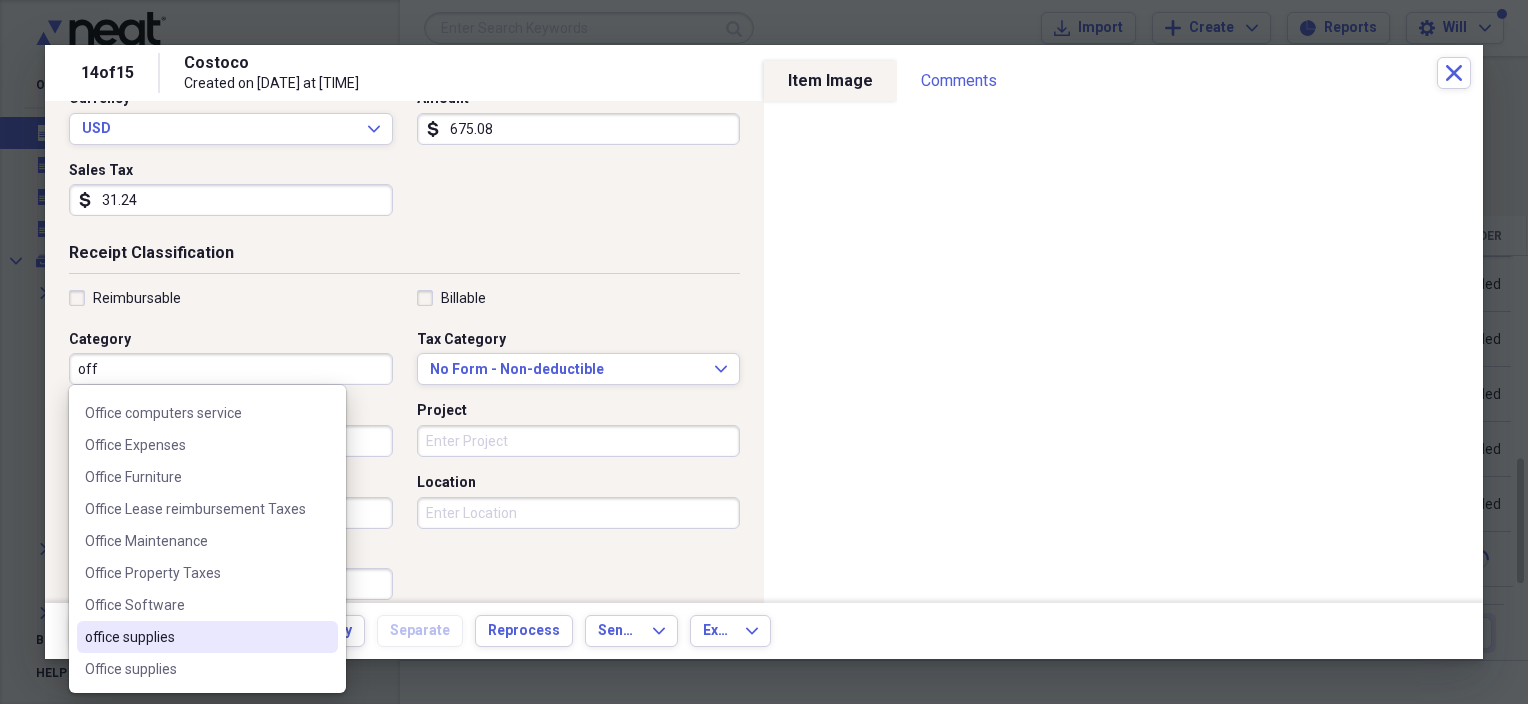 type on "office supplies" 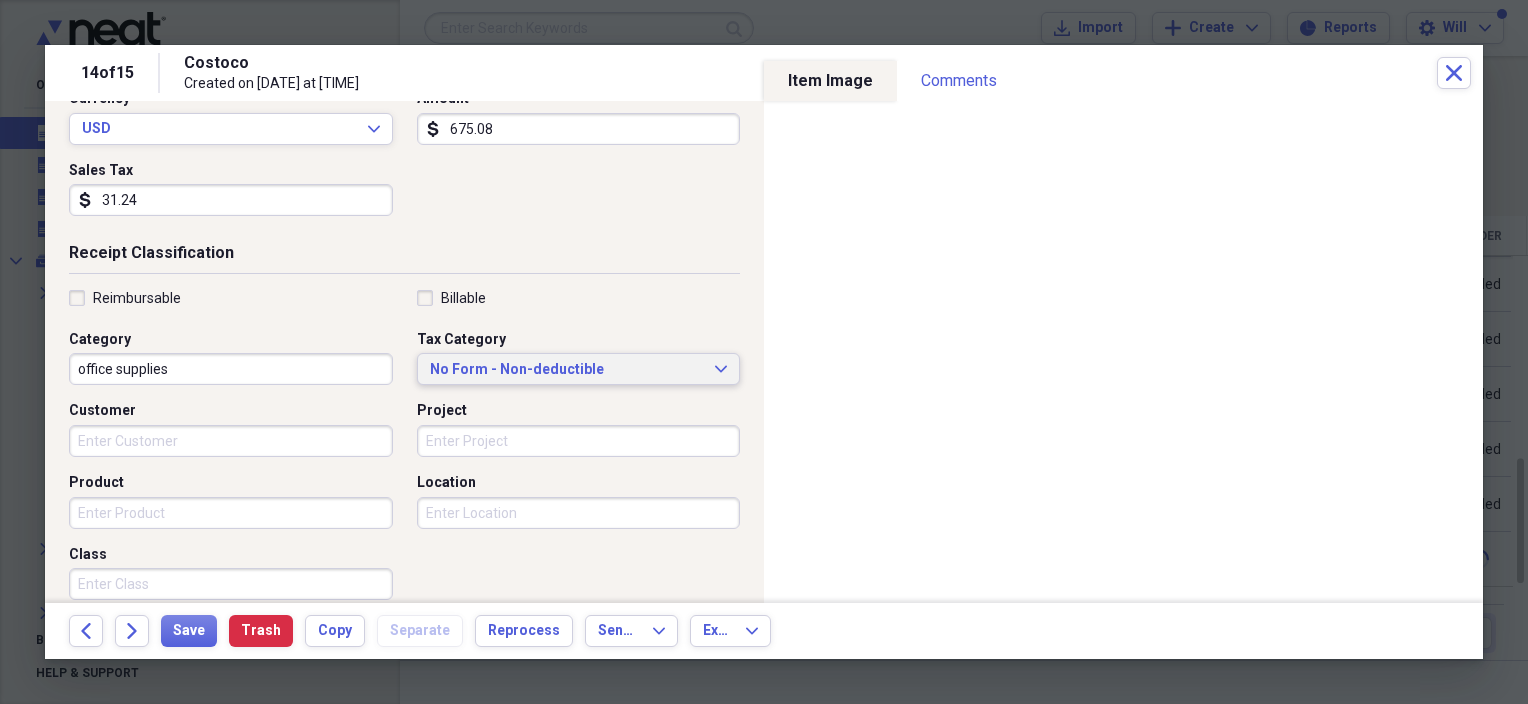 click on "No Form - Non-deductible" at bounding box center [567, 370] 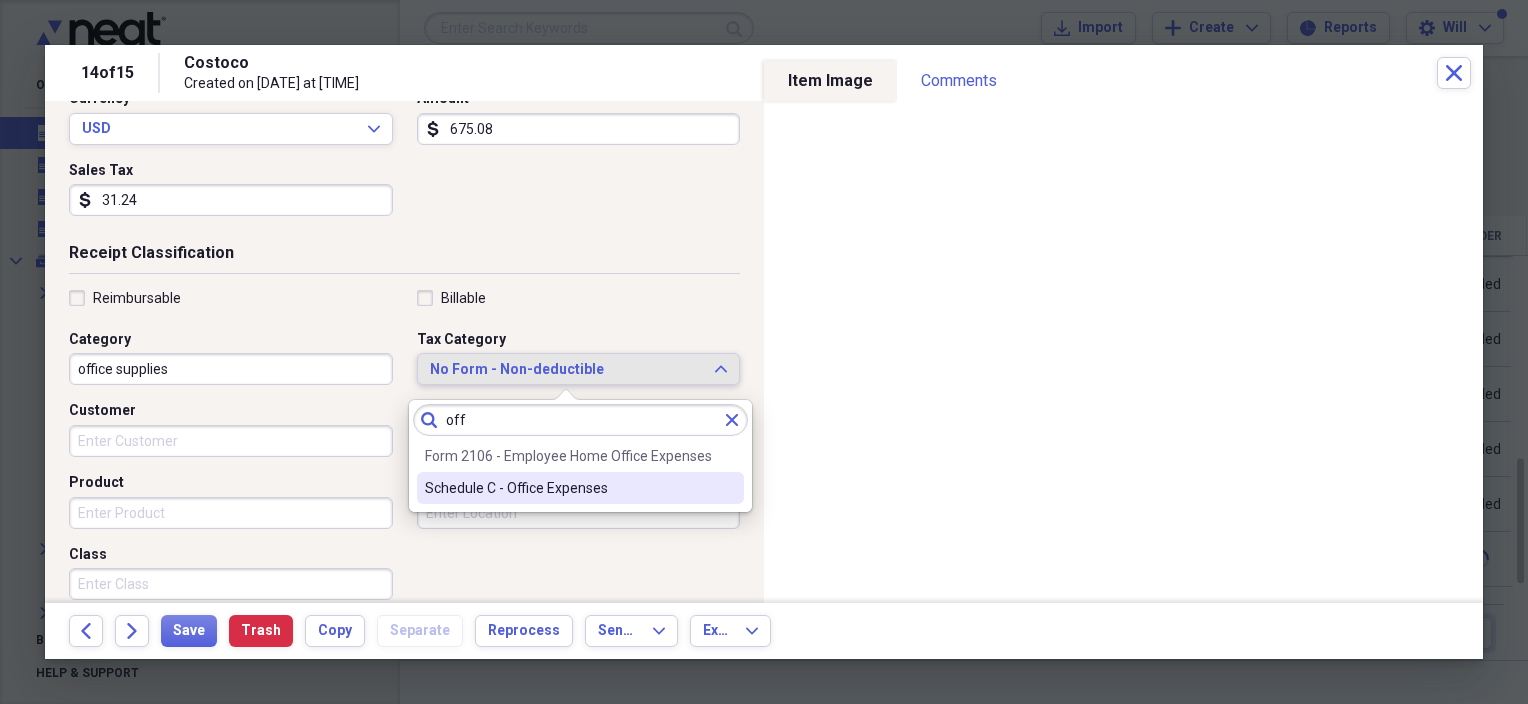 type on "off" 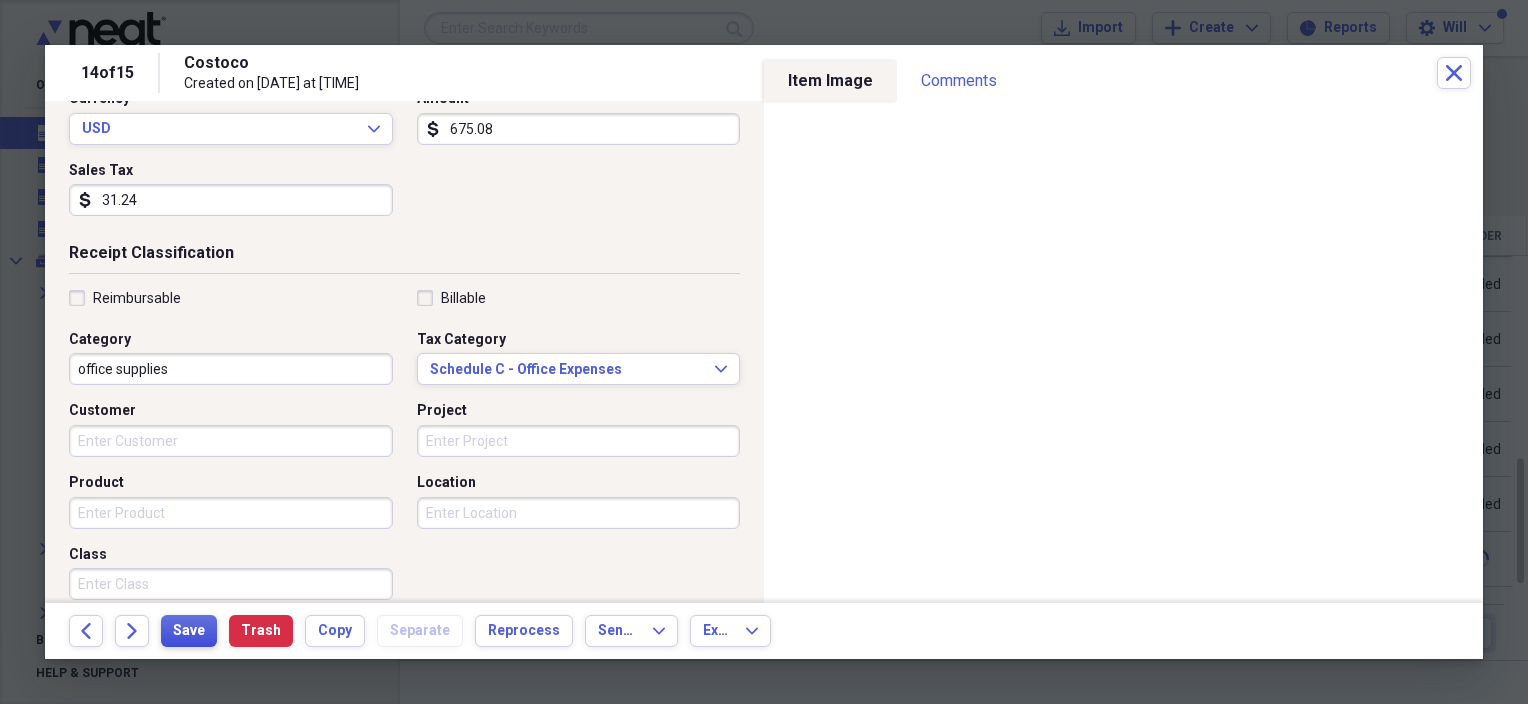 click on "Save" at bounding box center (189, 631) 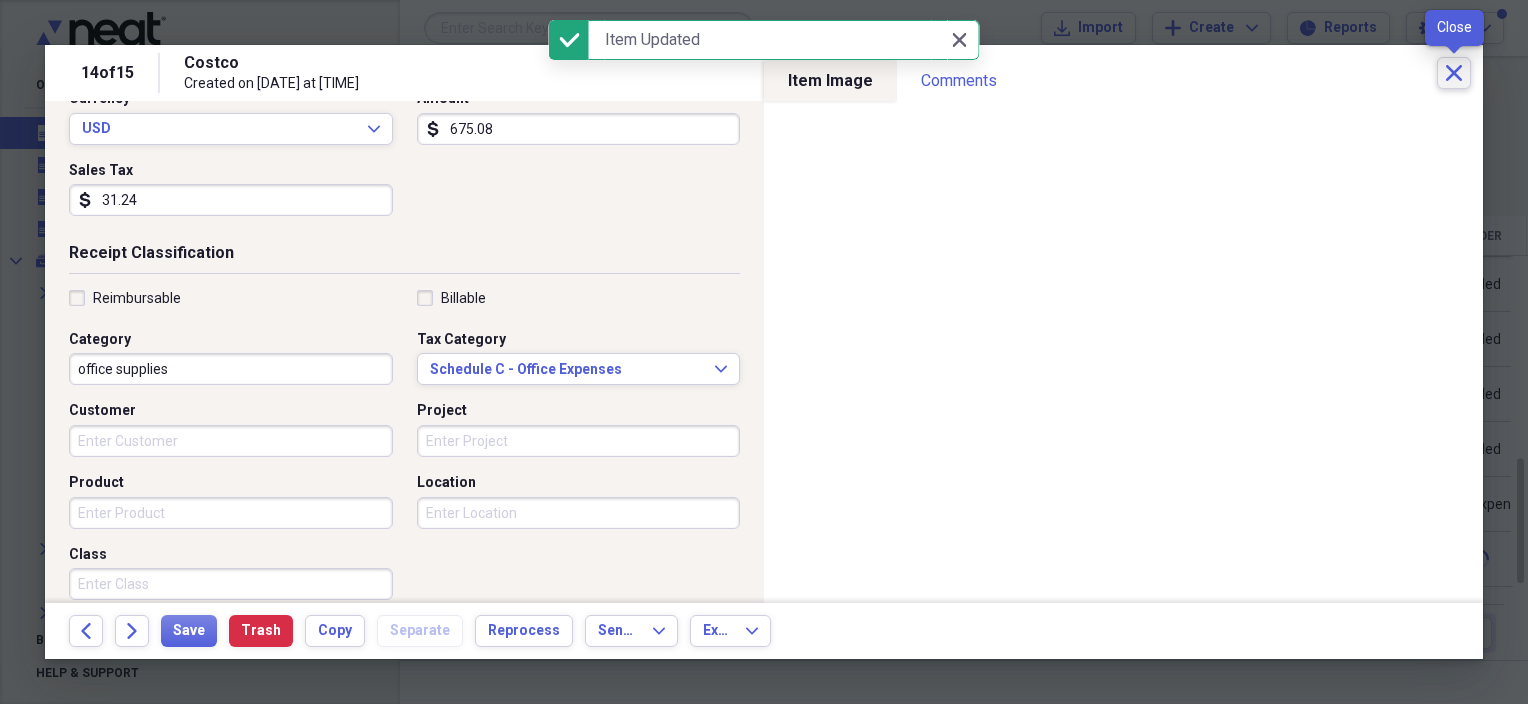 click 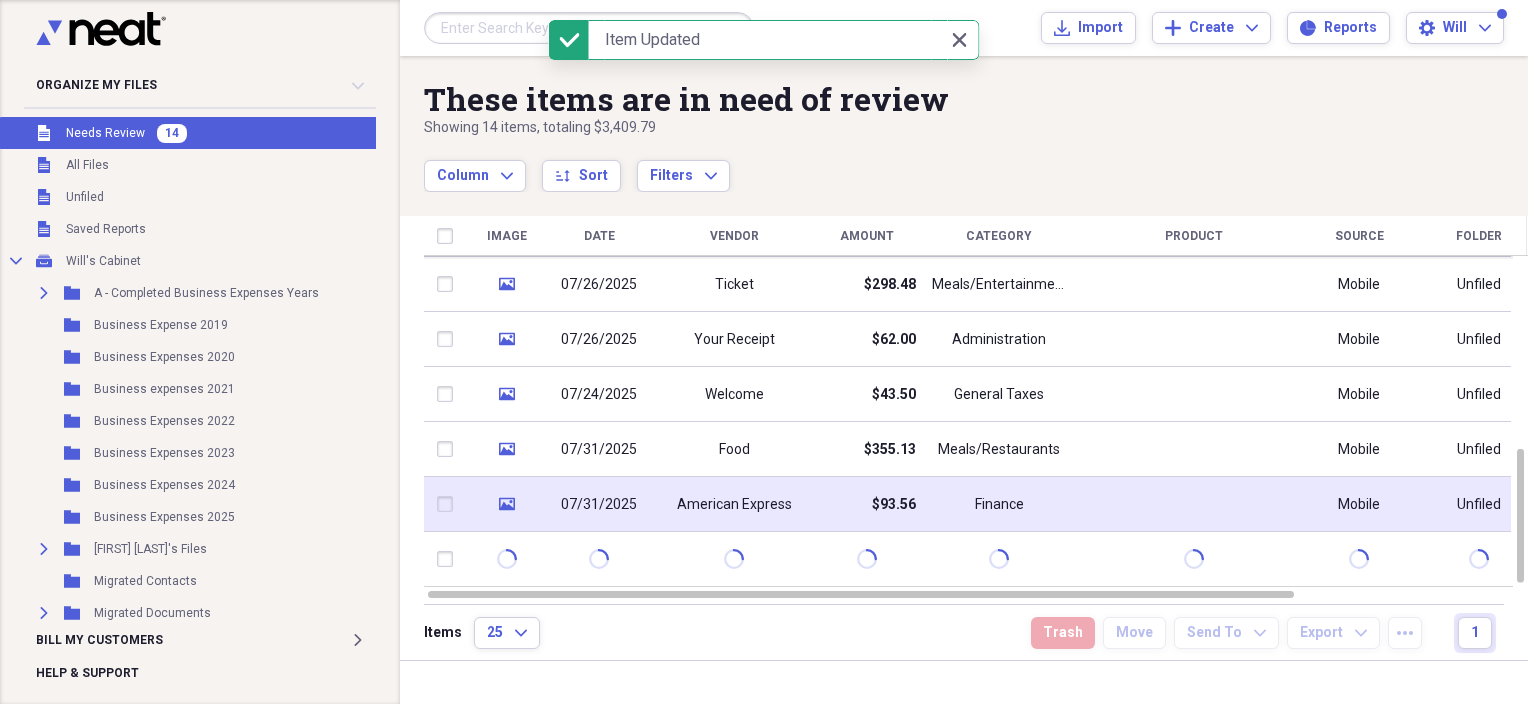 click on "American Express" at bounding box center (734, 505) 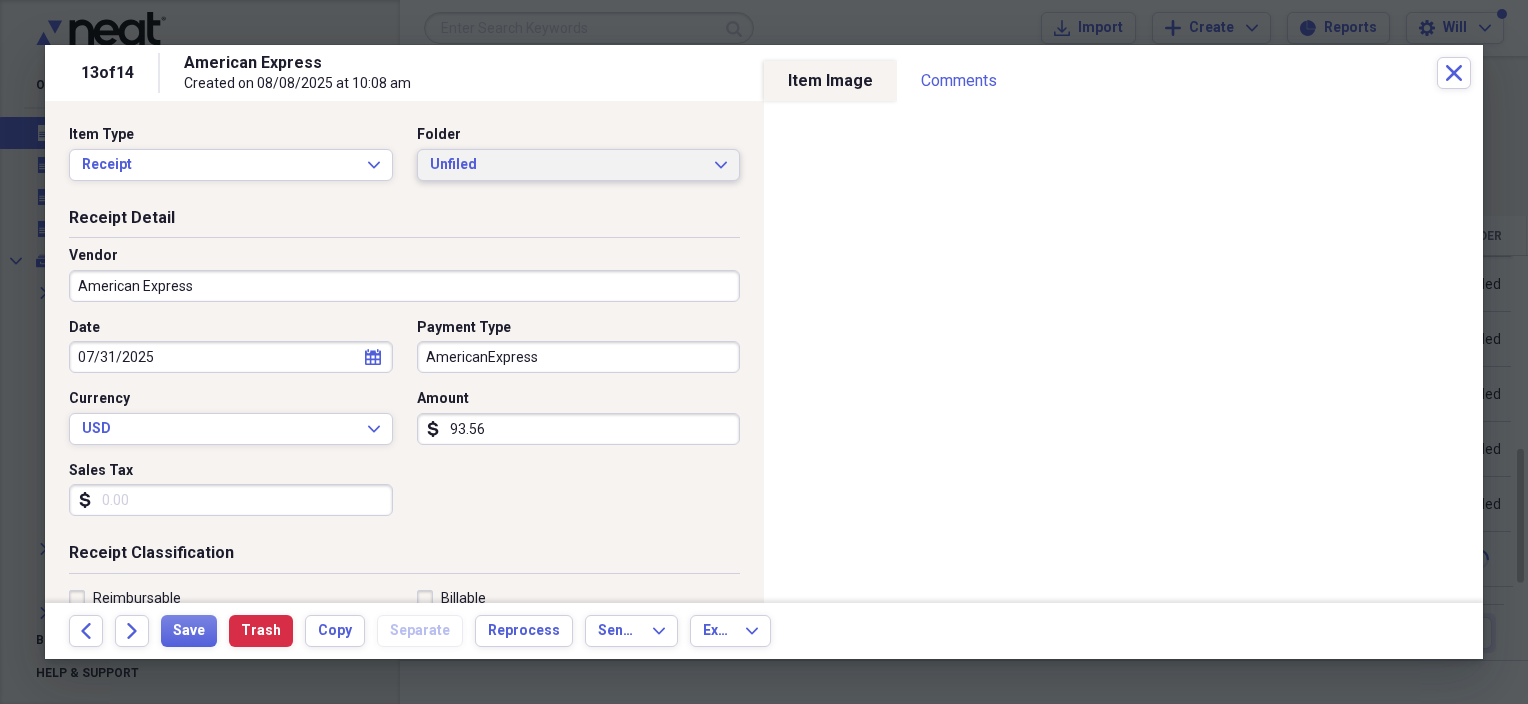 click on "Unfiled Expand" at bounding box center (579, 165) 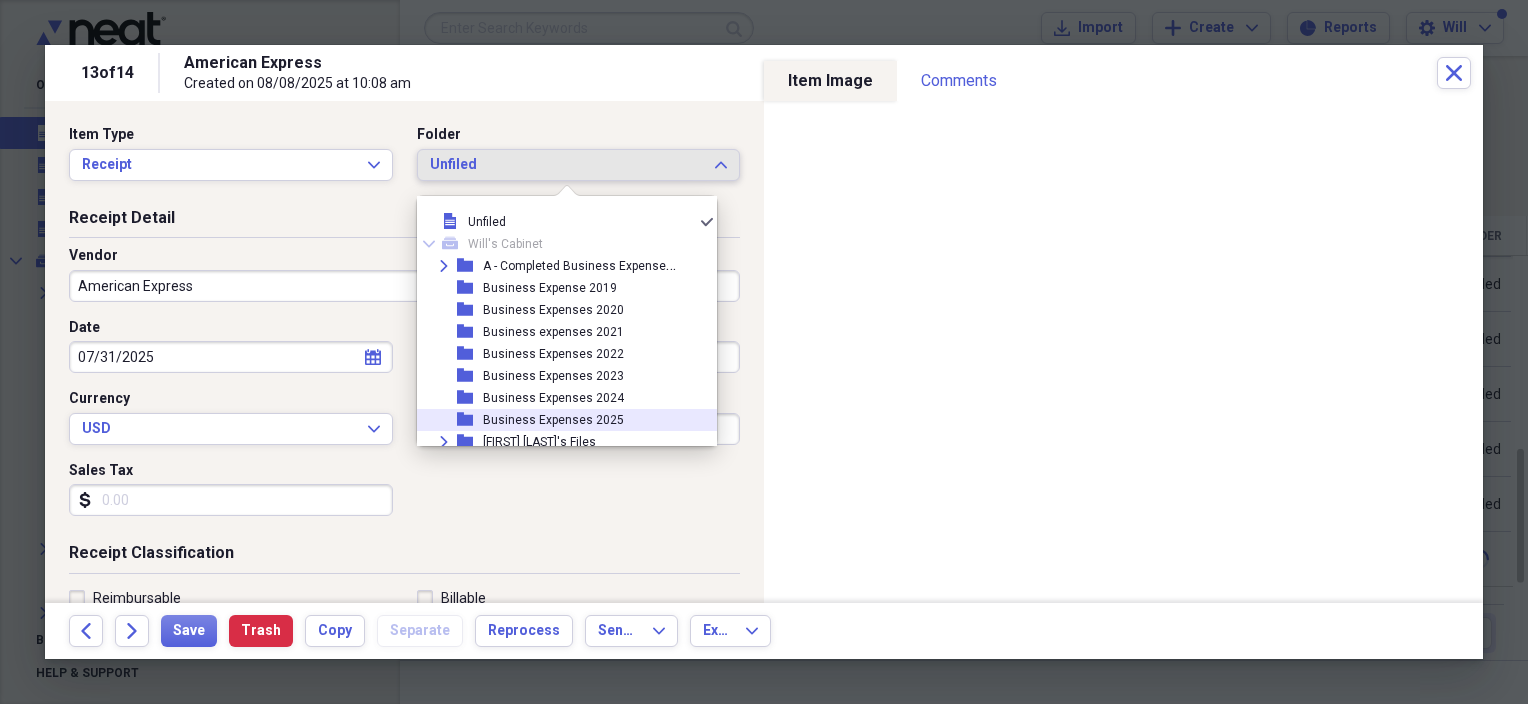 click on "Business Expenses 2025" at bounding box center [553, 420] 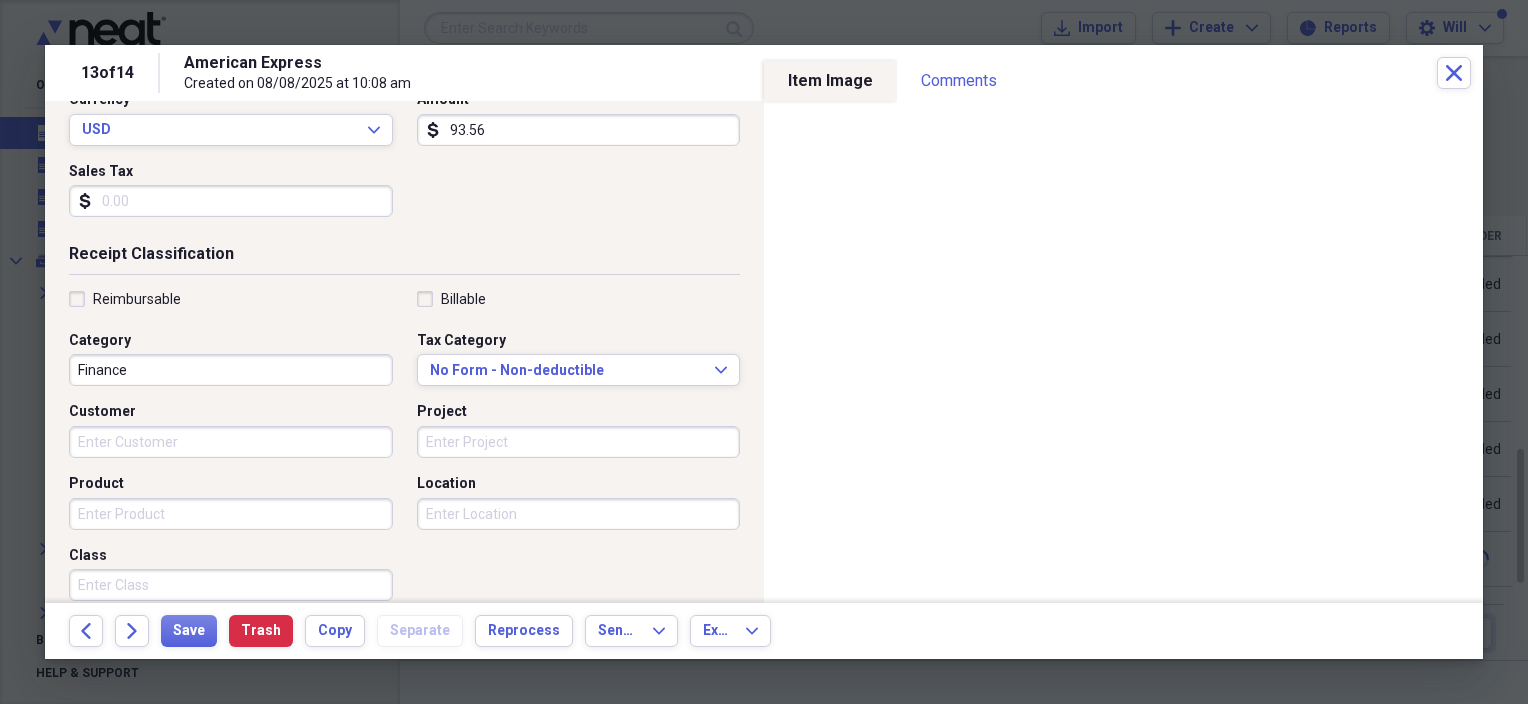 scroll, scrollTop: 300, scrollLeft: 0, axis: vertical 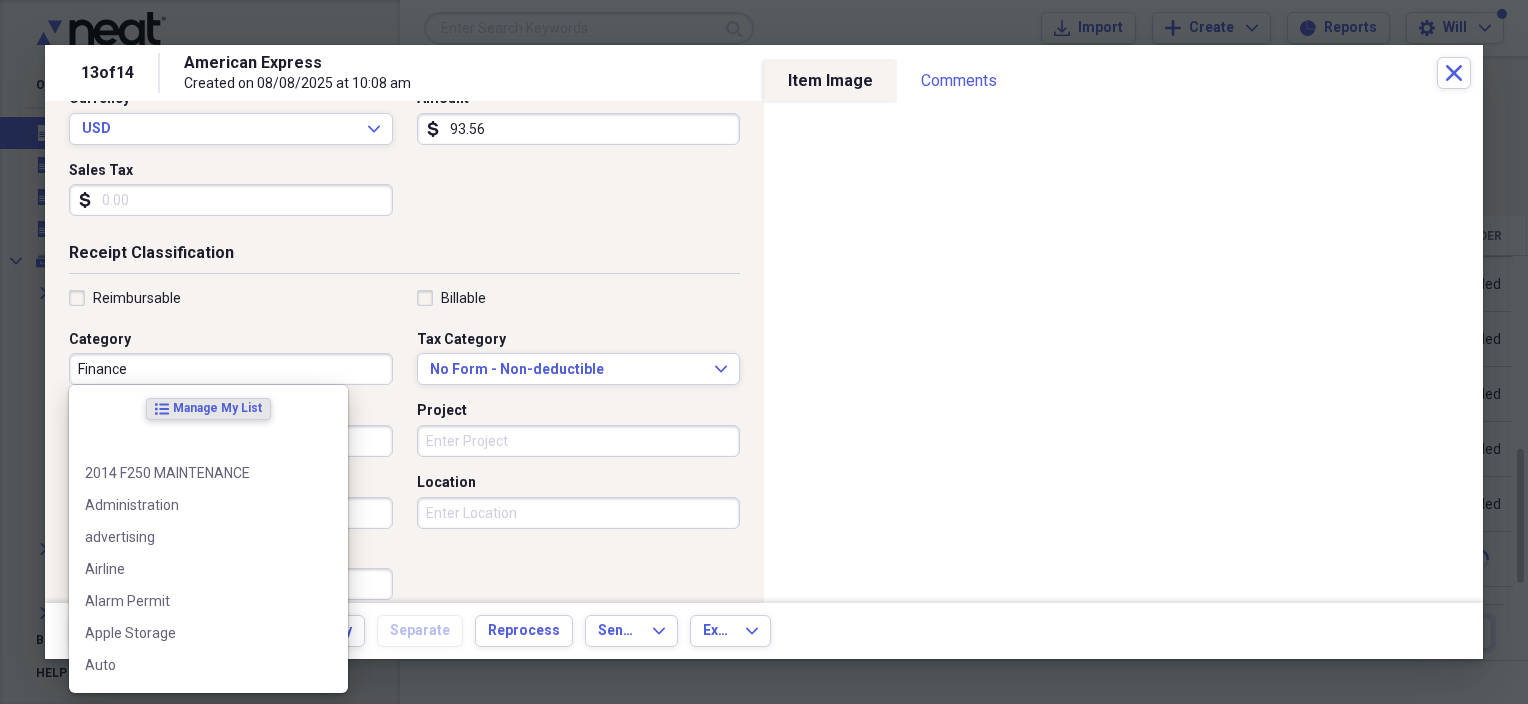 click on "Finance" at bounding box center [231, 369] 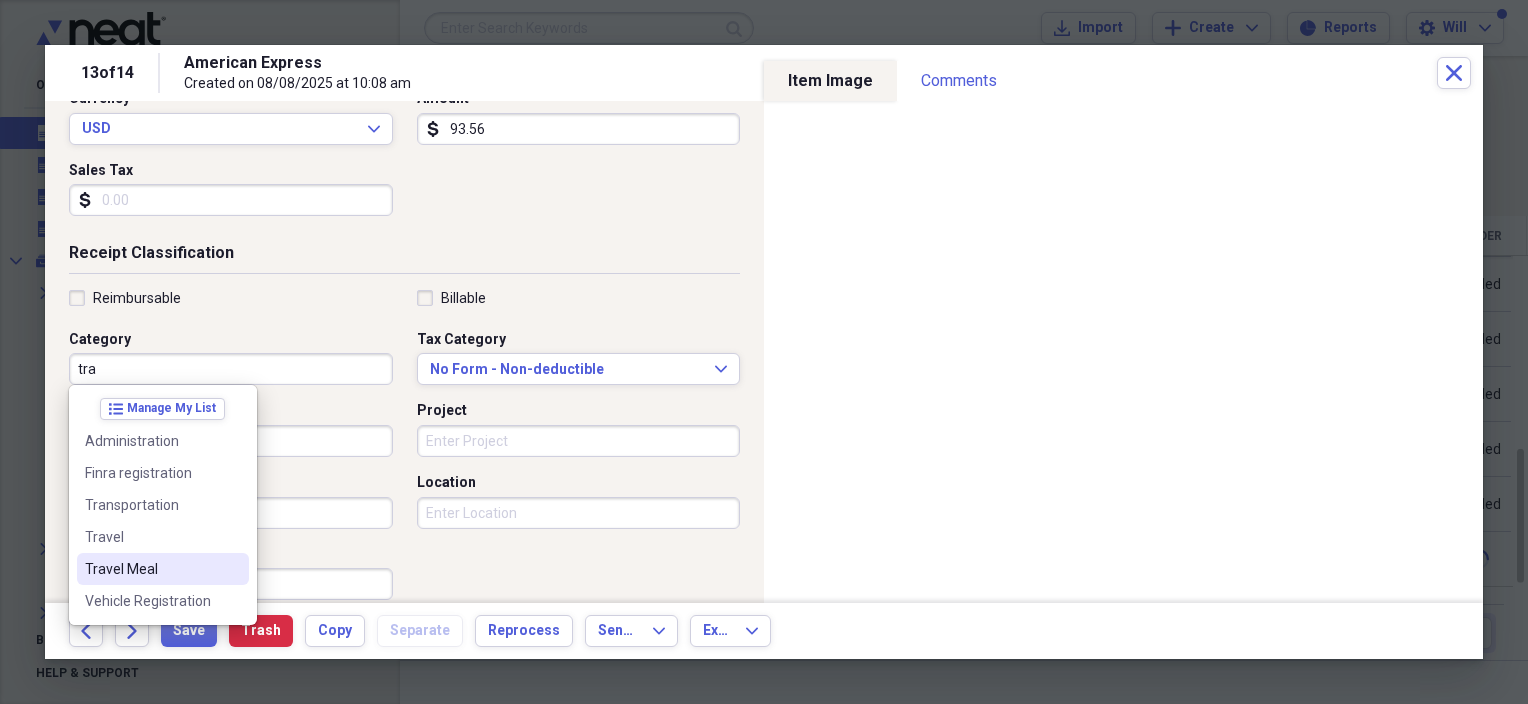 click on "Travel Meal" at bounding box center (151, 569) 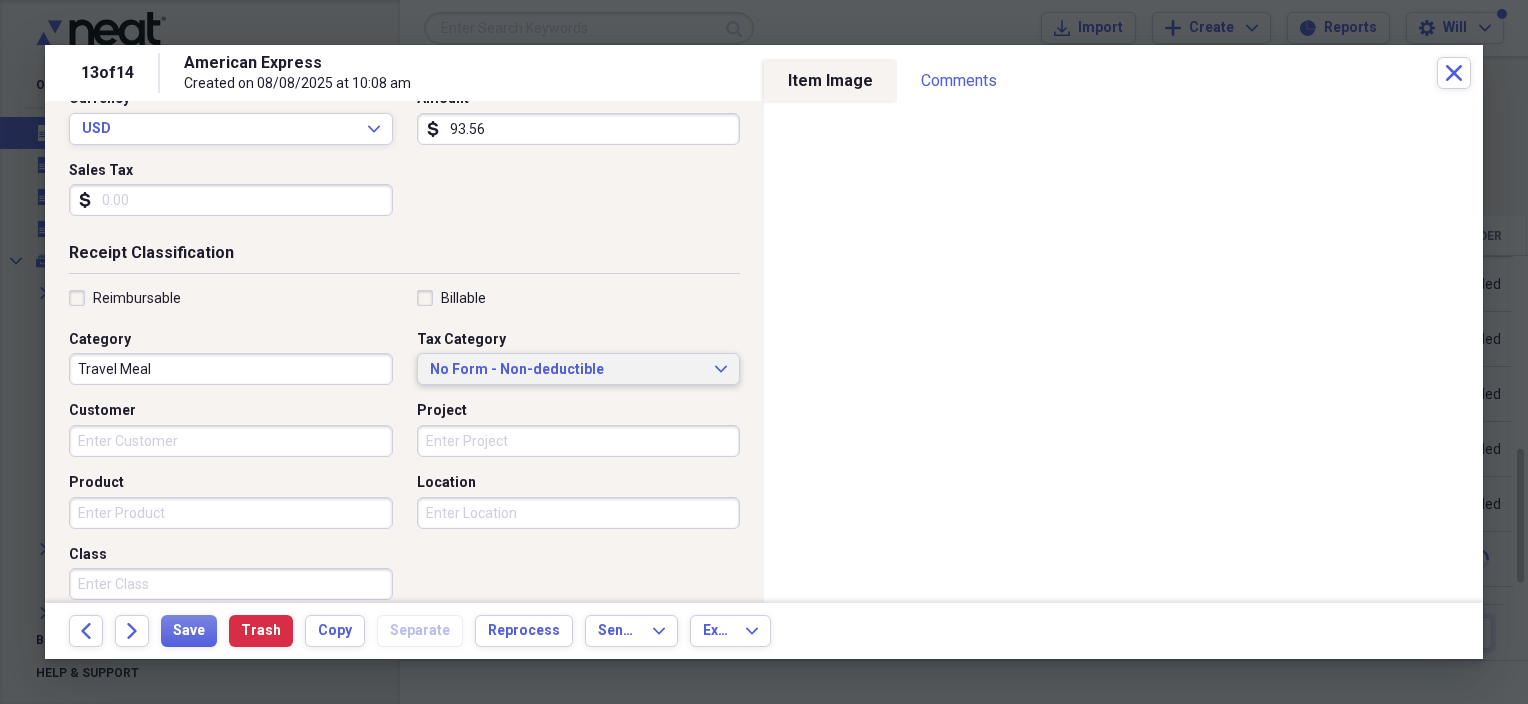 click 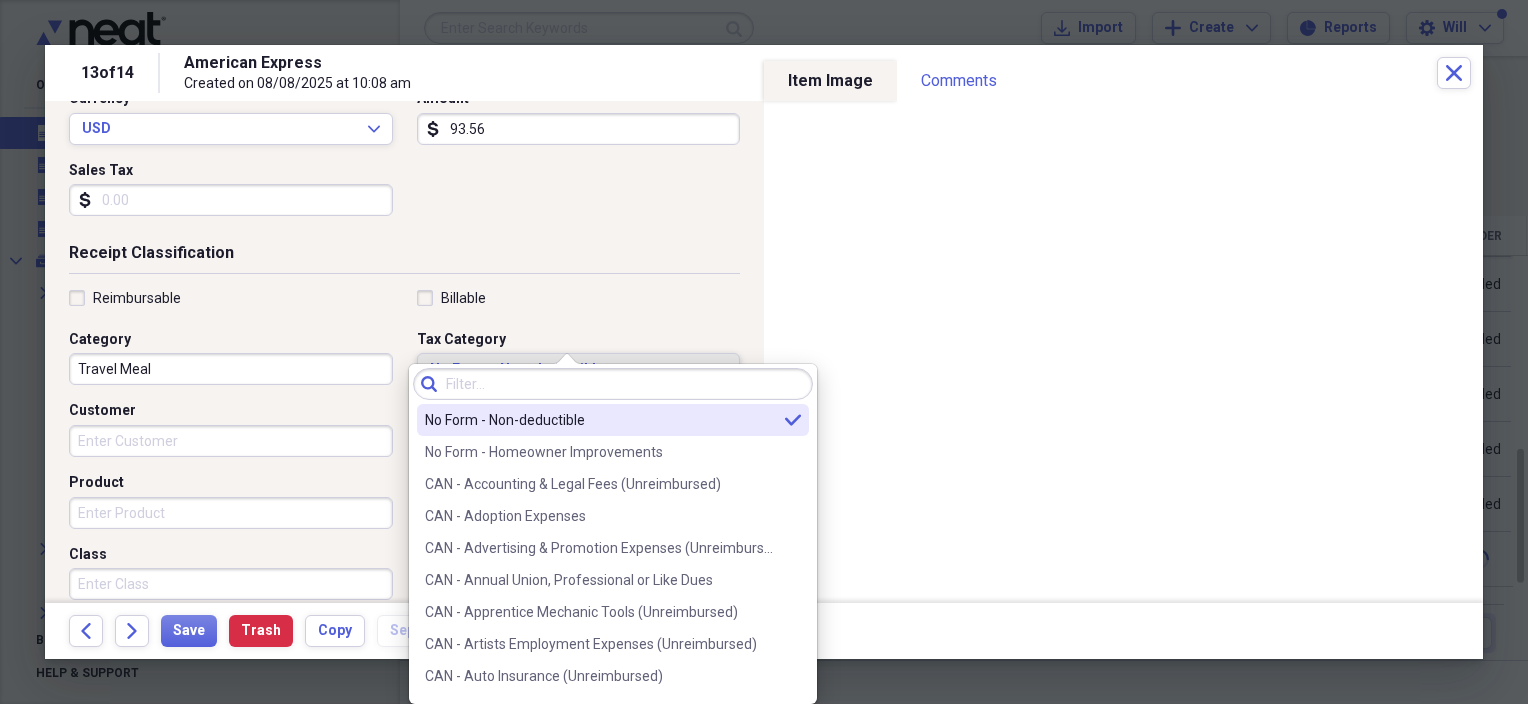 click at bounding box center (613, 384) 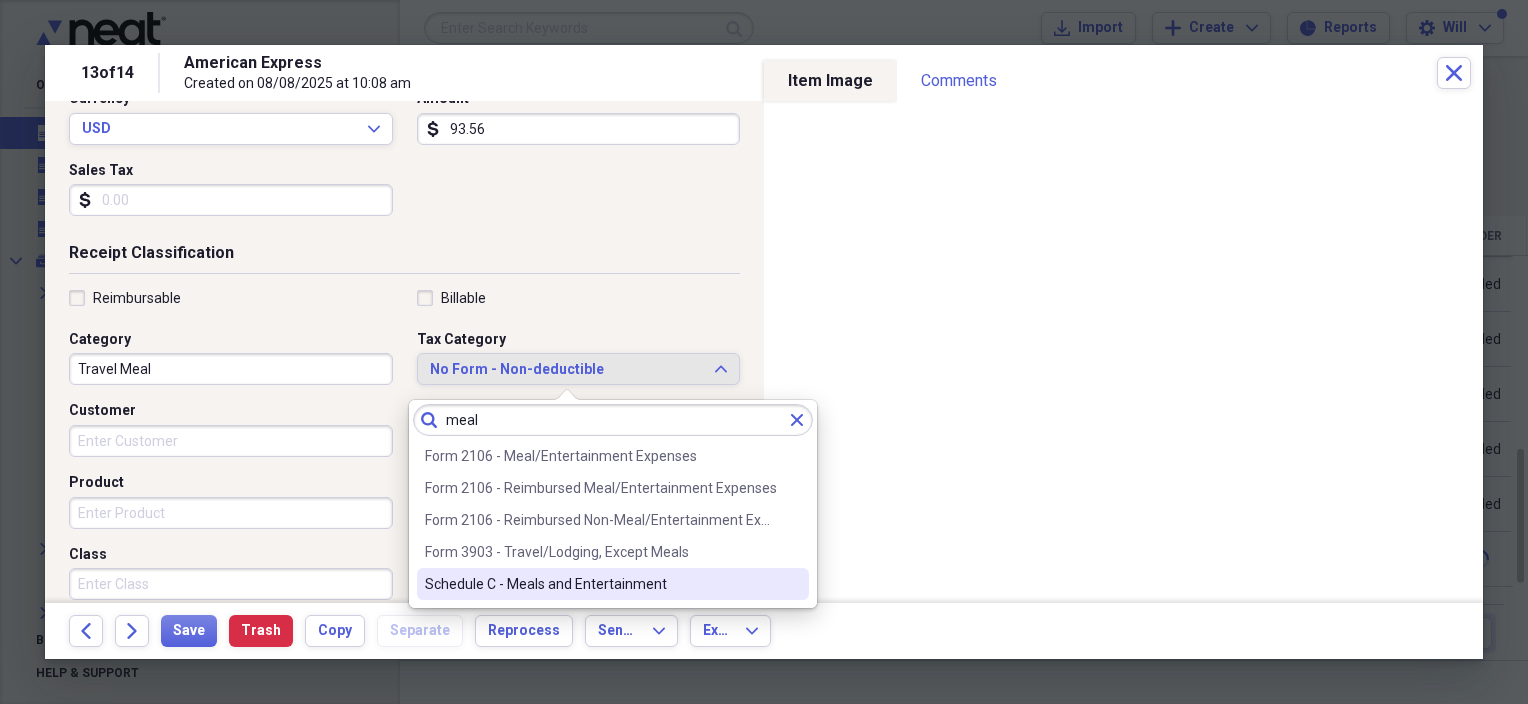 type on "meal" 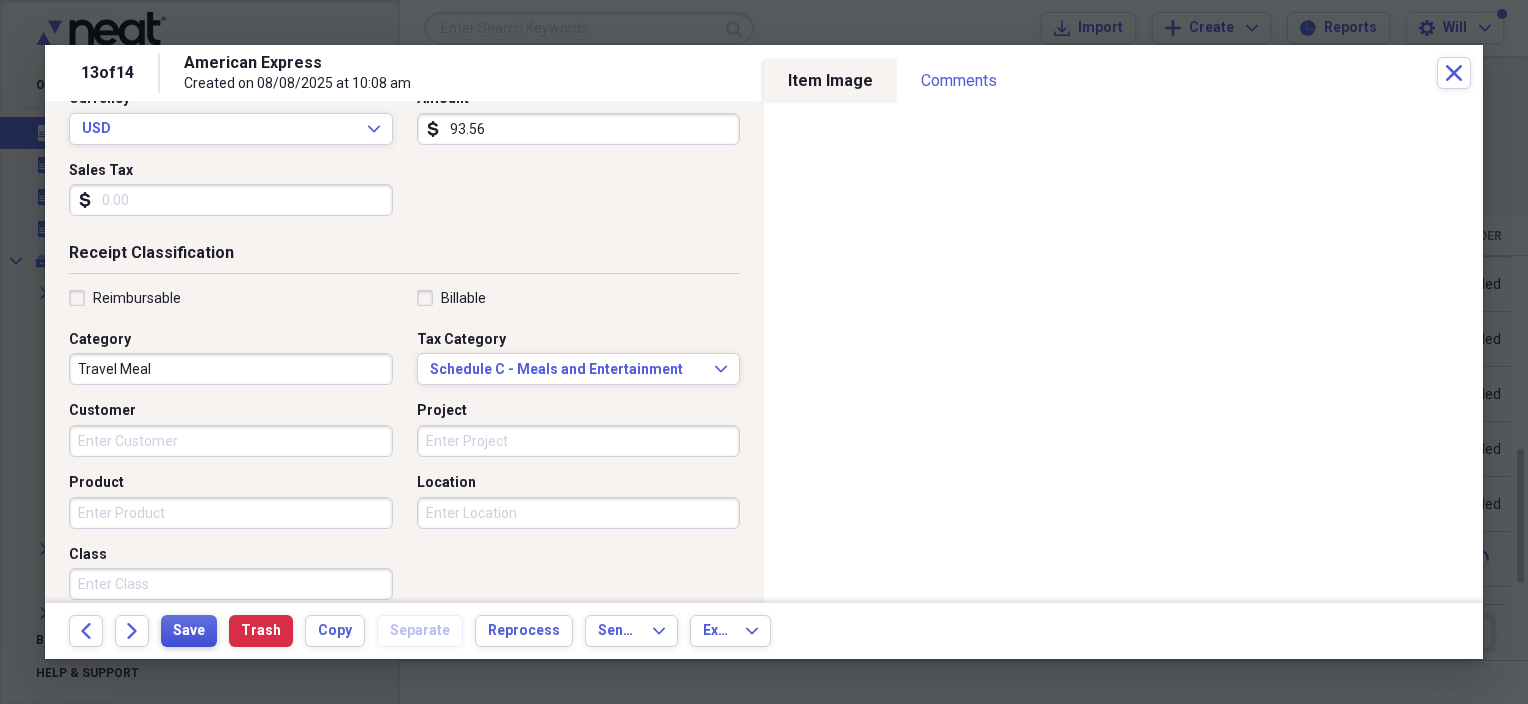 click on "Save" at bounding box center (189, 631) 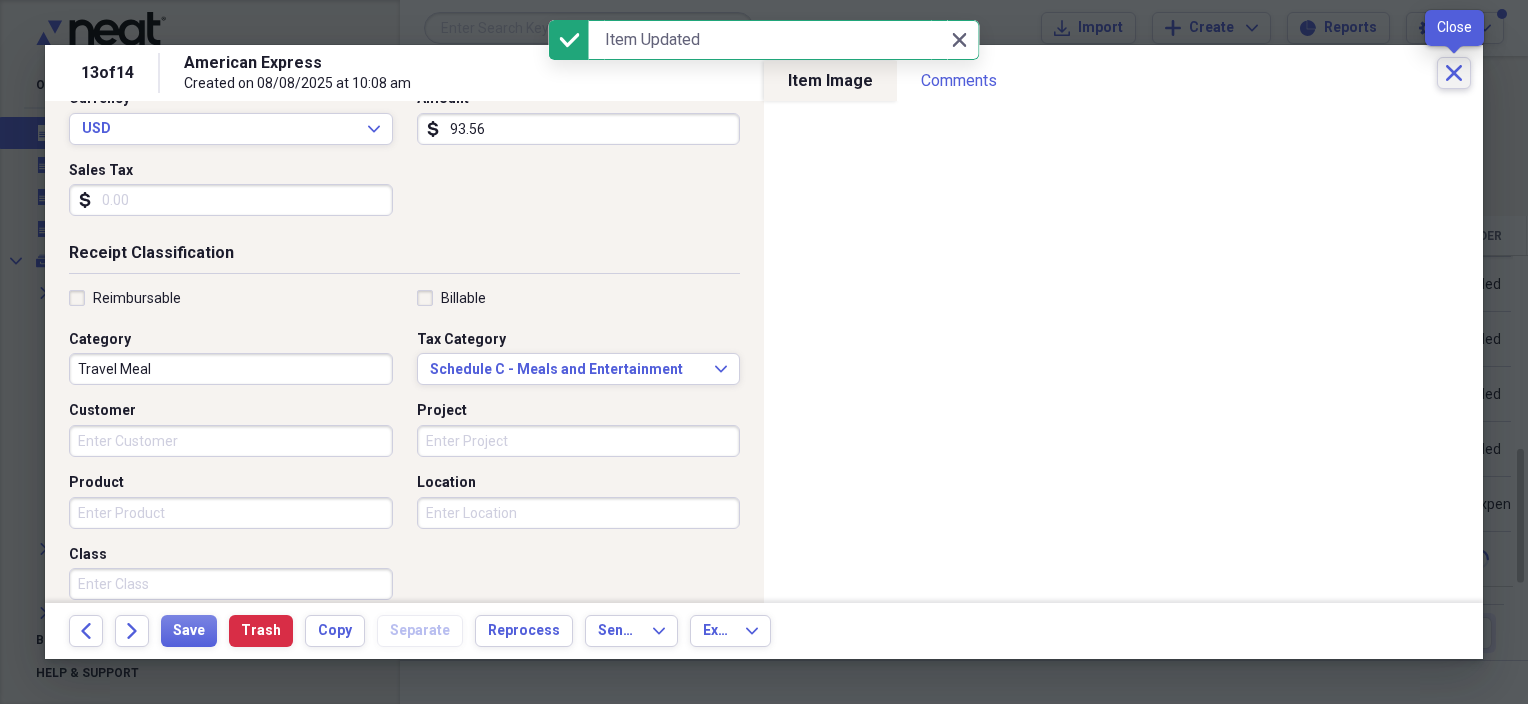 click on "Close" 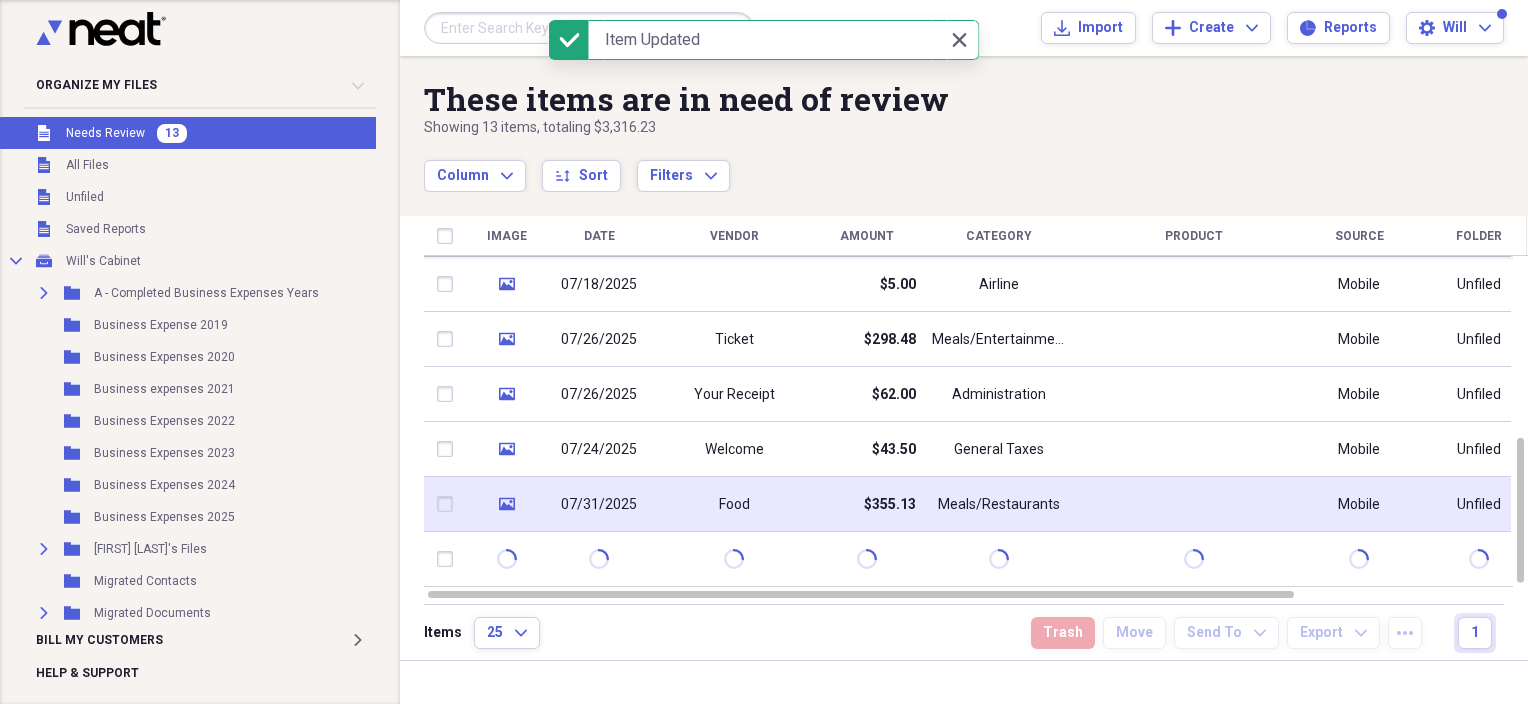 click on "07/31/2025" at bounding box center [599, 505] 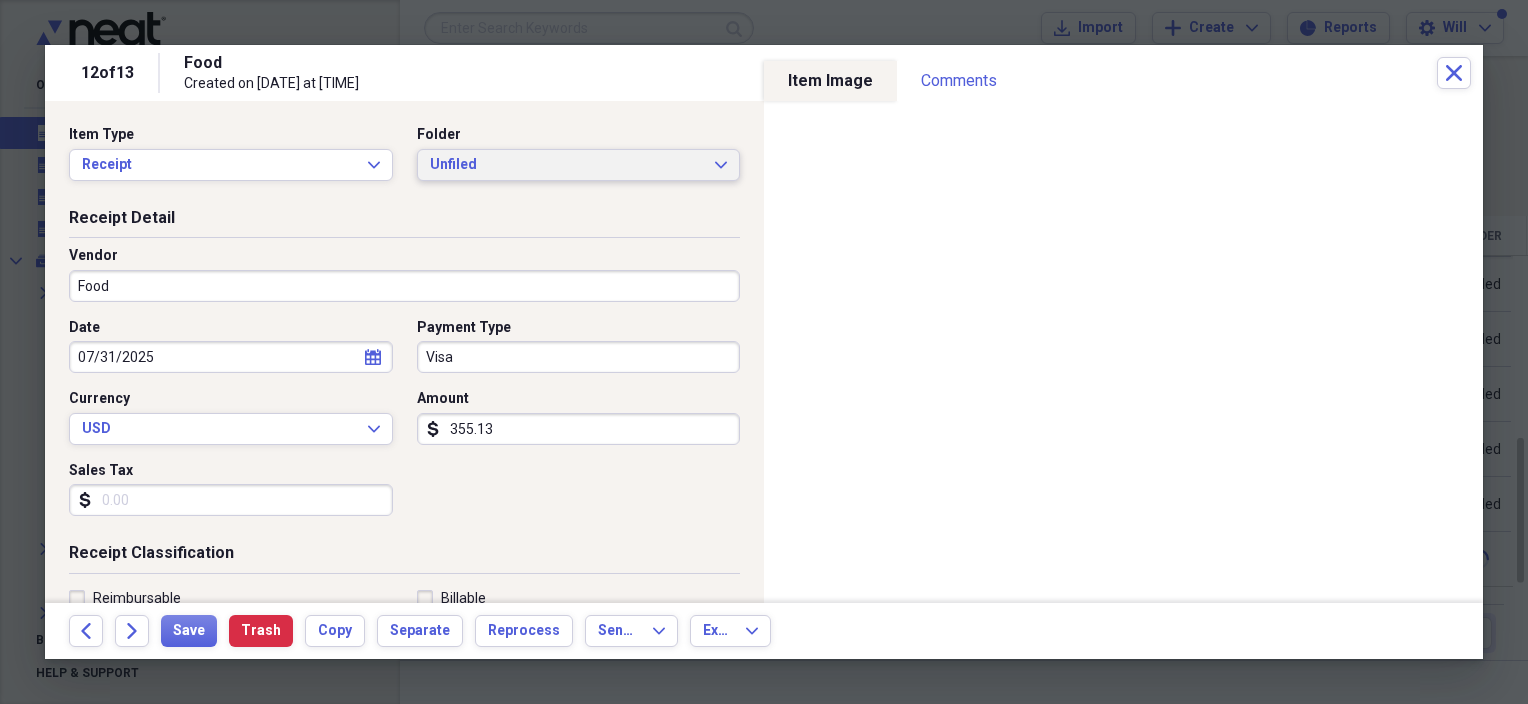 click on "Unfiled" at bounding box center (567, 165) 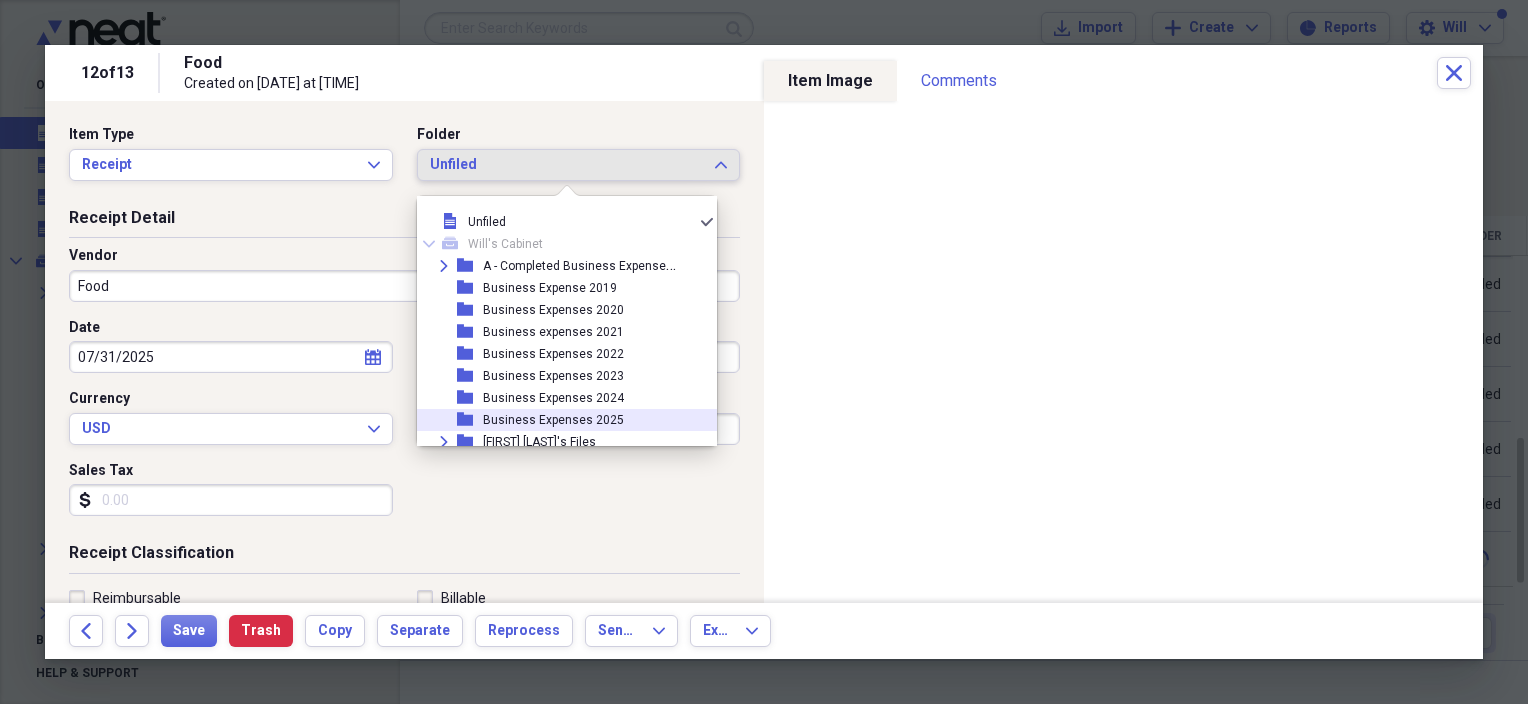 click on "Business Expenses 2025" at bounding box center [553, 420] 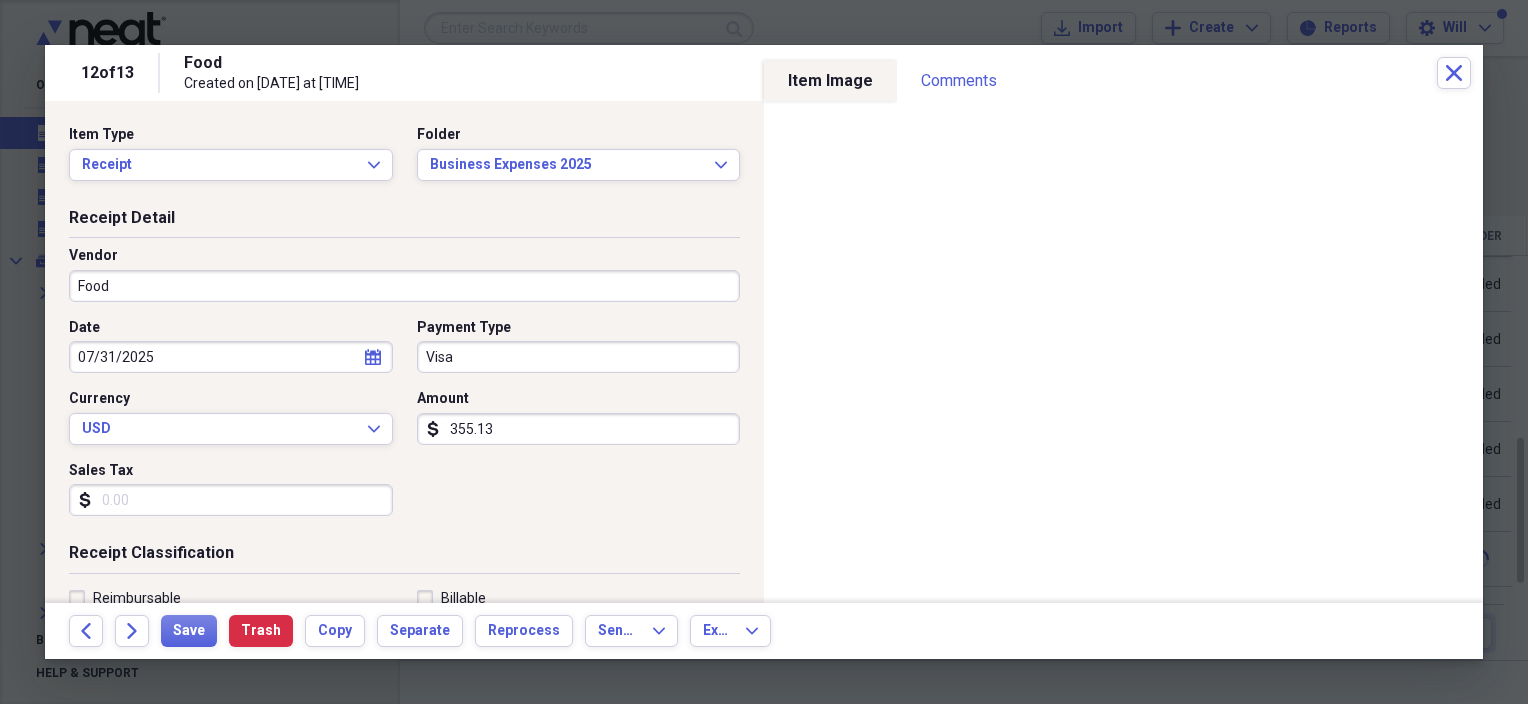 click on "Food" at bounding box center [404, 286] 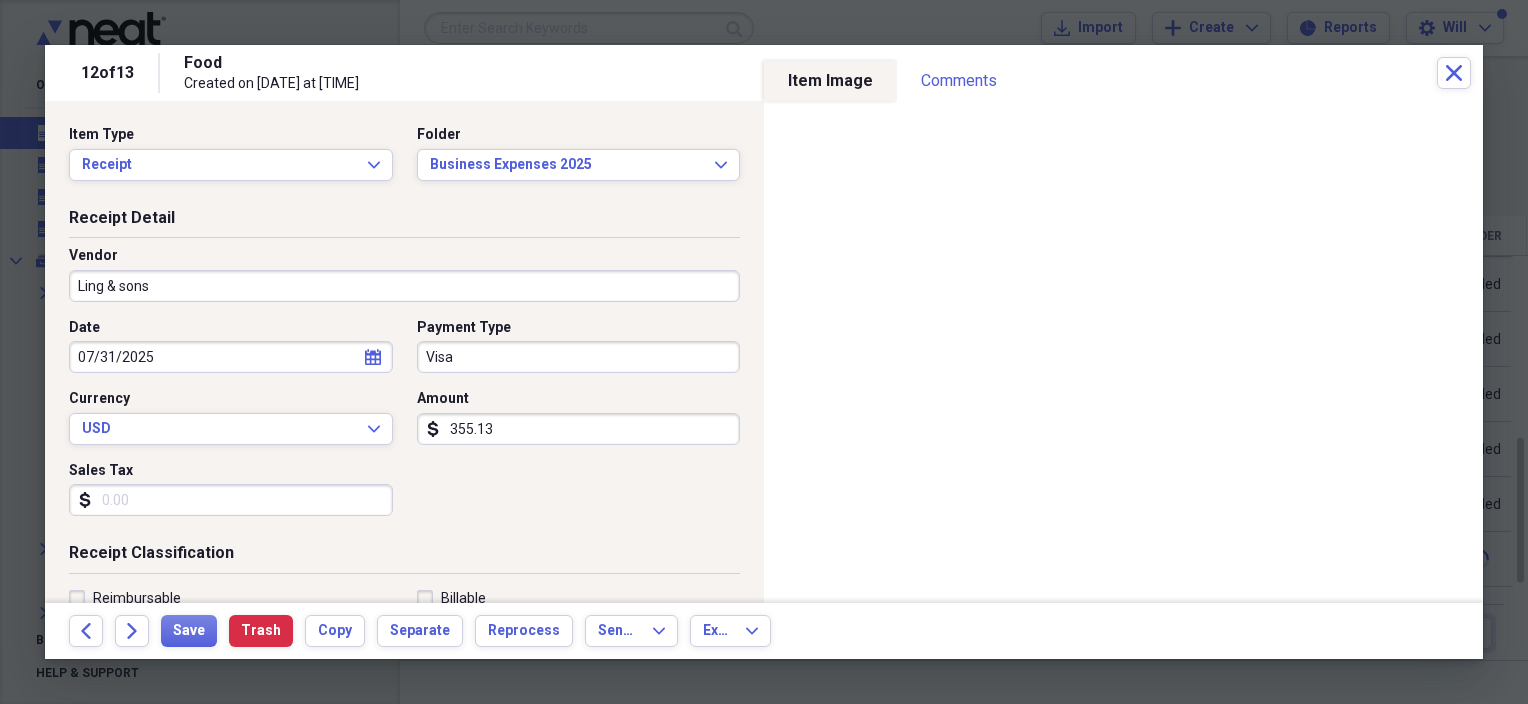type on "Ling & sons" 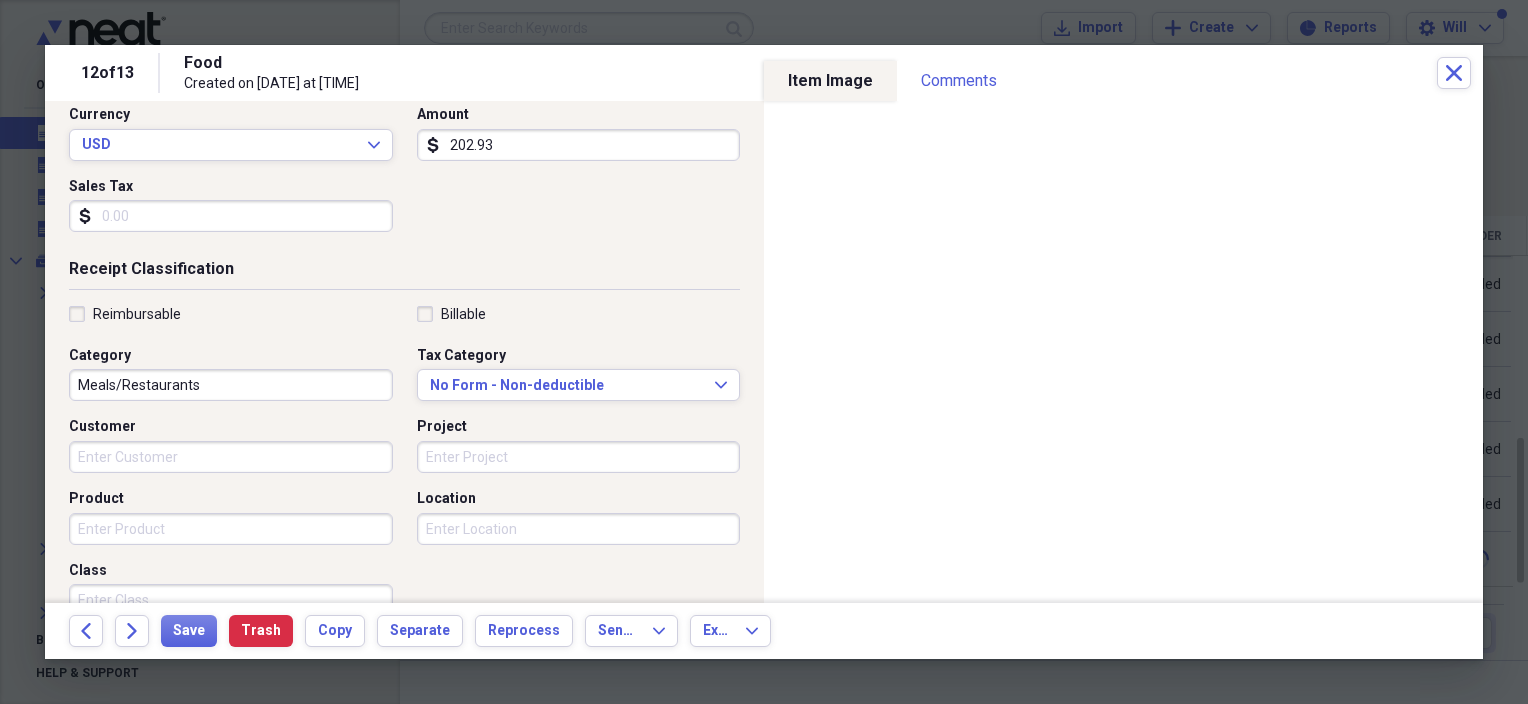 scroll, scrollTop: 300, scrollLeft: 0, axis: vertical 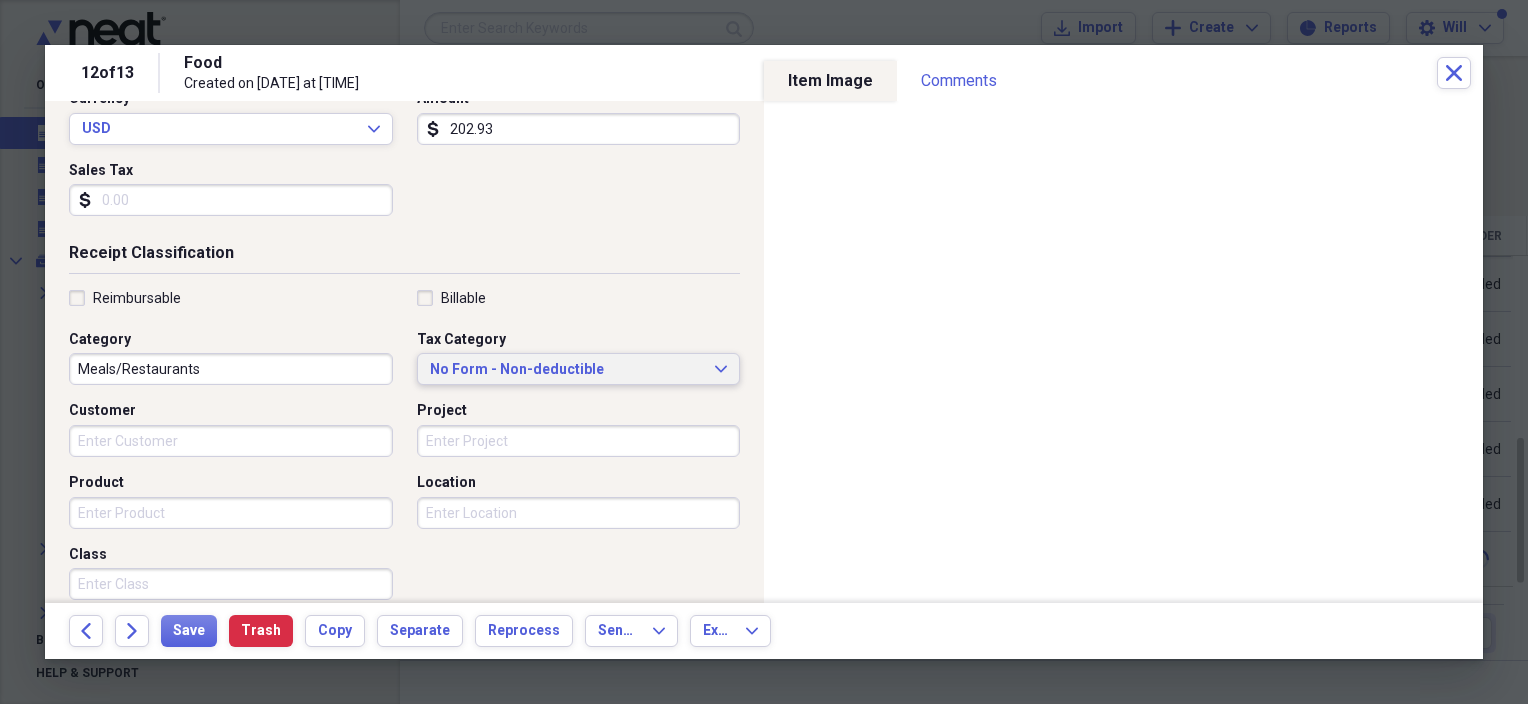 type on "202.93" 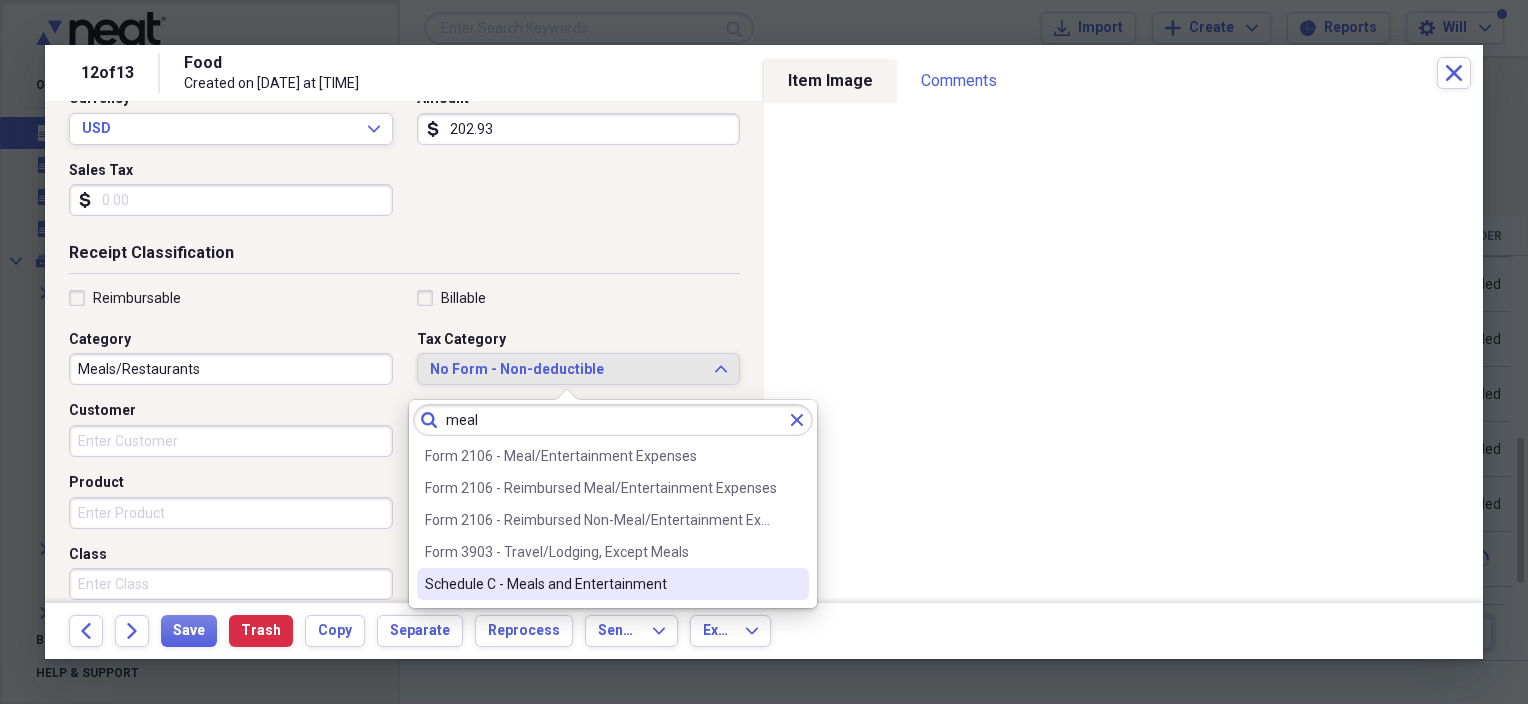 type on "meal" 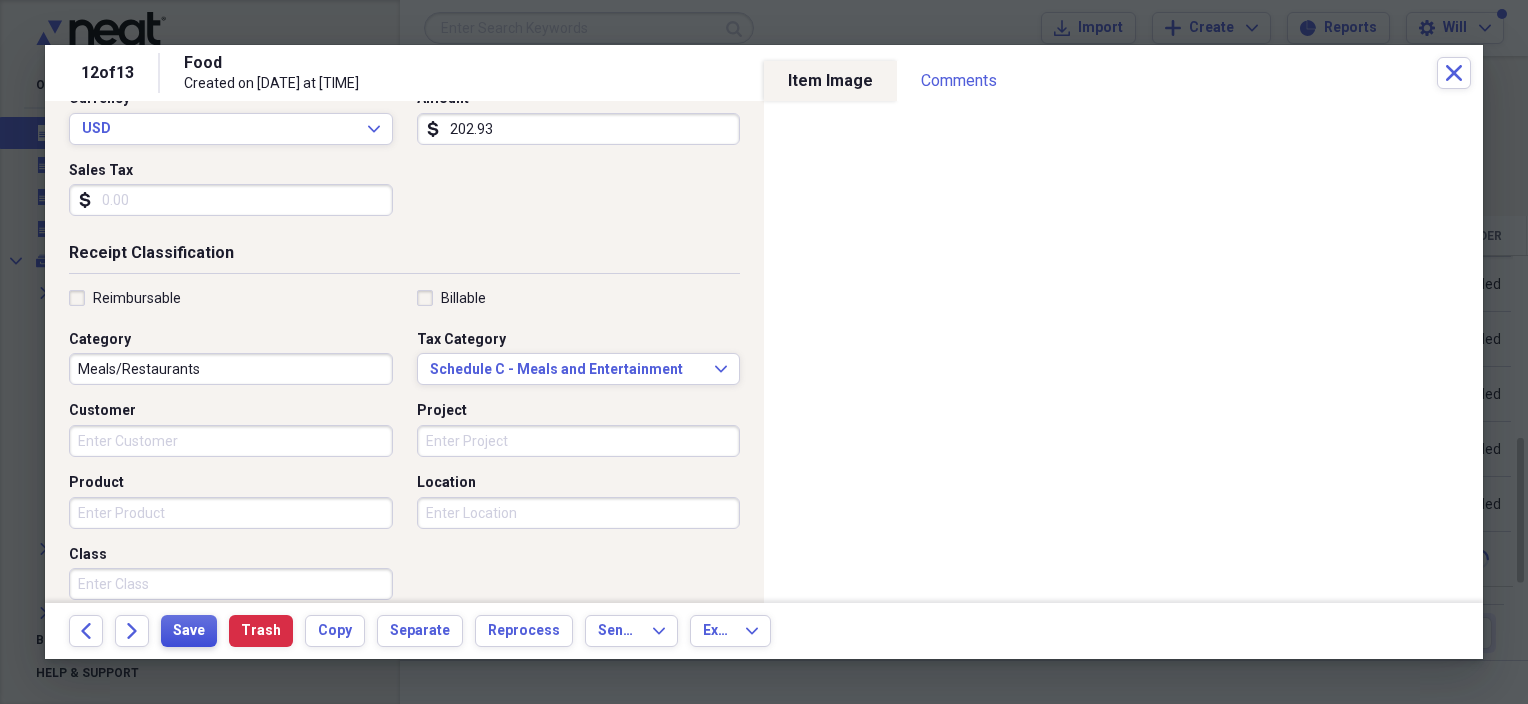 click on "Save" at bounding box center [189, 631] 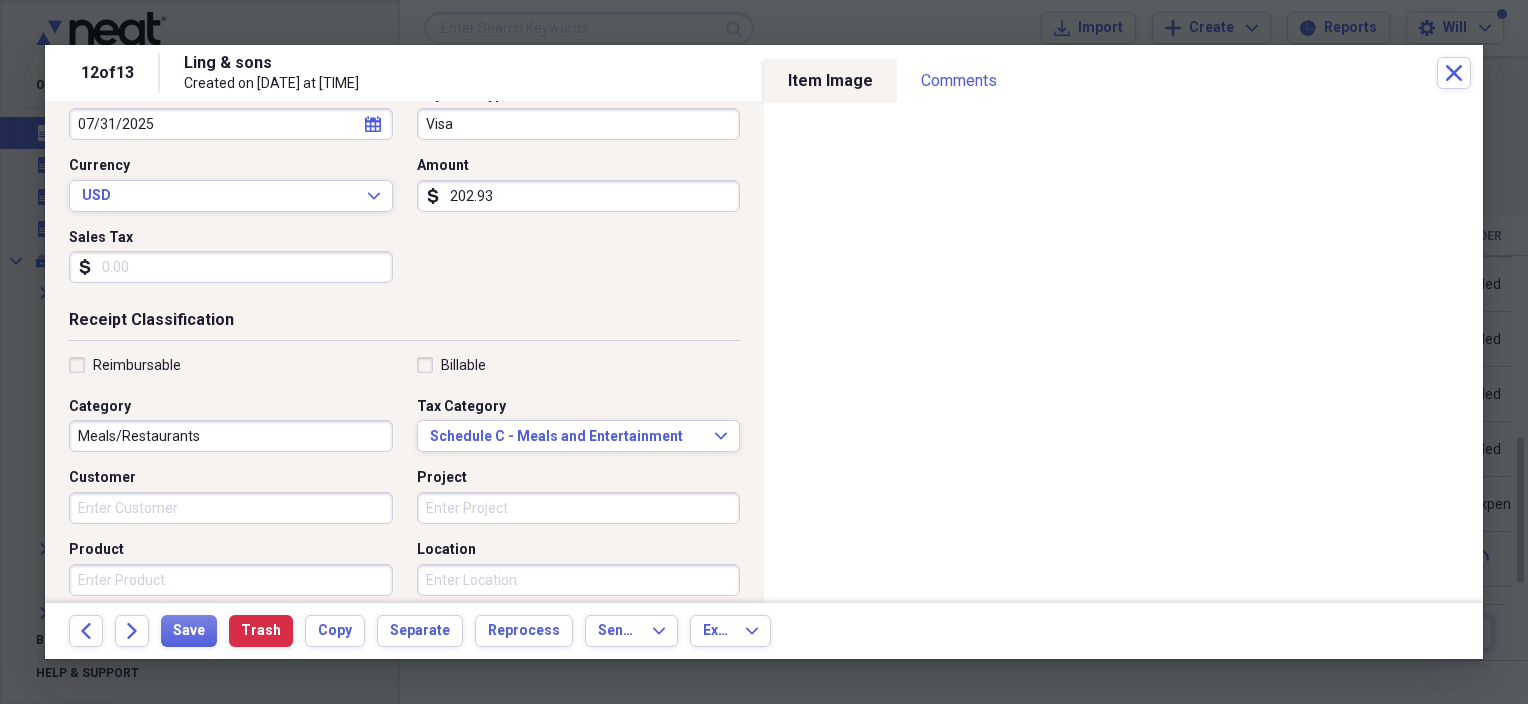scroll, scrollTop: 17, scrollLeft: 0, axis: vertical 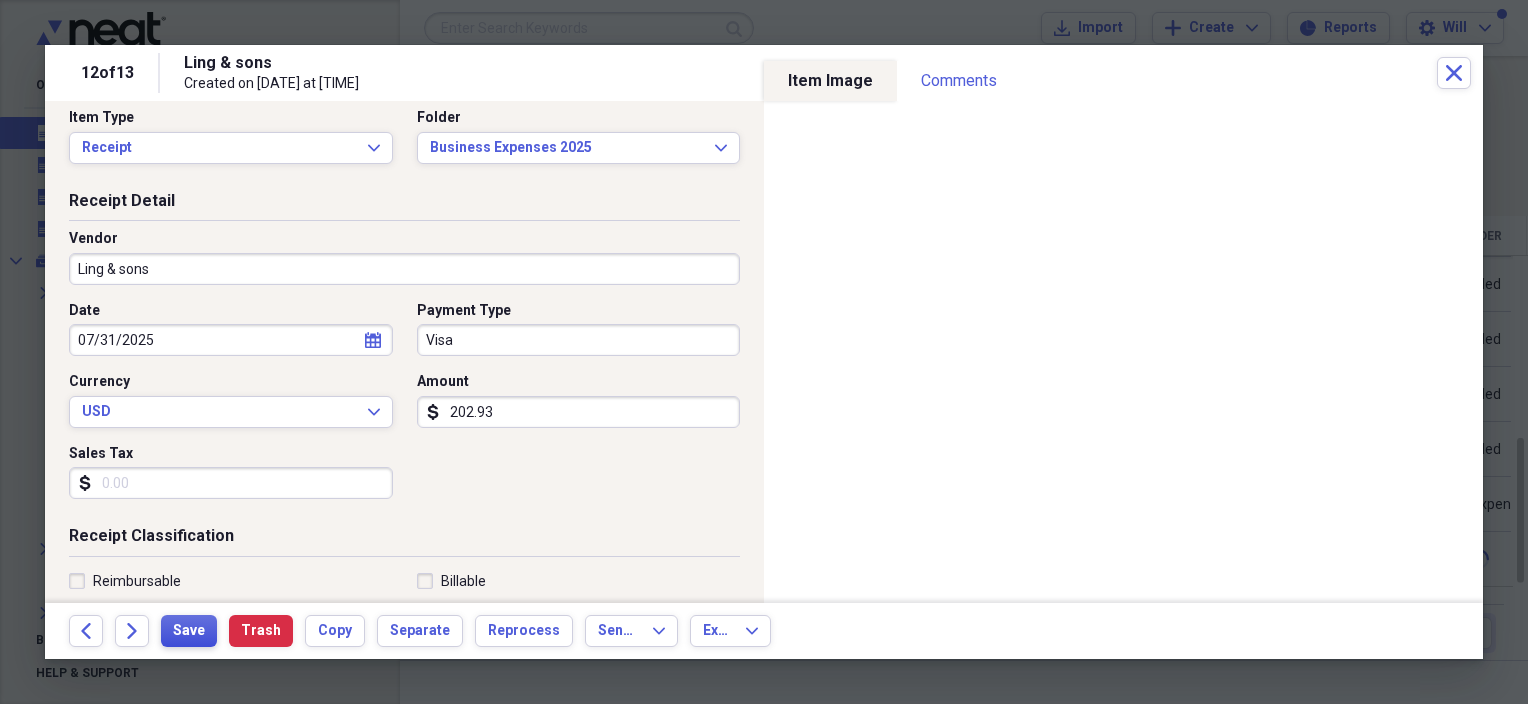 click on "Save" at bounding box center (189, 631) 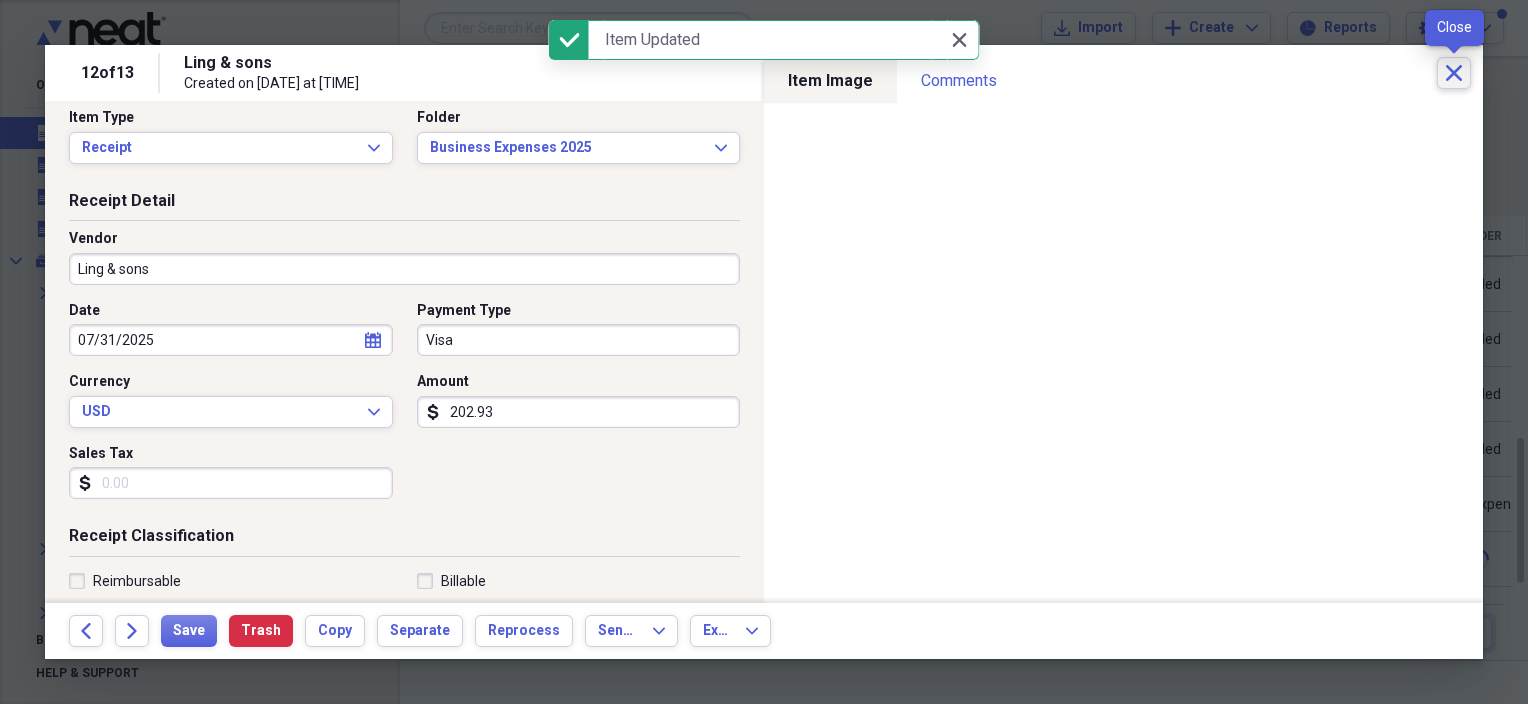 click on "Close" 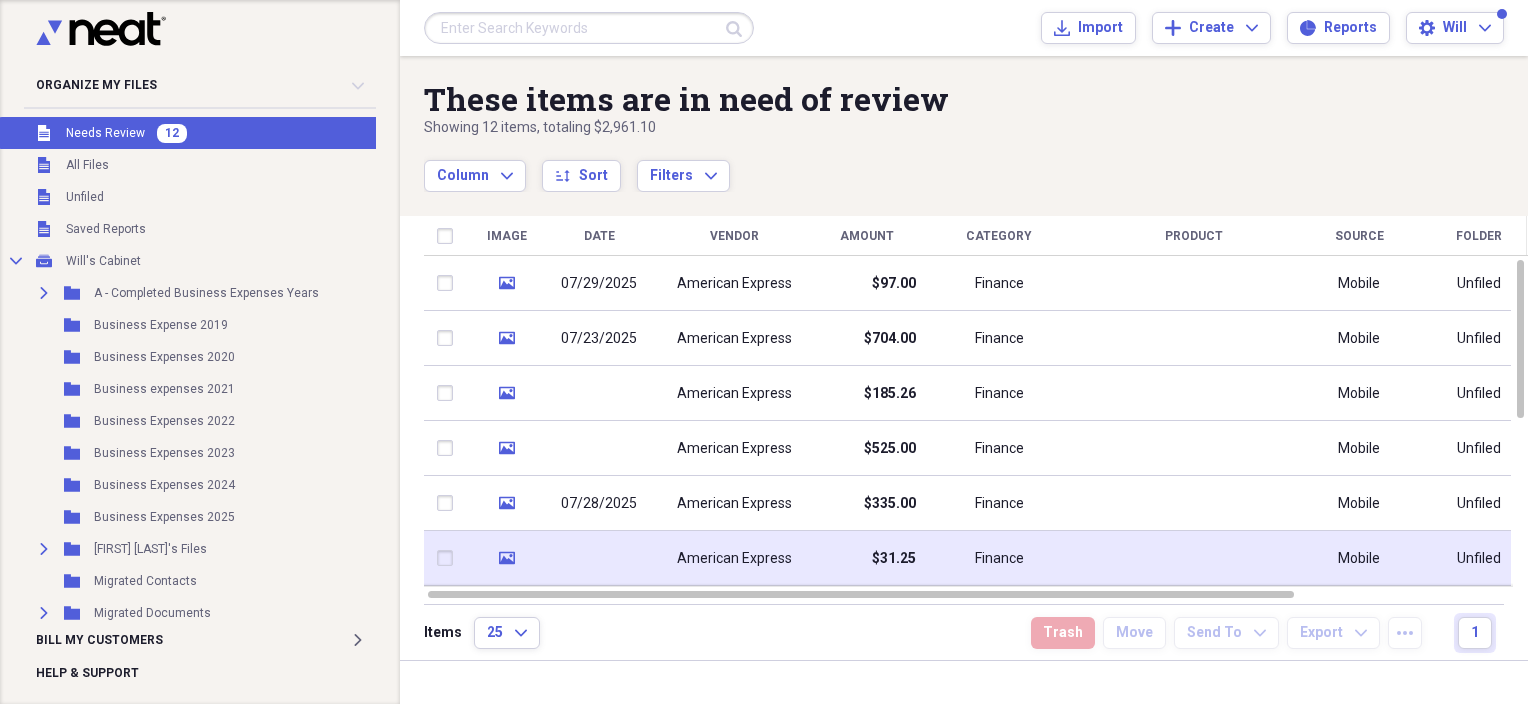 click on "American Express" at bounding box center [734, 559] 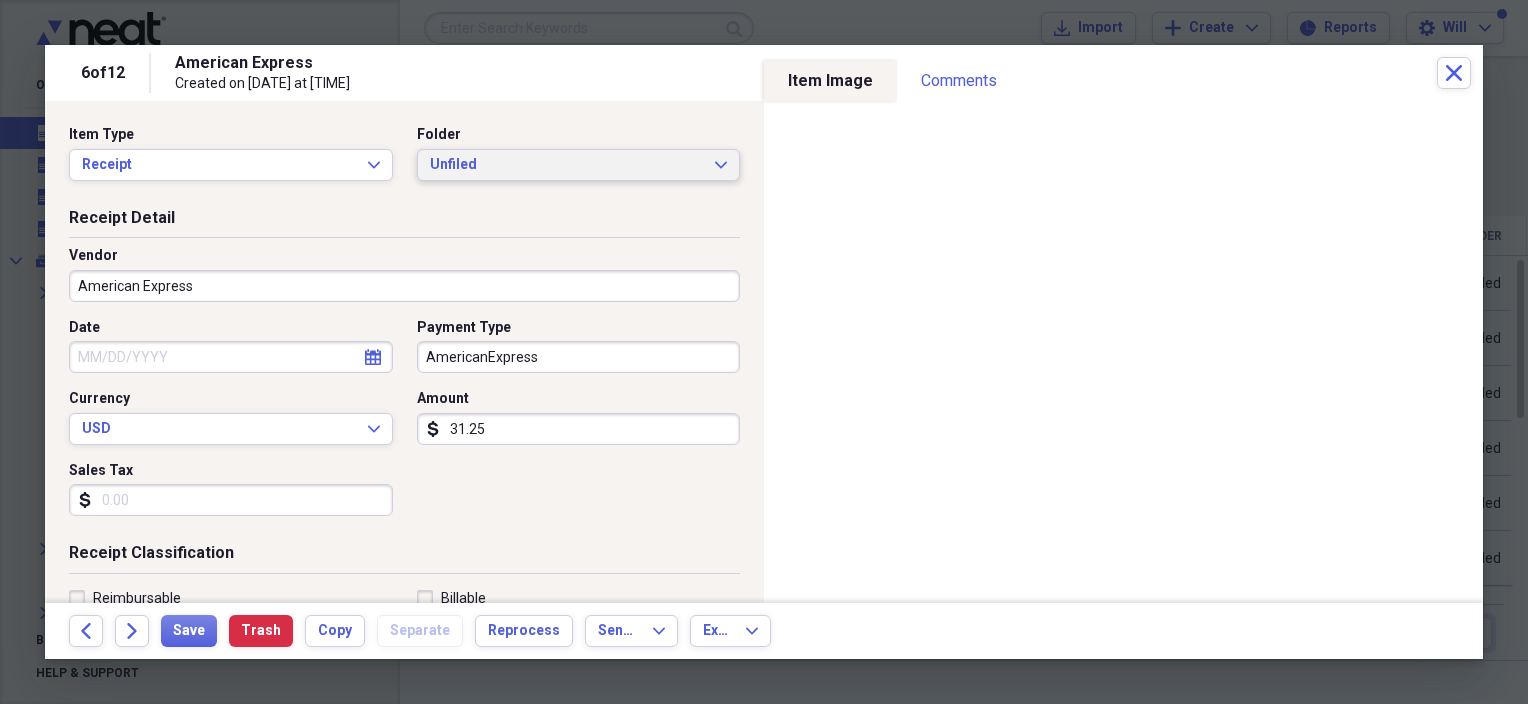 click on "Unfiled" at bounding box center (567, 165) 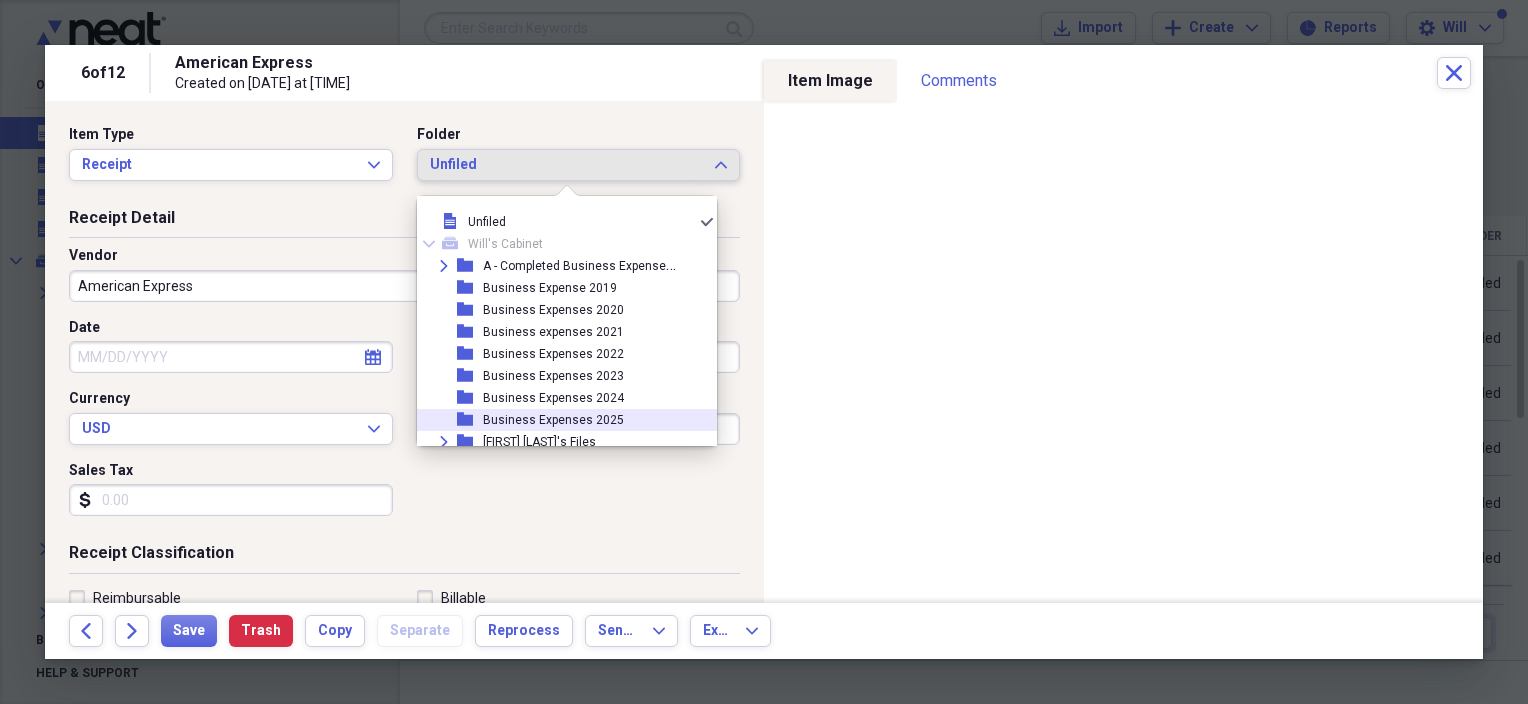 click on "folder Business Expenses 2025" at bounding box center (559, 420) 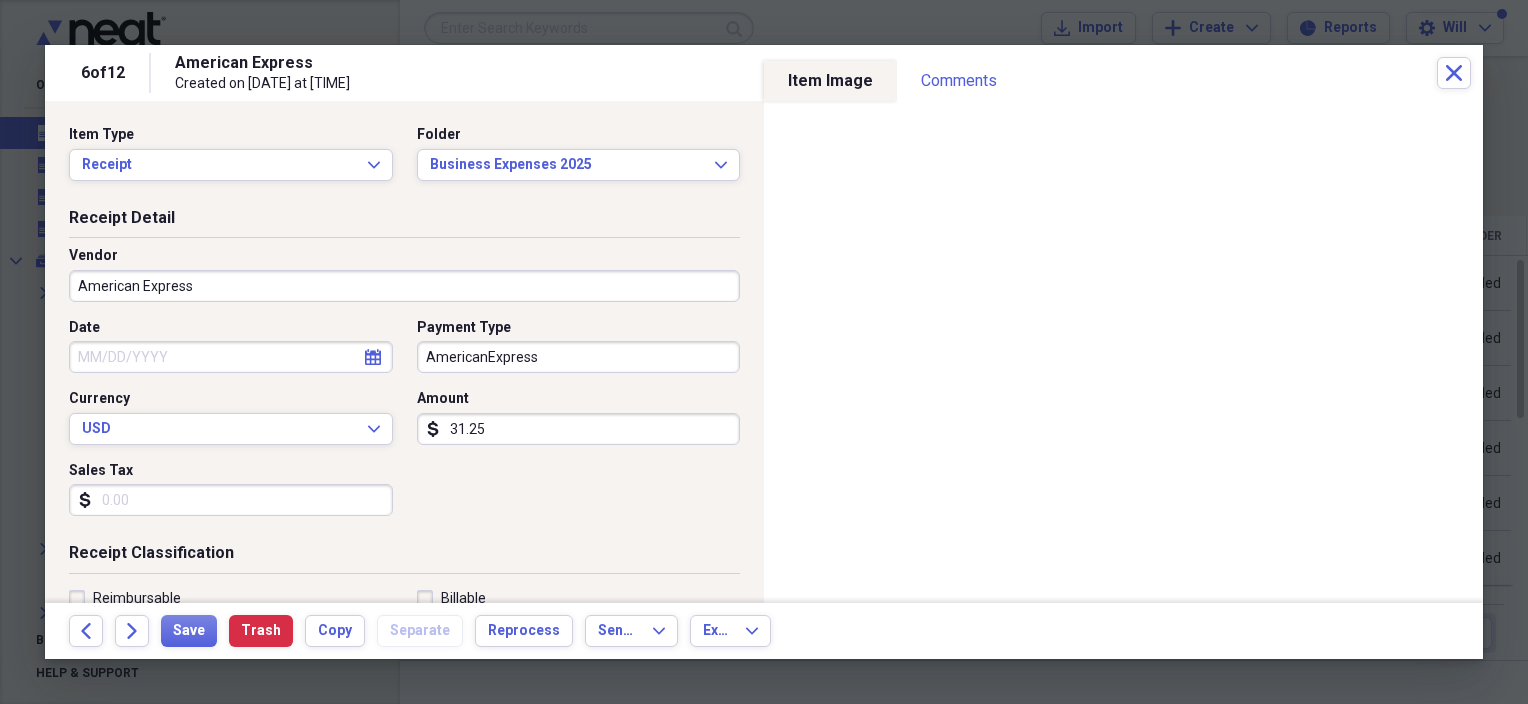 click on "American Express" at bounding box center [404, 286] 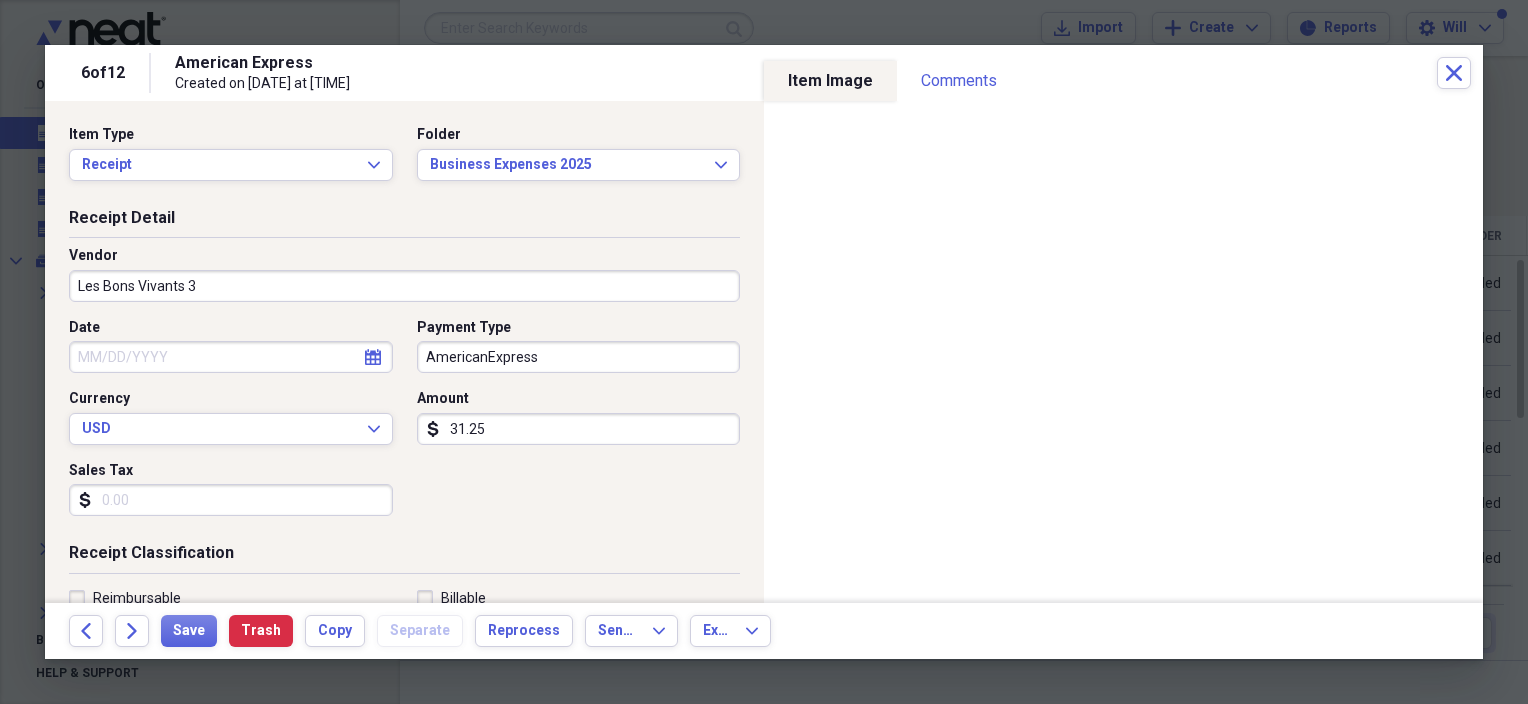 type on "Les Bons Vivants 3" 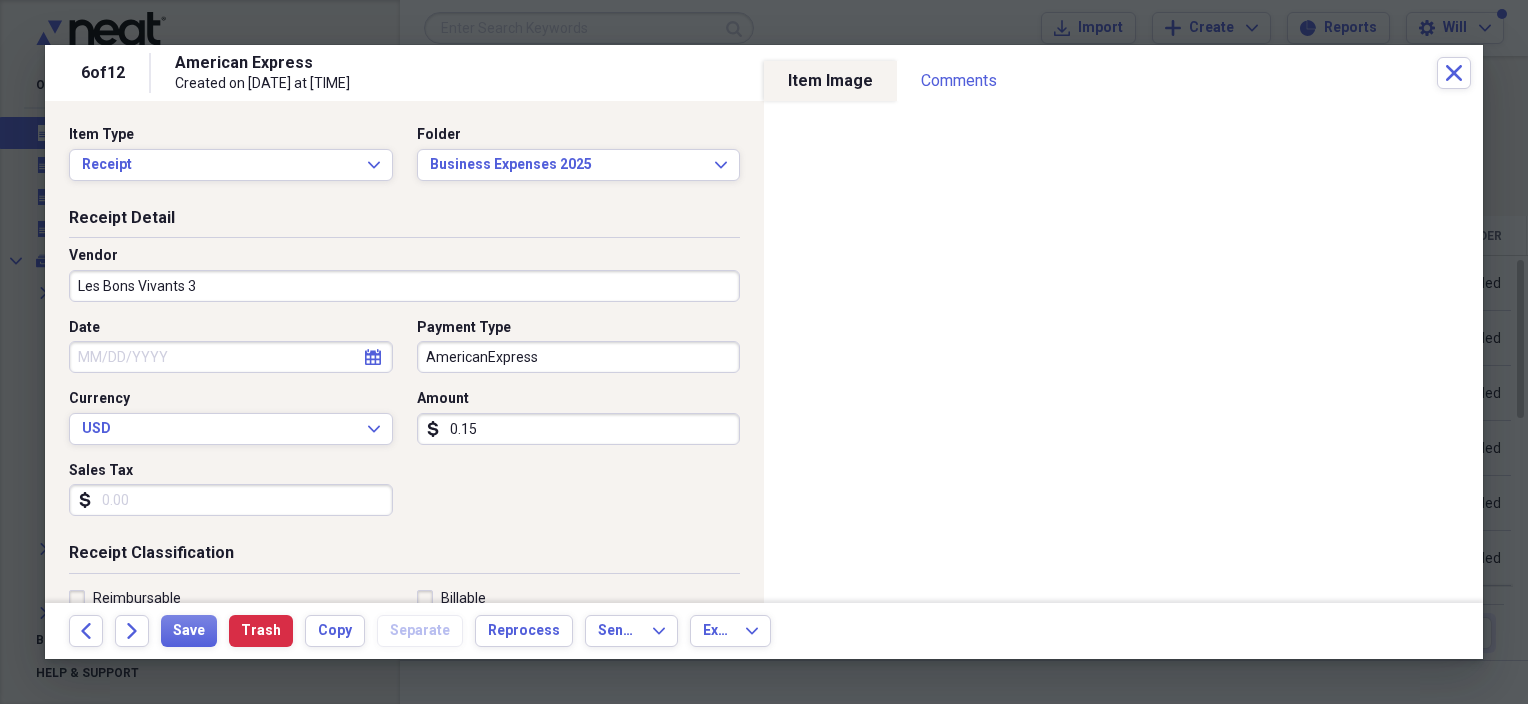 click on "Sales Tax" at bounding box center [231, 500] 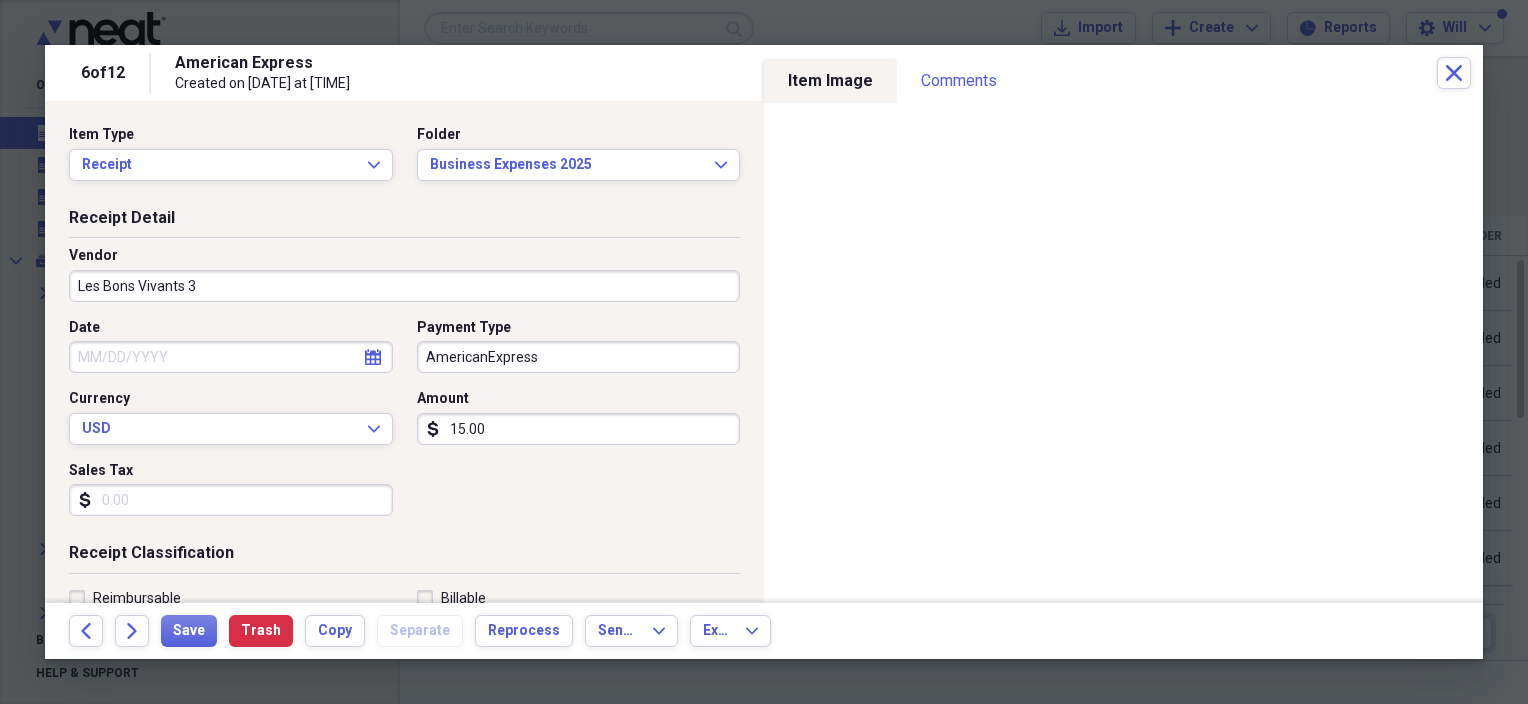 type on "15.00" 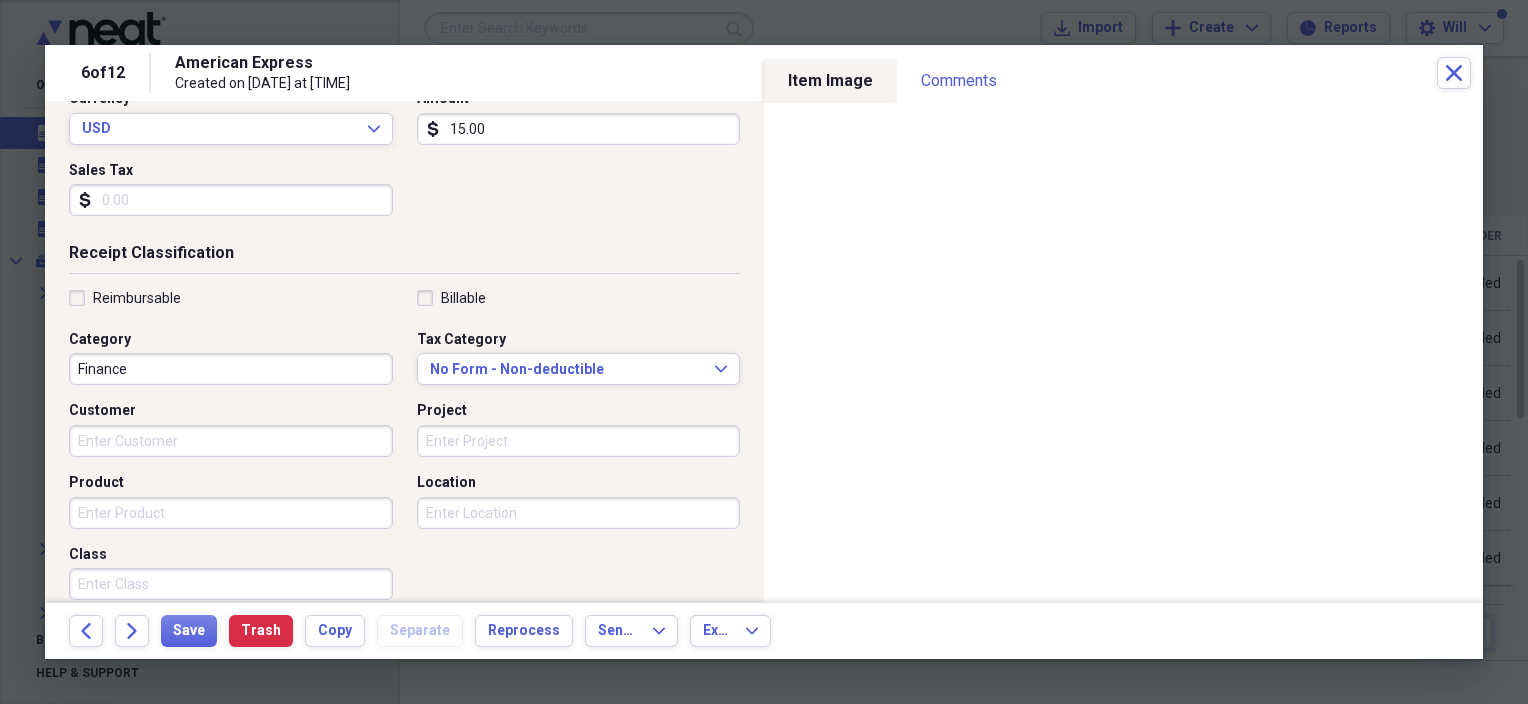 scroll, scrollTop: 517, scrollLeft: 0, axis: vertical 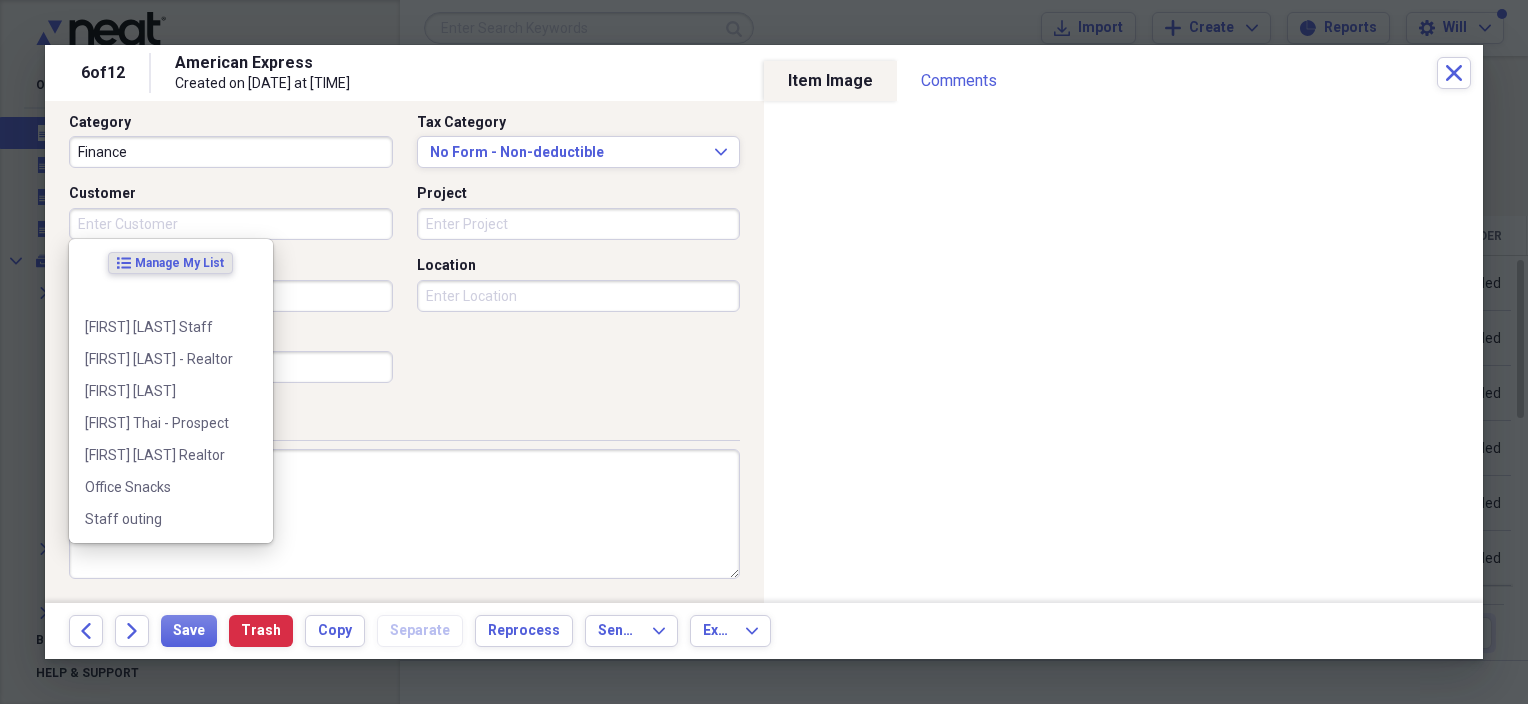 click on "Customer" at bounding box center [231, 224] 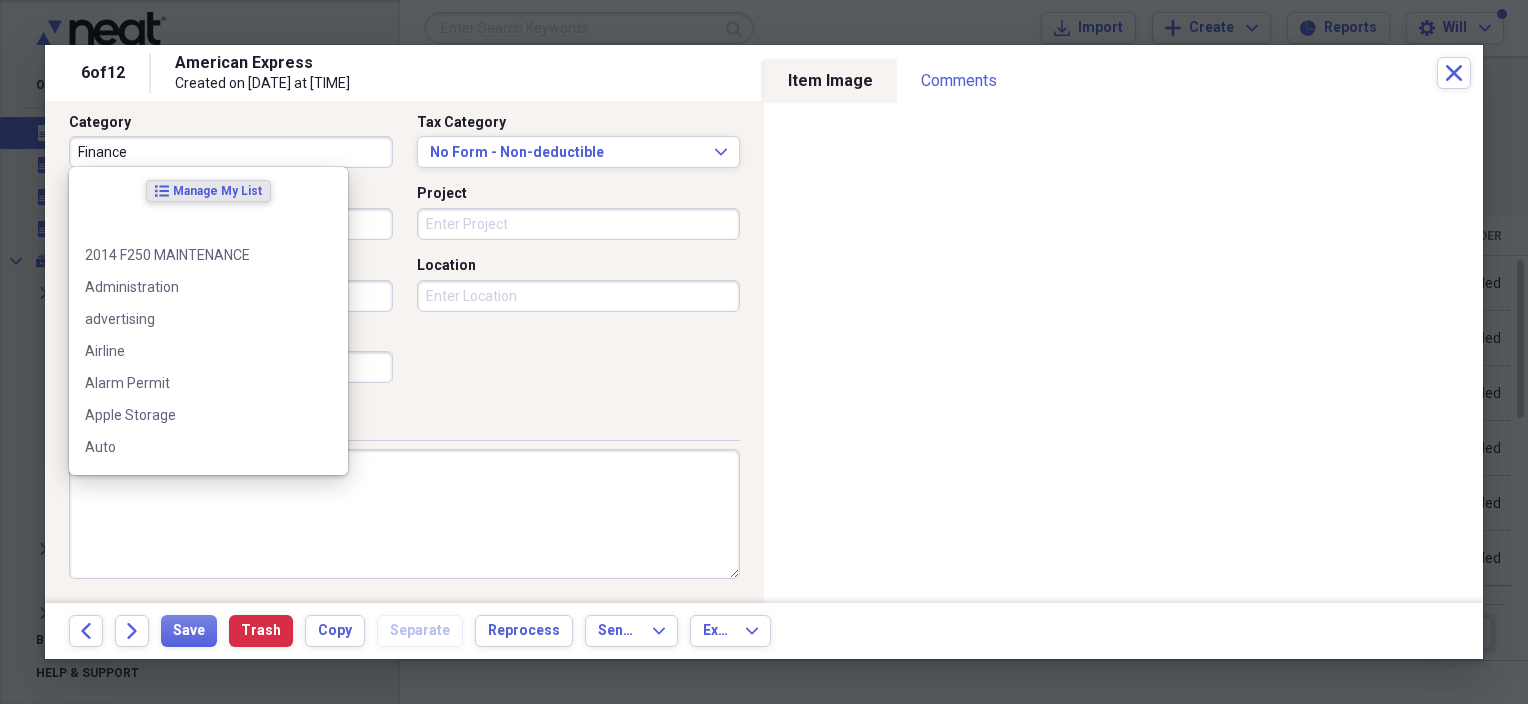 click on "Finance" at bounding box center (231, 152) 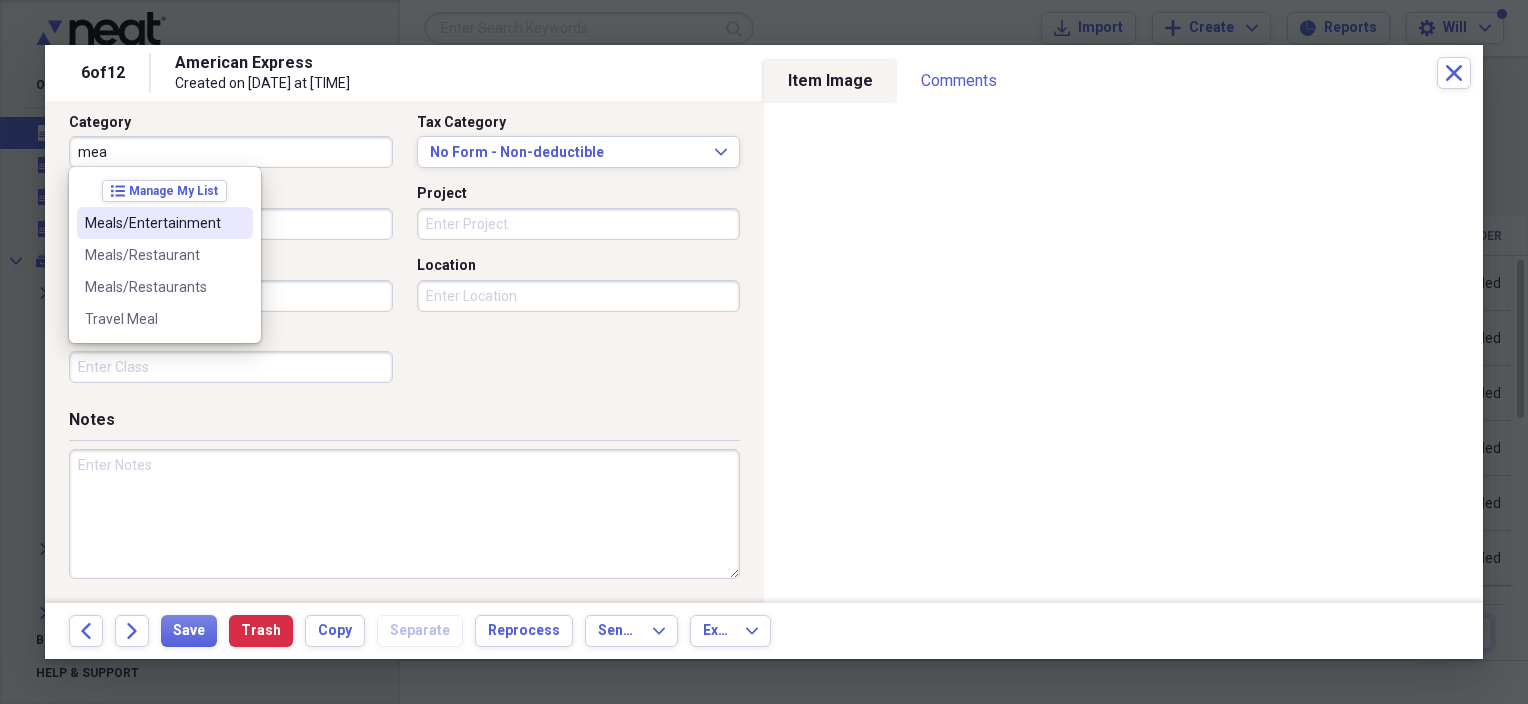 click on "Meals/Entertainment" at bounding box center (153, 223) 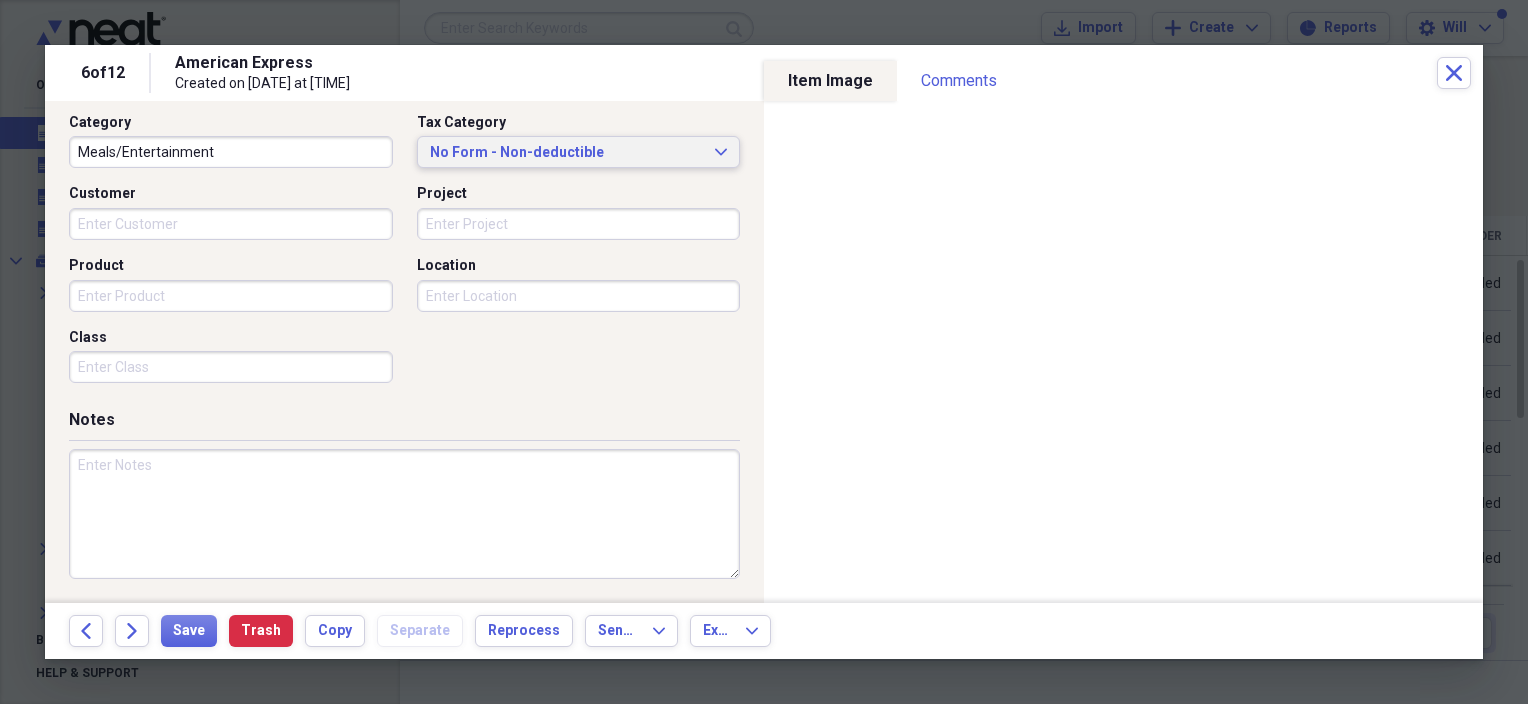 click on "No Form - Non-deductible" at bounding box center [567, 153] 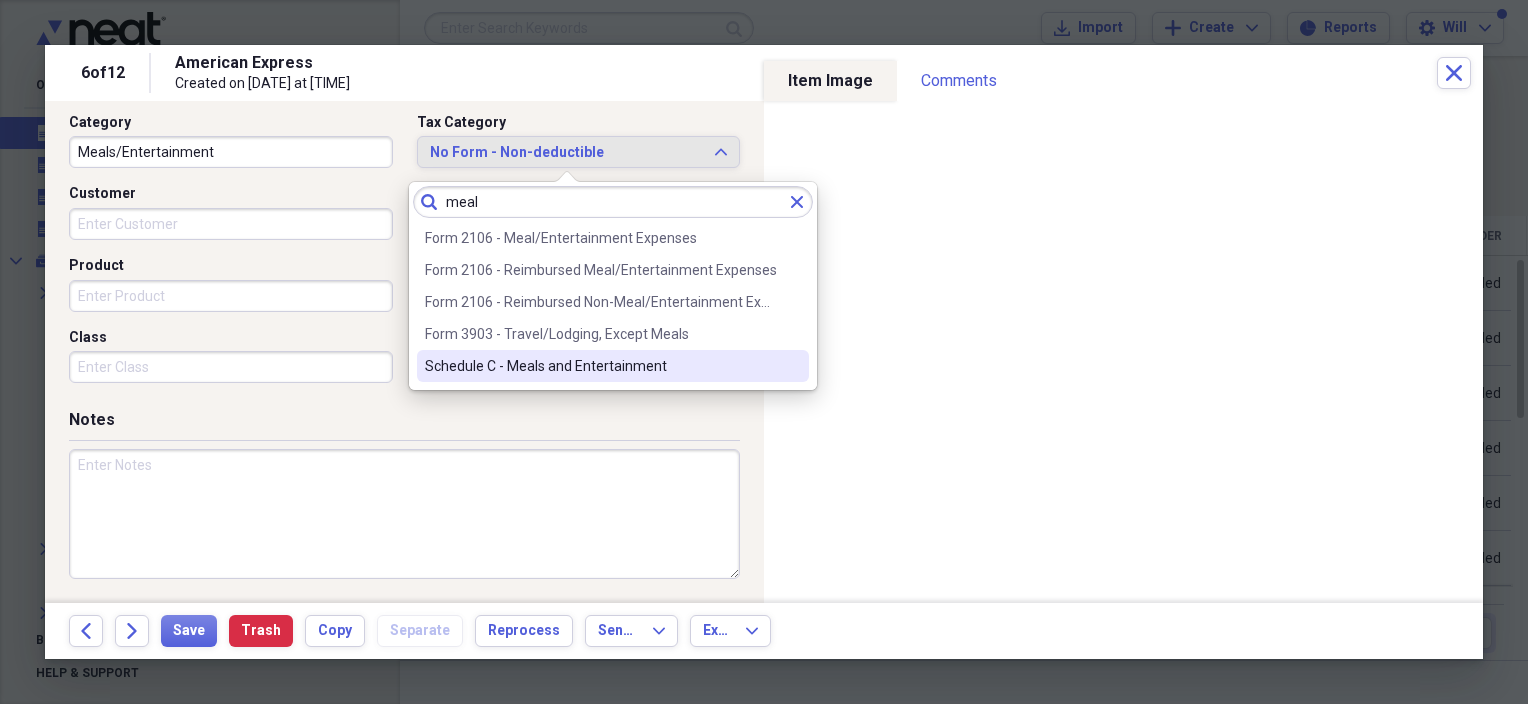 type on "meal" 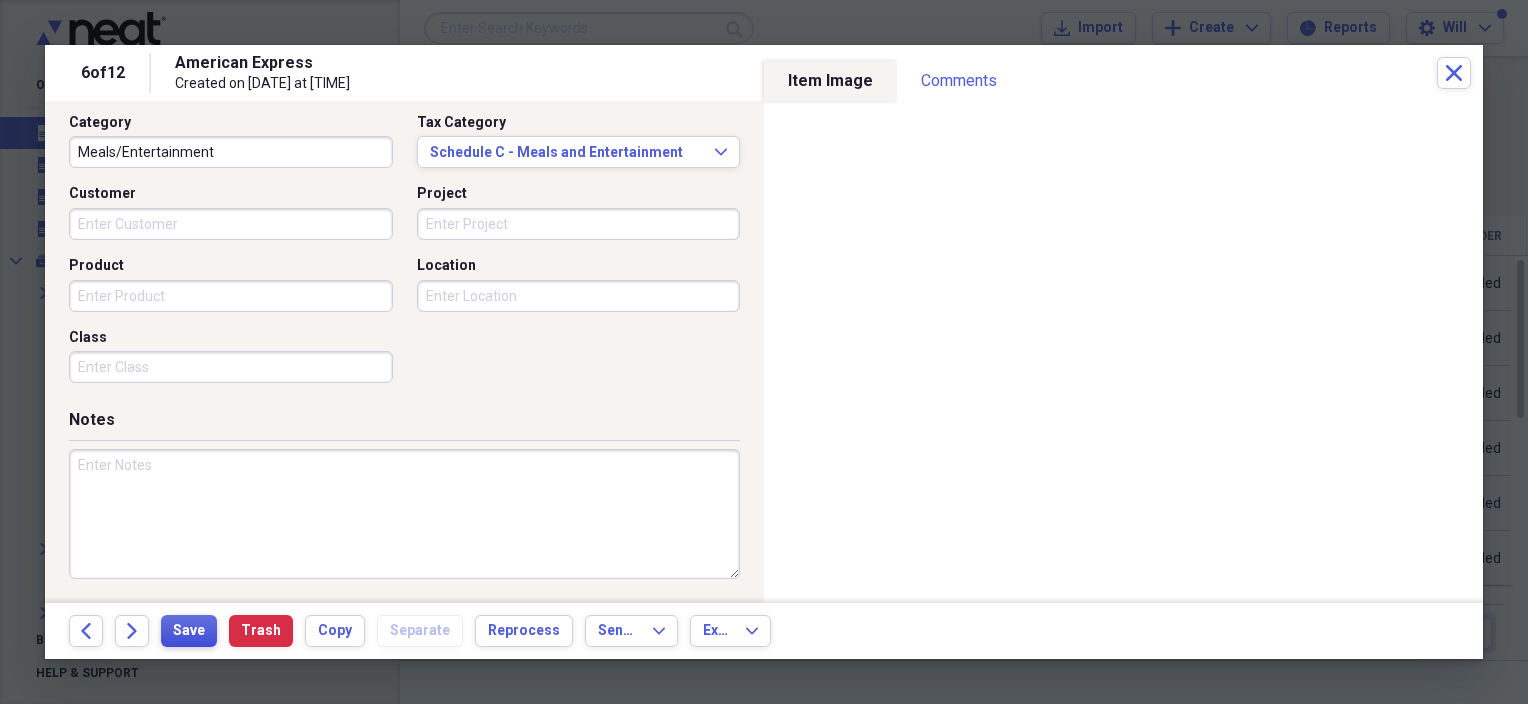 click on "Save" at bounding box center [189, 631] 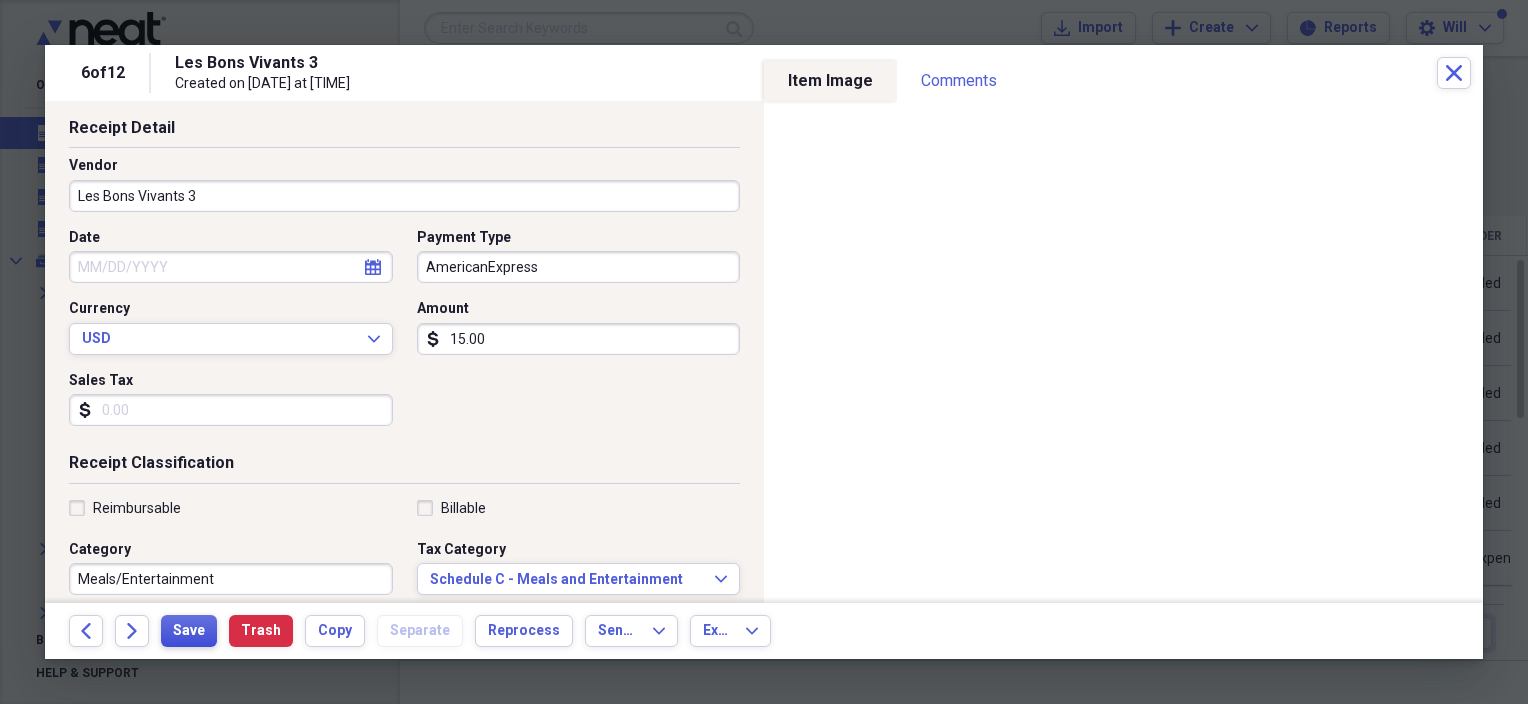 scroll, scrollTop: 17, scrollLeft: 0, axis: vertical 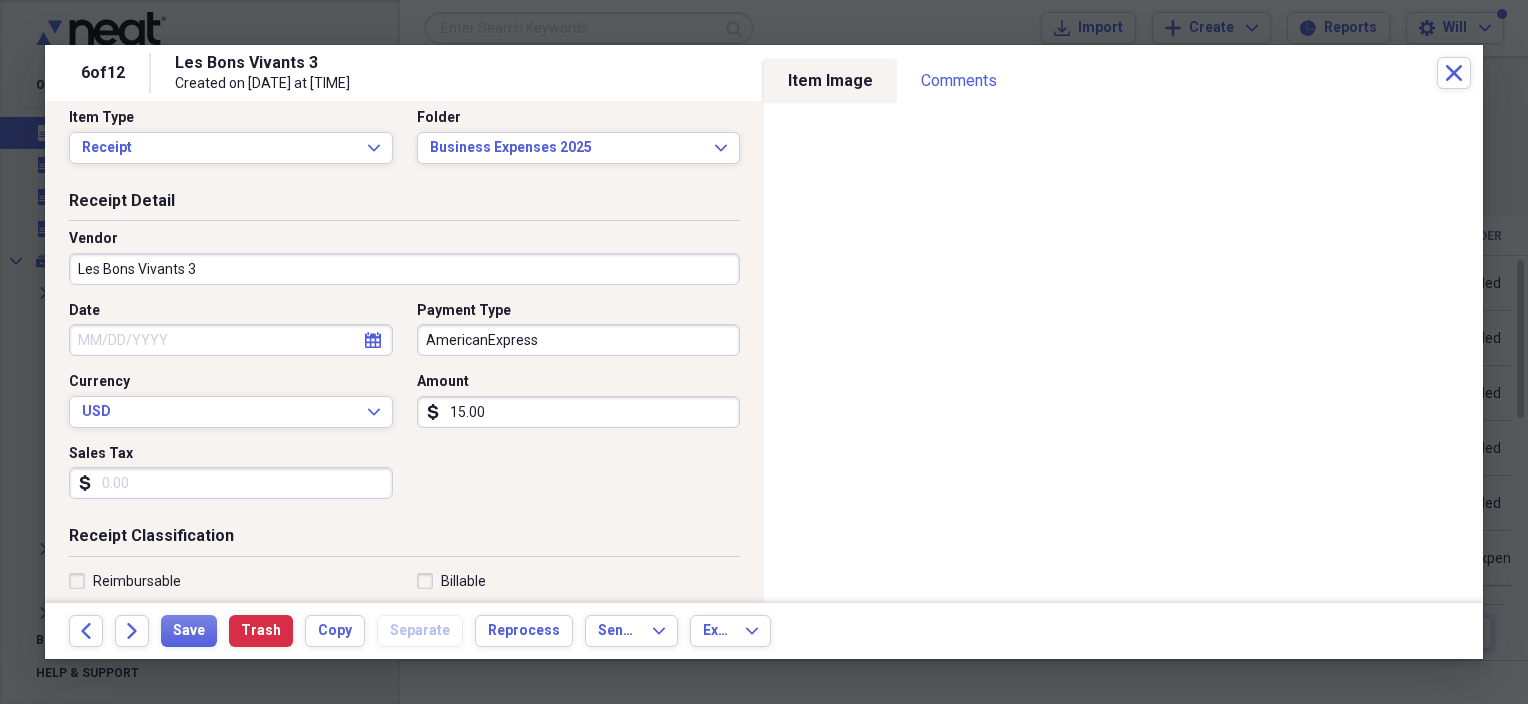 click 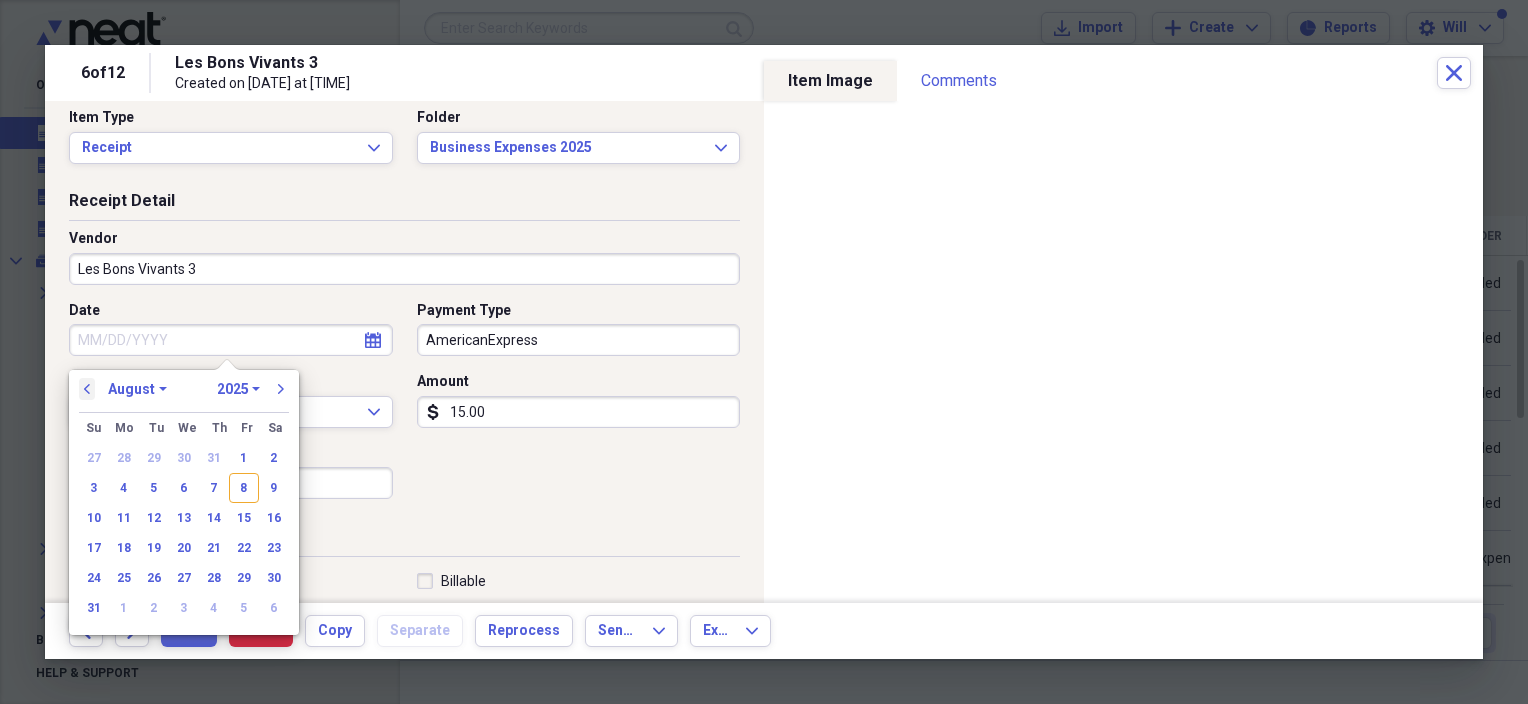 click on "previous" at bounding box center [87, 389] 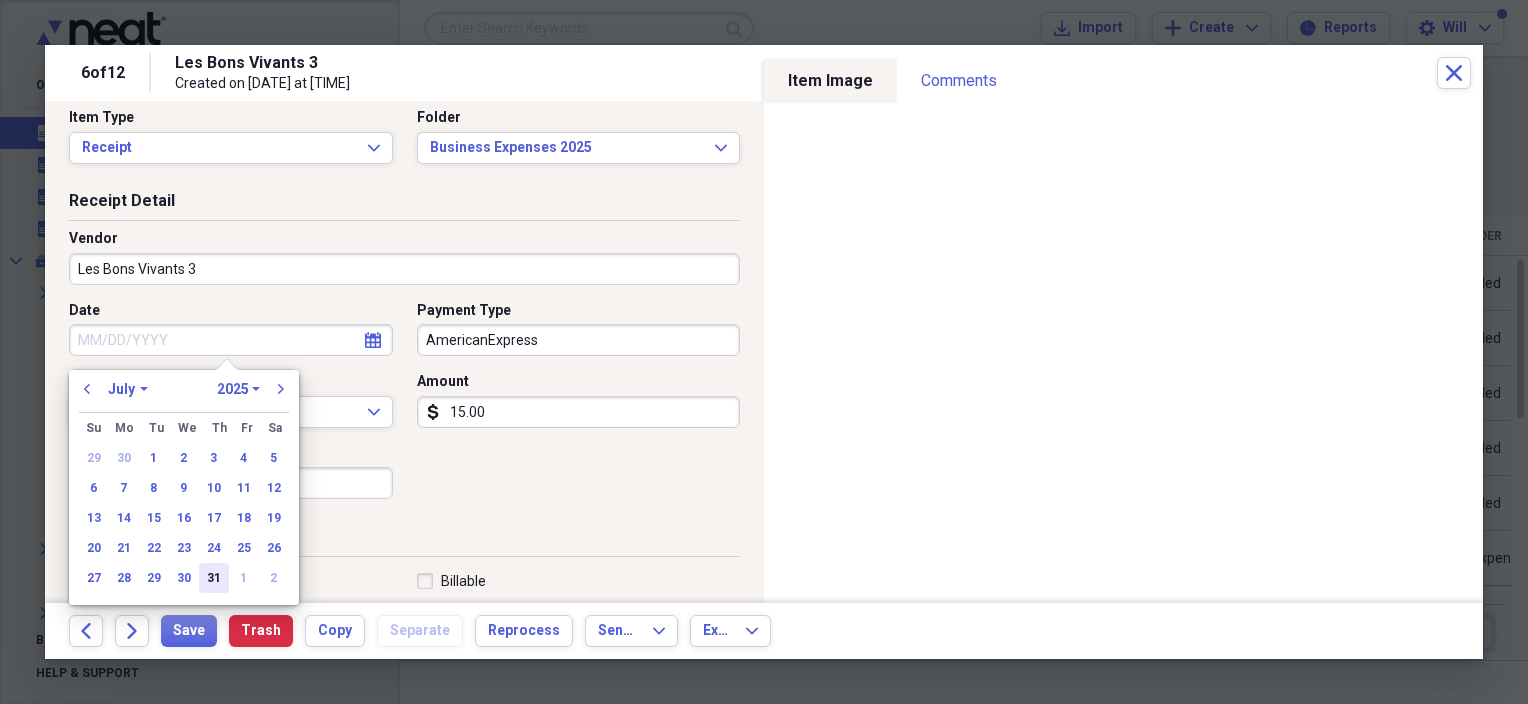 click on "31" at bounding box center (214, 578) 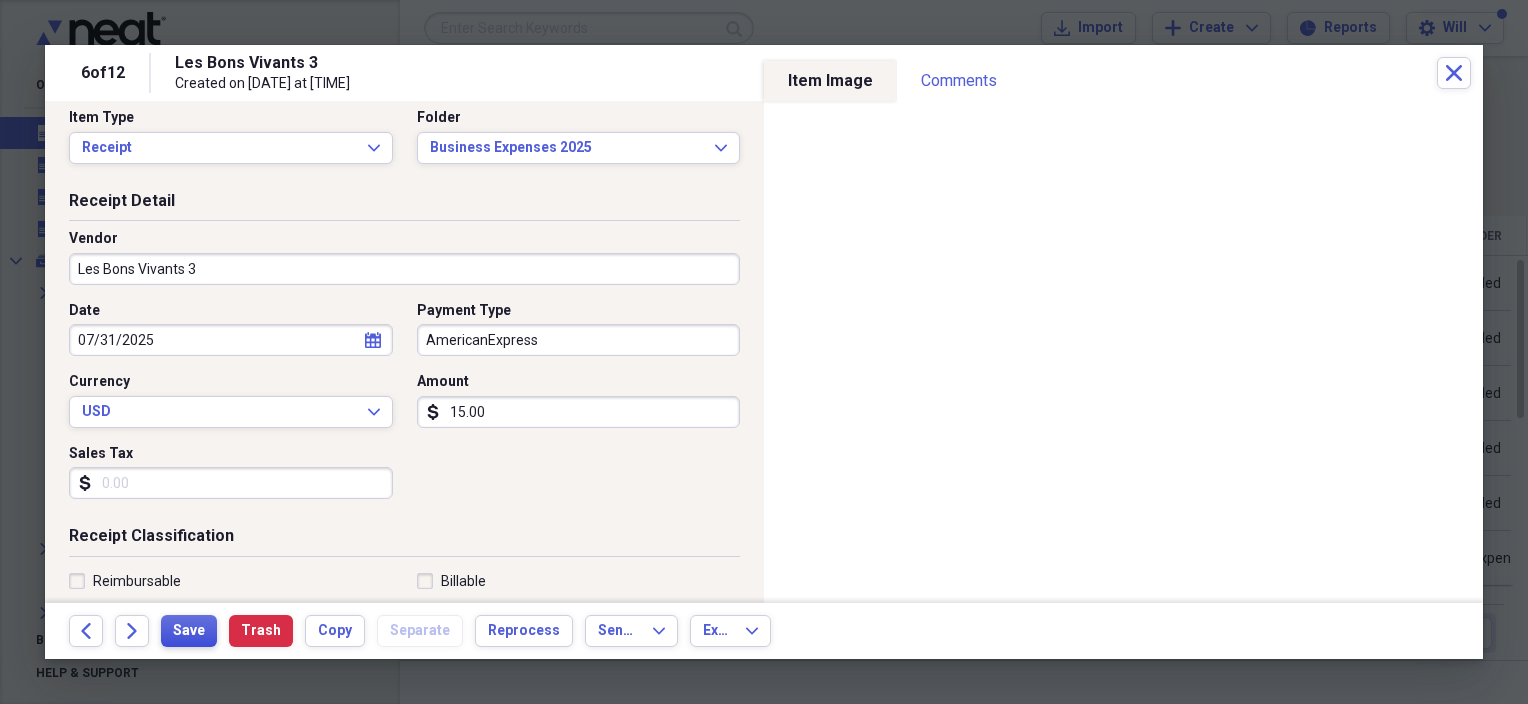 click on "Save" at bounding box center (189, 631) 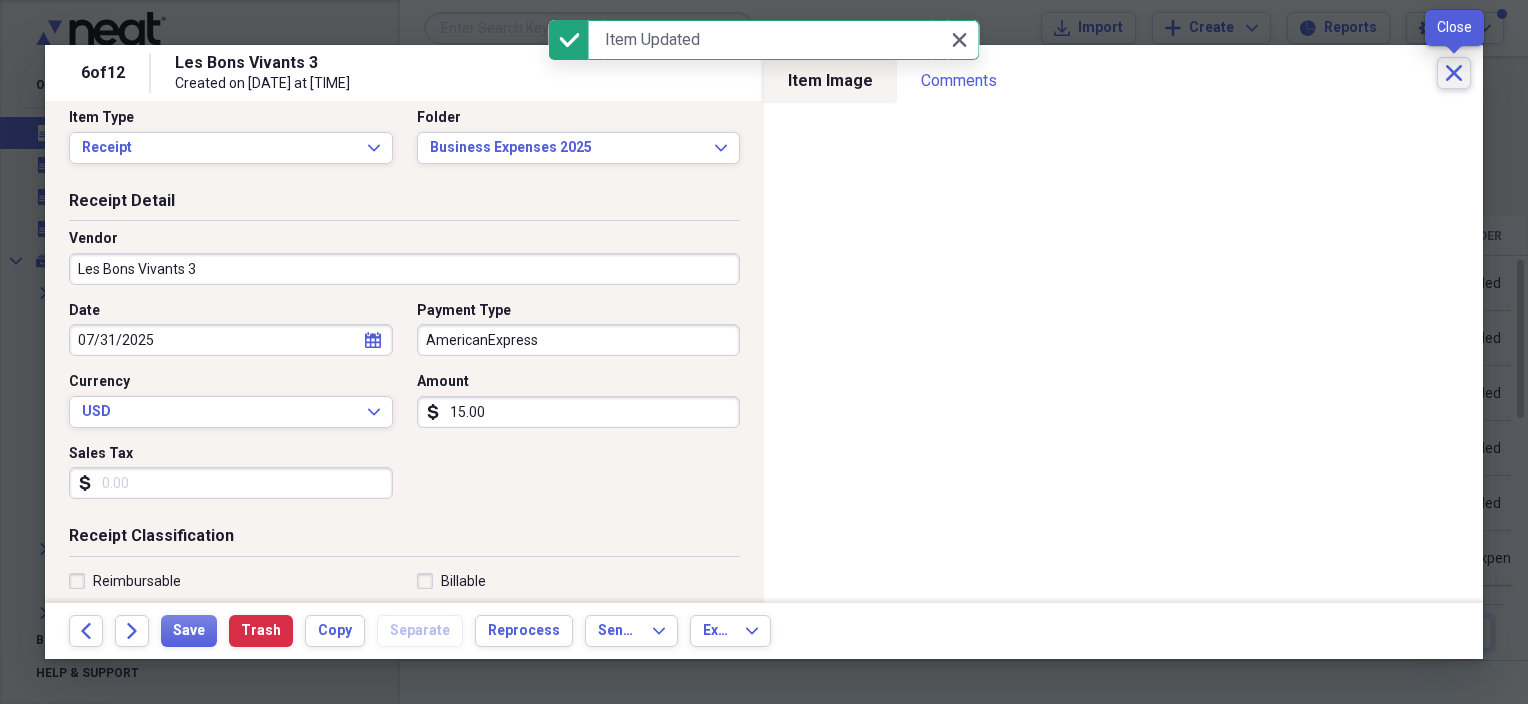 click on "Close" 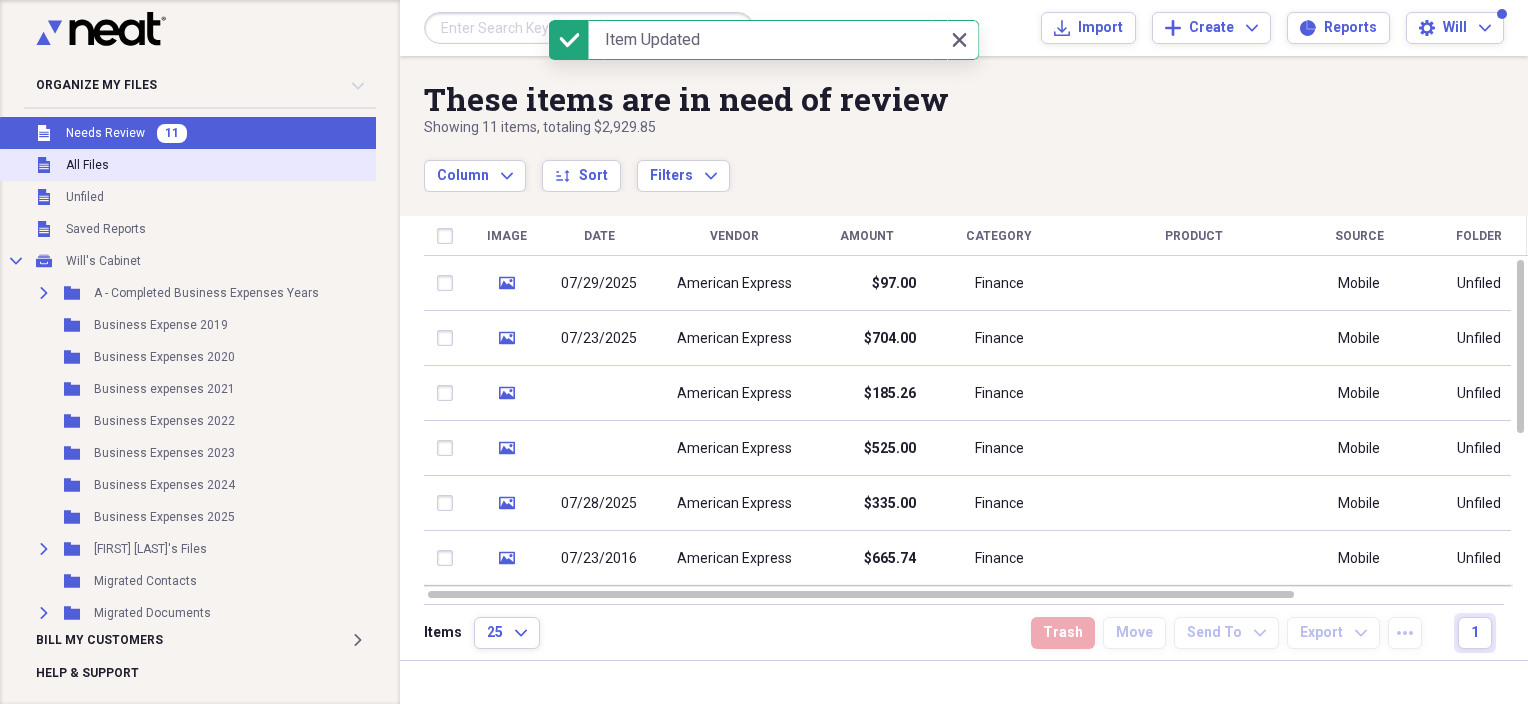 click on "Unfiled All Files" at bounding box center (190, 165) 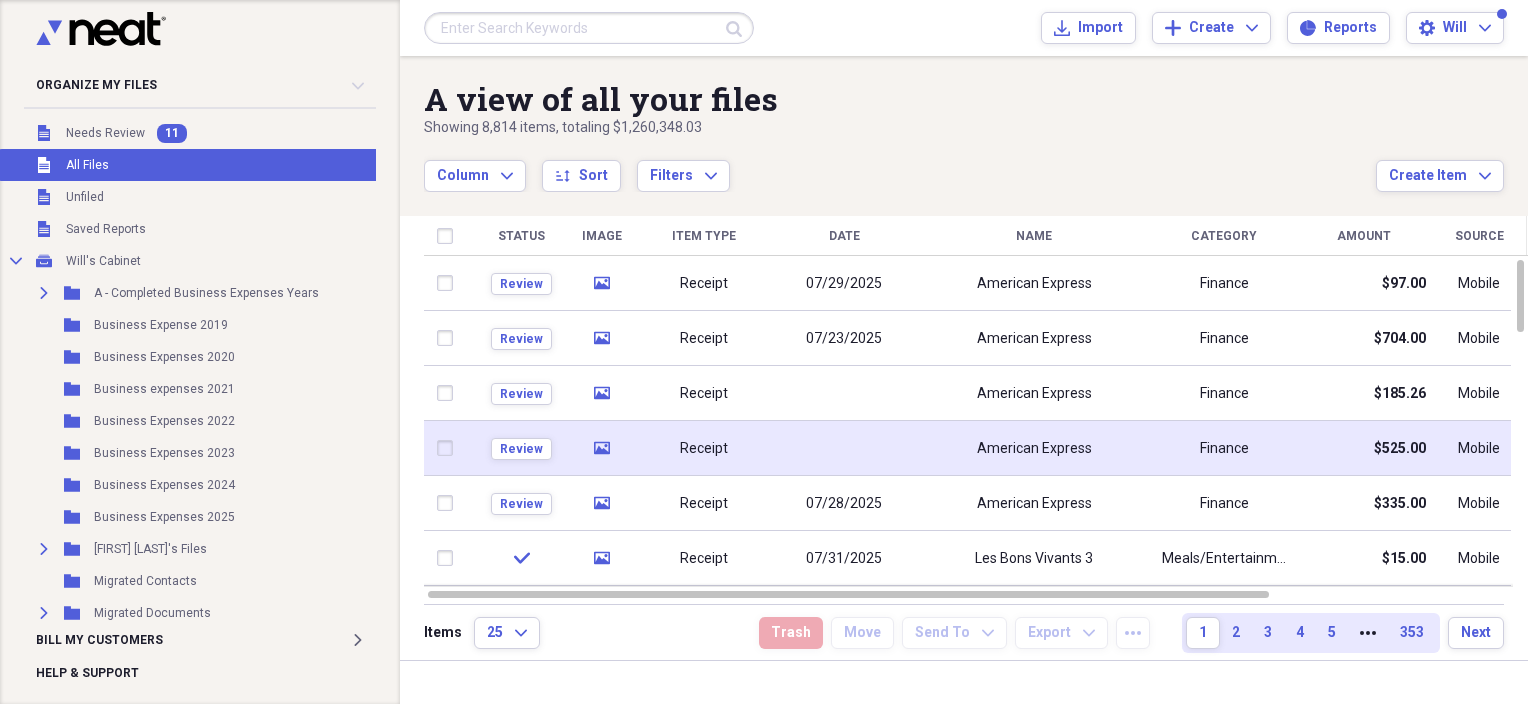 click on "Receipt" at bounding box center [704, 449] 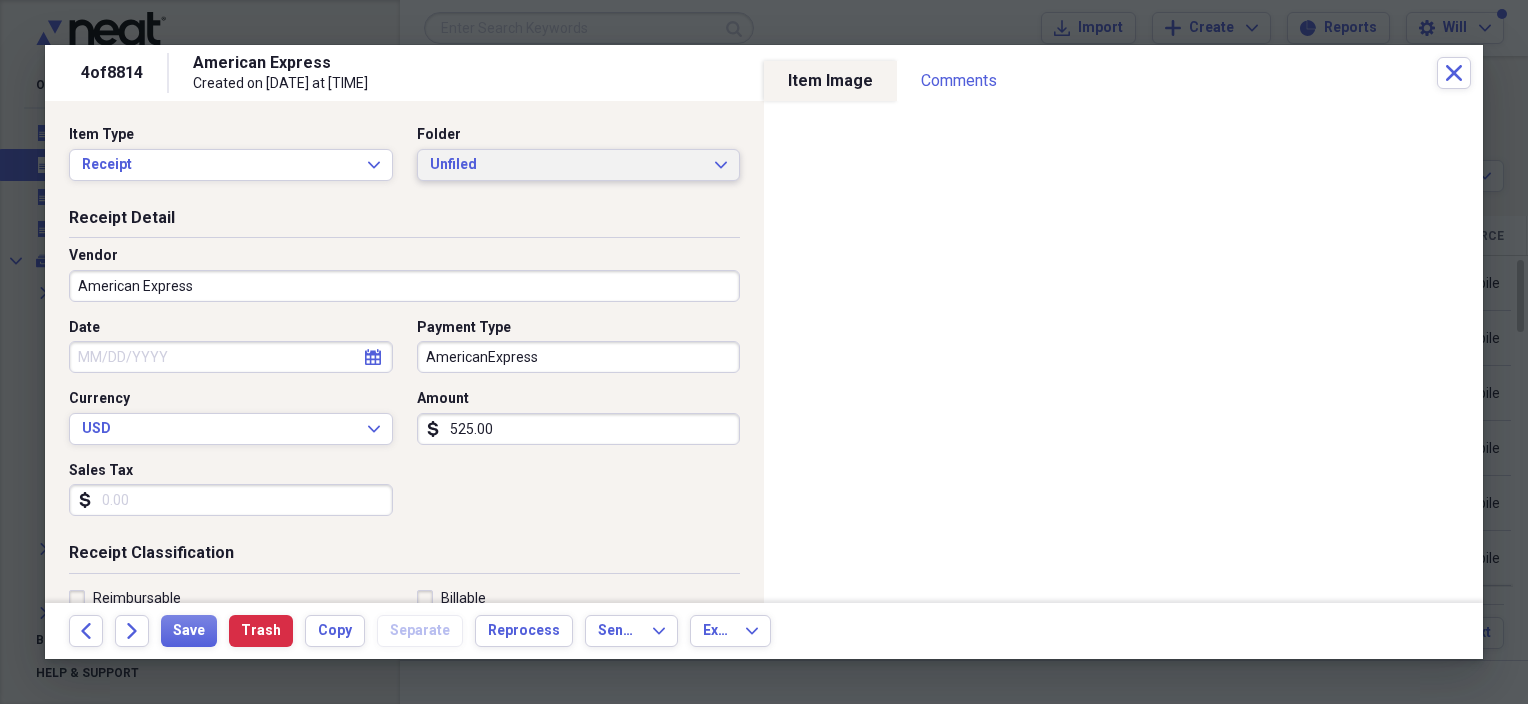 click on "Expand" 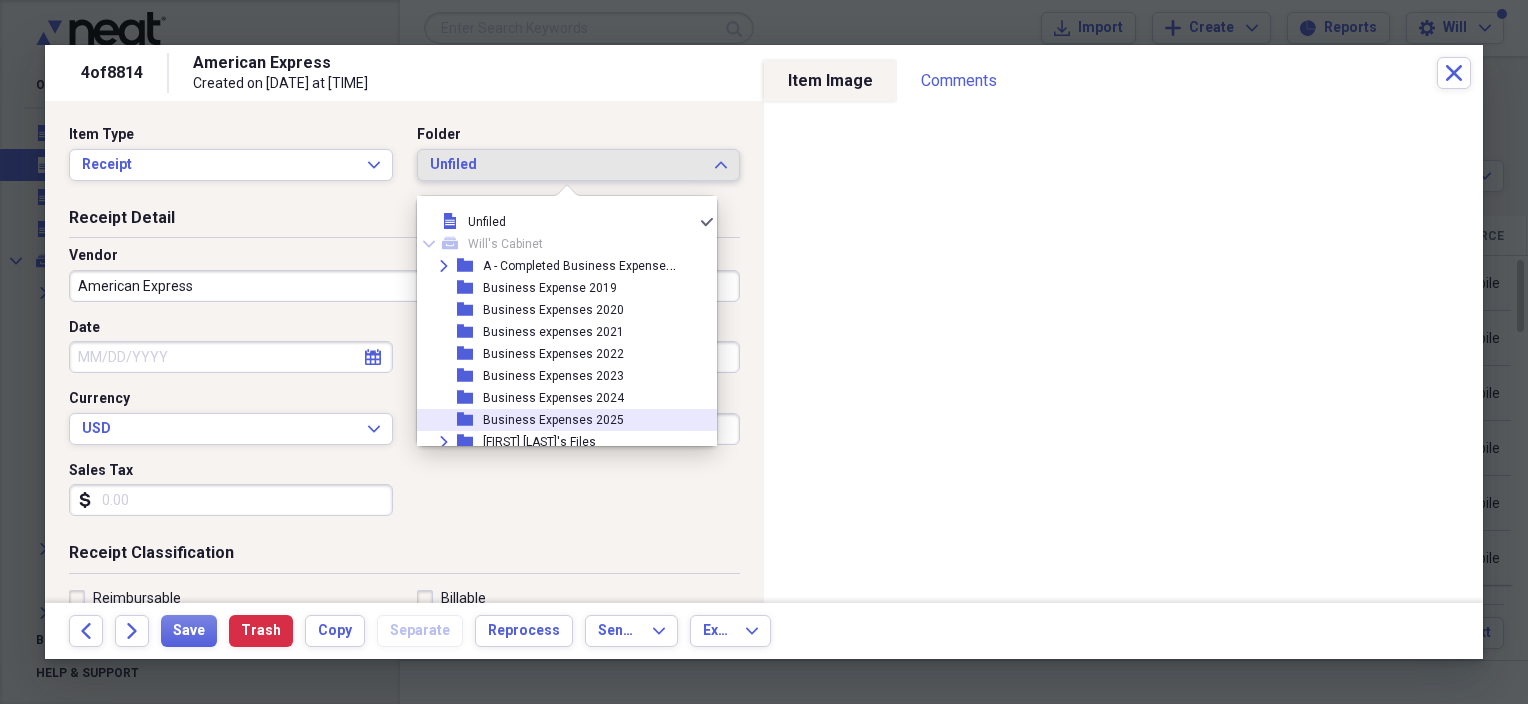 click on "Business Expenses 2025" at bounding box center (553, 420) 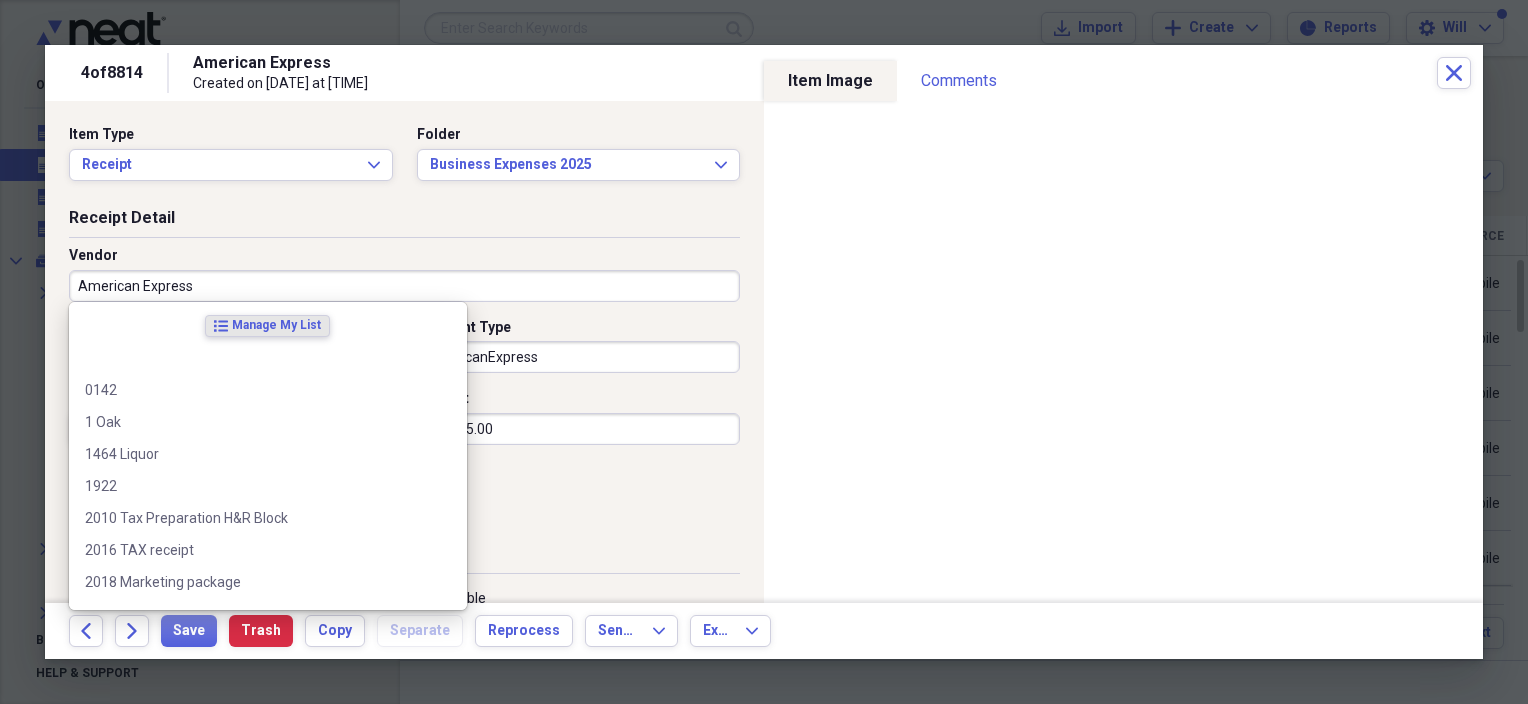 click on "American Express" at bounding box center (404, 286) 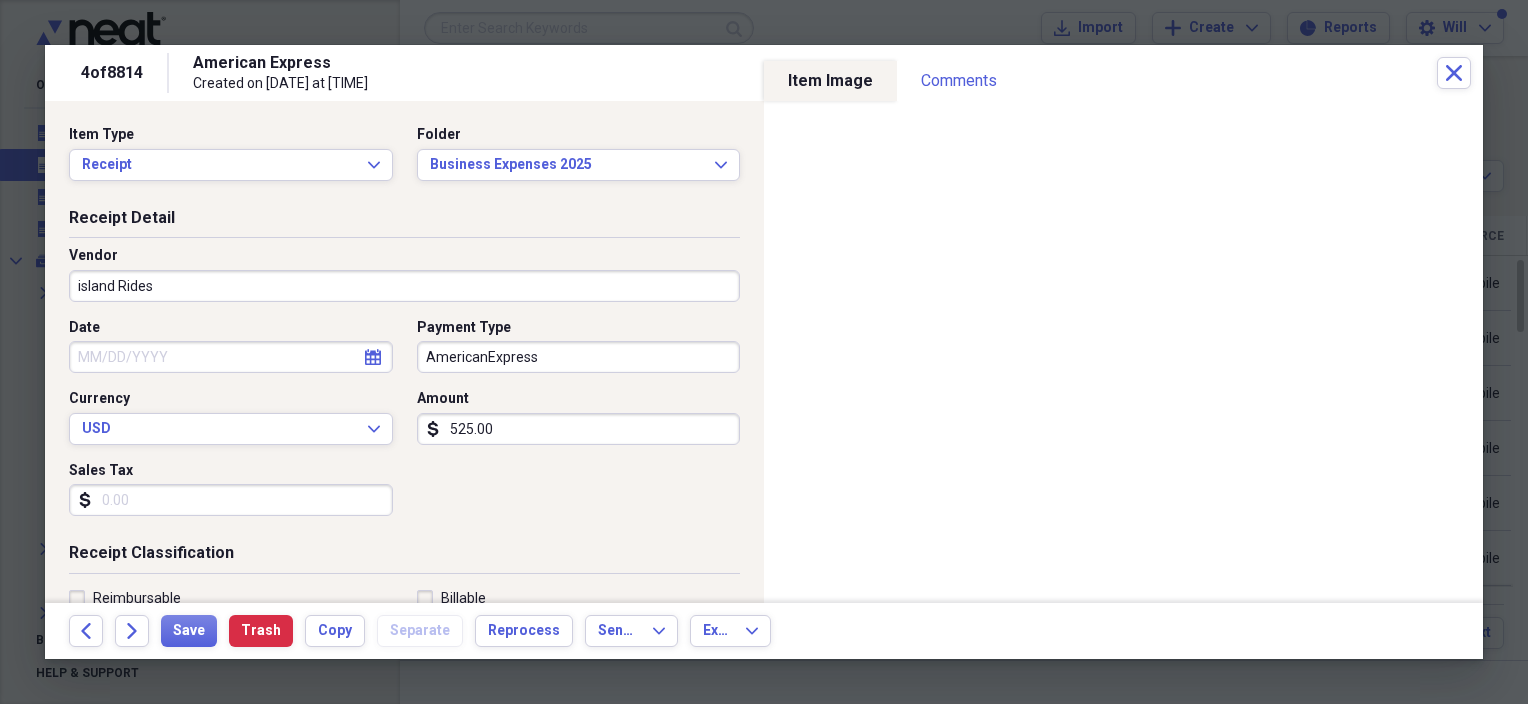 type on "island Rides" 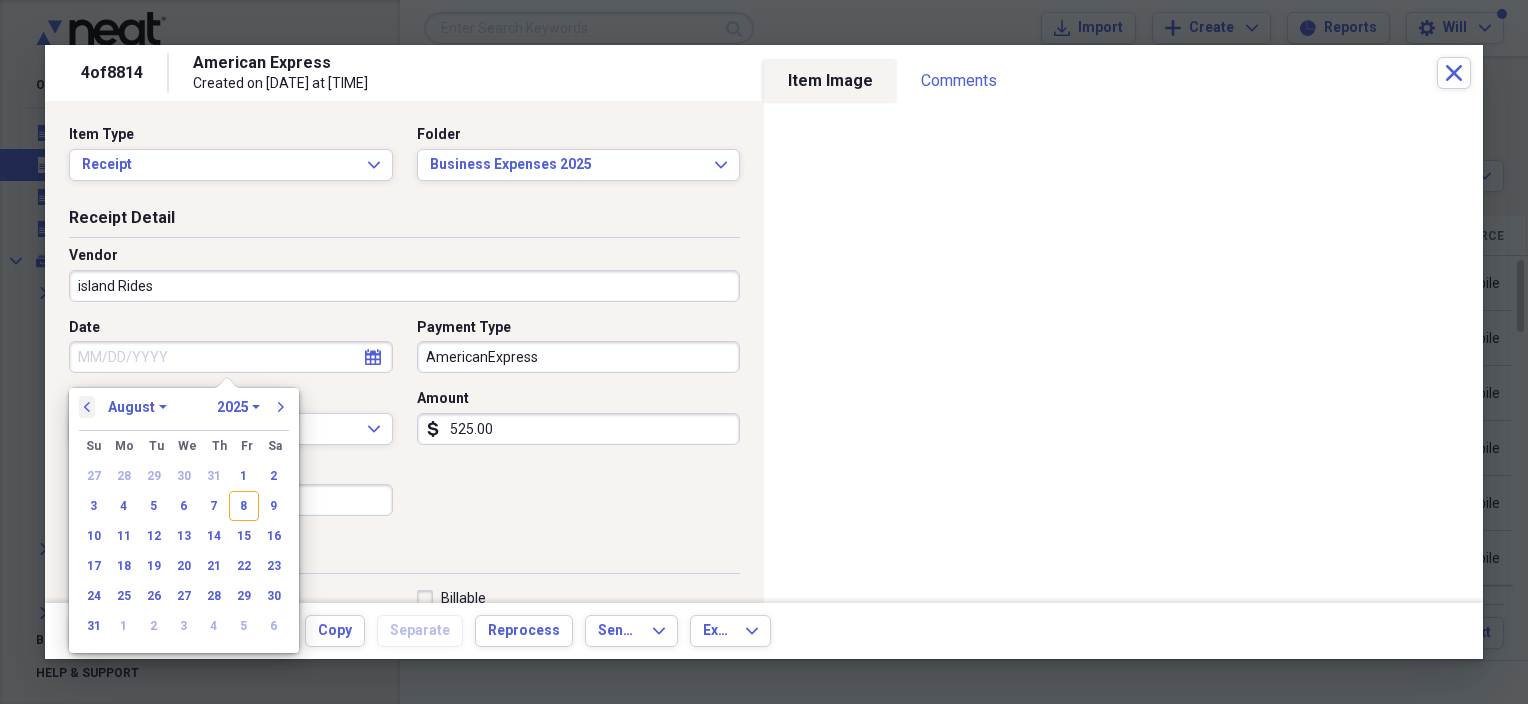 click on "previous" at bounding box center [87, 407] 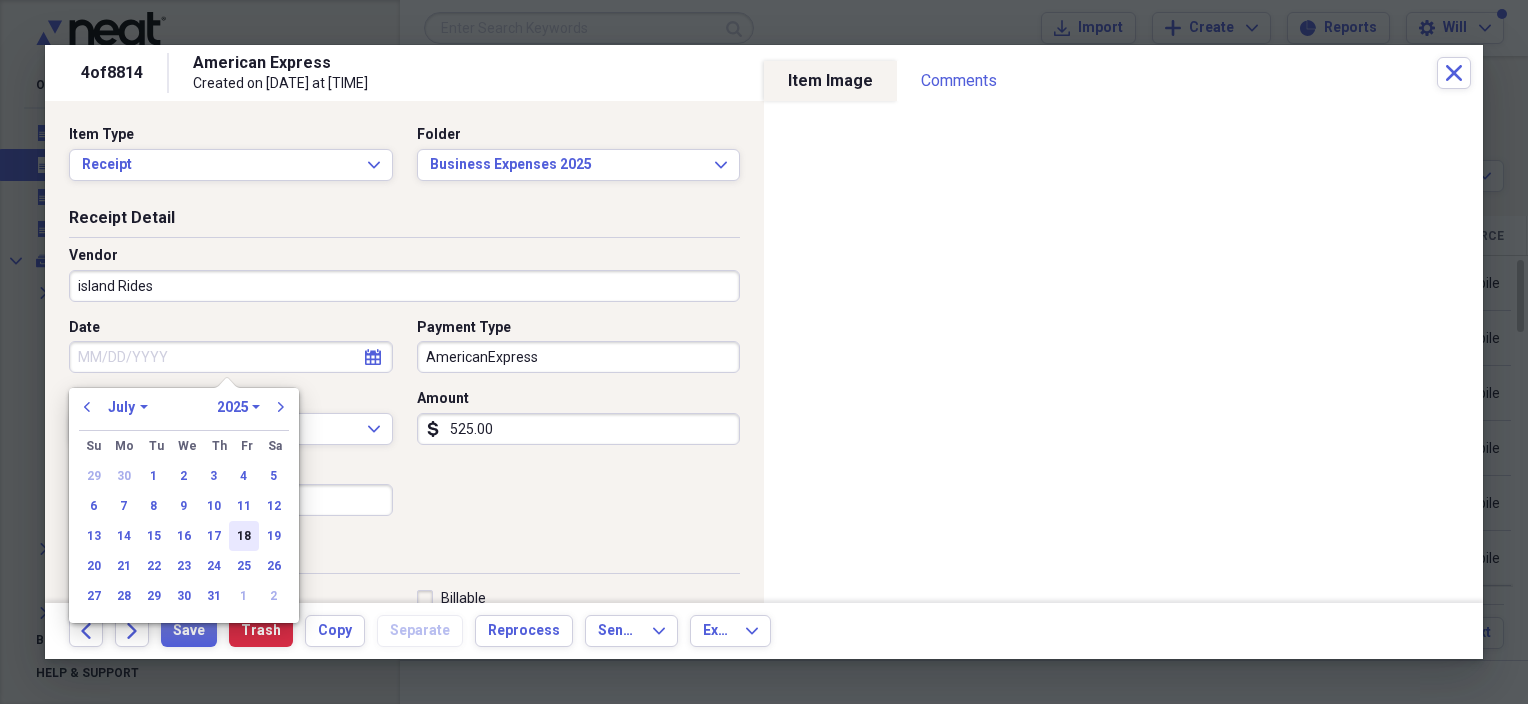 click on "18" at bounding box center (244, 536) 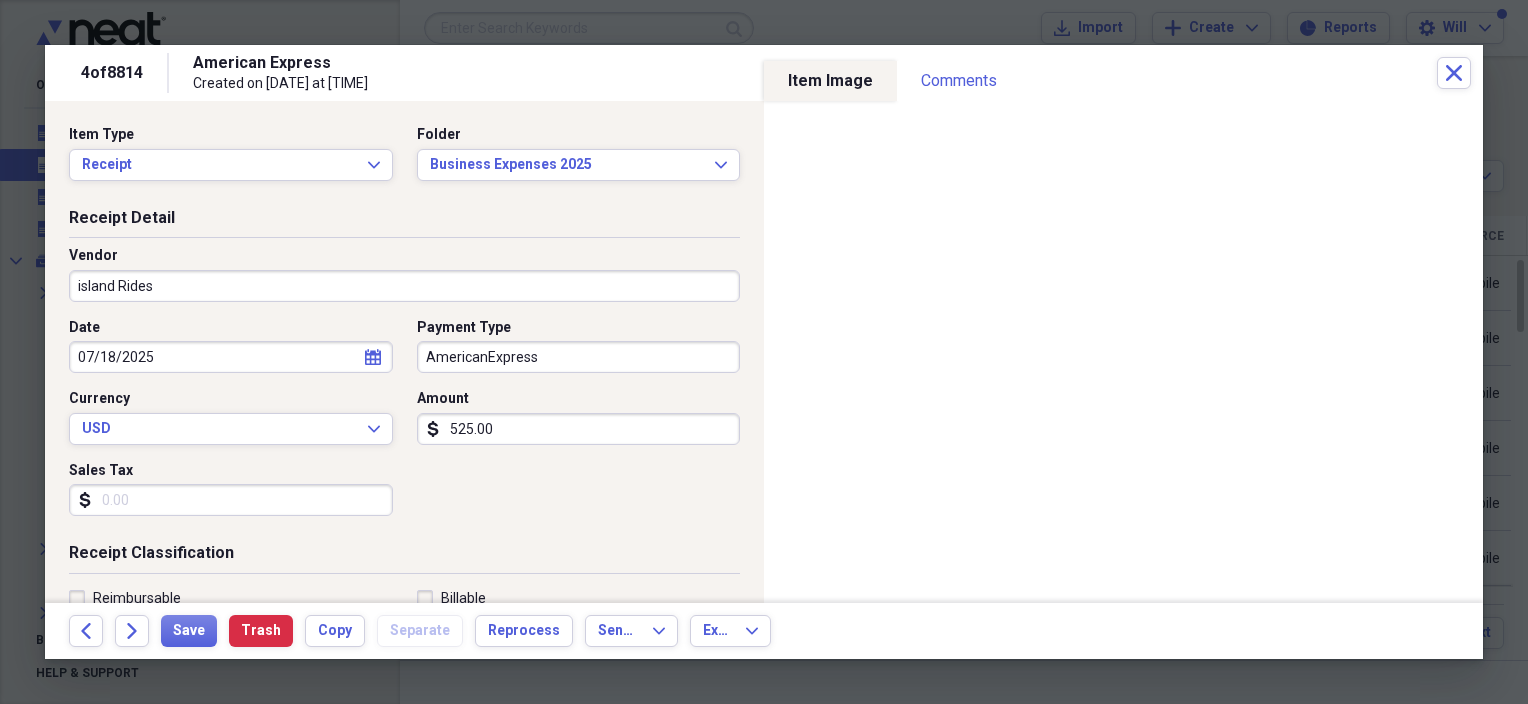 type on "07/18/2025" 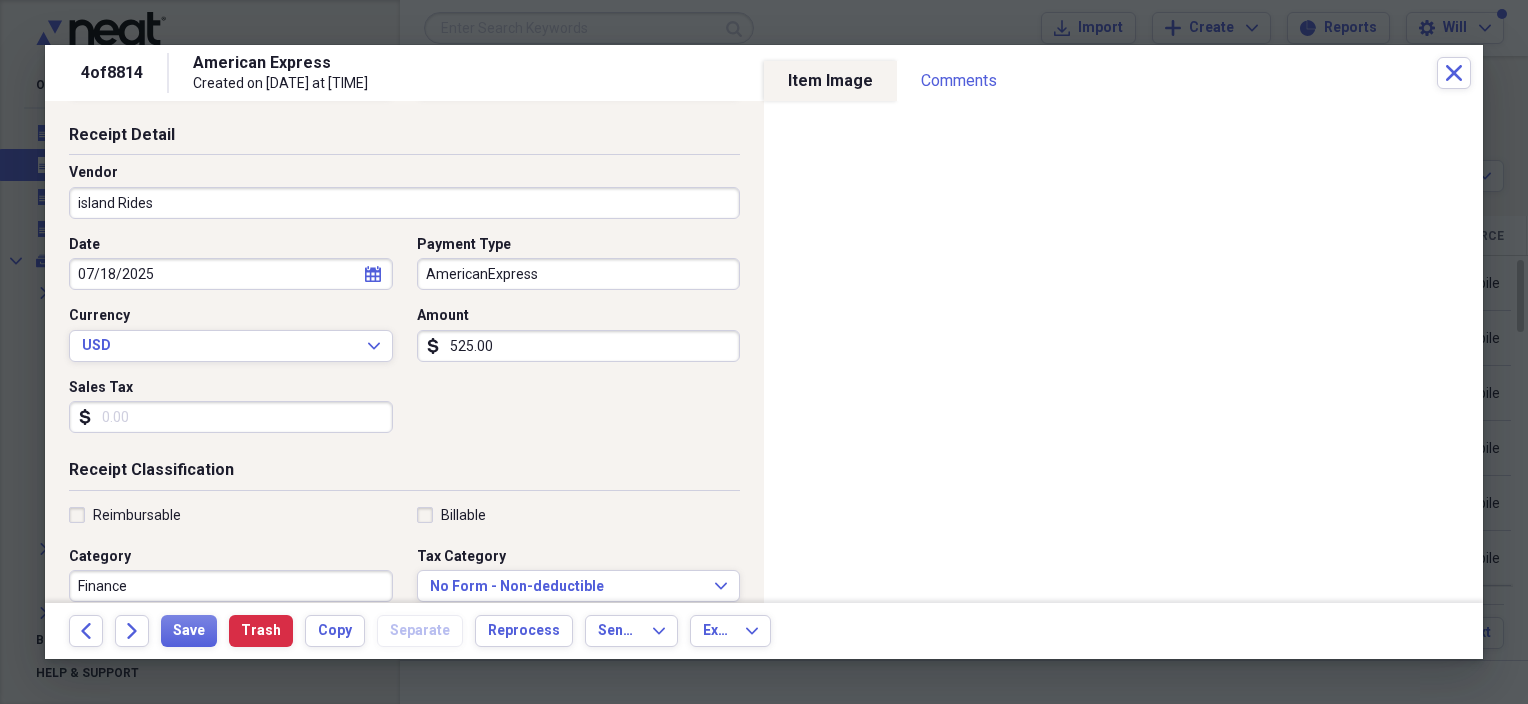 scroll, scrollTop: 200, scrollLeft: 0, axis: vertical 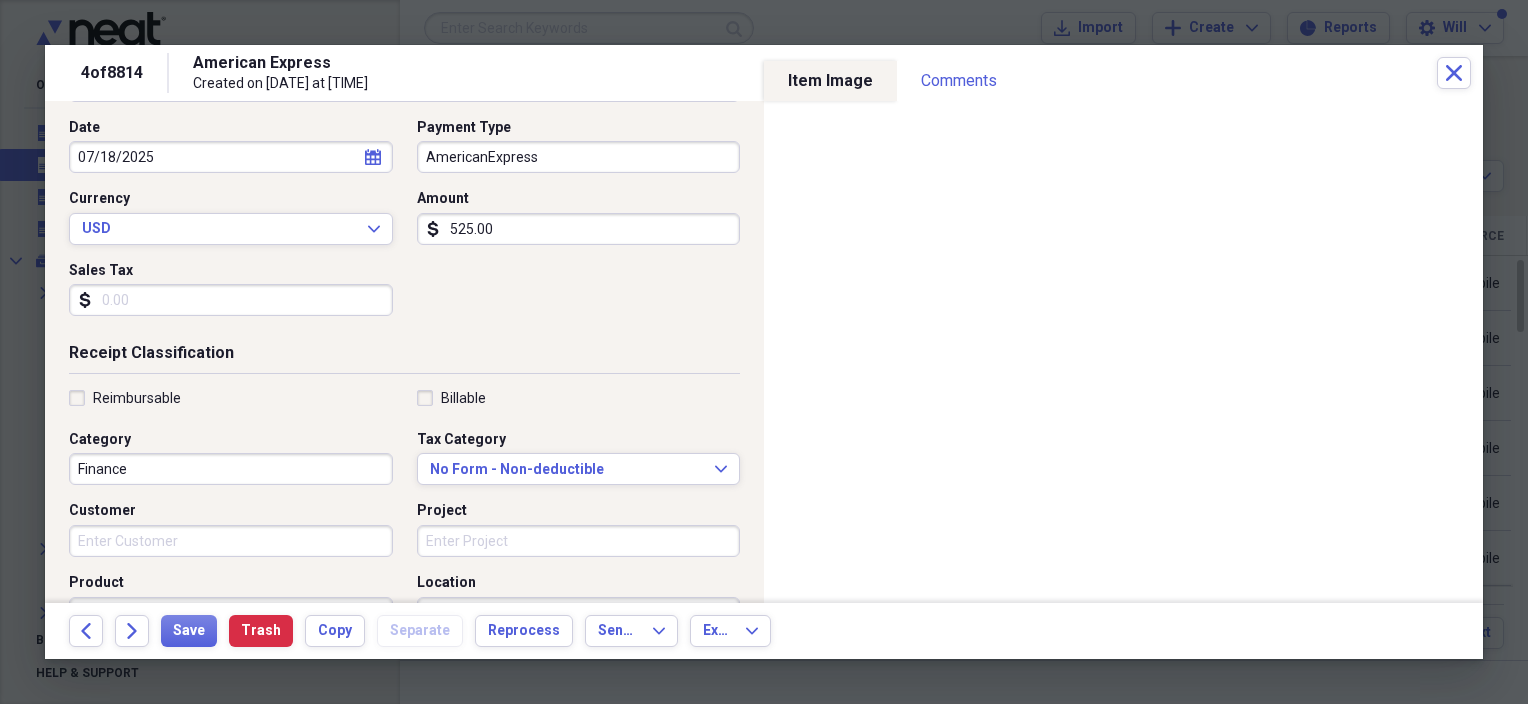 click on "Finance" at bounding box center (231, 469) 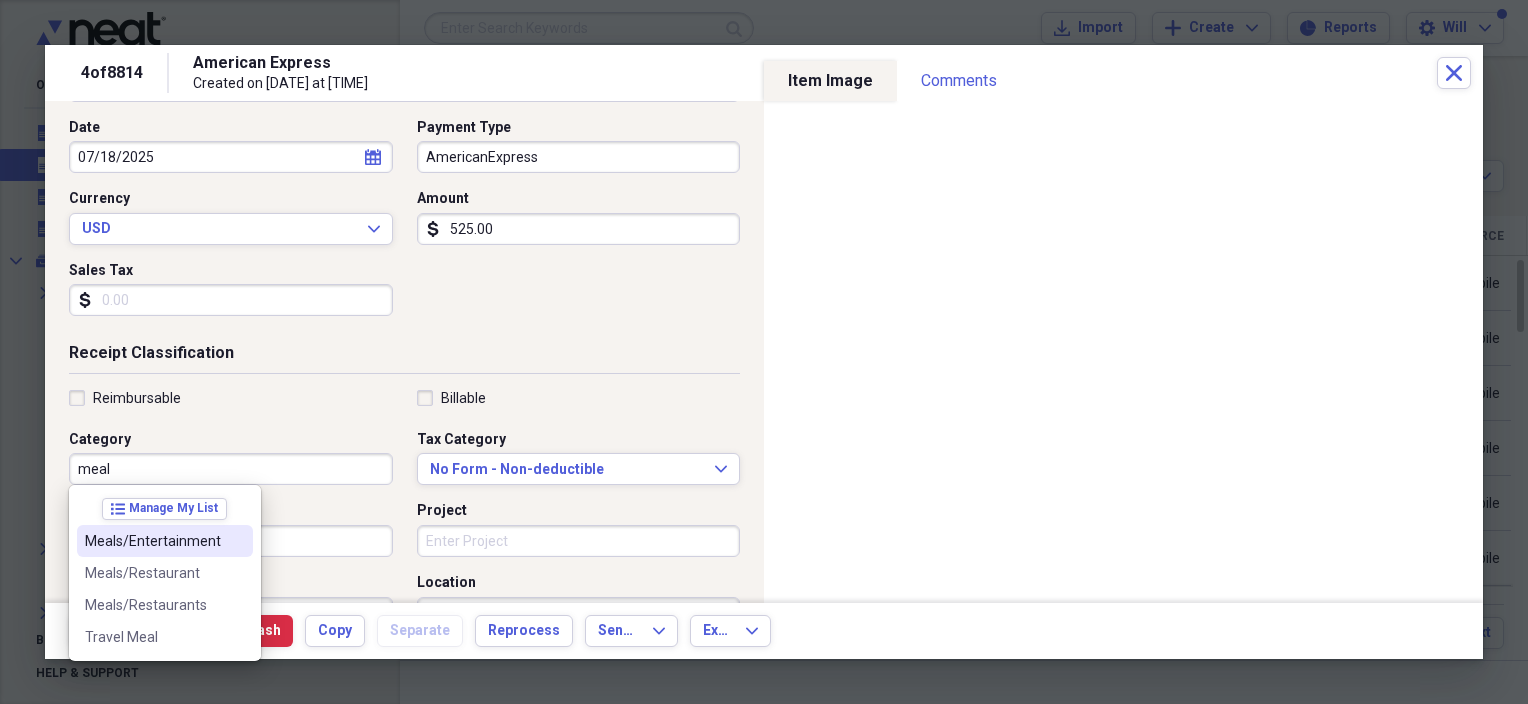 click on "Meals/Entertainment" at bounding box center [153, 541] 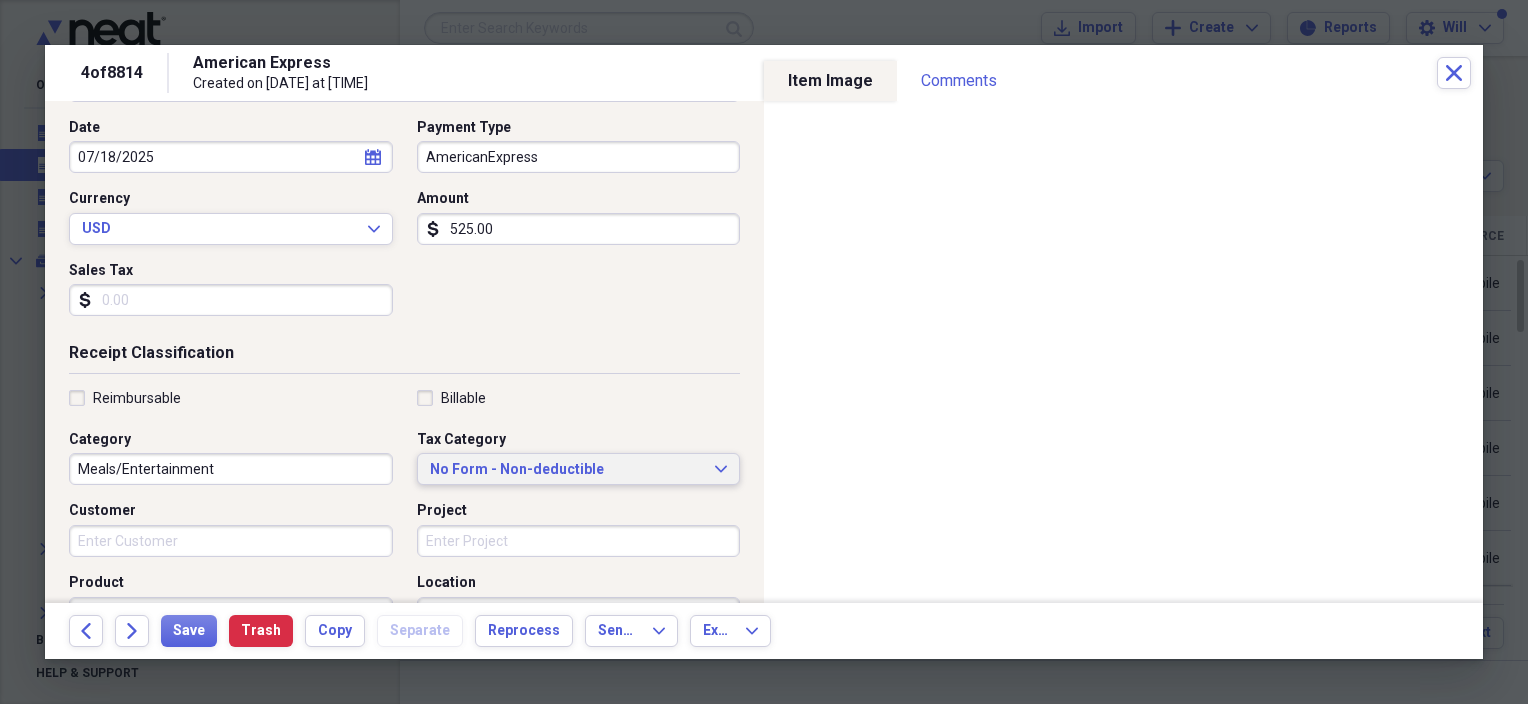 click on "No Form - Non-deductible" at bounding box center (567, 470) 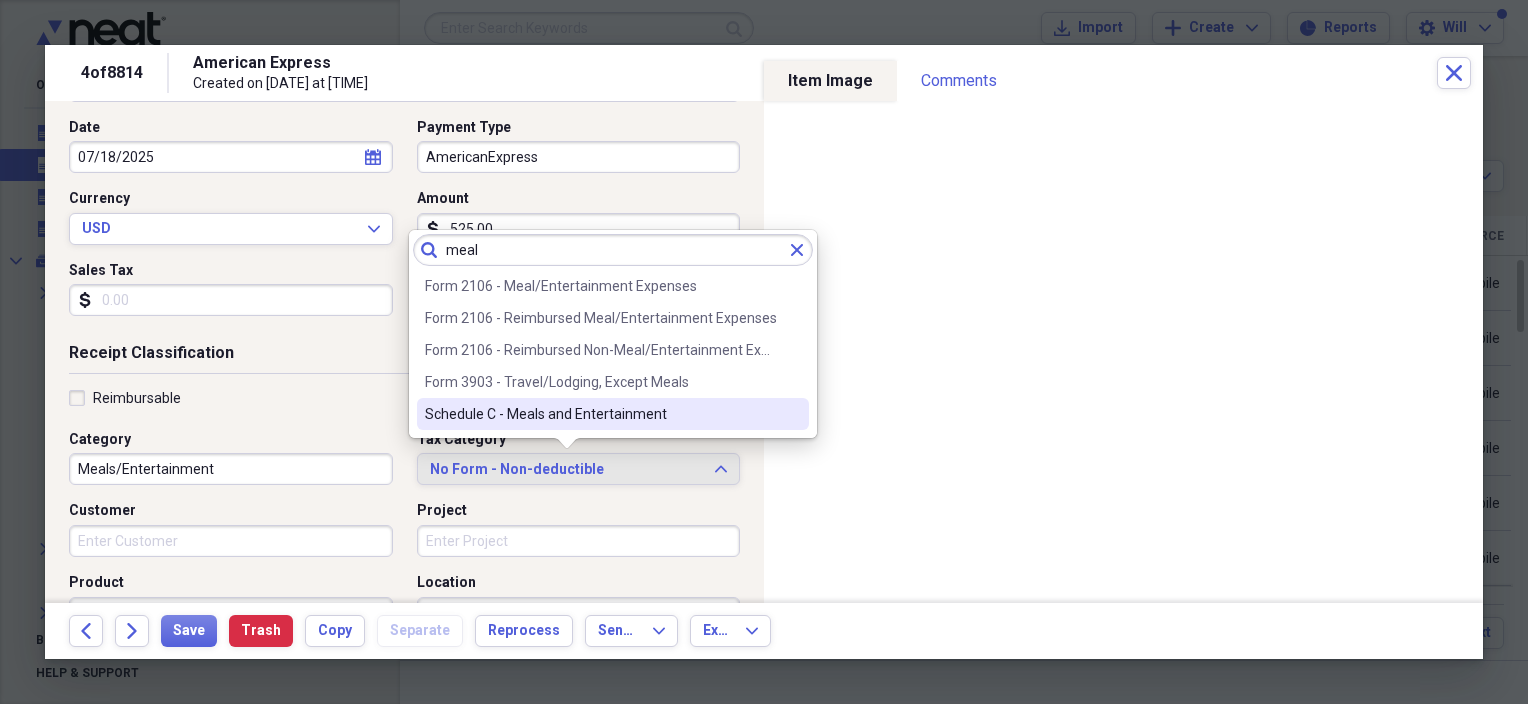 type on "meal" 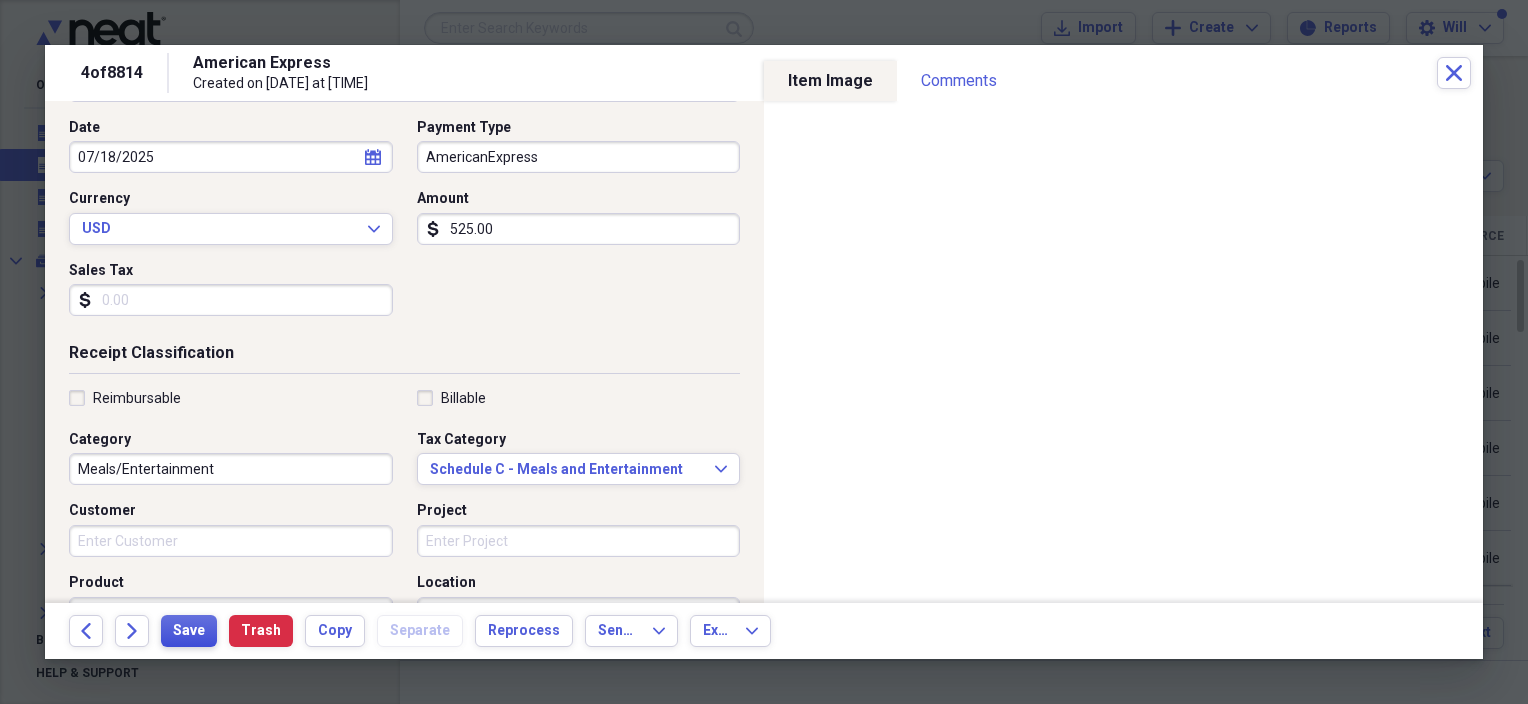click on "Save" at bounding box center (189, 631) 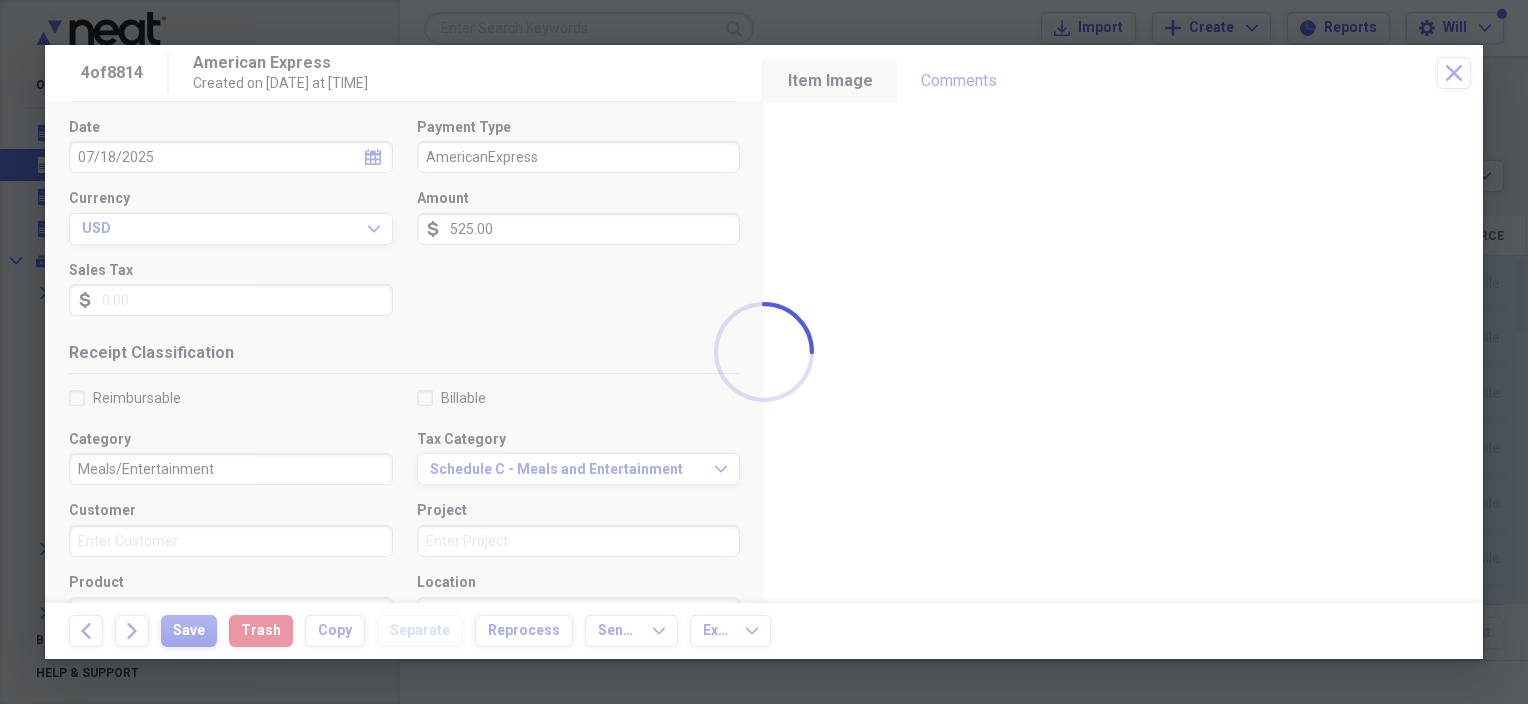 type on "island Rides" 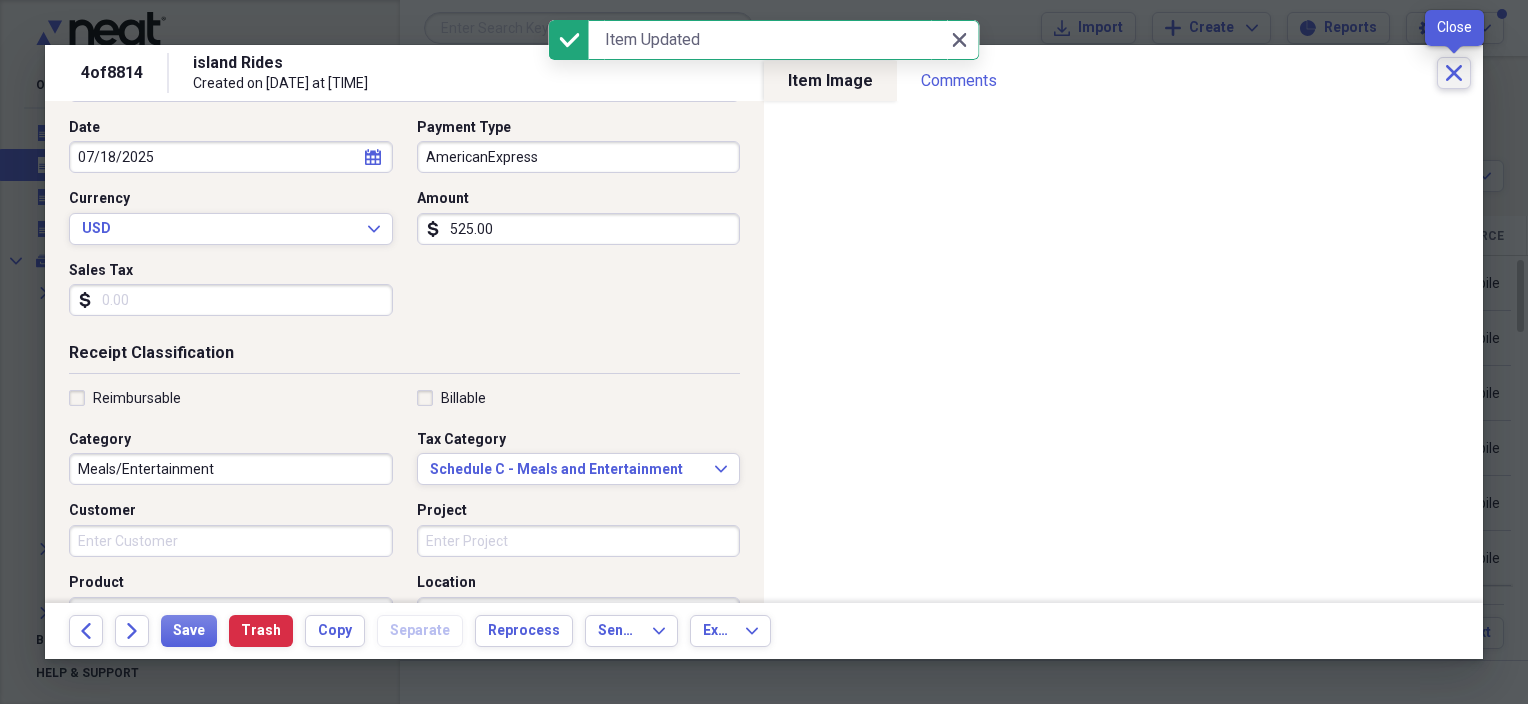 click 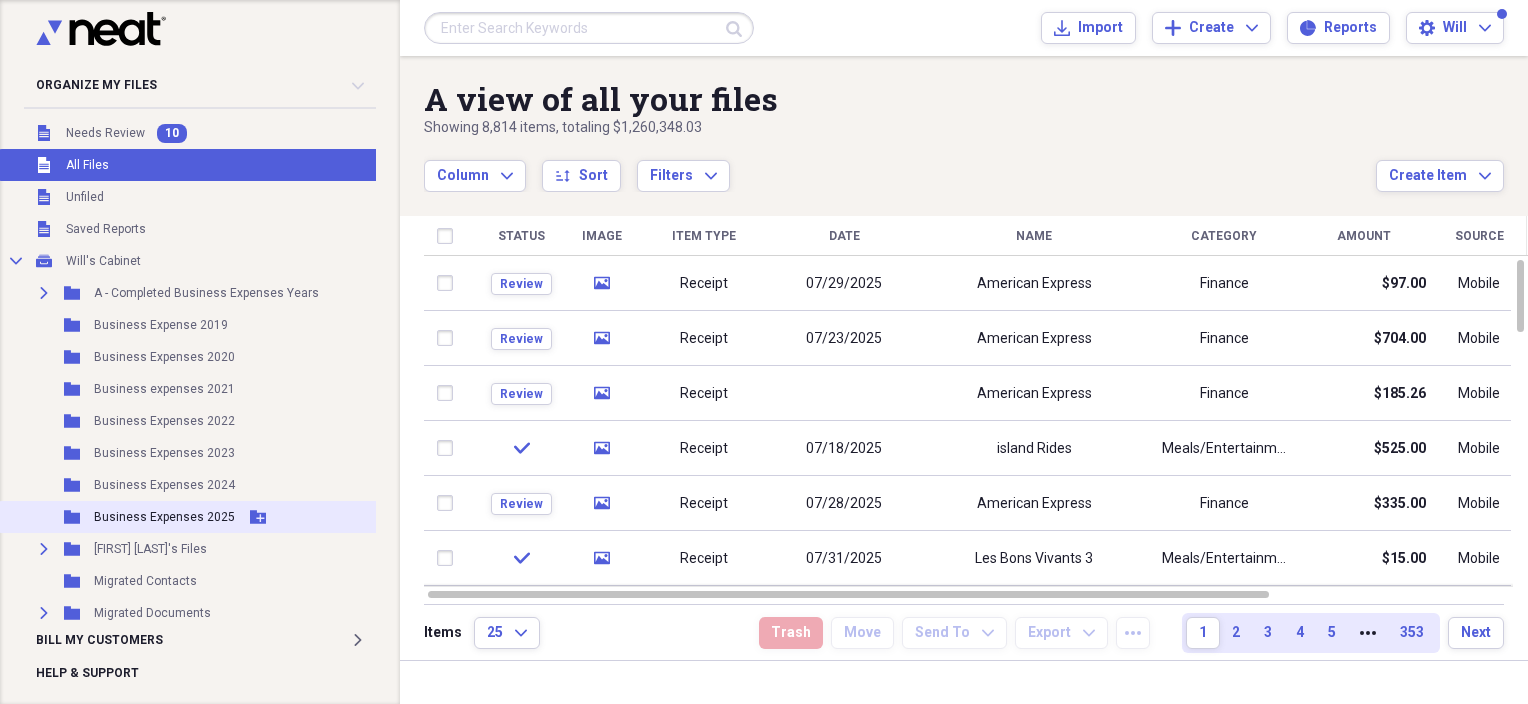 click on "Business Expenses 2025" at bounding box center [164, 517] 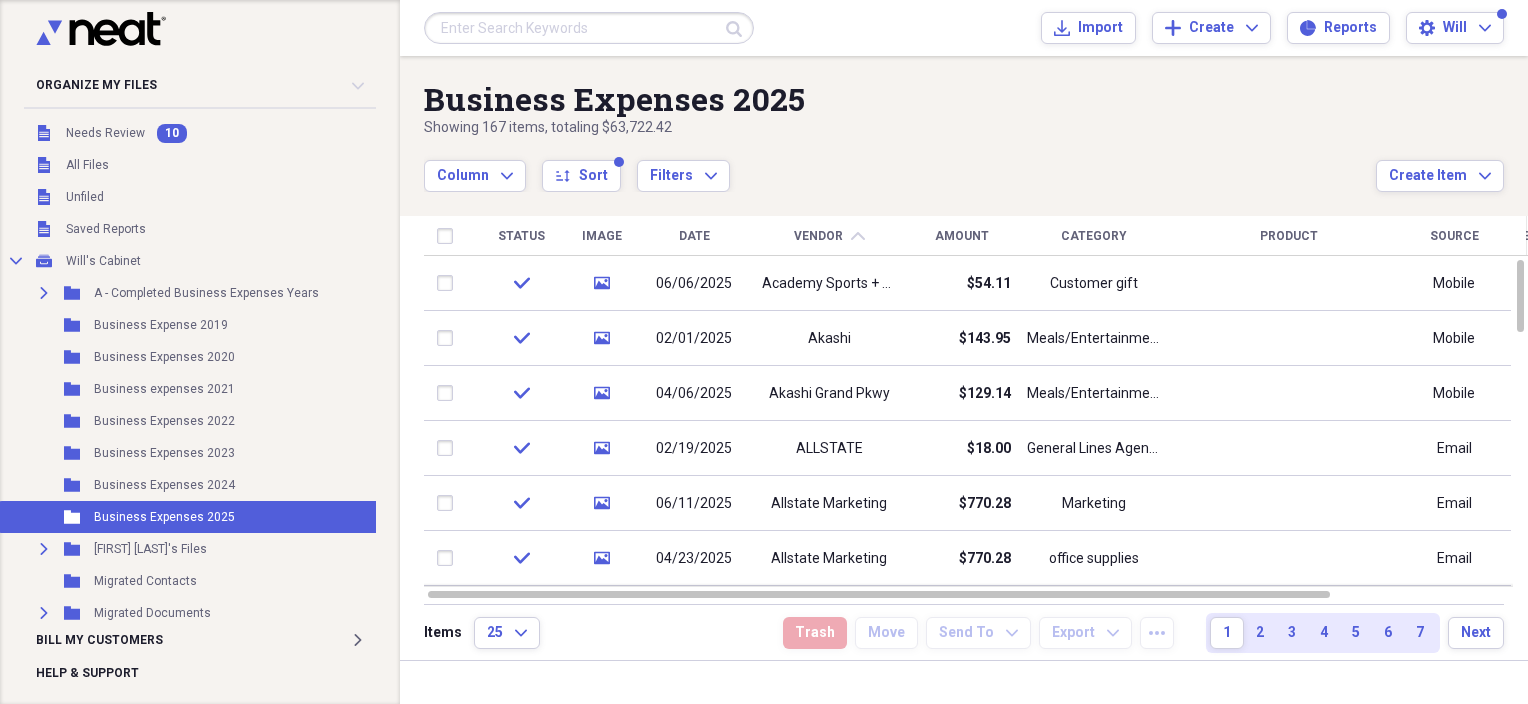 click on "Vendor chevron-up" at bounding box center (829, 236) 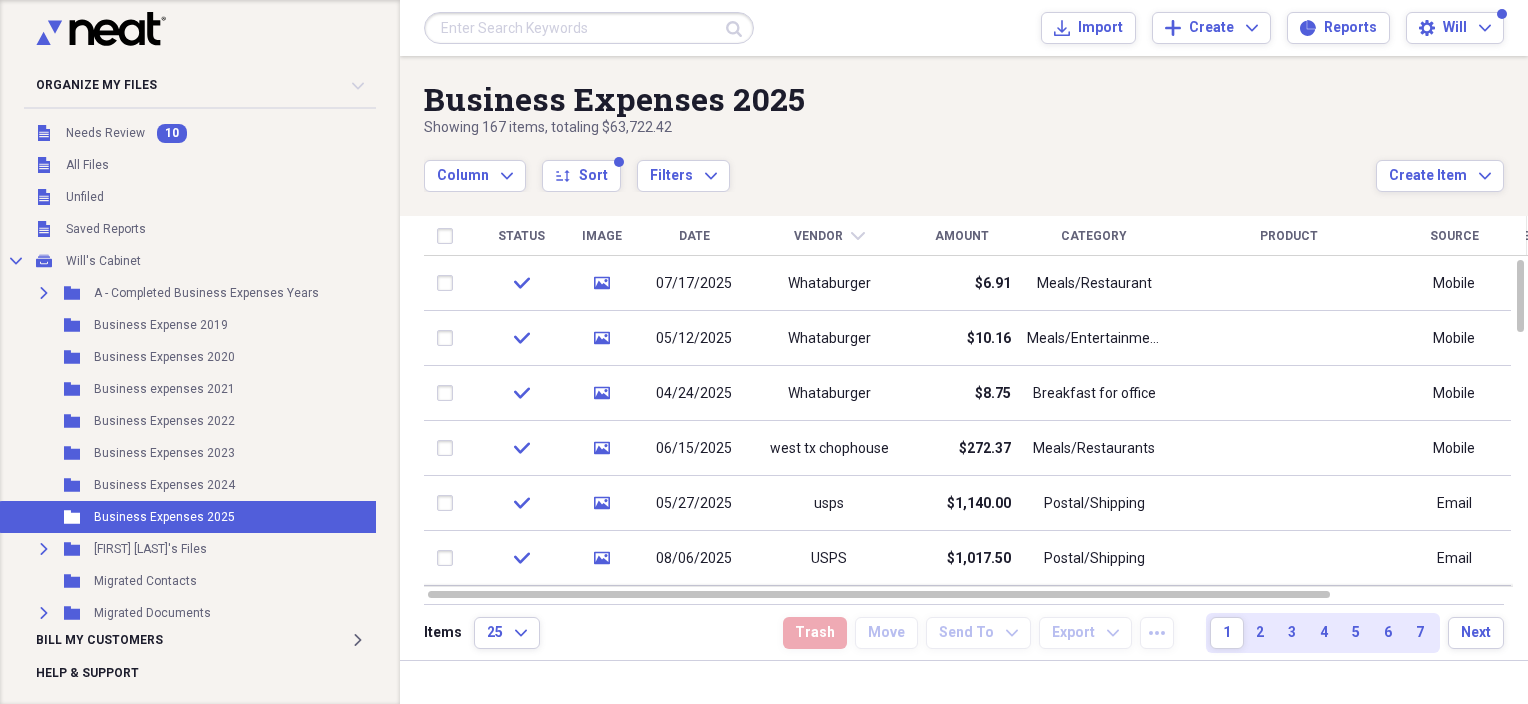 click on "Vendor chevron-down" at bounding box center (829, 236) 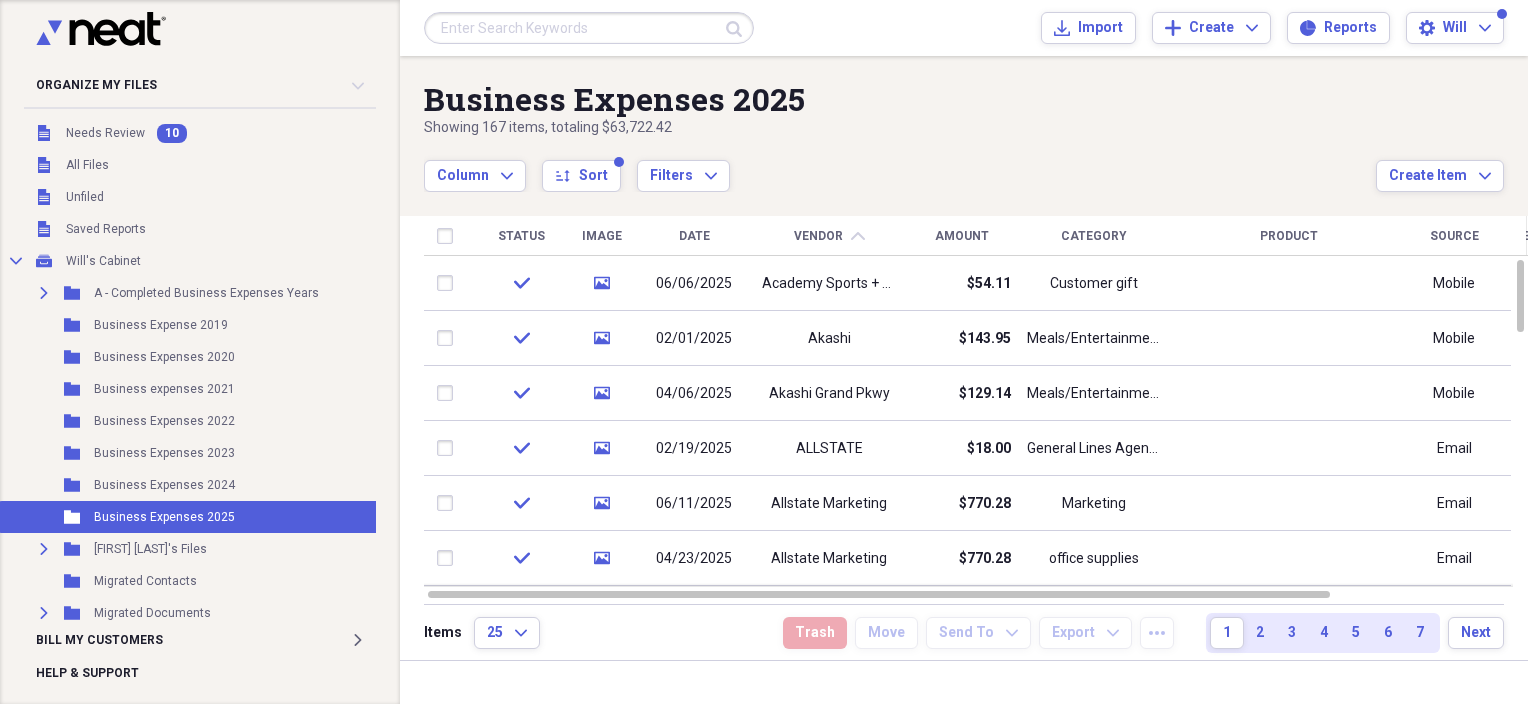 click on "Date" at bounding box center (694, 236) 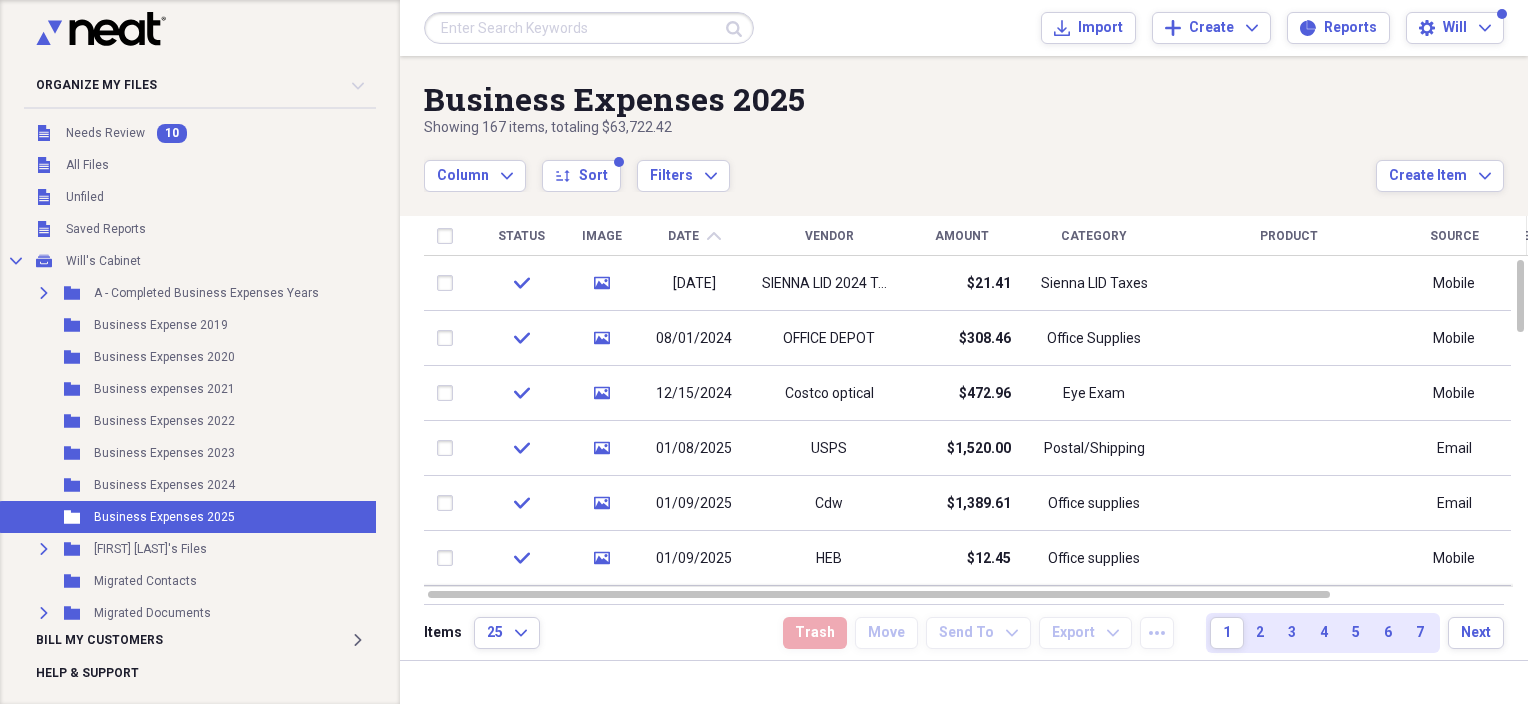 click on "Date chevron-up" at bounding box center [694, 236] 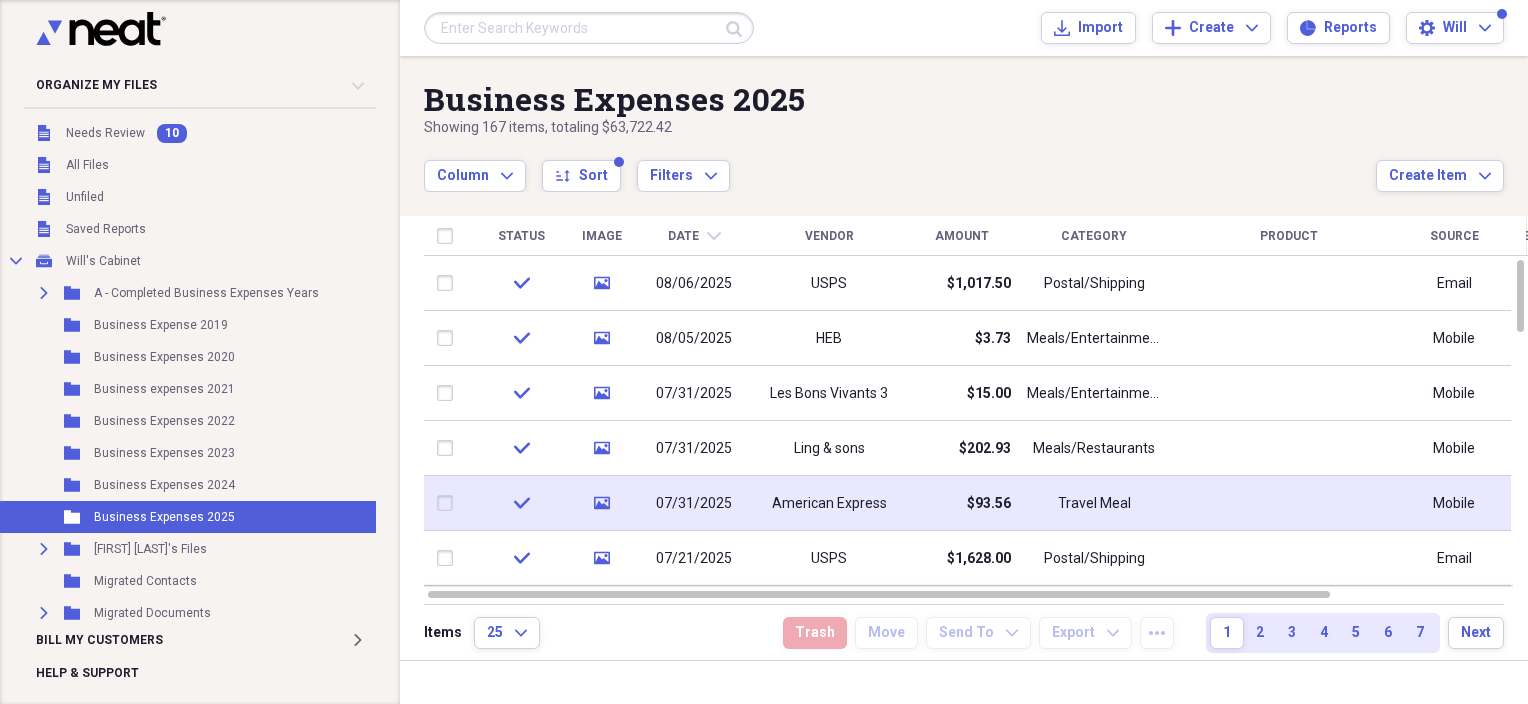 click on "07/31/2025" at bounding box center [694, 503] 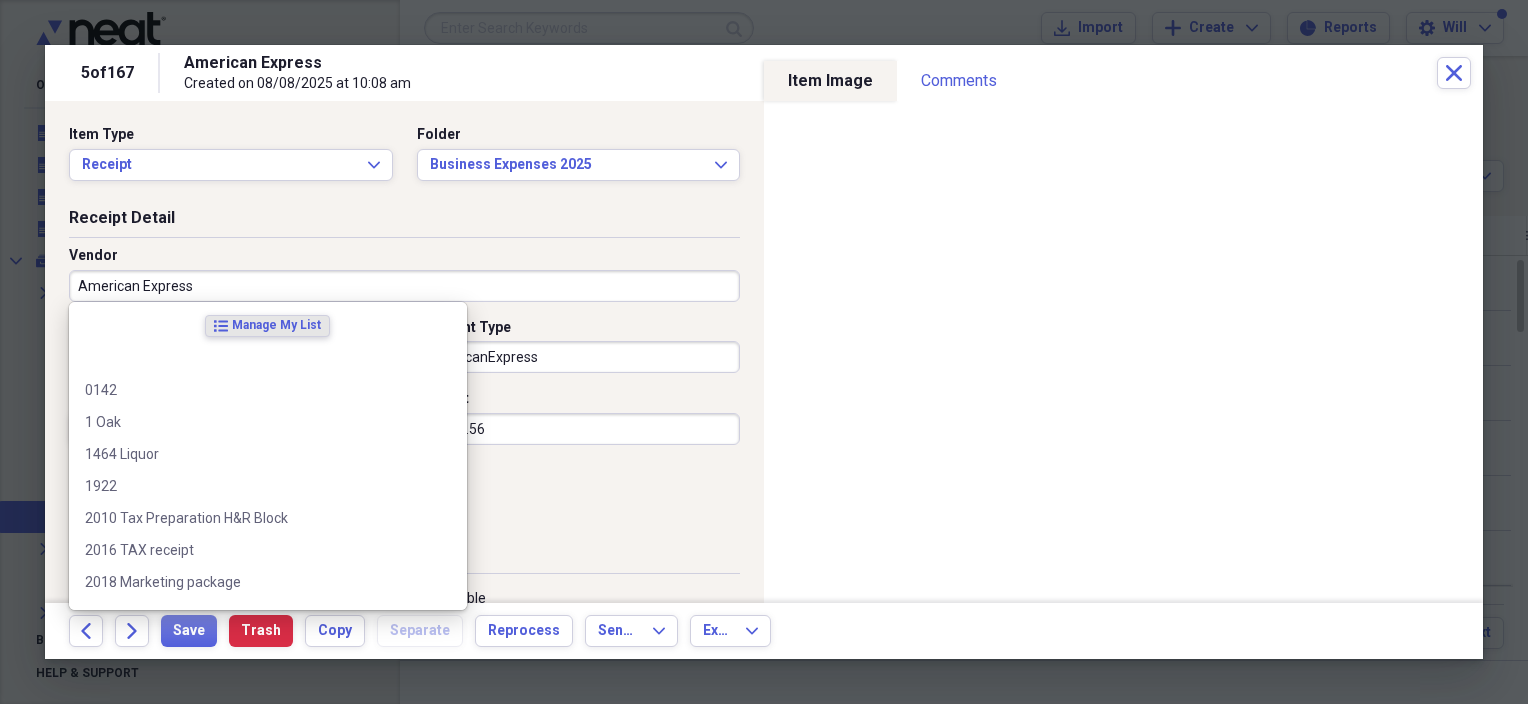 click on "American Express" at bounding box center [404, 286] 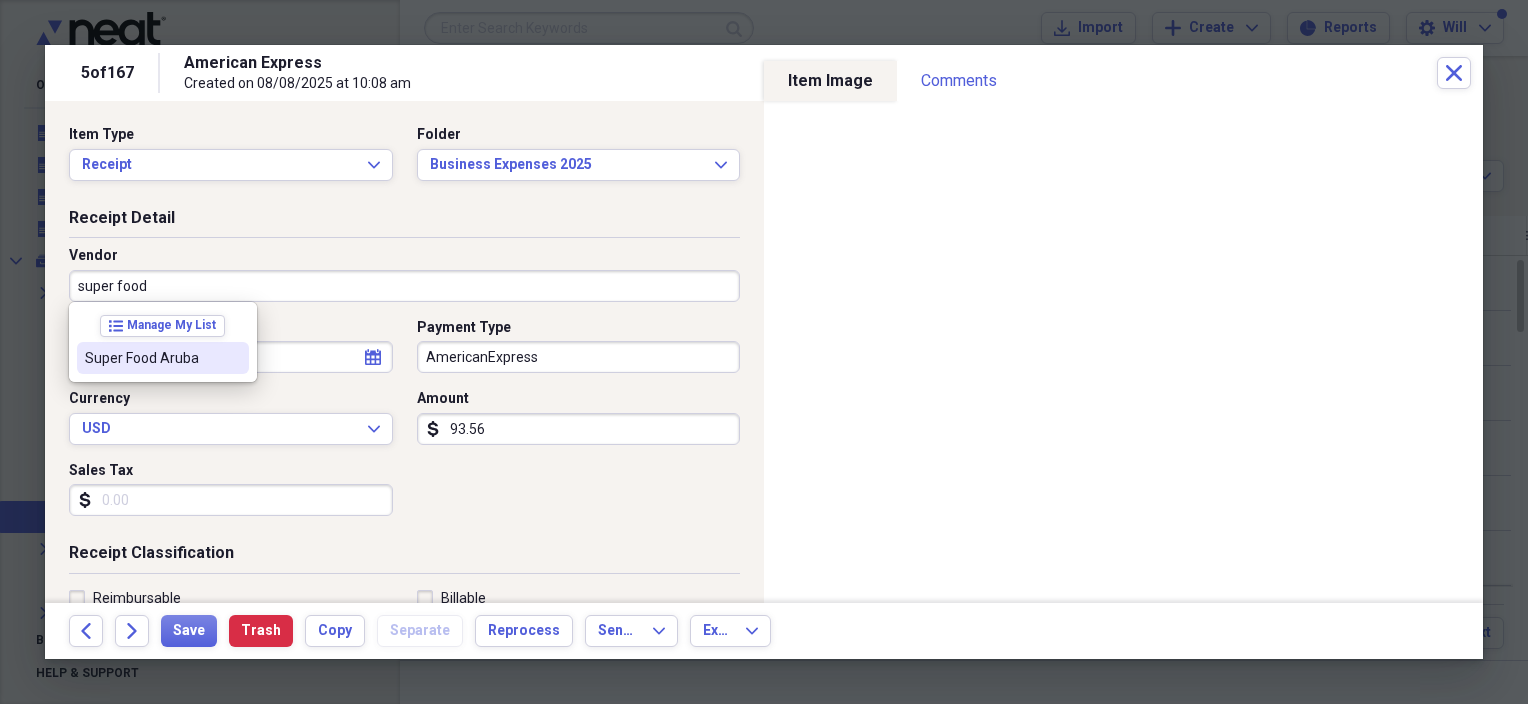 click on "Super Food Aruba" at bounding box center (163, 358) 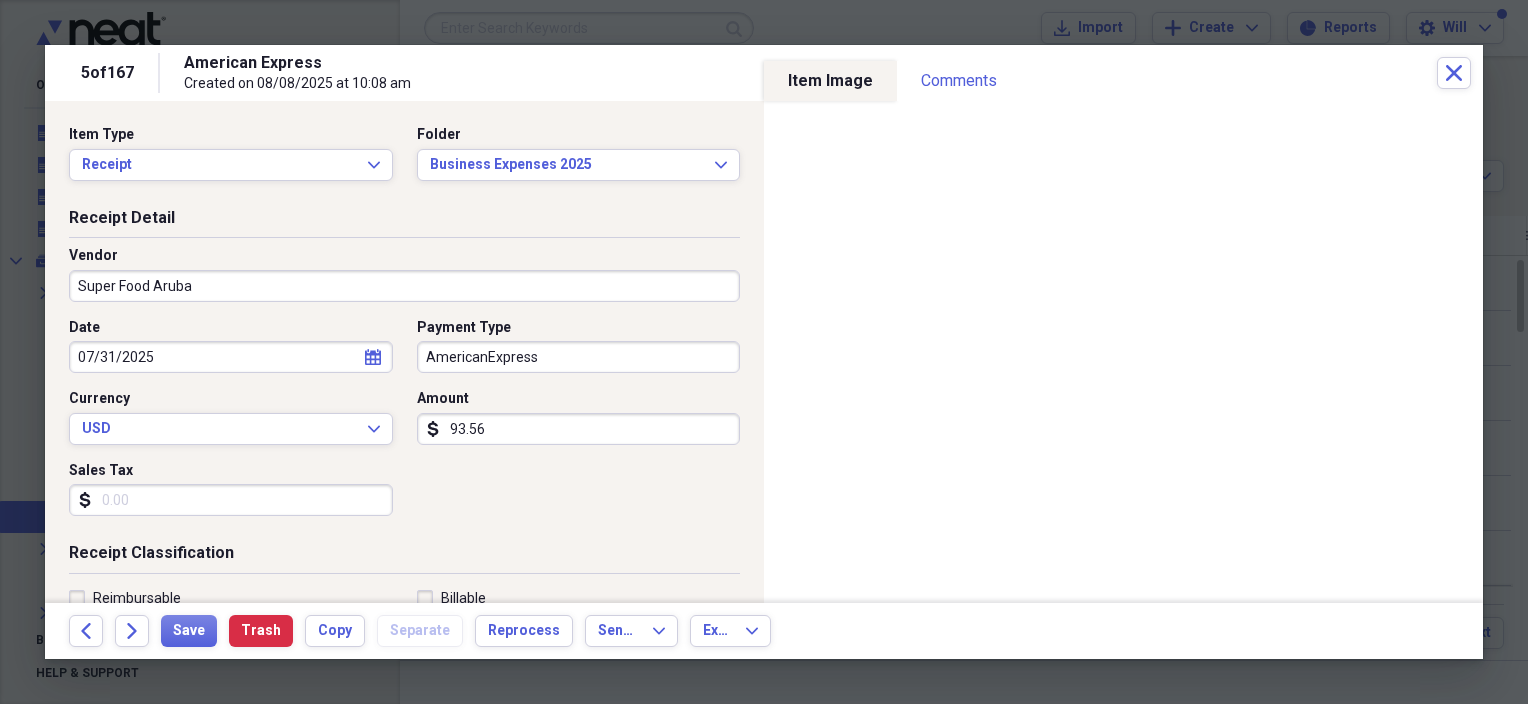 click on "93.56" at bounding box center (579, 429) 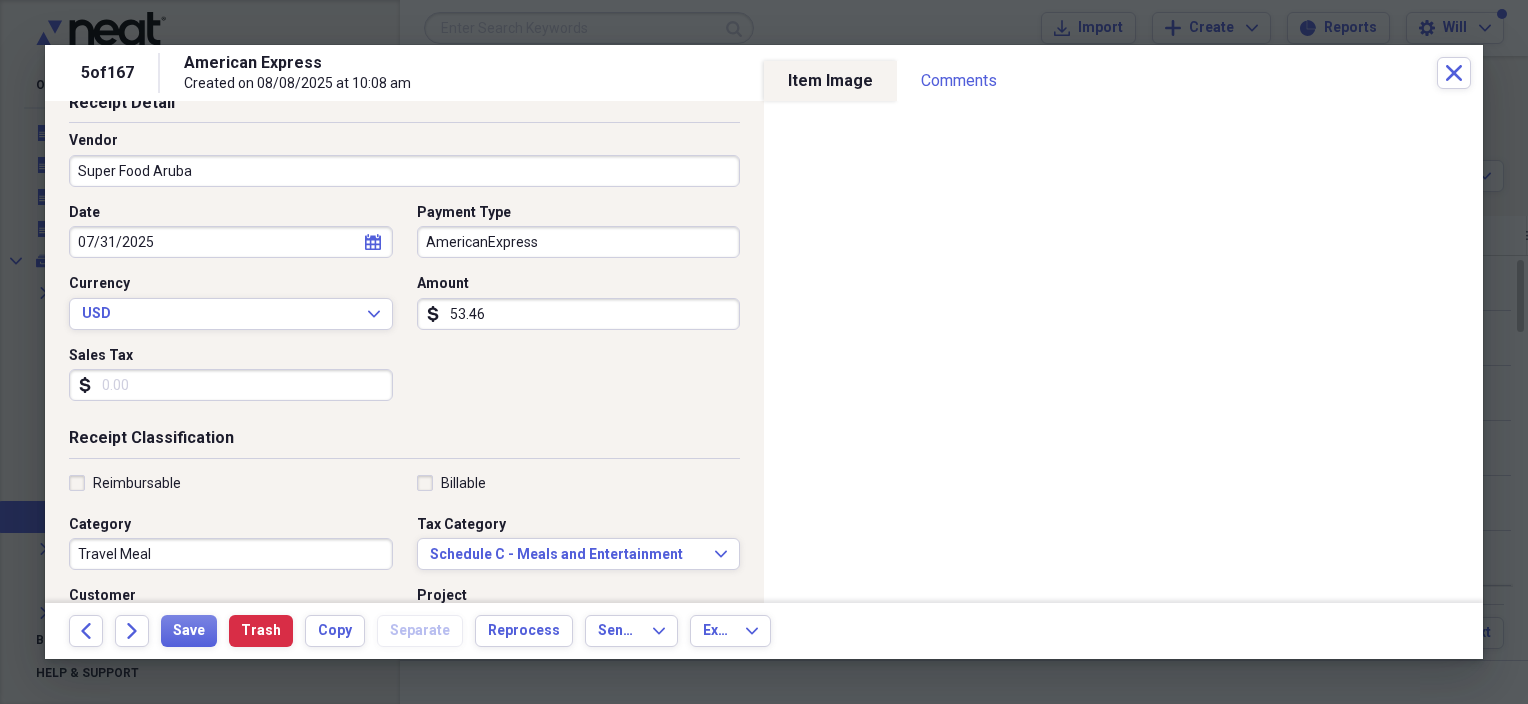 scroll, scrollTop: 200, scrollLeft: 0, axis: vertical 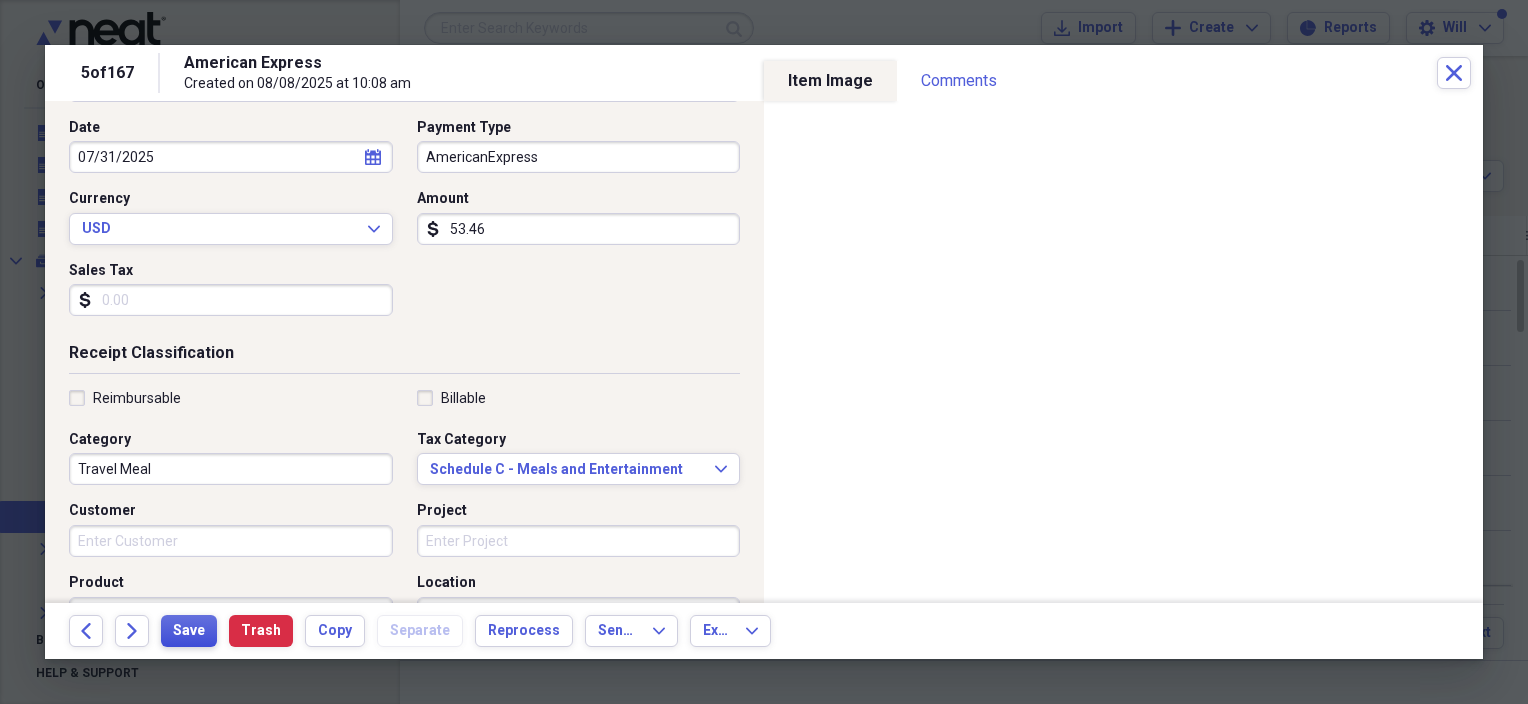 type on "53.46" 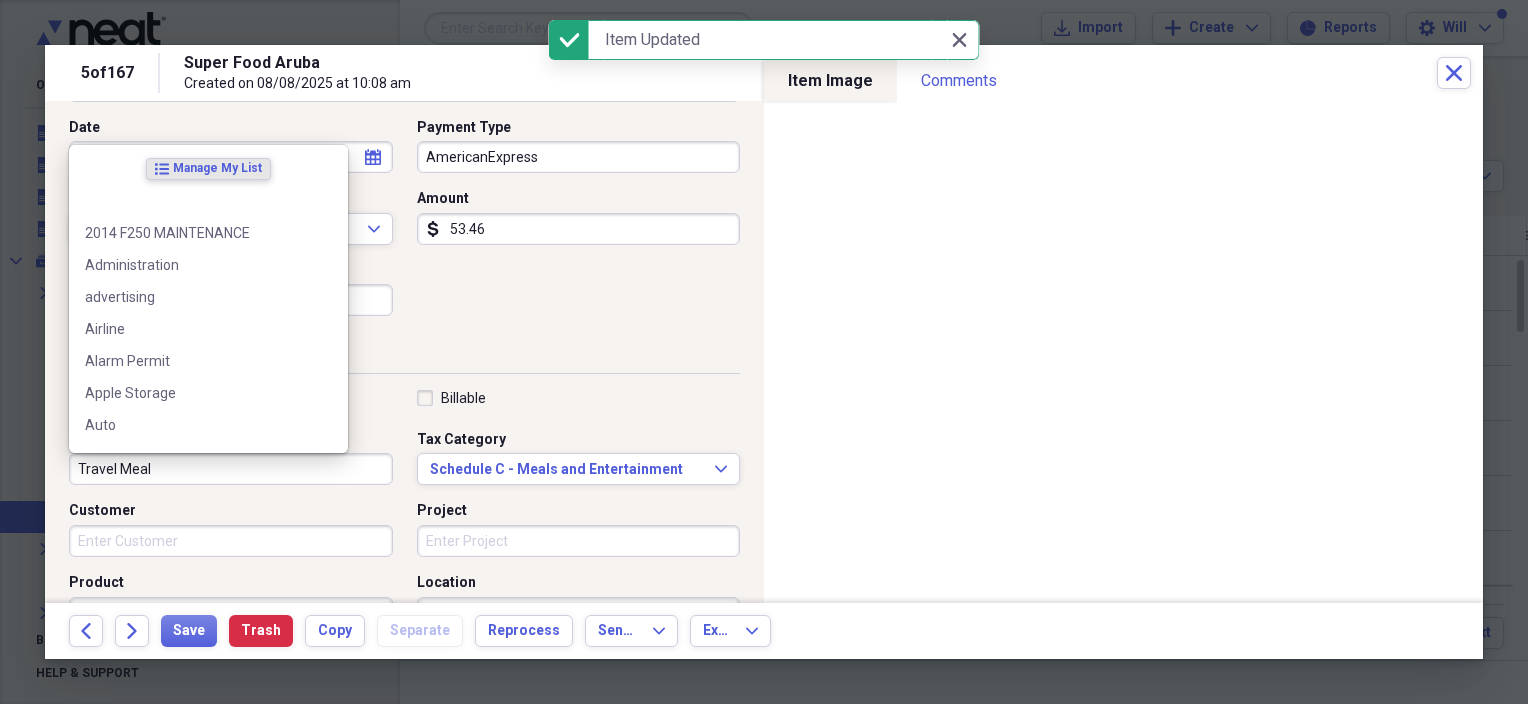 click on "Travel Meal" at bounding box center [231, 469] 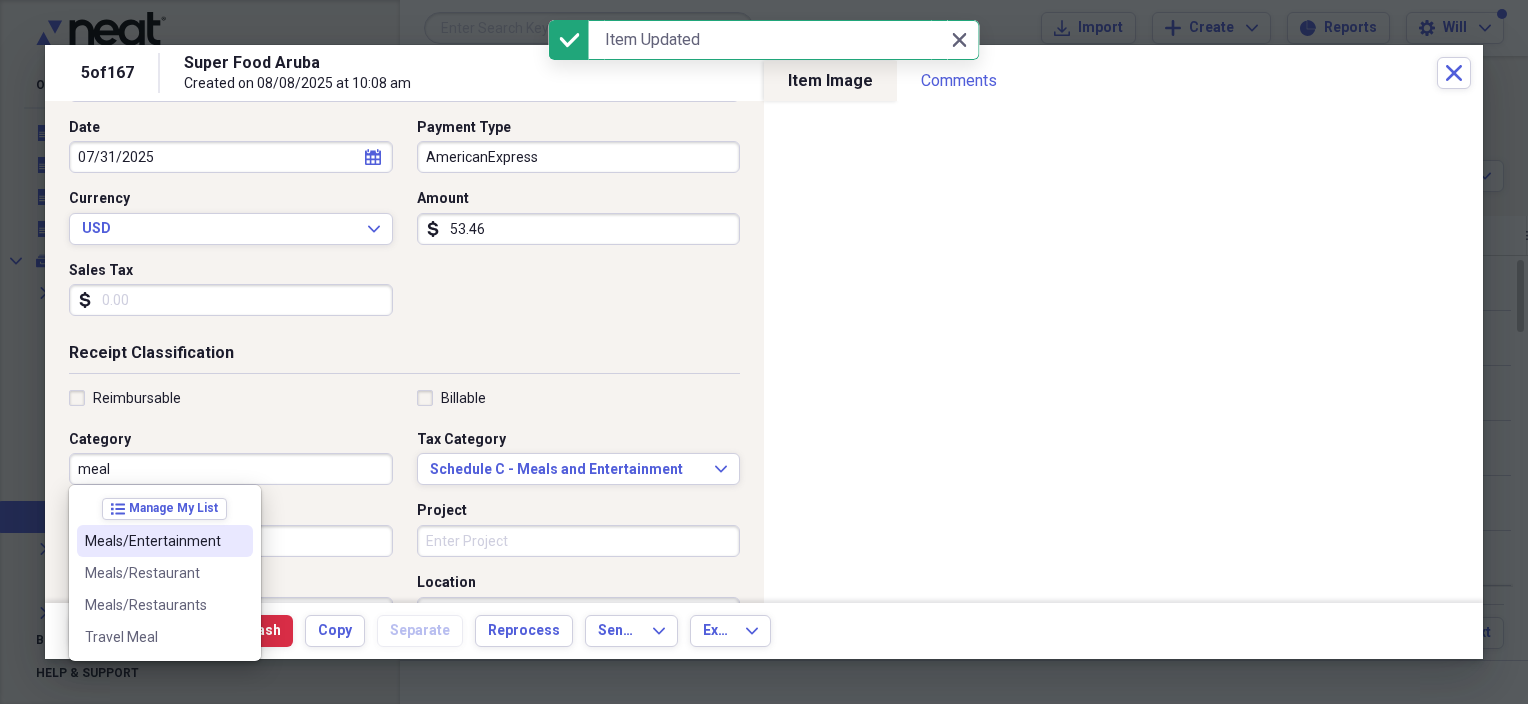 click on "Meals/Entertainment" at bounding box center [153, 541] 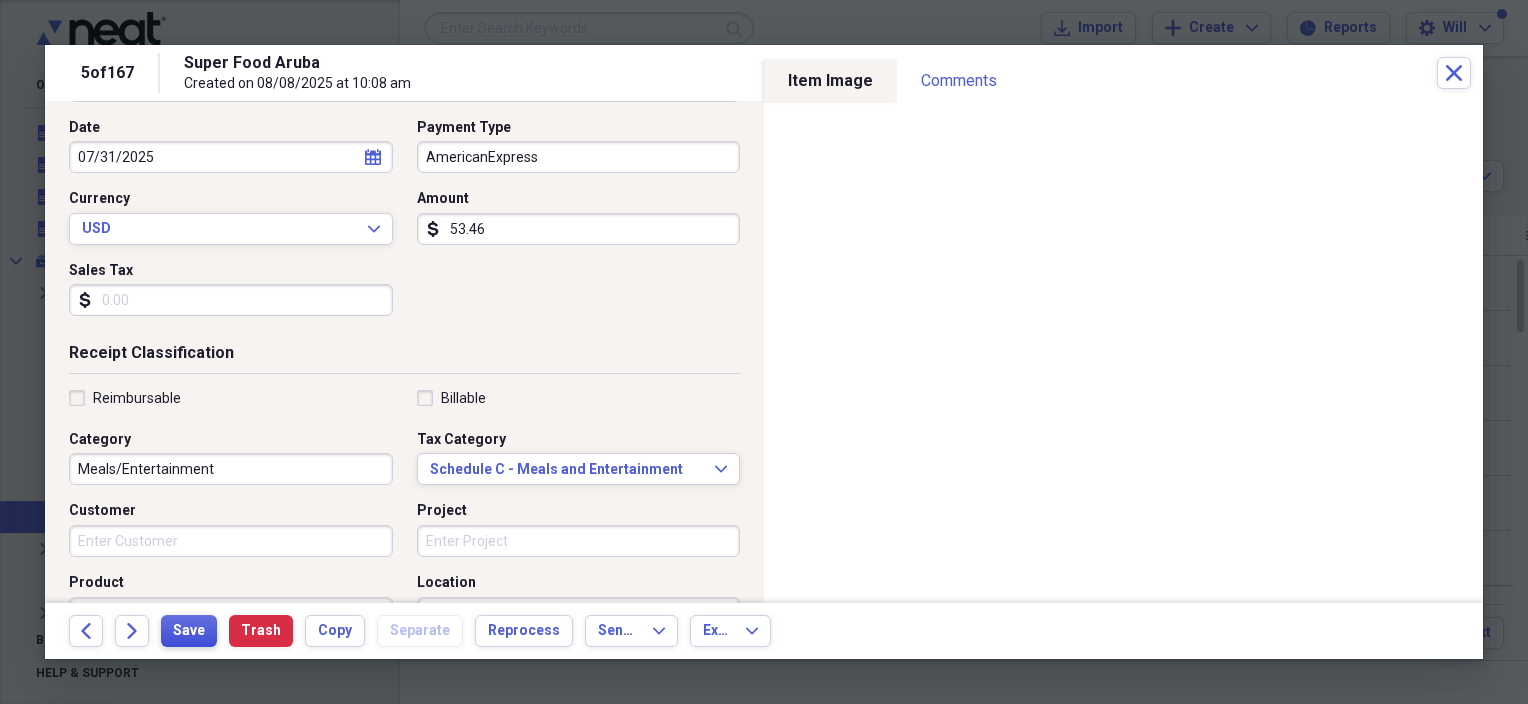click on "Save" at bounding box center (189, 631) 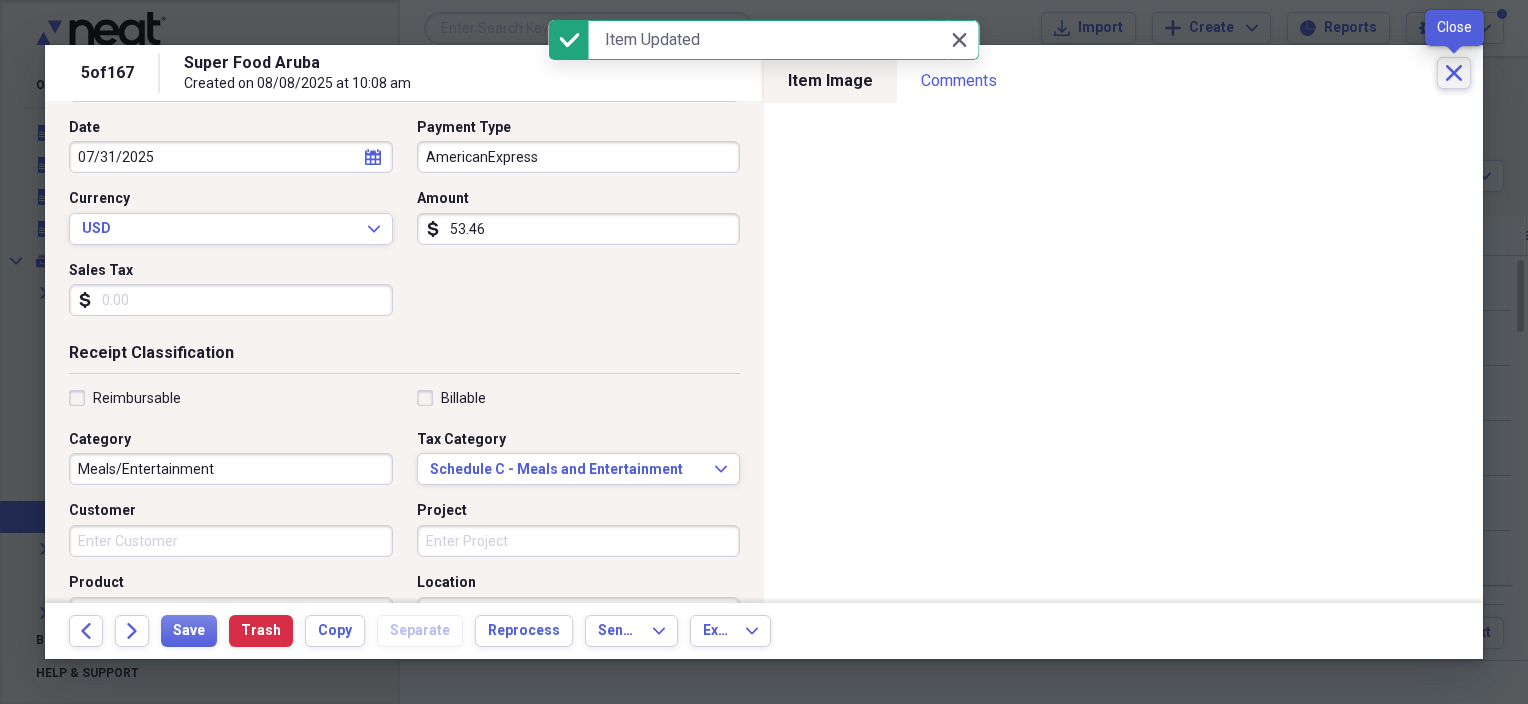 click on "Close" 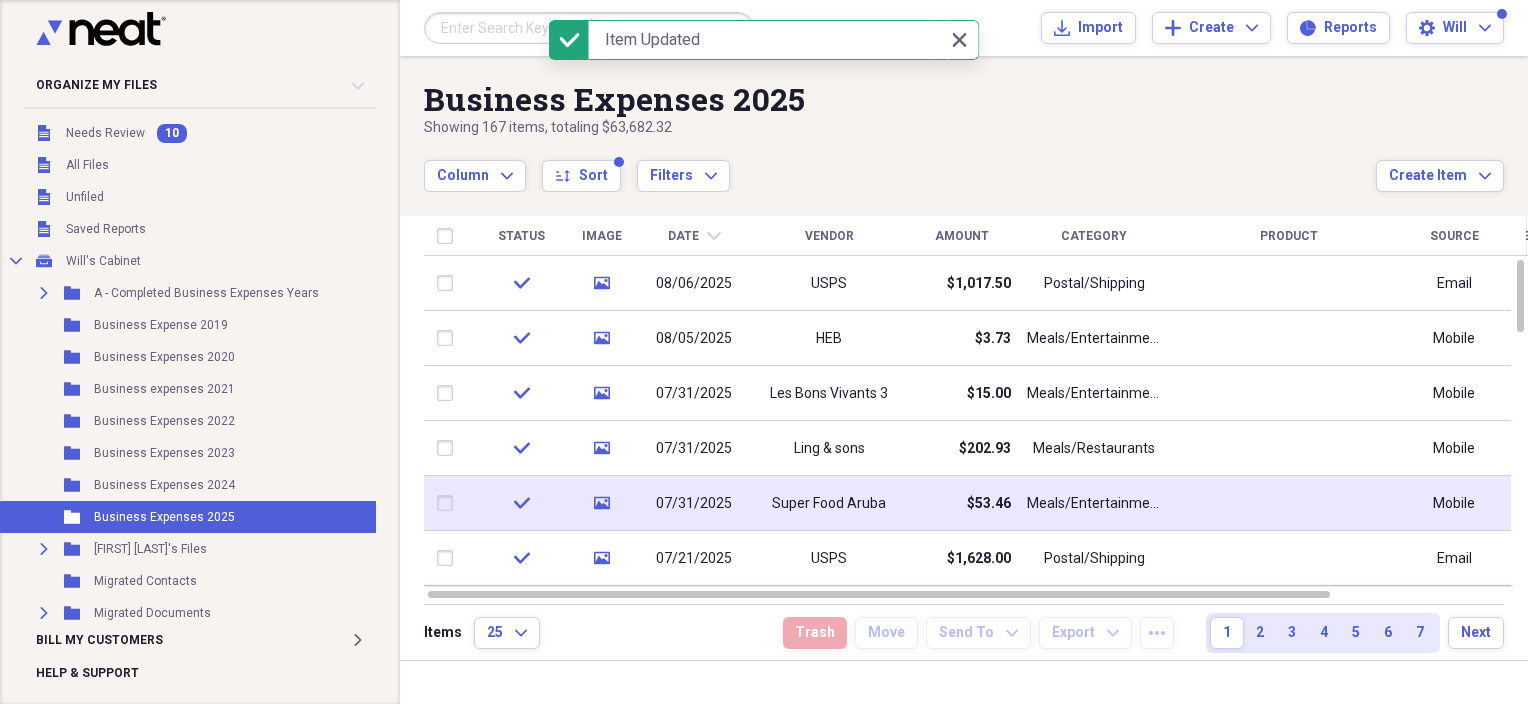click on "07/31/2025" at bounding box center (694, 503) 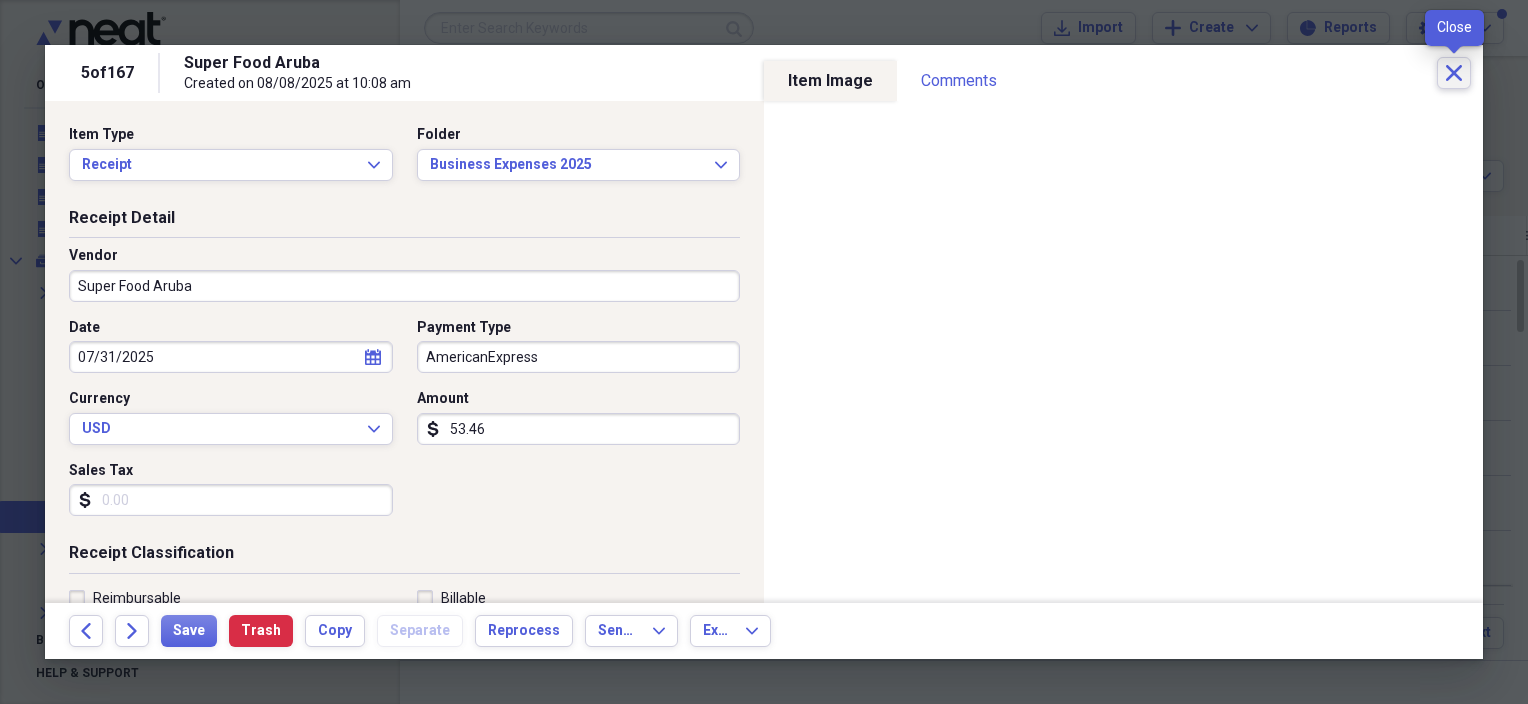 click on "Close" 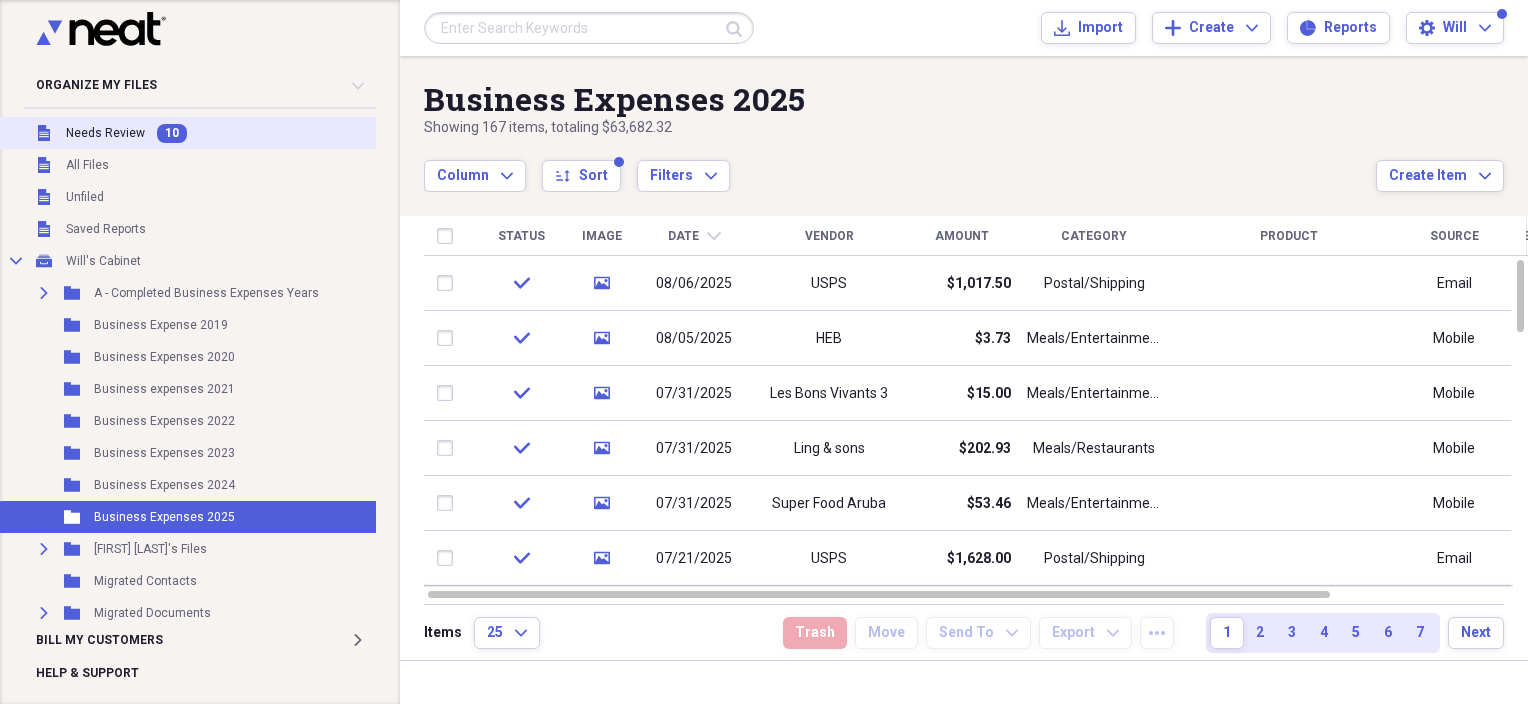click on "Unfiled Needs Review 10" at bounding box center (190, 133) 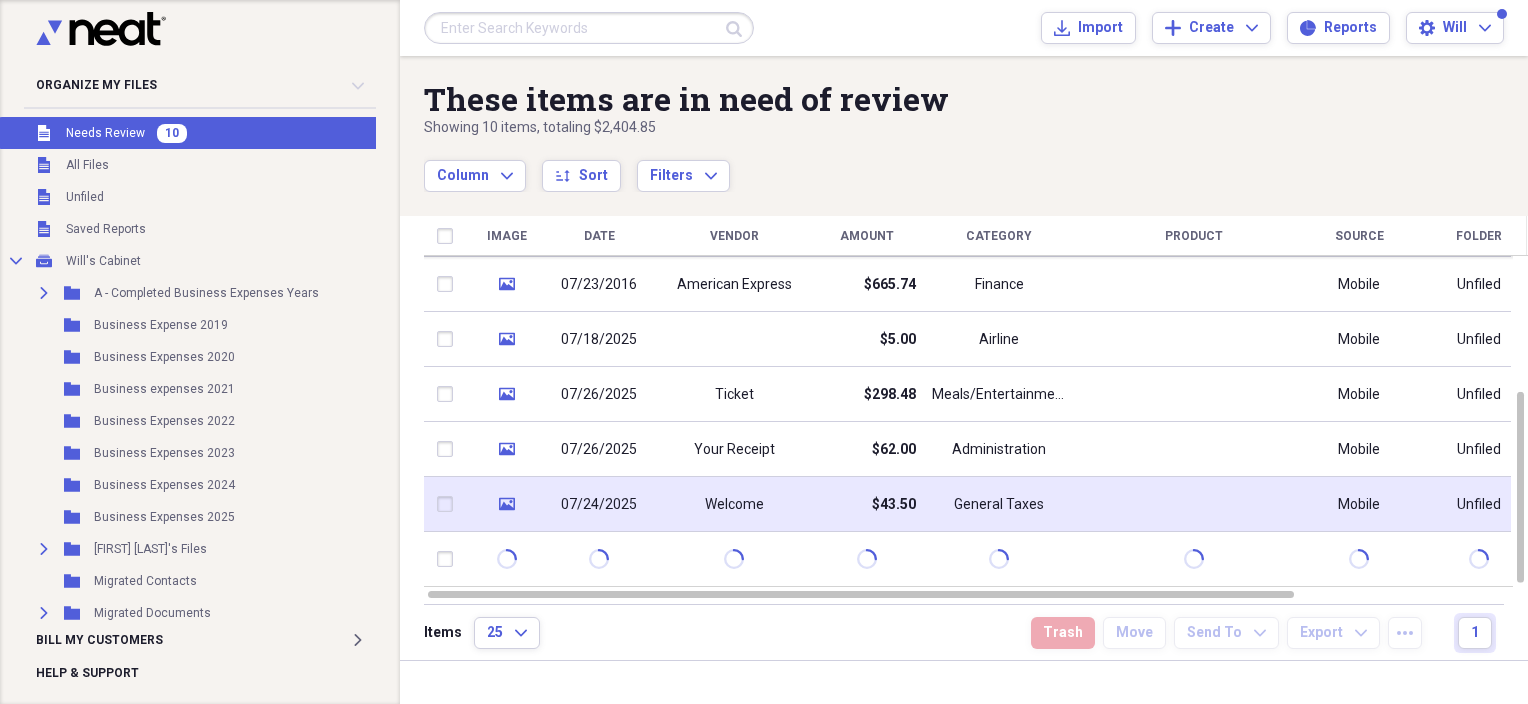 click on "Welcome" at bounding box center [734, 505] 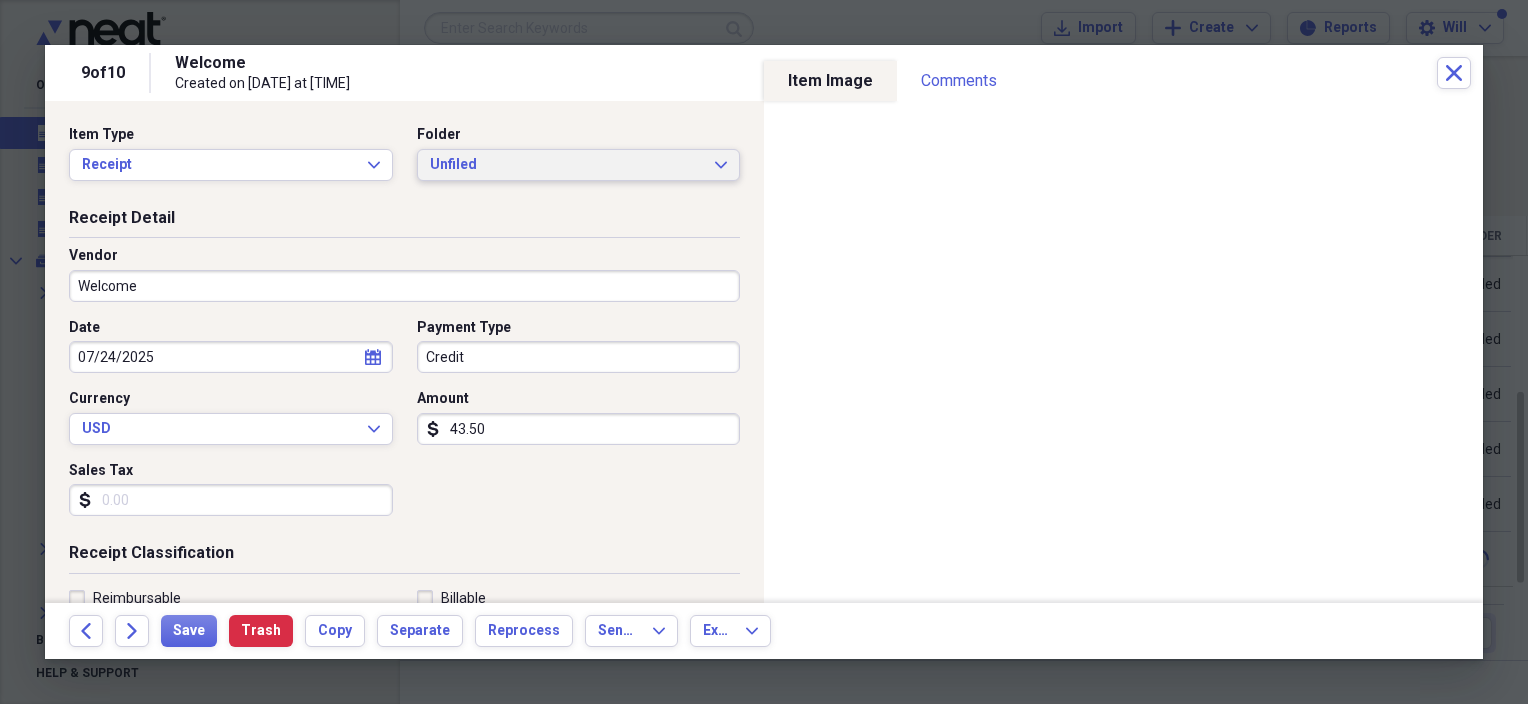 click on "Unfiled" at bounding box center [567, 165] 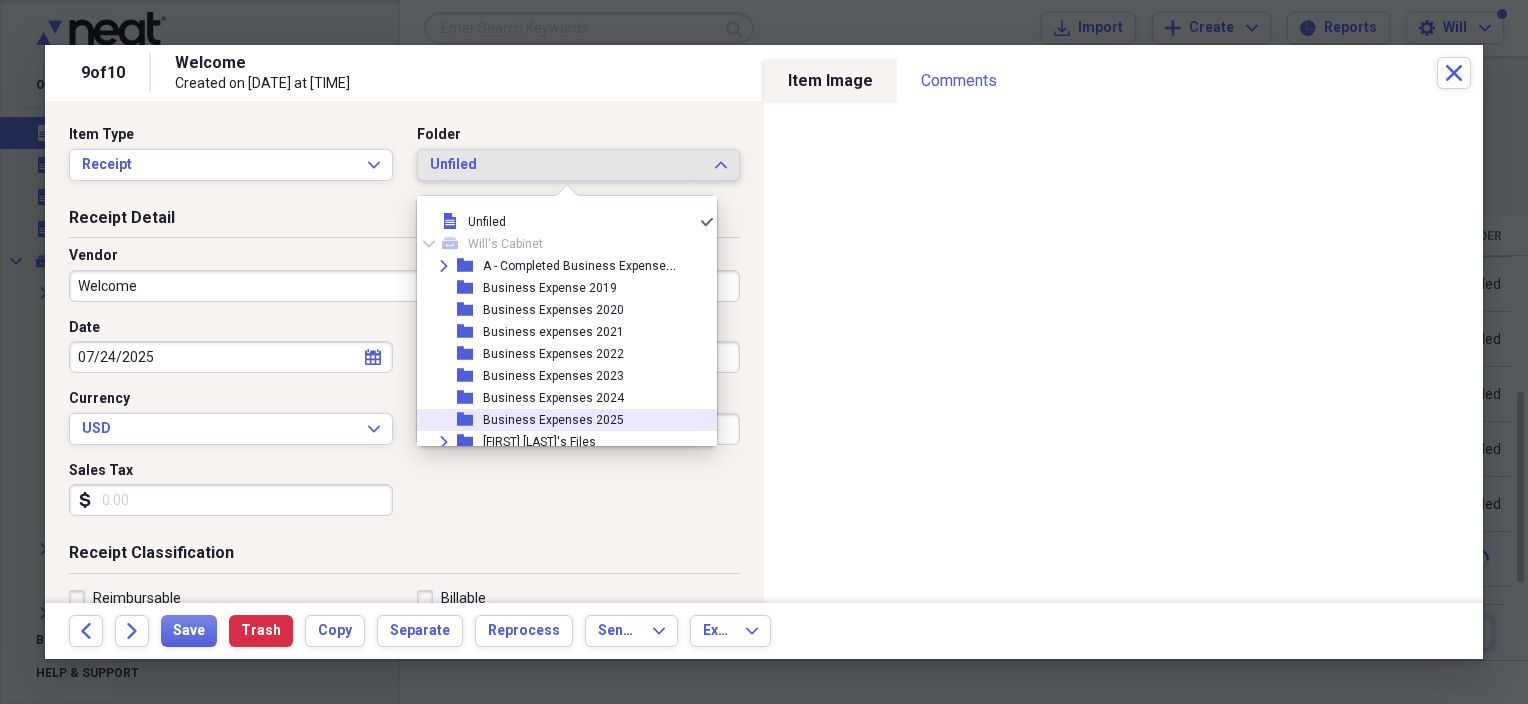 click on "folder Business Expenses 2025" at bounding box center [559, 420] 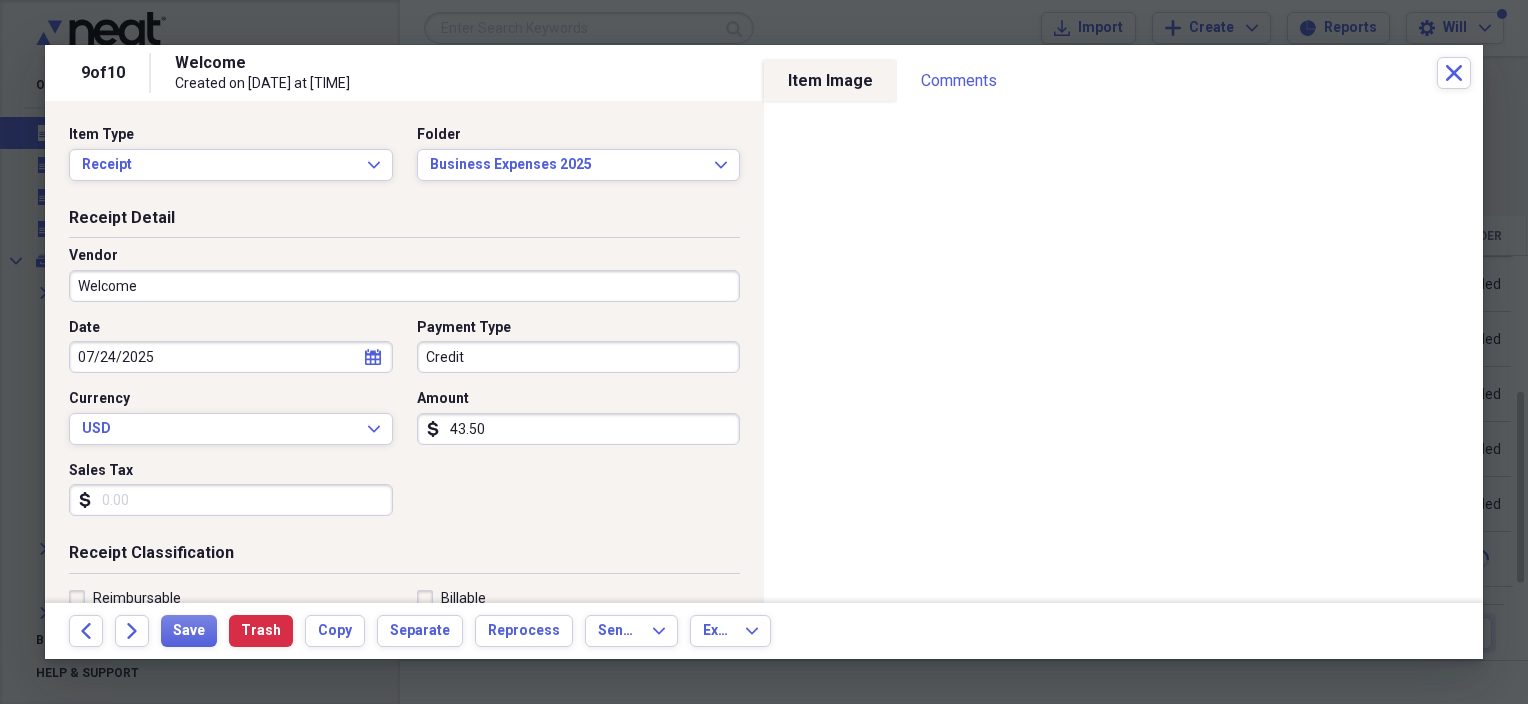 click on "Welcome" at bounding box center [404, 286] 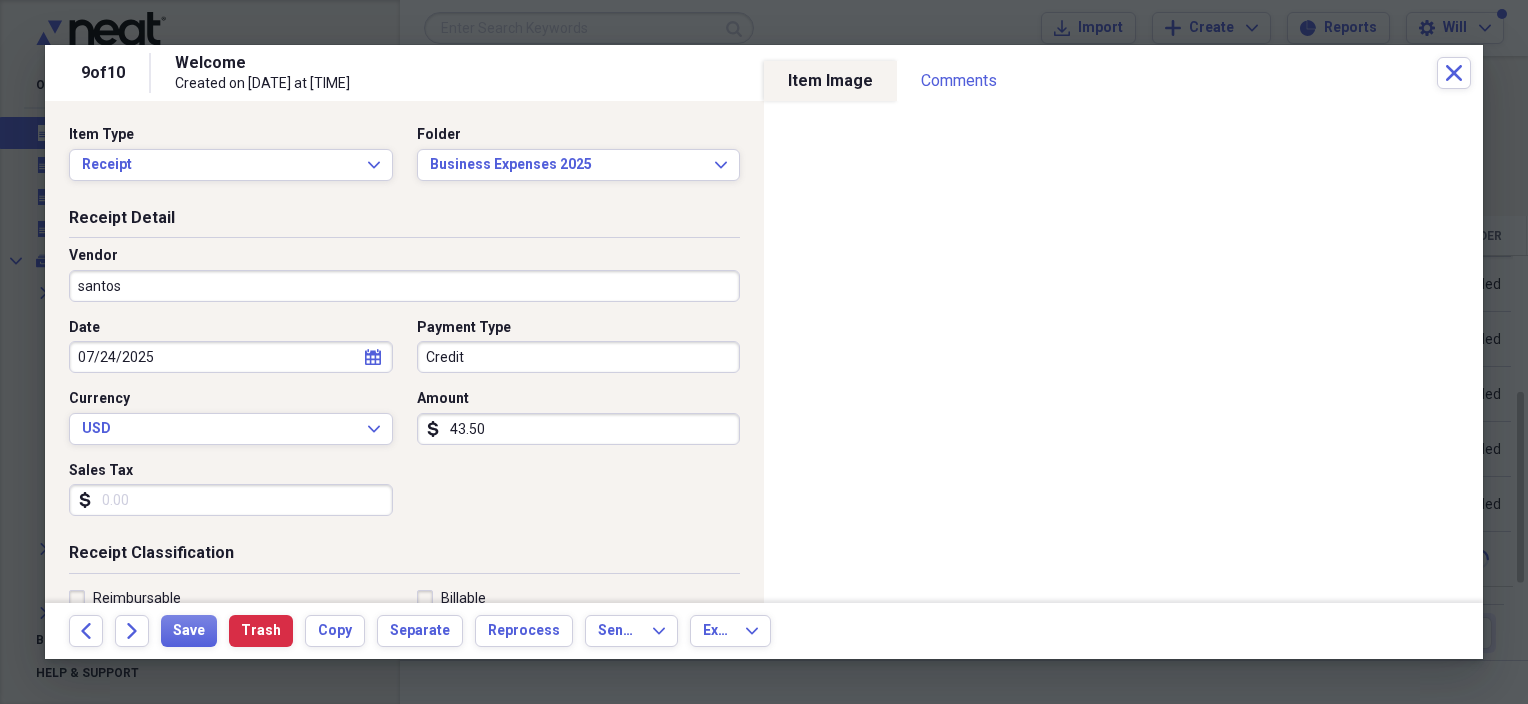 type on "santos" 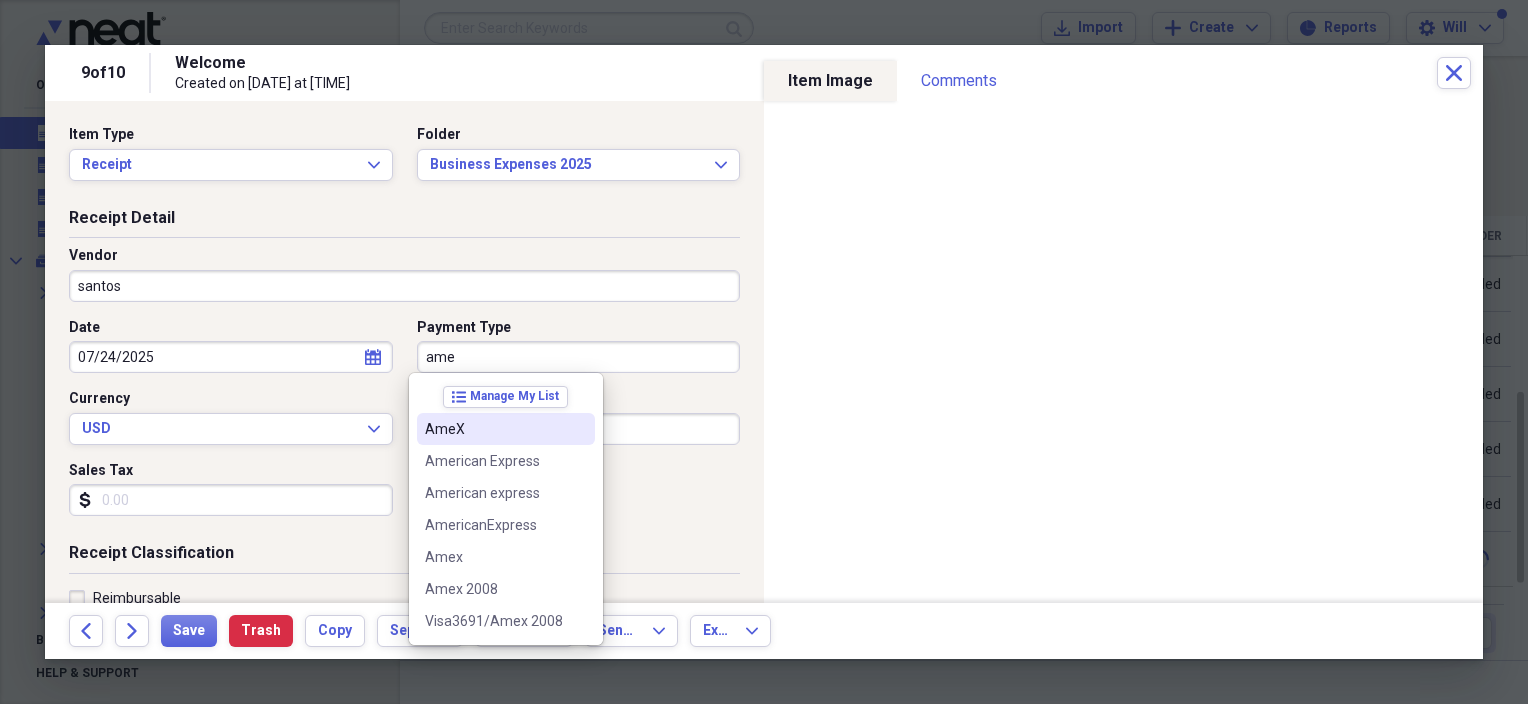 click on "AmeX" at bounding box center (494, 429) 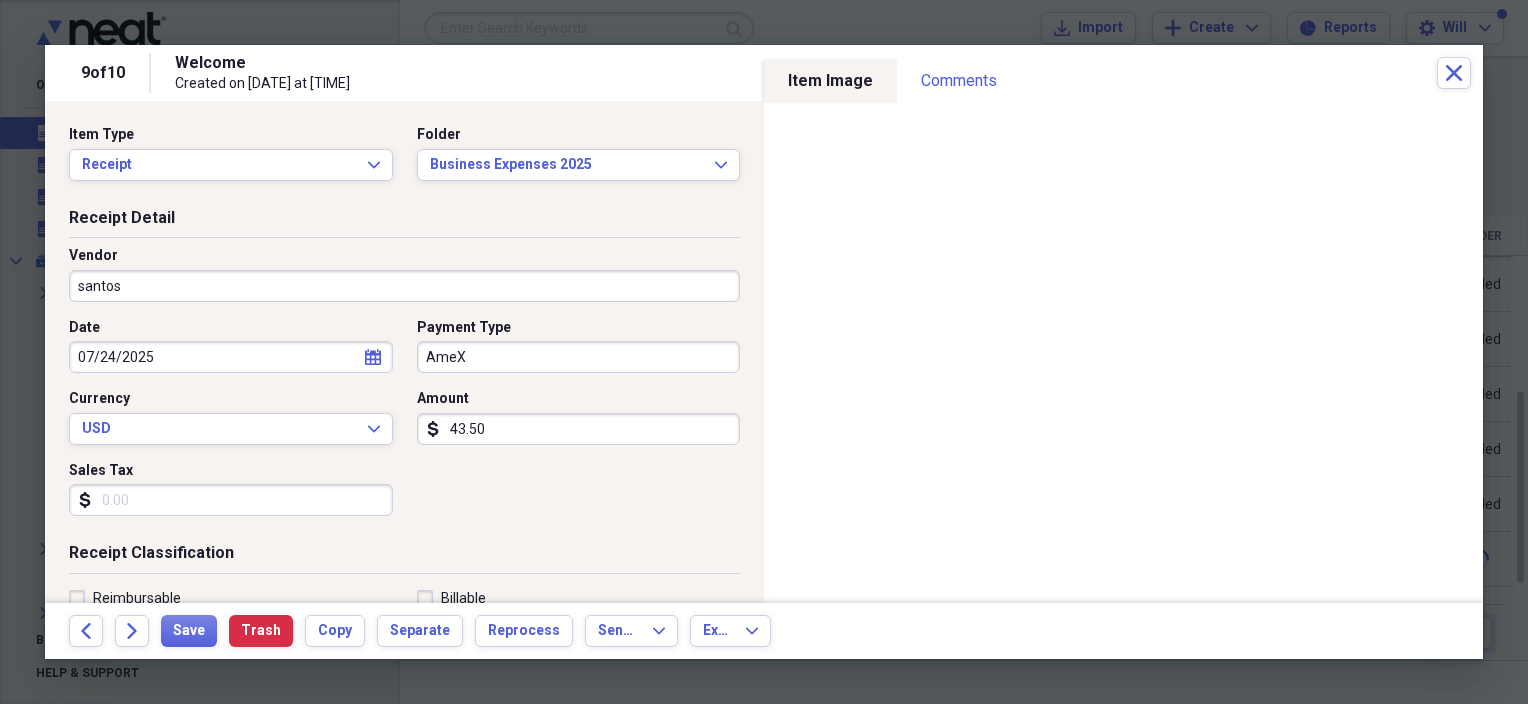click on "43.50" at bounding box center [579, 429] 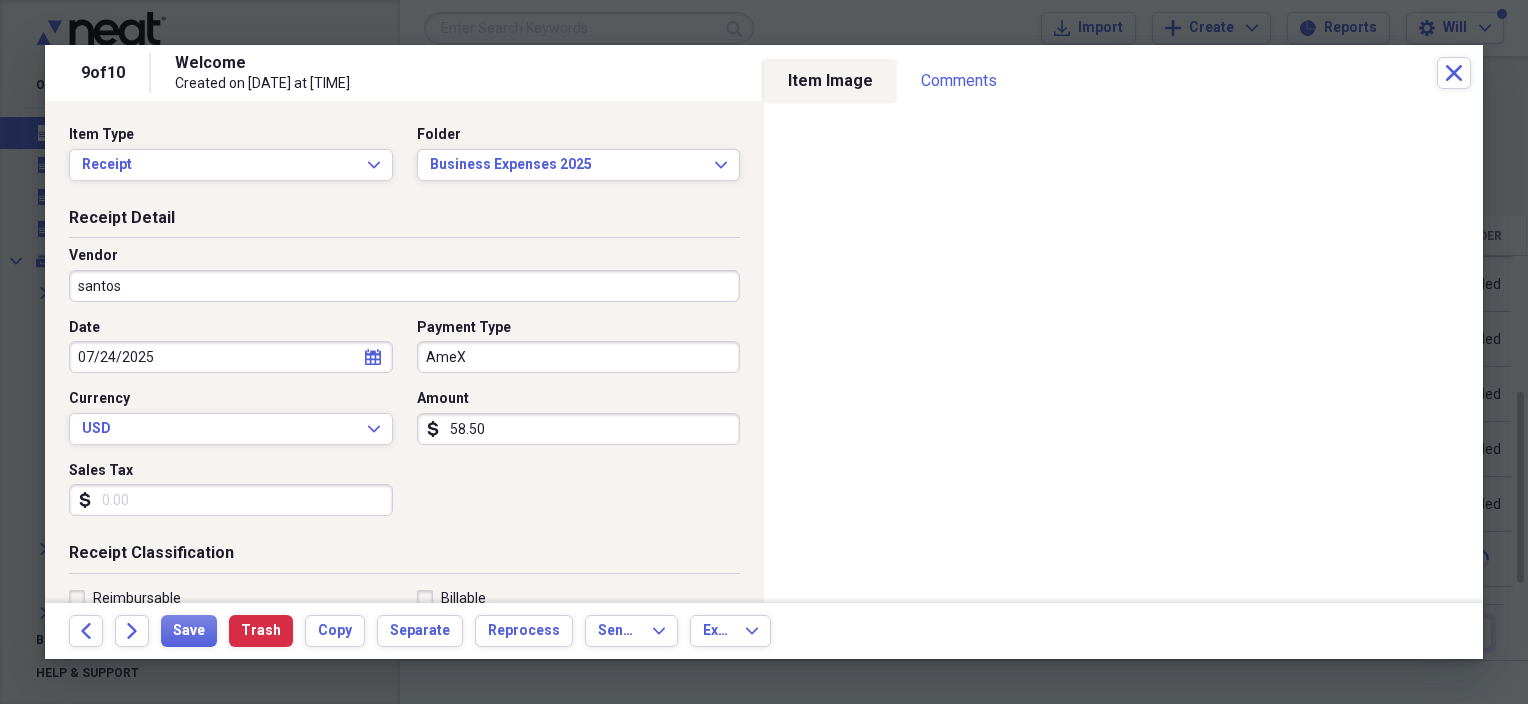 drag, startPoint x: 544, startPoint y: 417, endPoint x: 438, endPoint y: 426, distance: 106.381386 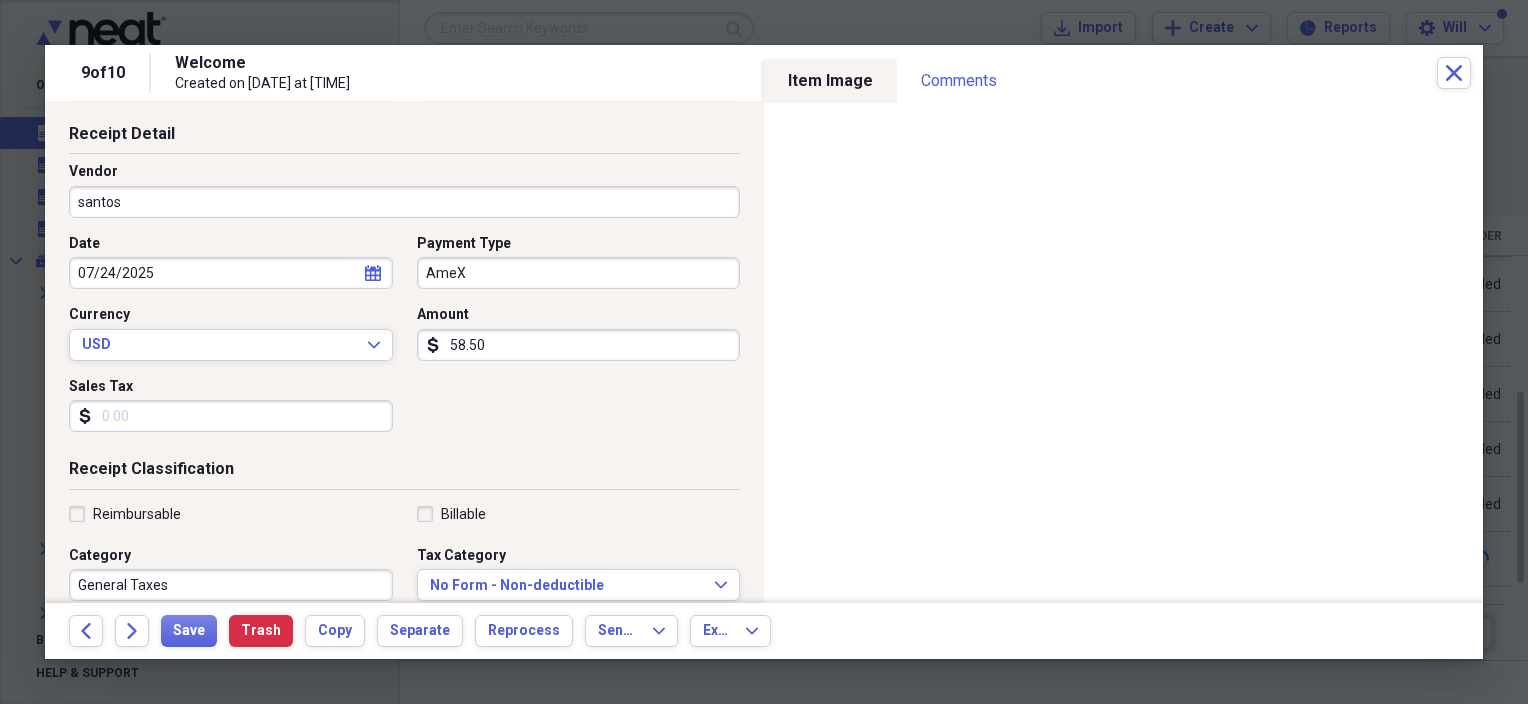 scroll, scrollTop: 200, scrollLeft: 0, axis: vertical 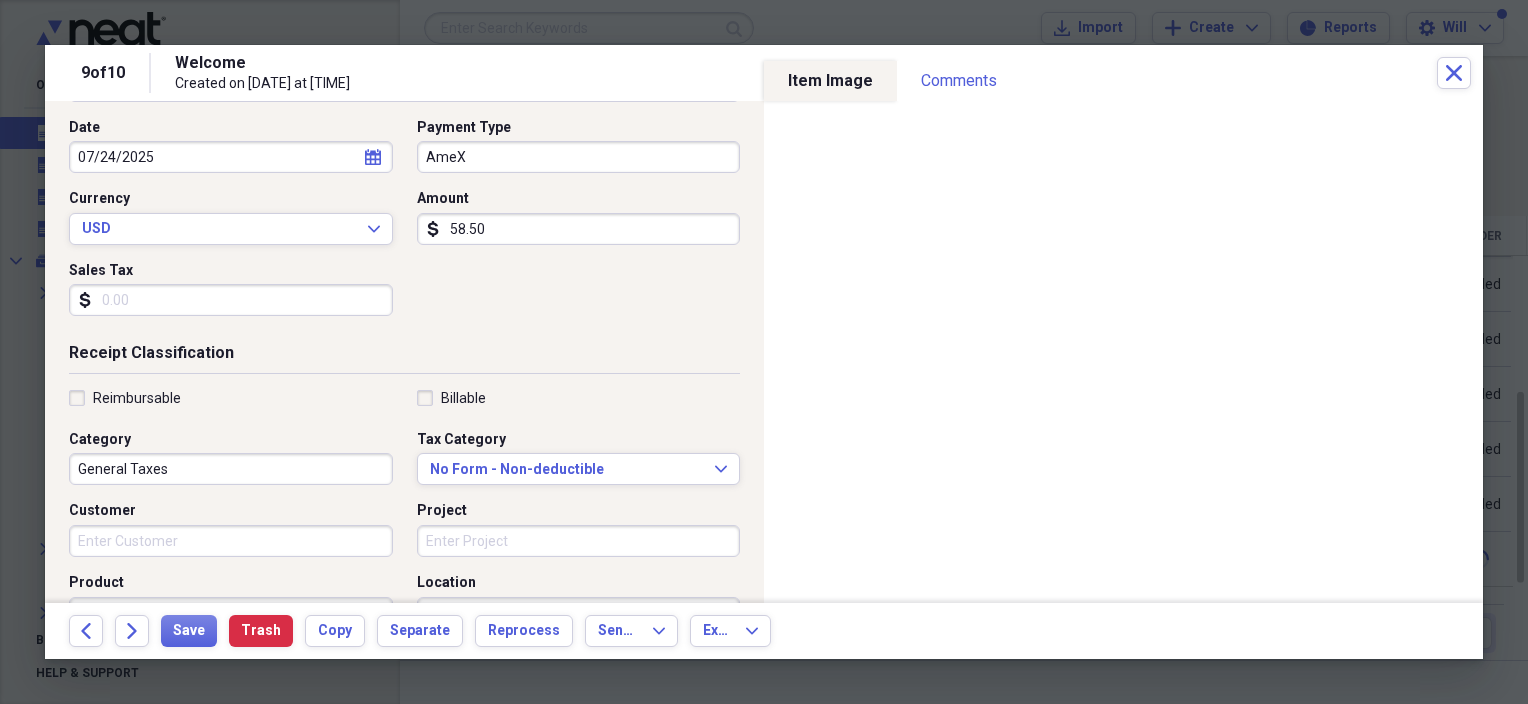click on "General Taxes" at bounding box center (231, 469) 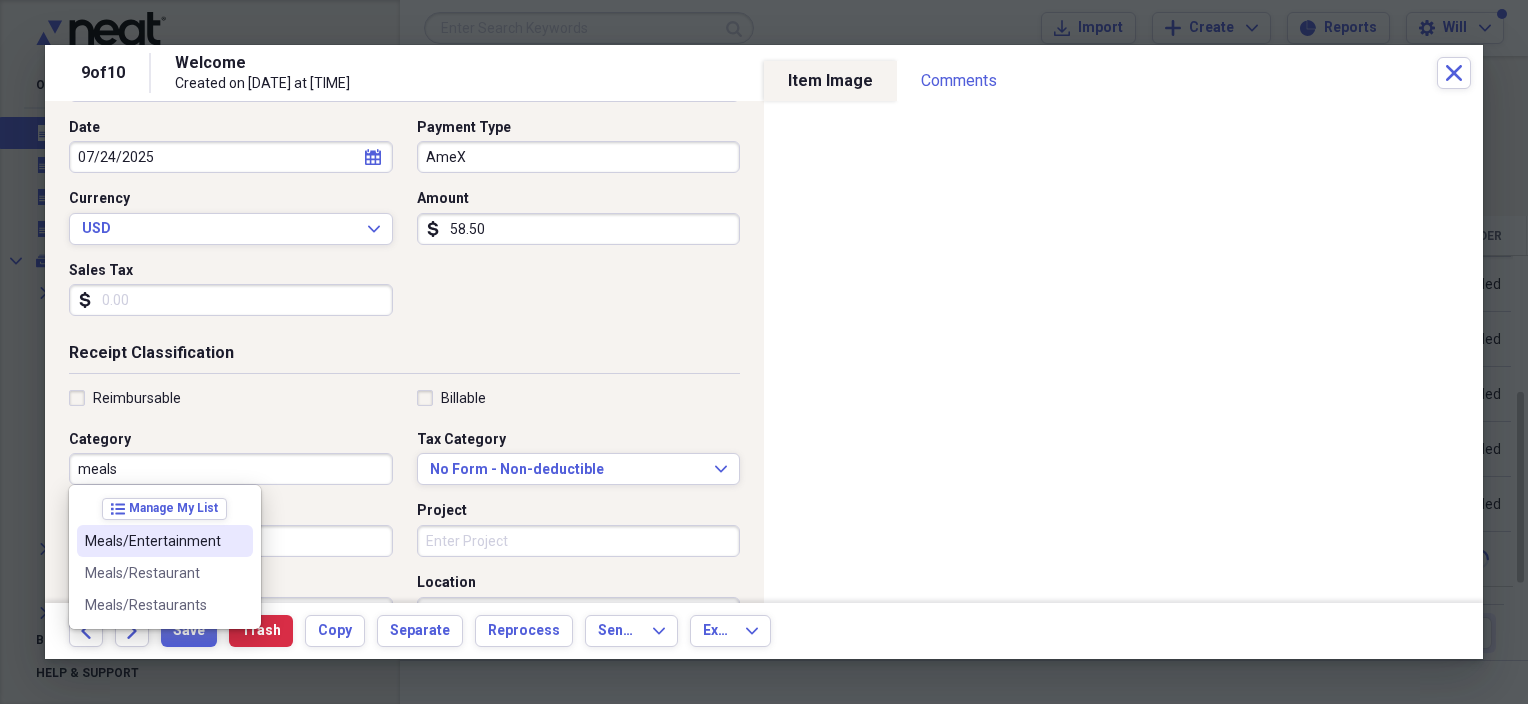 click on "Meals/Entertainment" at bounding box center (153, 541) 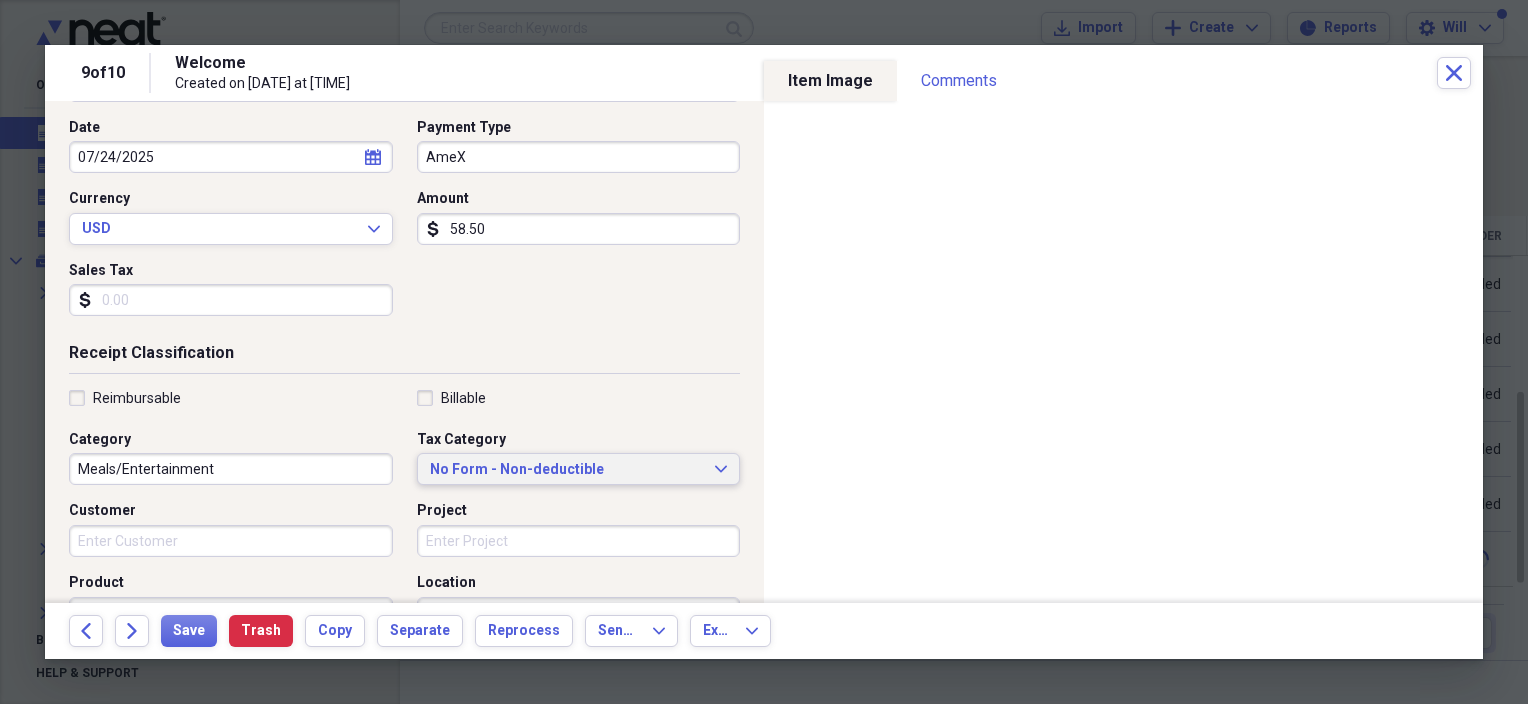 click on "No Form - Non-deductible" at bounding box center [567, 470] 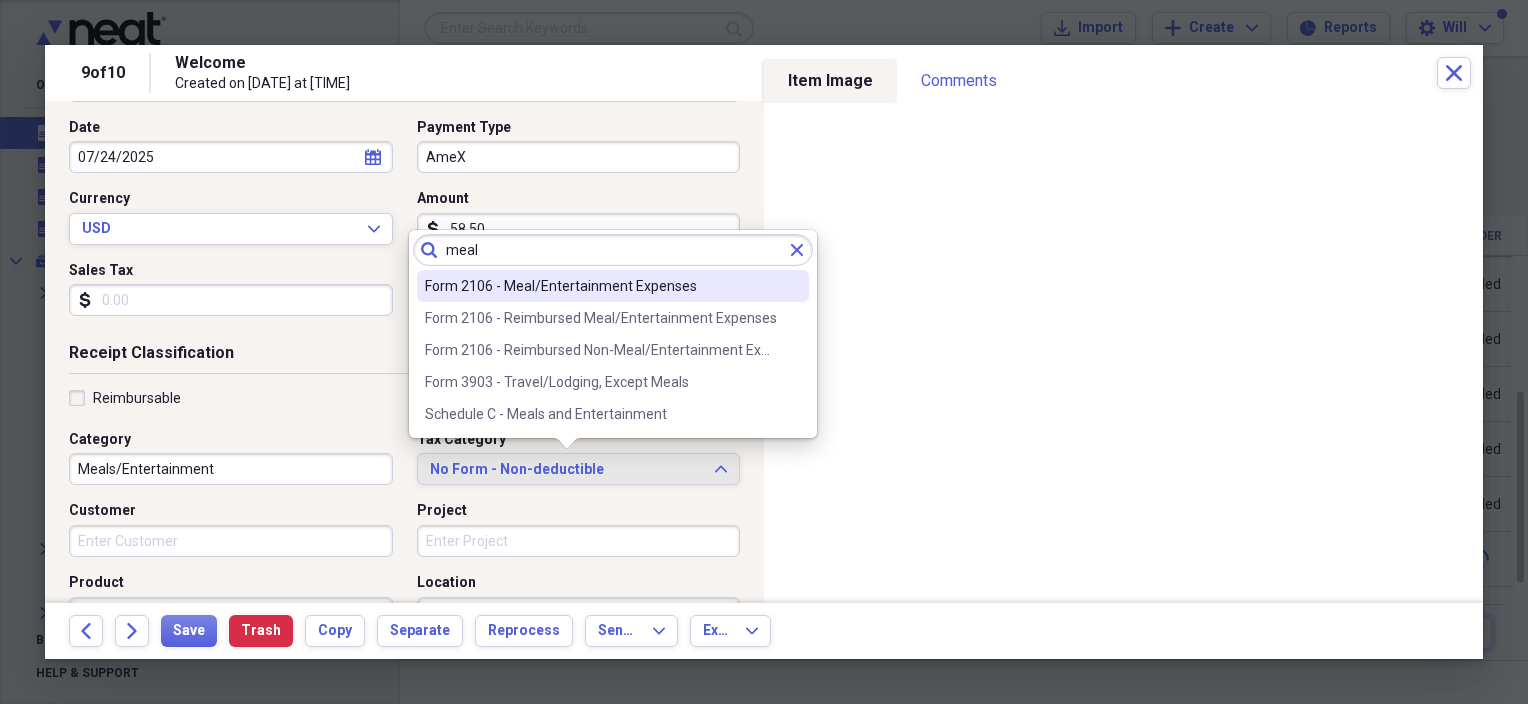 type on "meal" 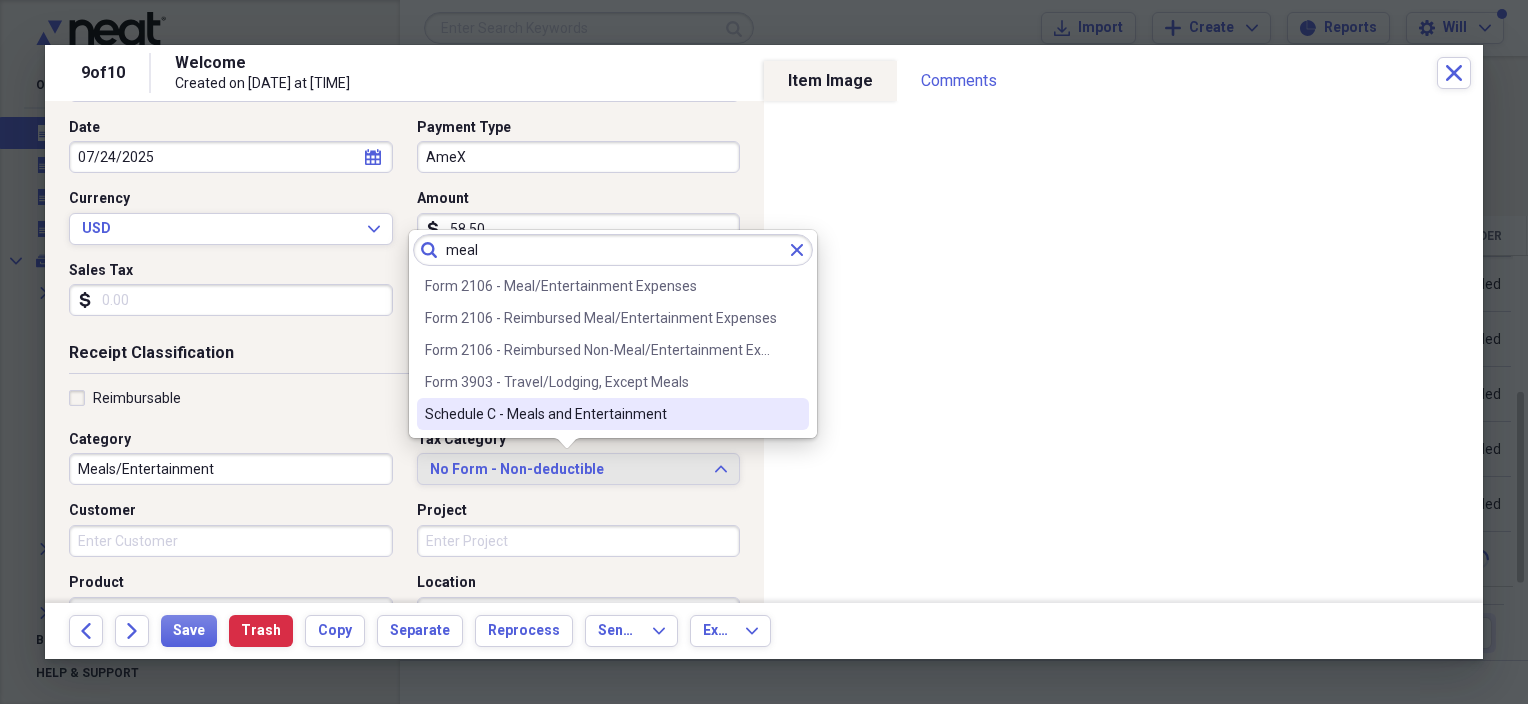 click on "Schedule C - Meals and Entertainment" at bounding box center [601, 414] 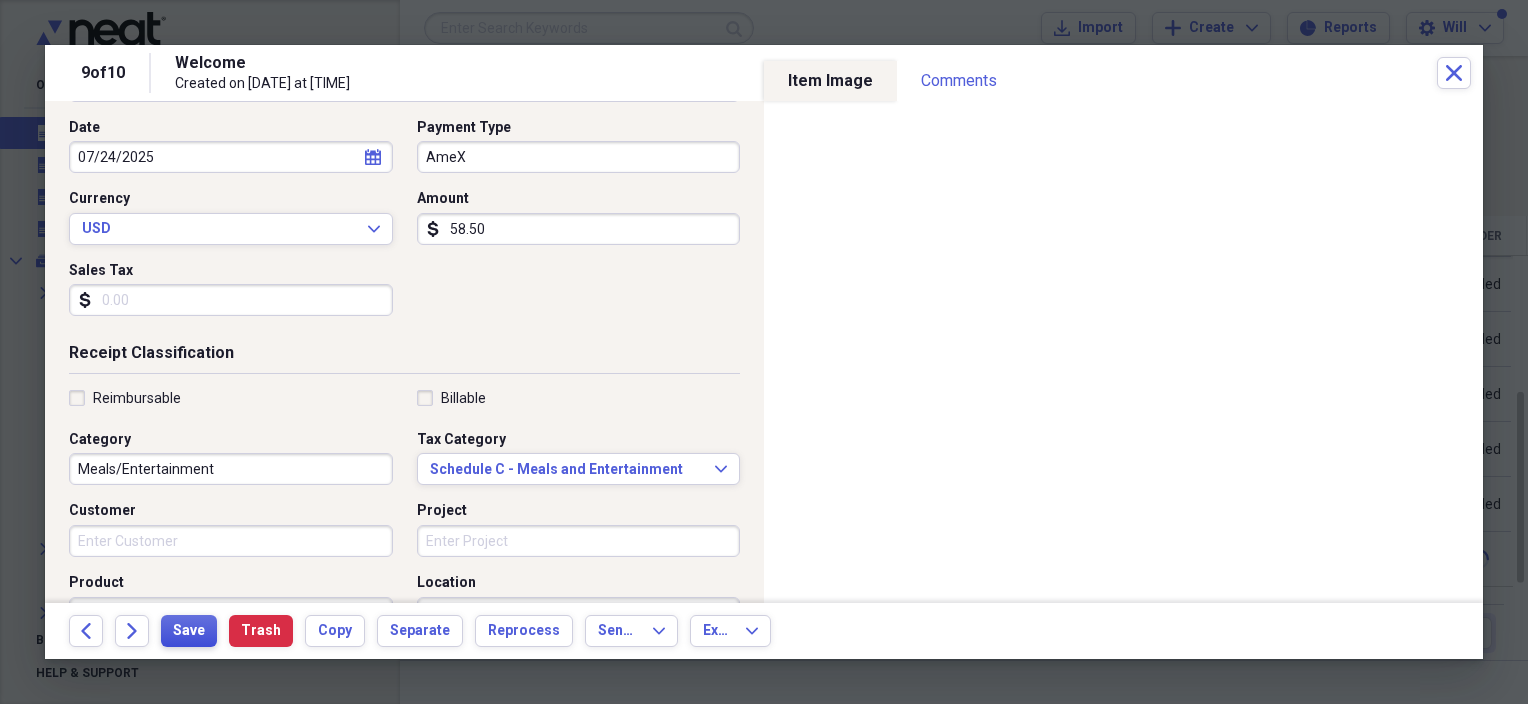 click on "Save" at bounding box center [189, 631] 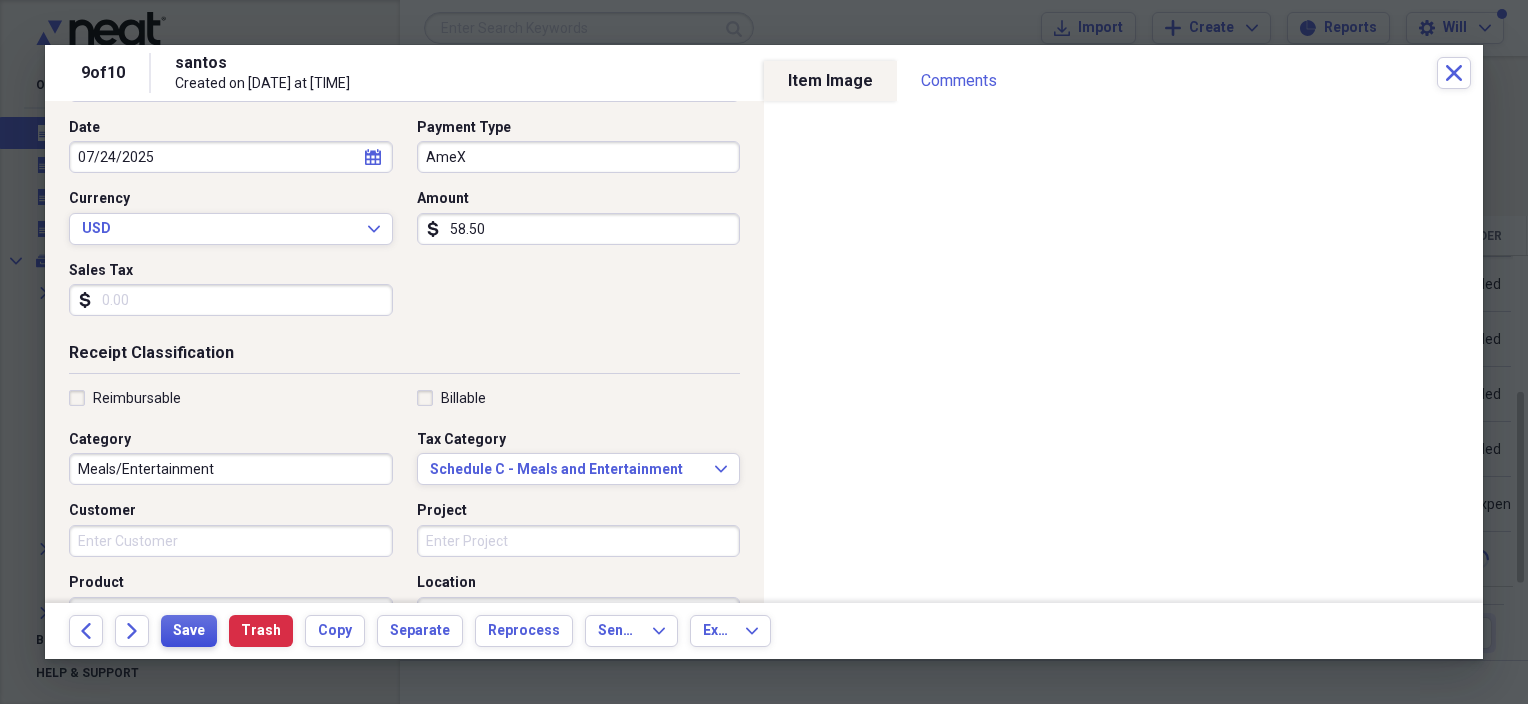 click on "Save" at bounding box center [189, 631] 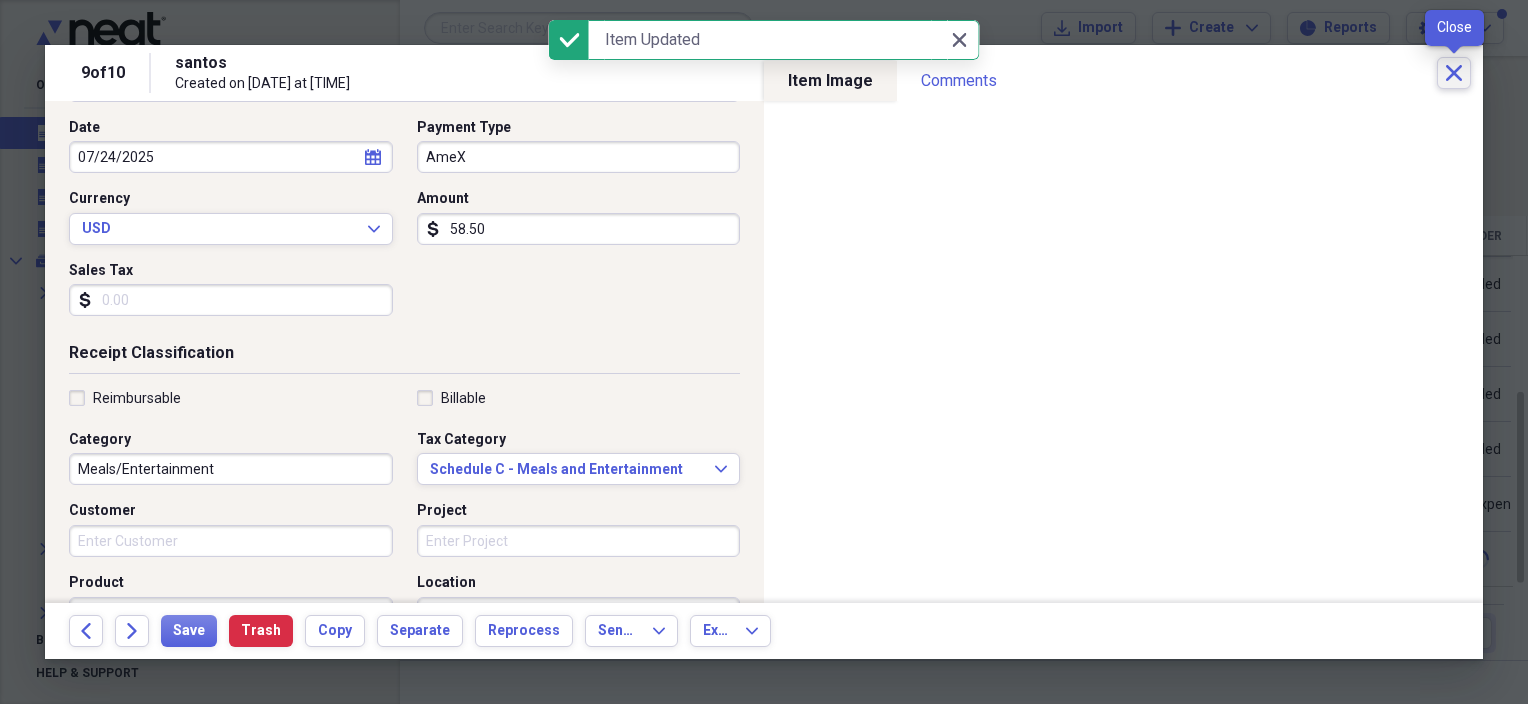 click on "Close" at bounding box center (1454, 73) 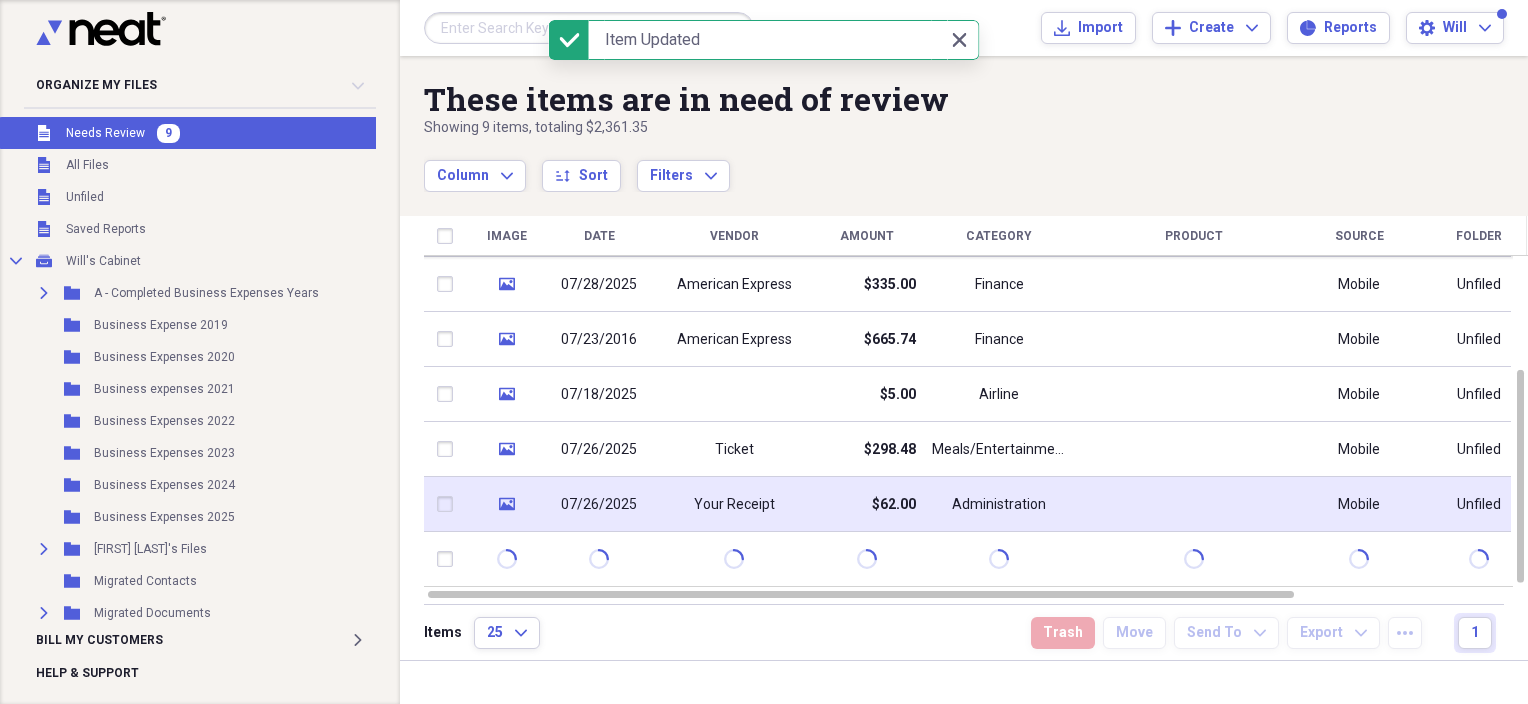 click on "07/26/2025" at bounding box center (599, 505) 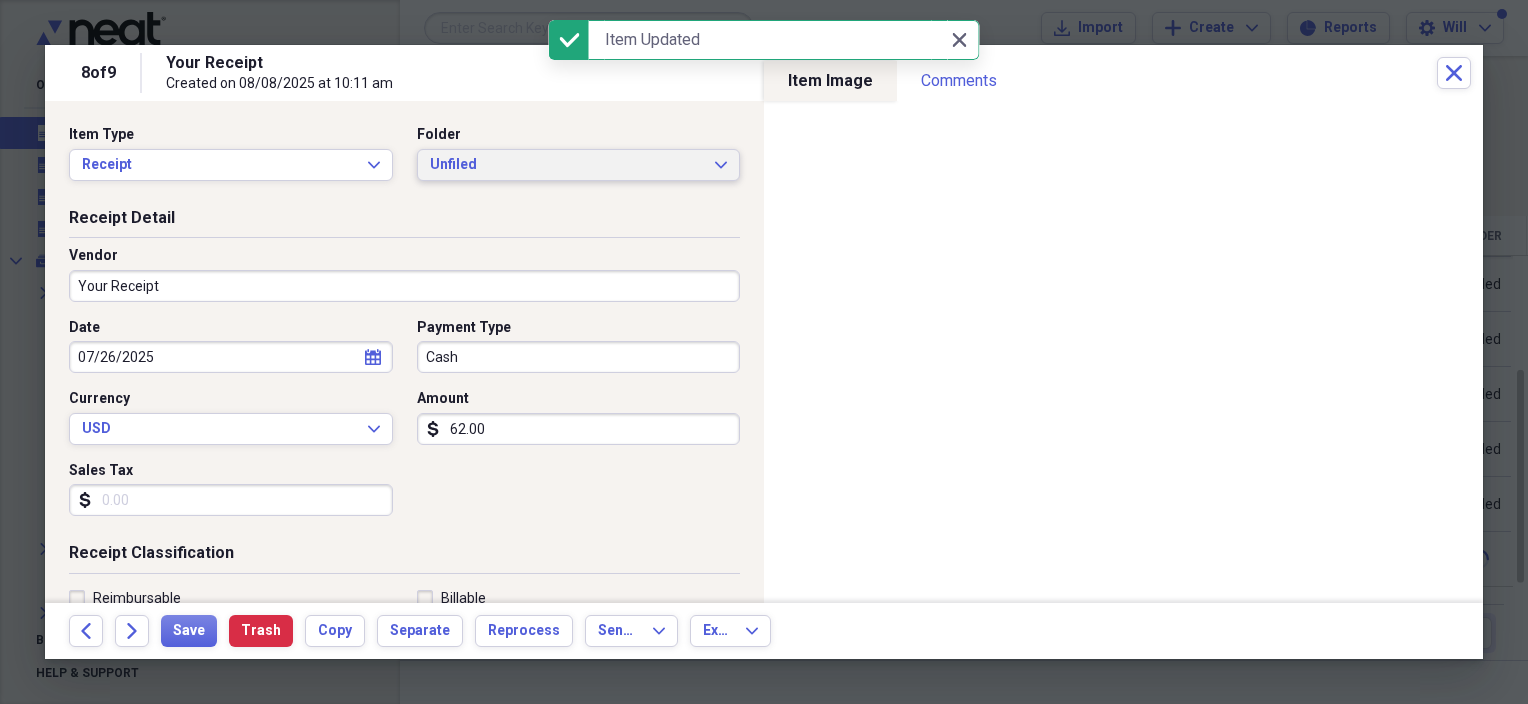 click on "Unfiled" at bounding box center (567, 165) 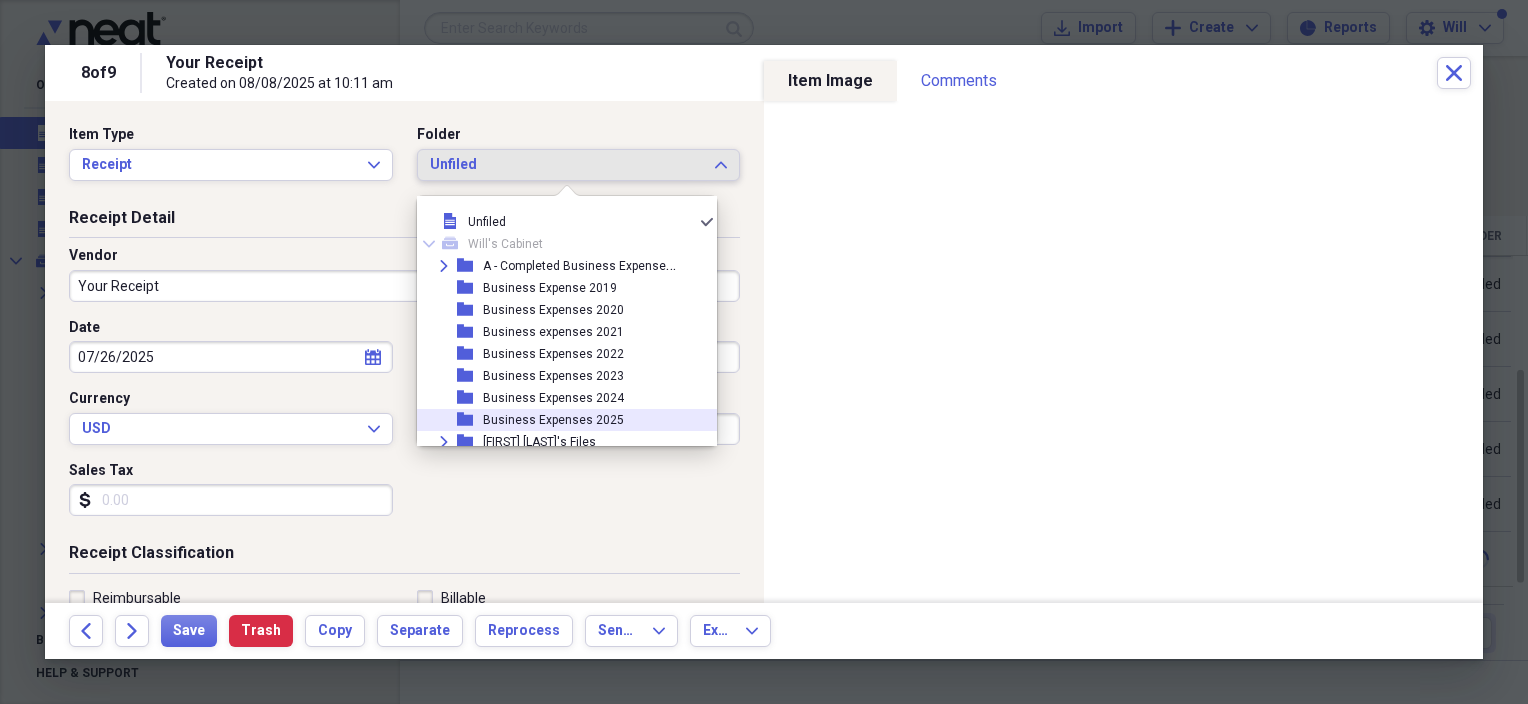 click on "folder Business Expenses 2025" at bounding box center (559, 420) 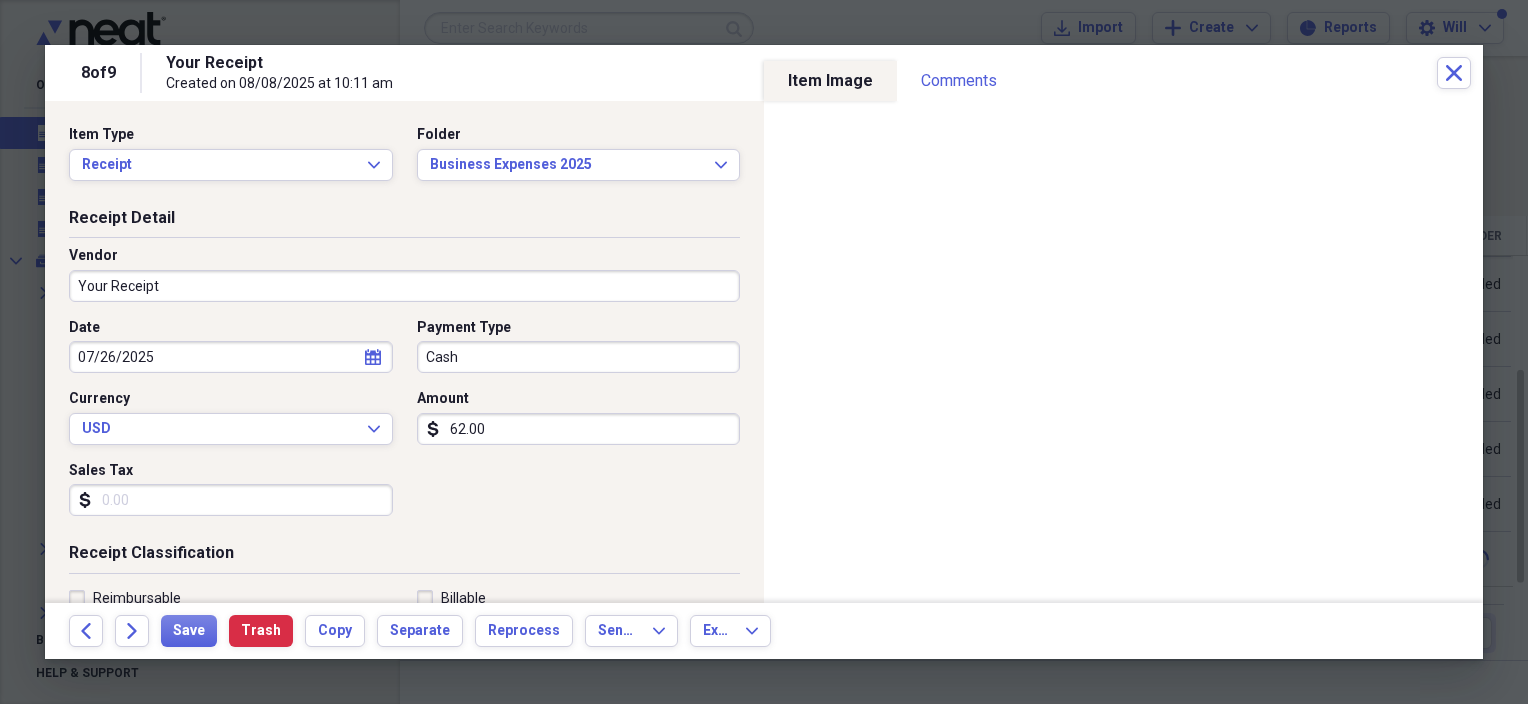 click on "Your Receipt" at bounding box center (404, 286) 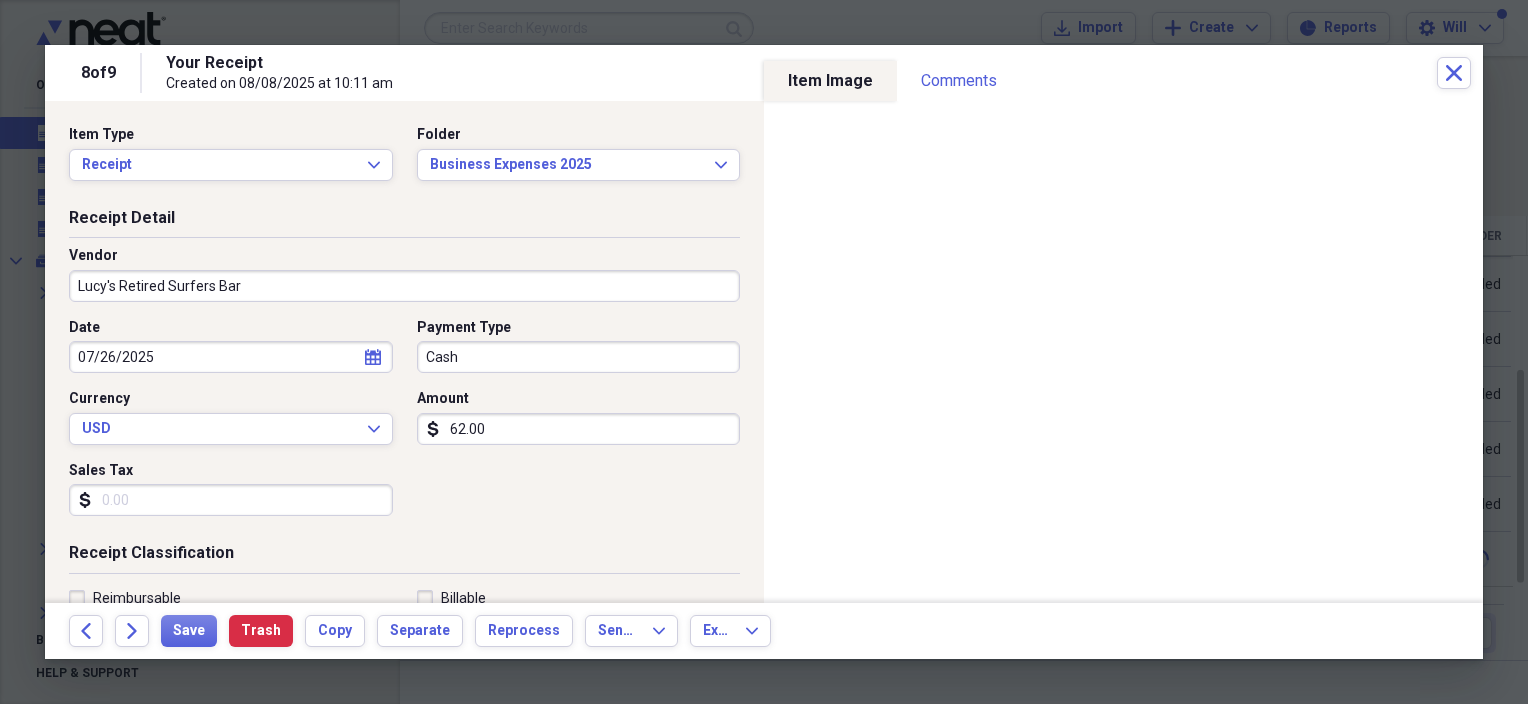 type on "Lucy's Retired Surfers Bar" 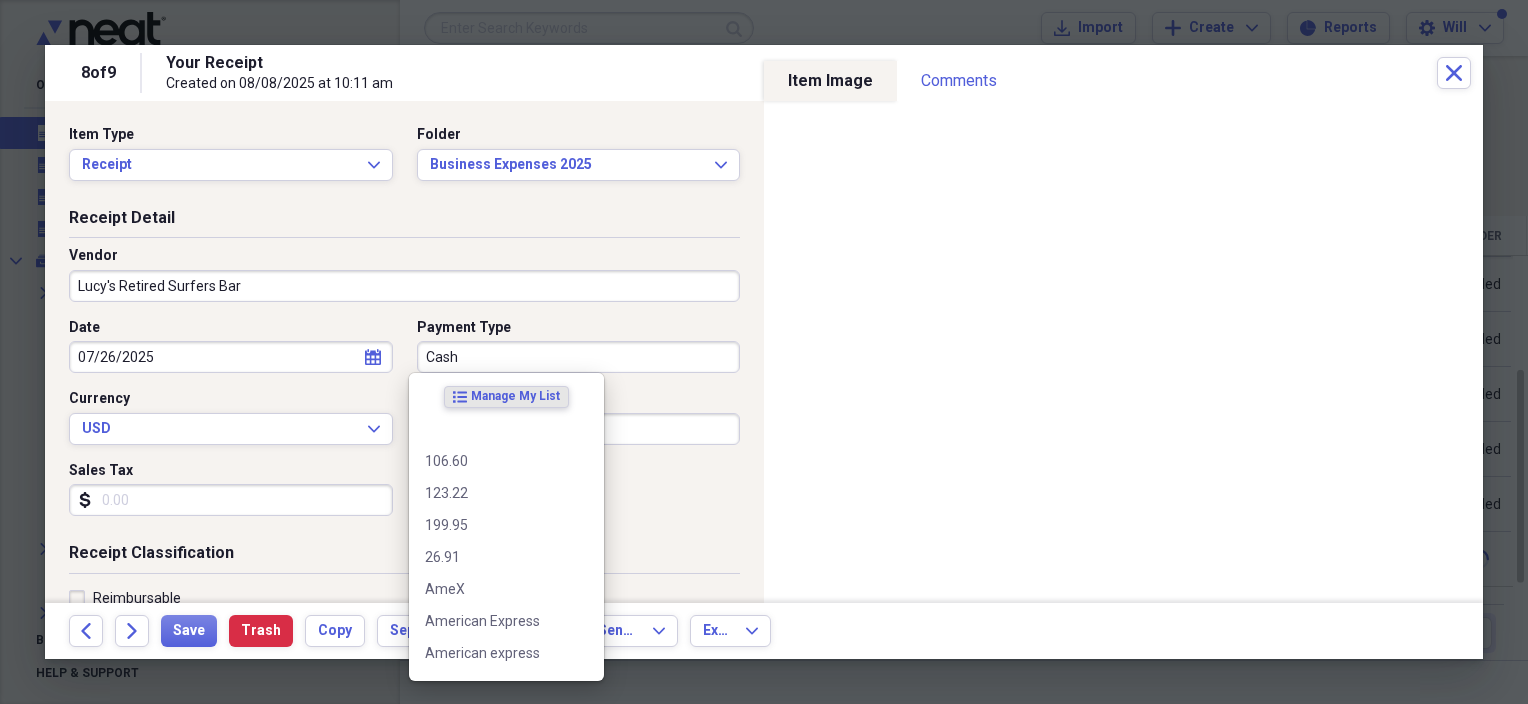 click on "Cash" at bounding box center [579, 357] 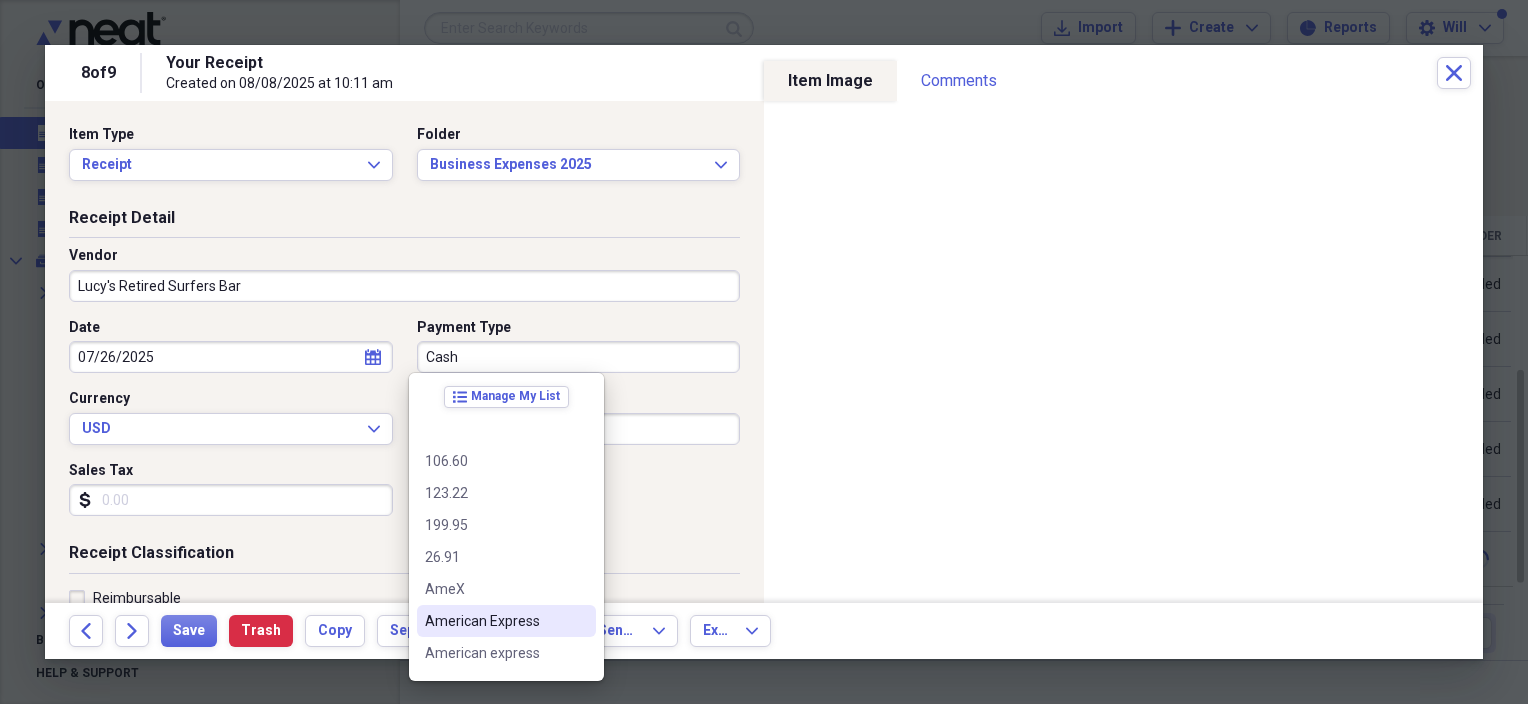 click on "American Express" at bounding box center [494, 621] 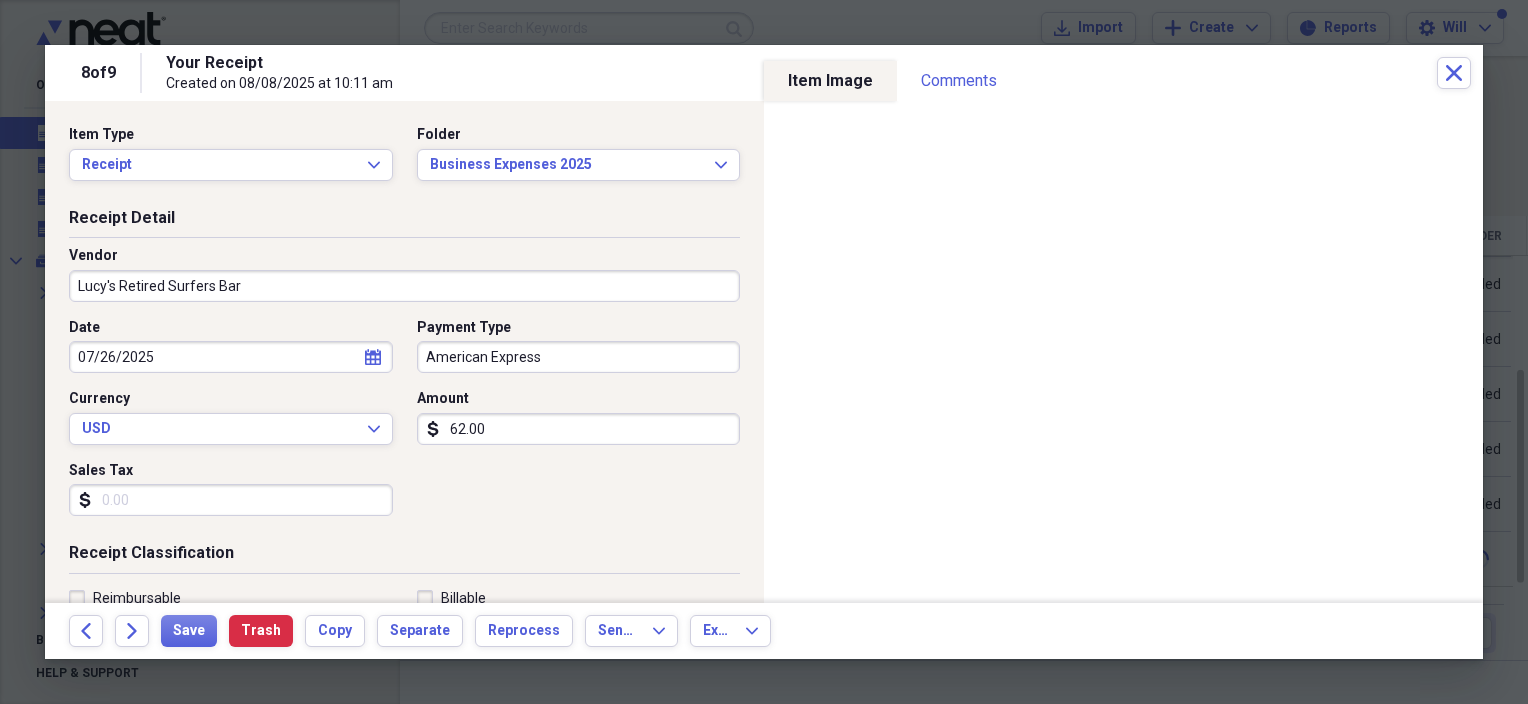 click on "62.00" at bounding box center (579, 429) 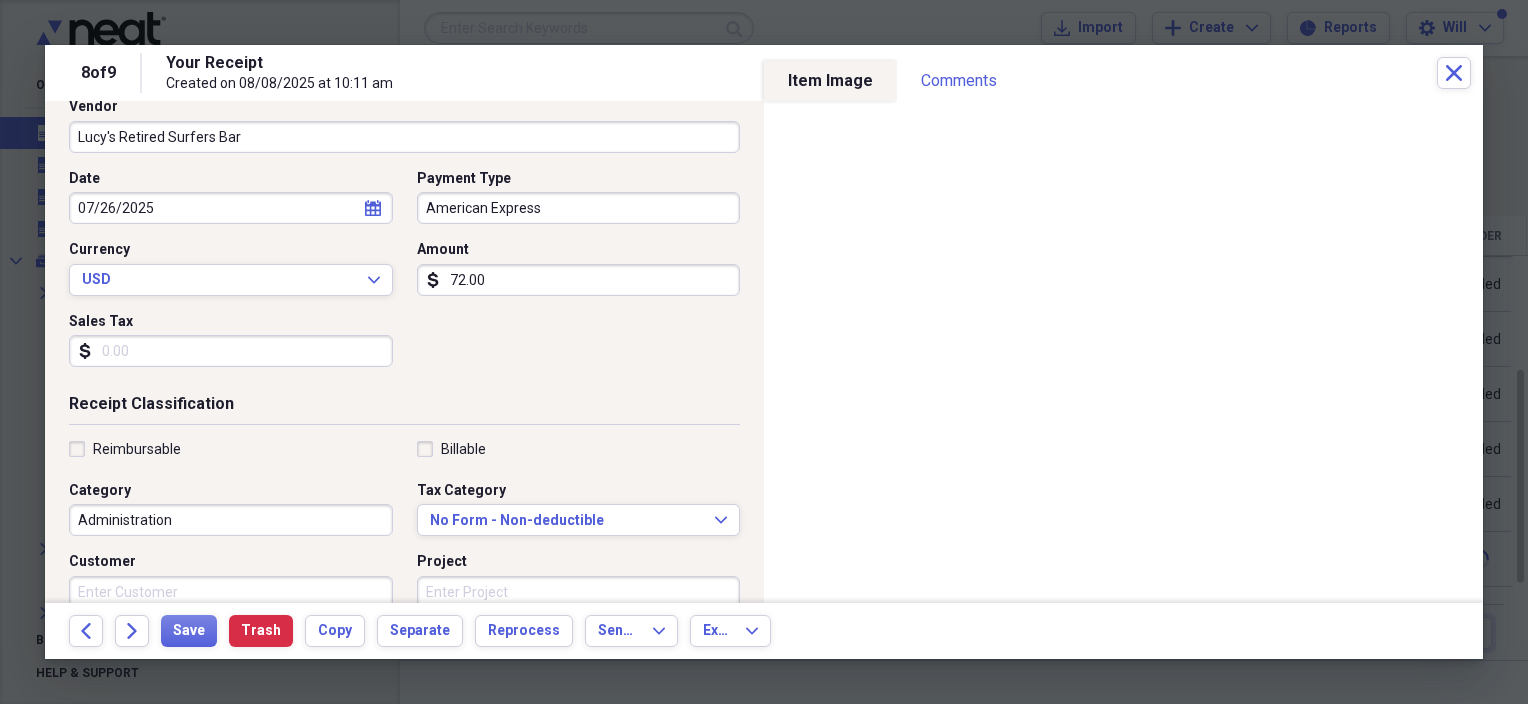 scroll, scrollTop: 300, scrollLeft: 0, axis: vertical 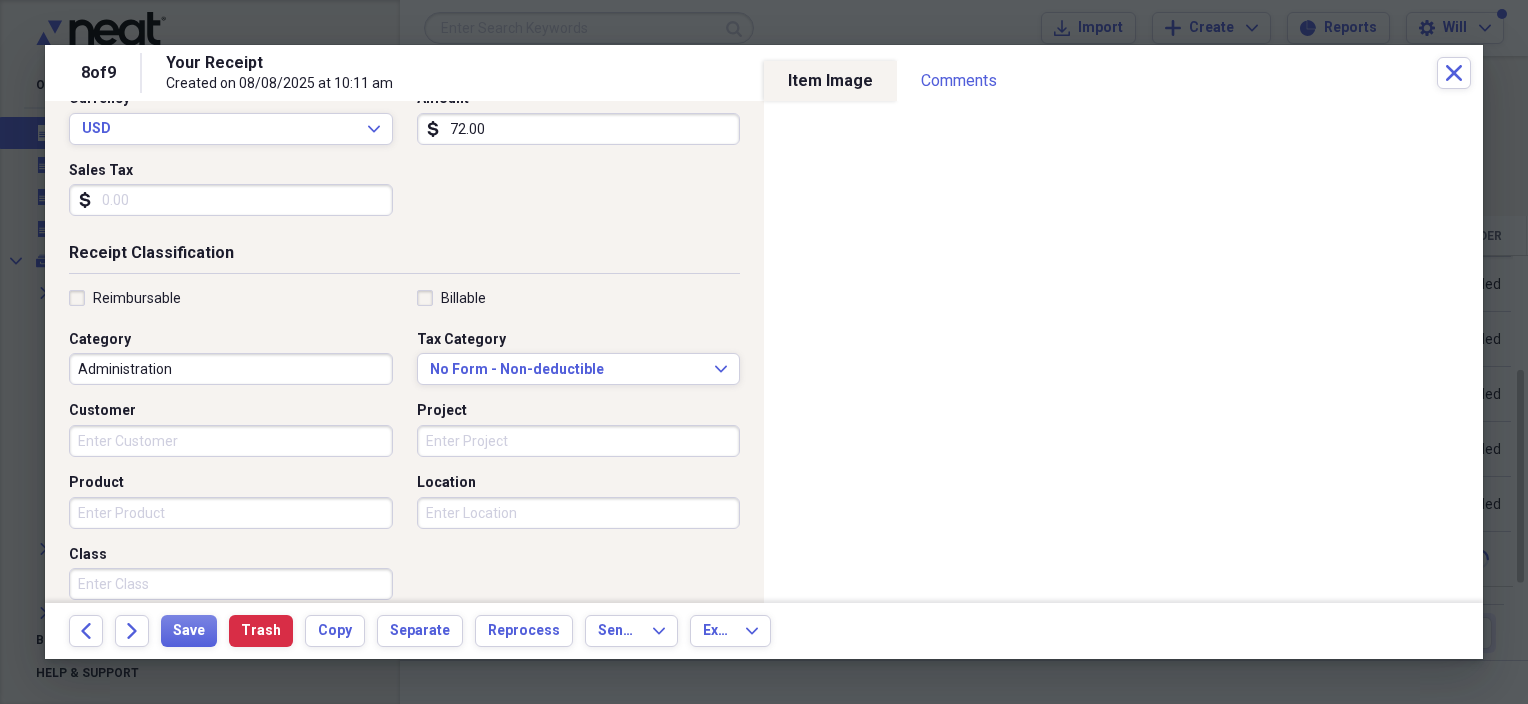 type on "72.00" 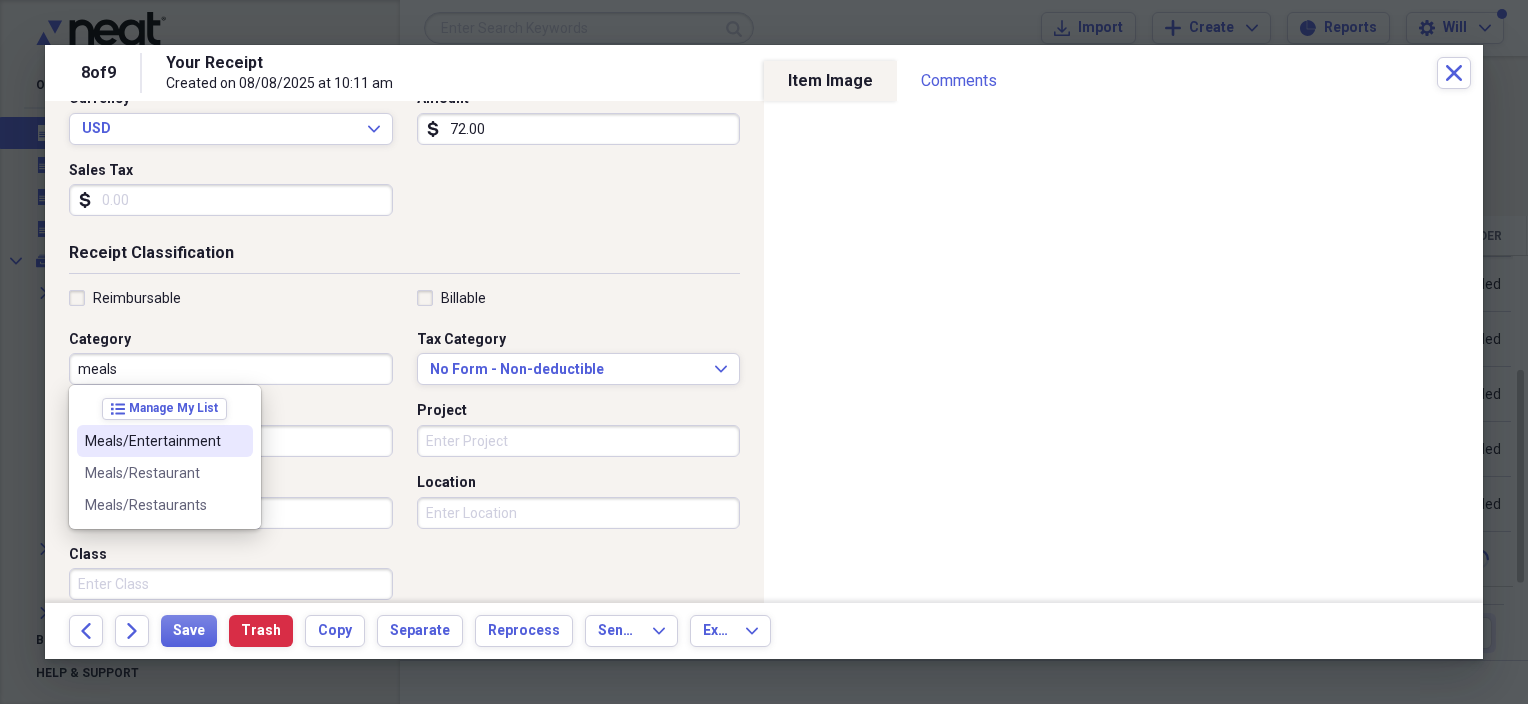 click at bounding box center [237, 441] 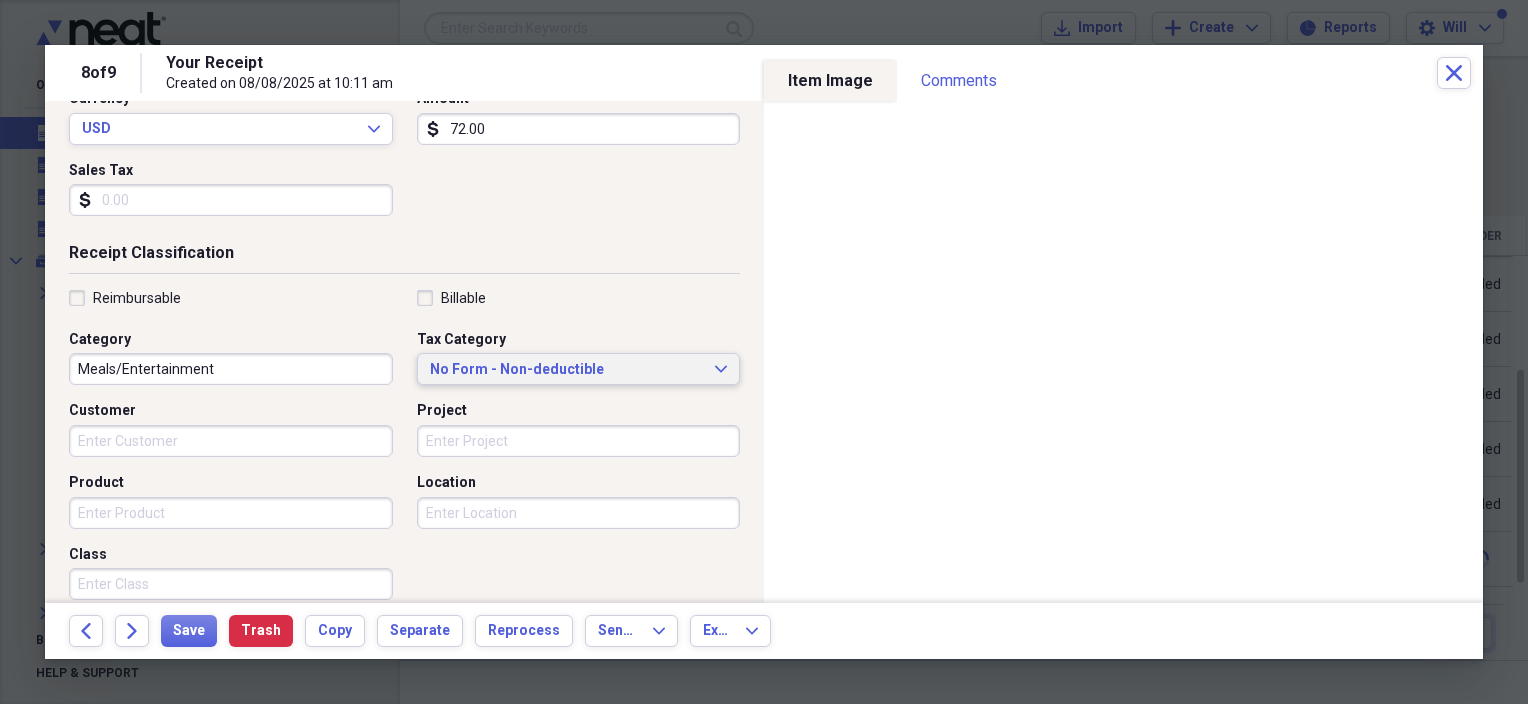 click on "No Form - Non-deductible" at bounding box center [567, 370] 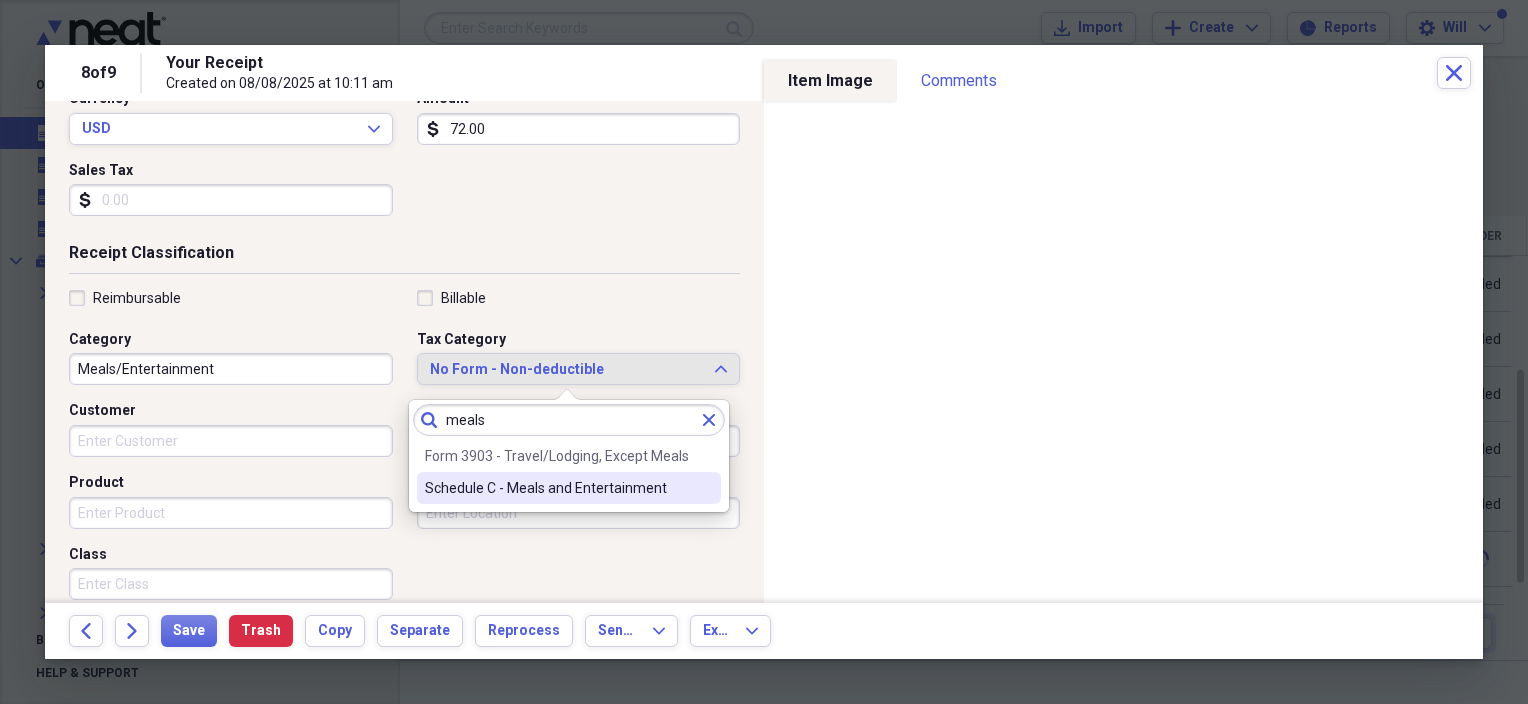 type on "meals" 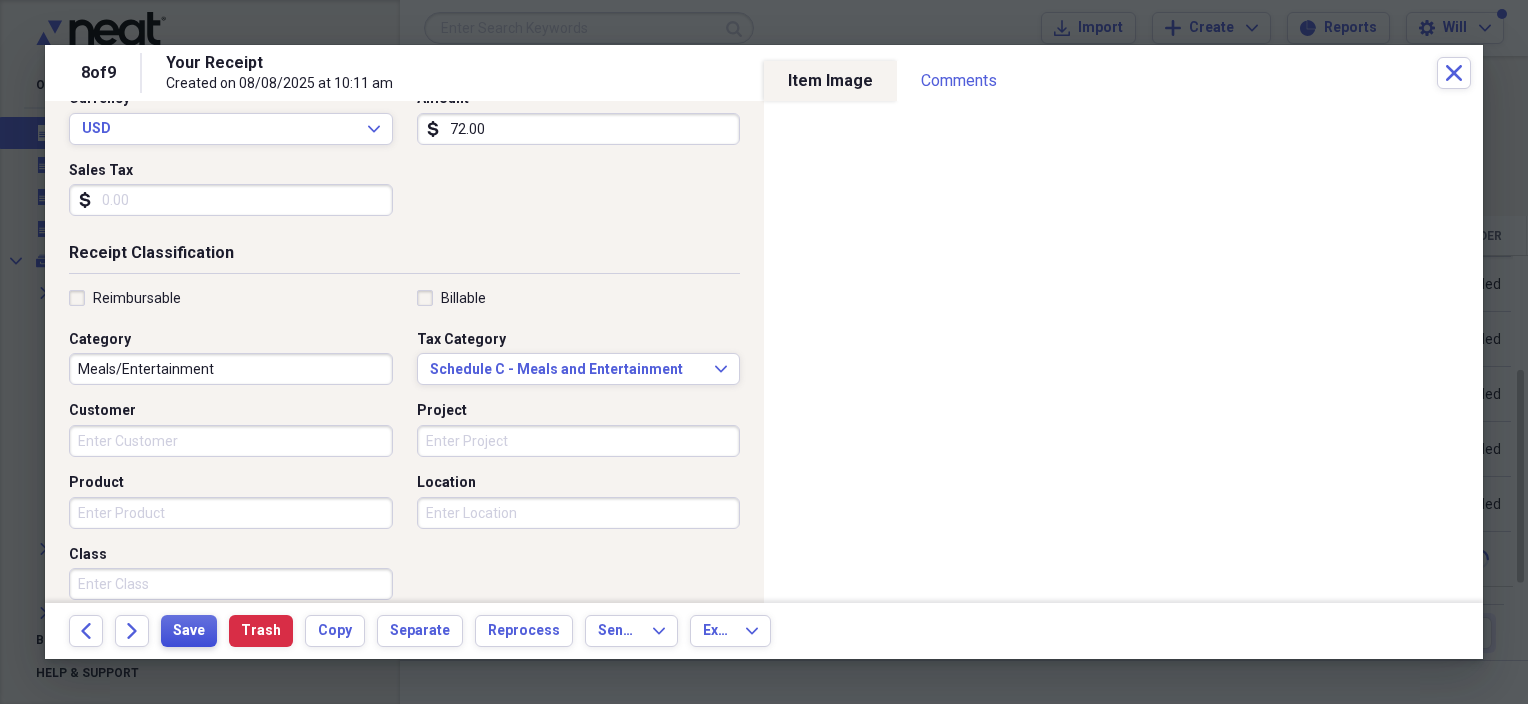 click on "Save" at bounding box center (189, 631) 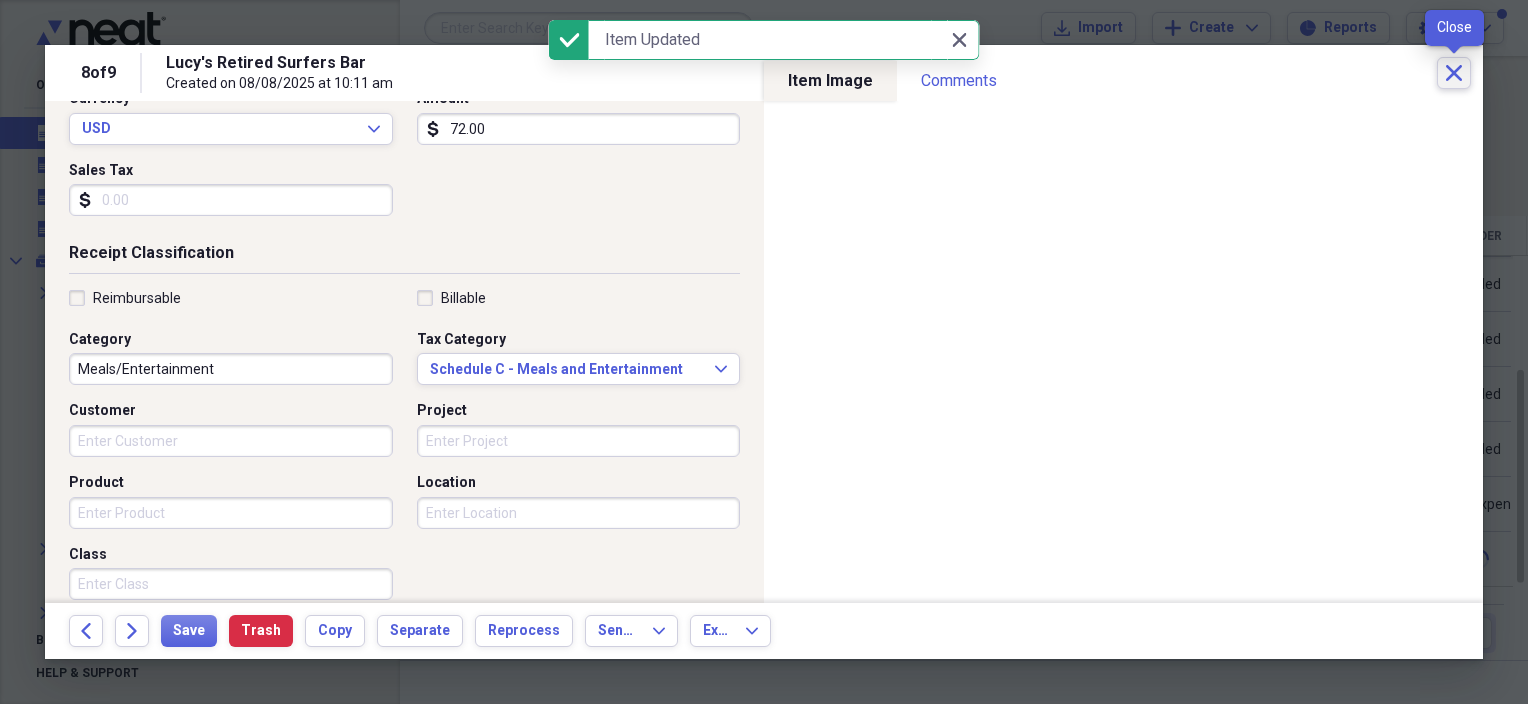 click 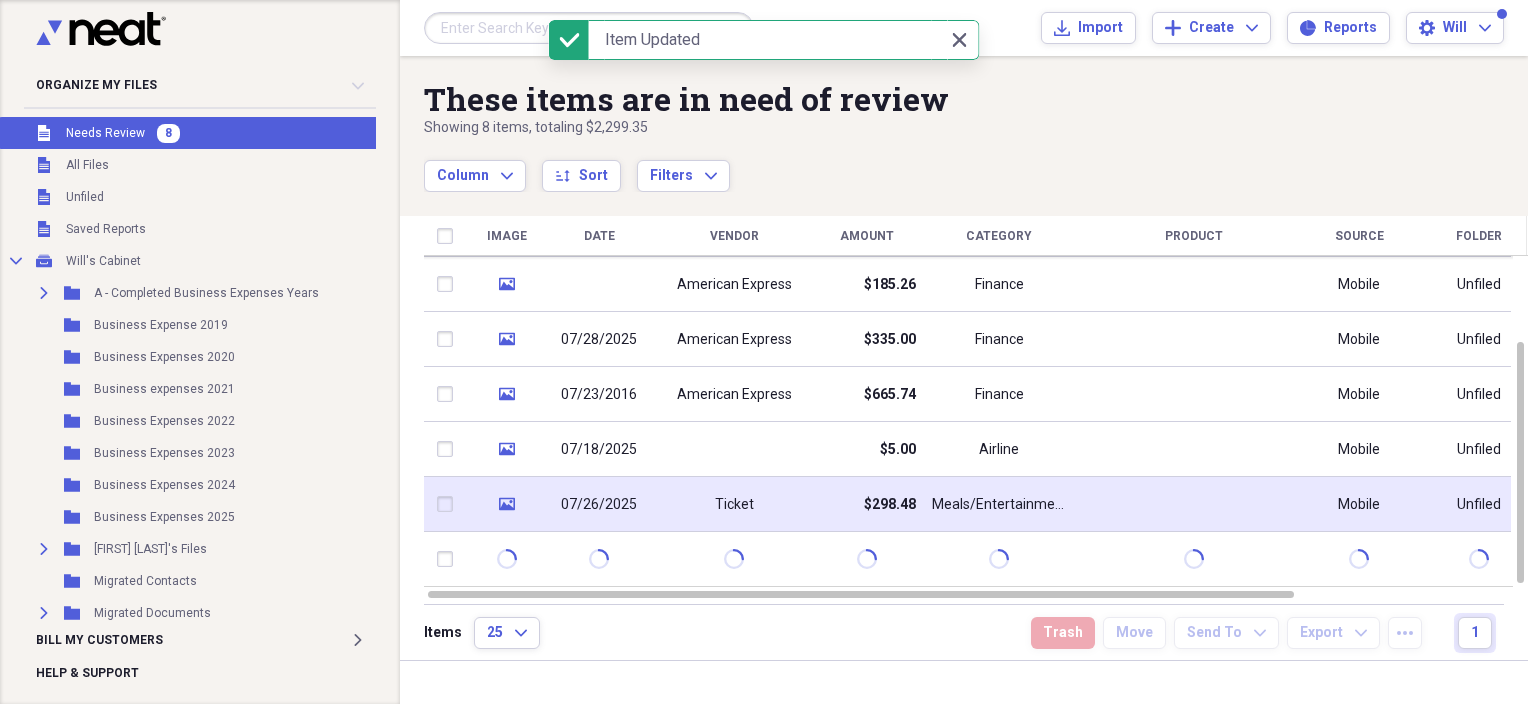 click on "07/26/2025" at bounding box center [599, 505] 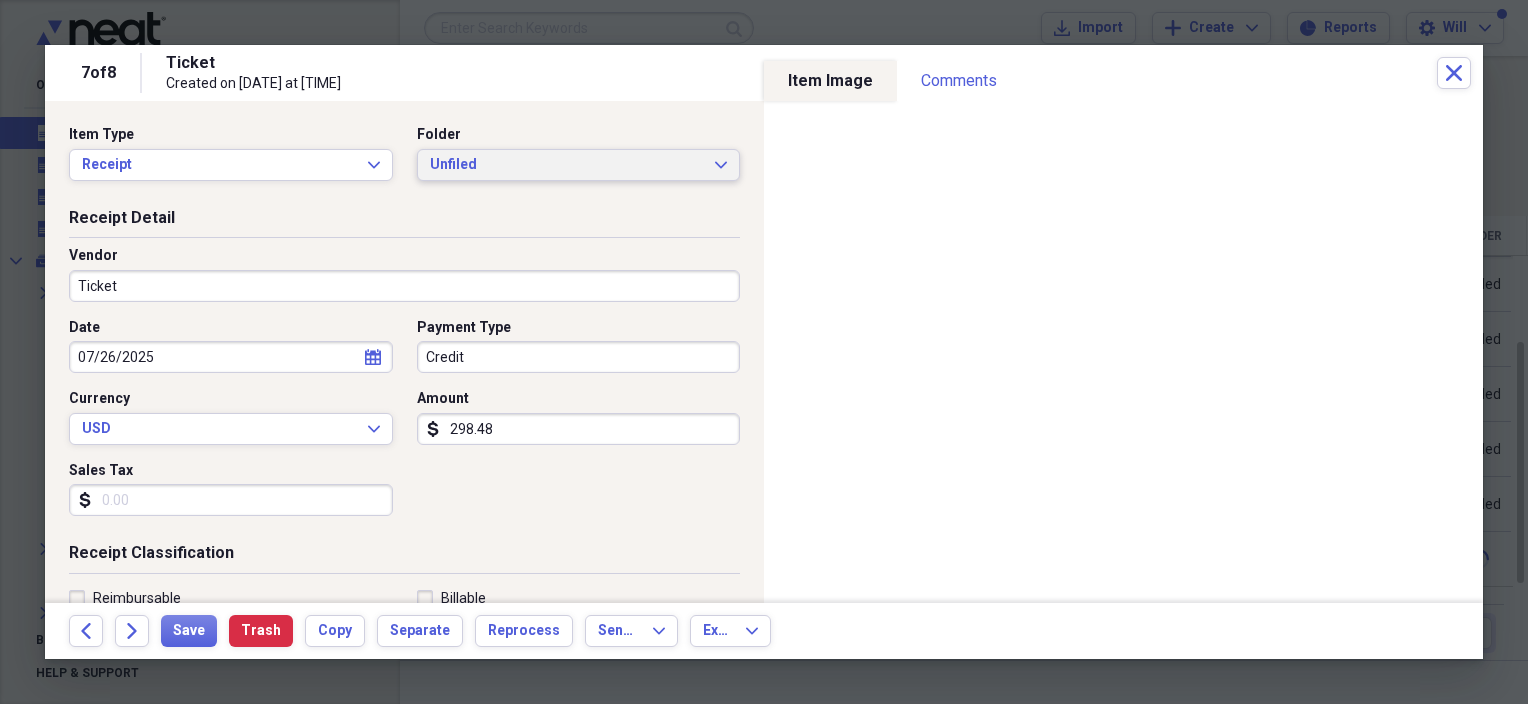 click on "Unfiled" at bounding box center [567, 165] 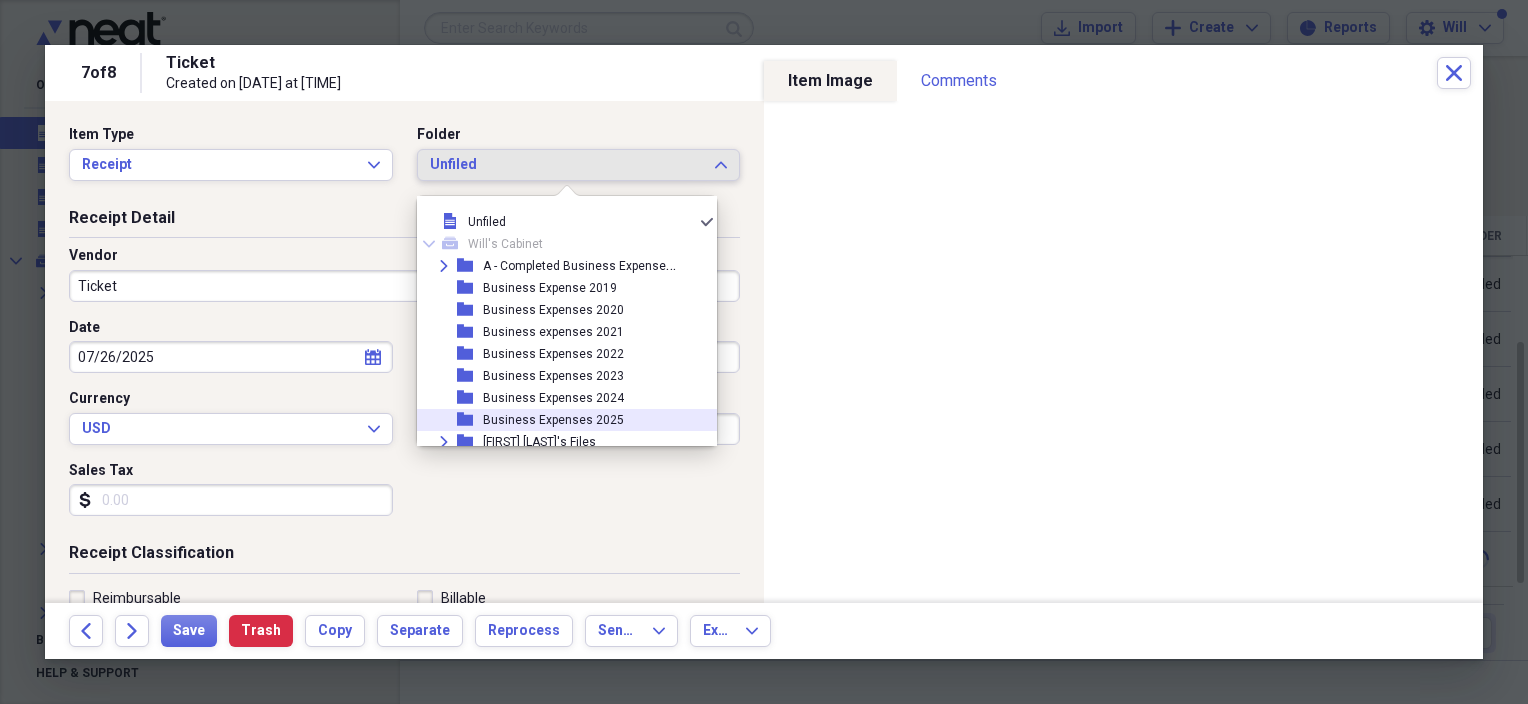 click on "Business Expenses 2025" at bounding box center (553, 420) 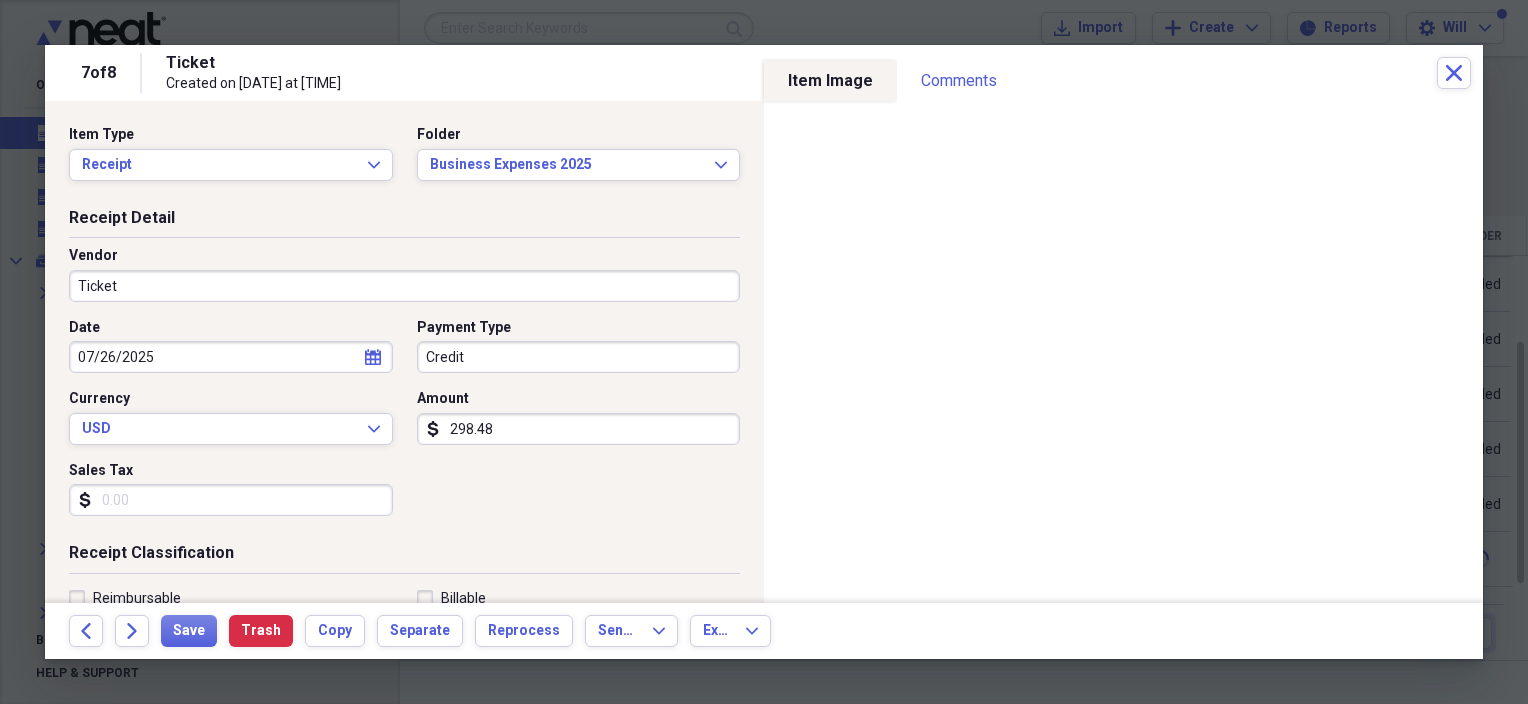 click on "Ticket" at bounding box center [404, 286] 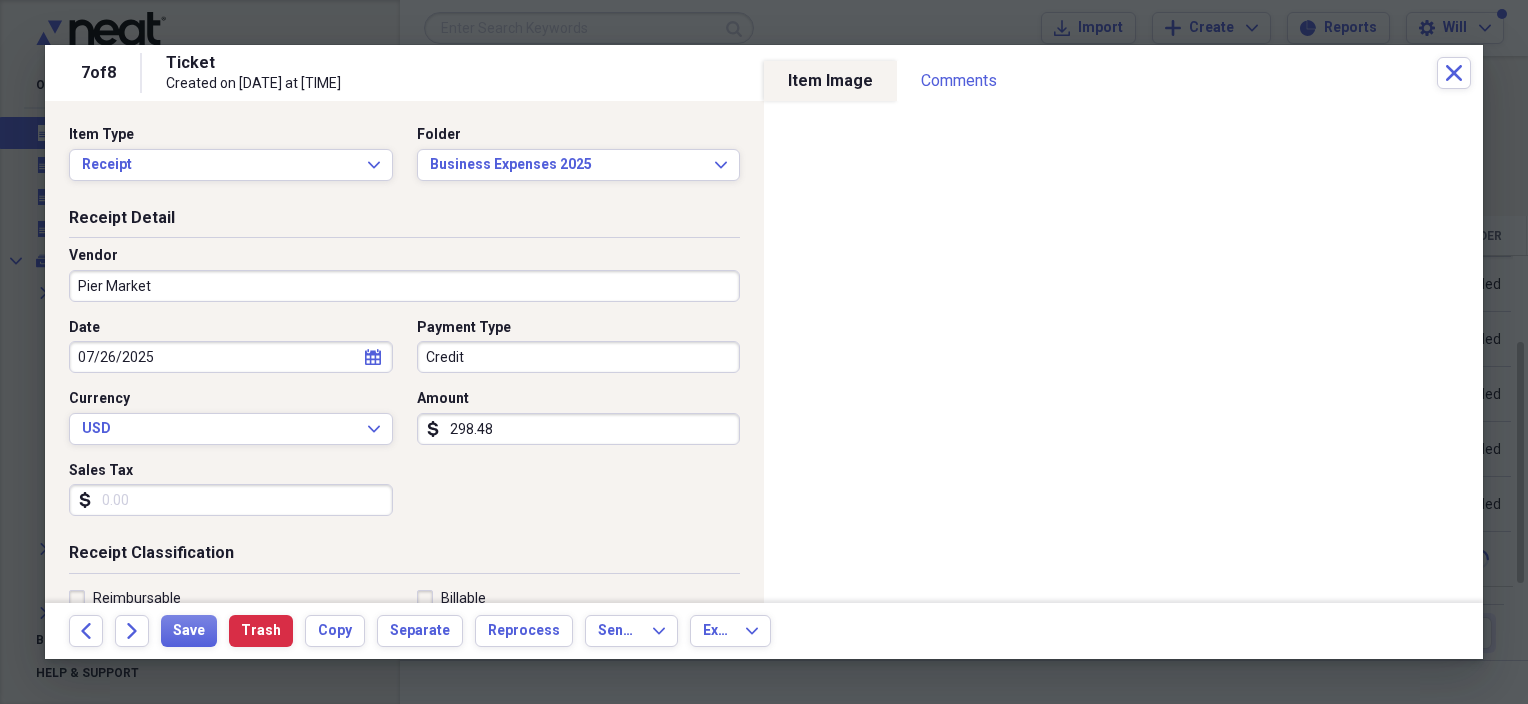 type on "Pier Market" 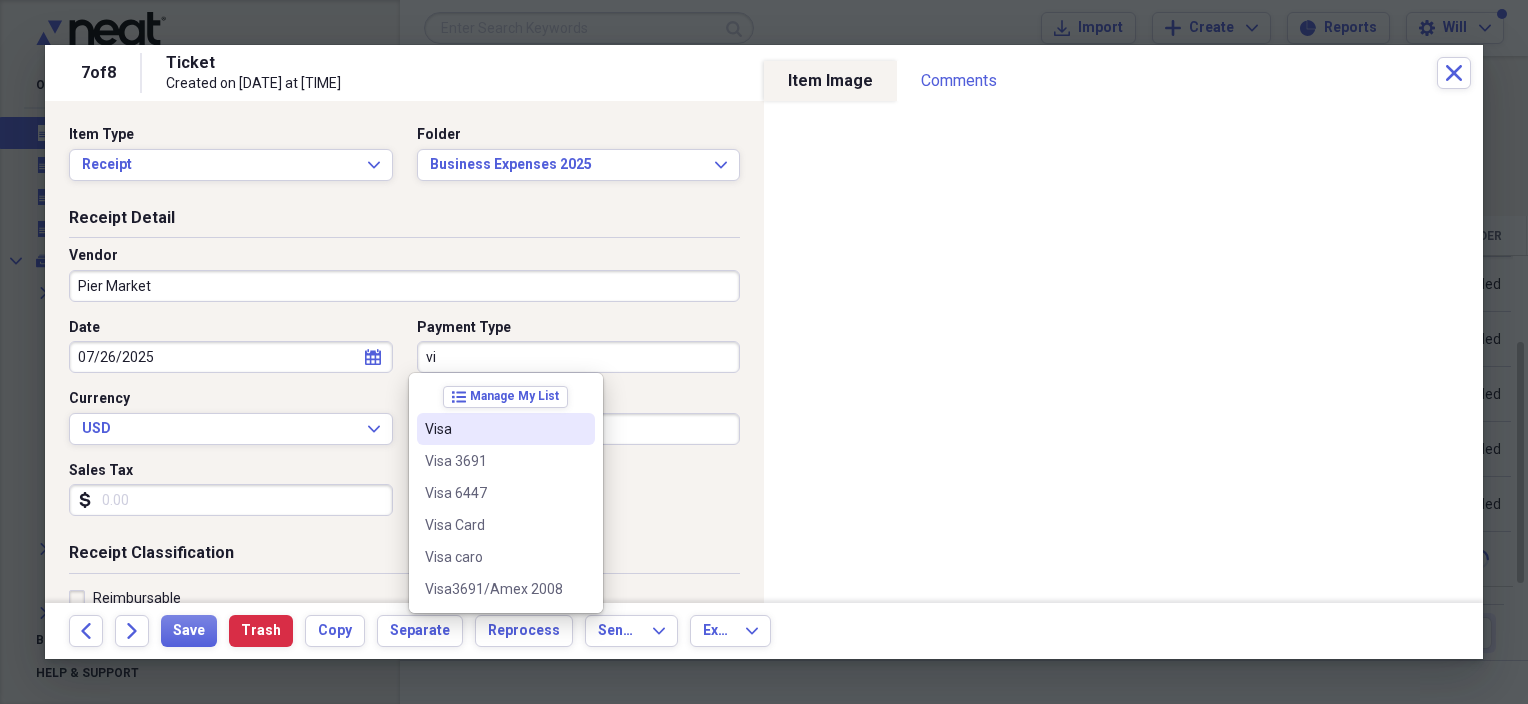 click at bounding box center (579, 429) 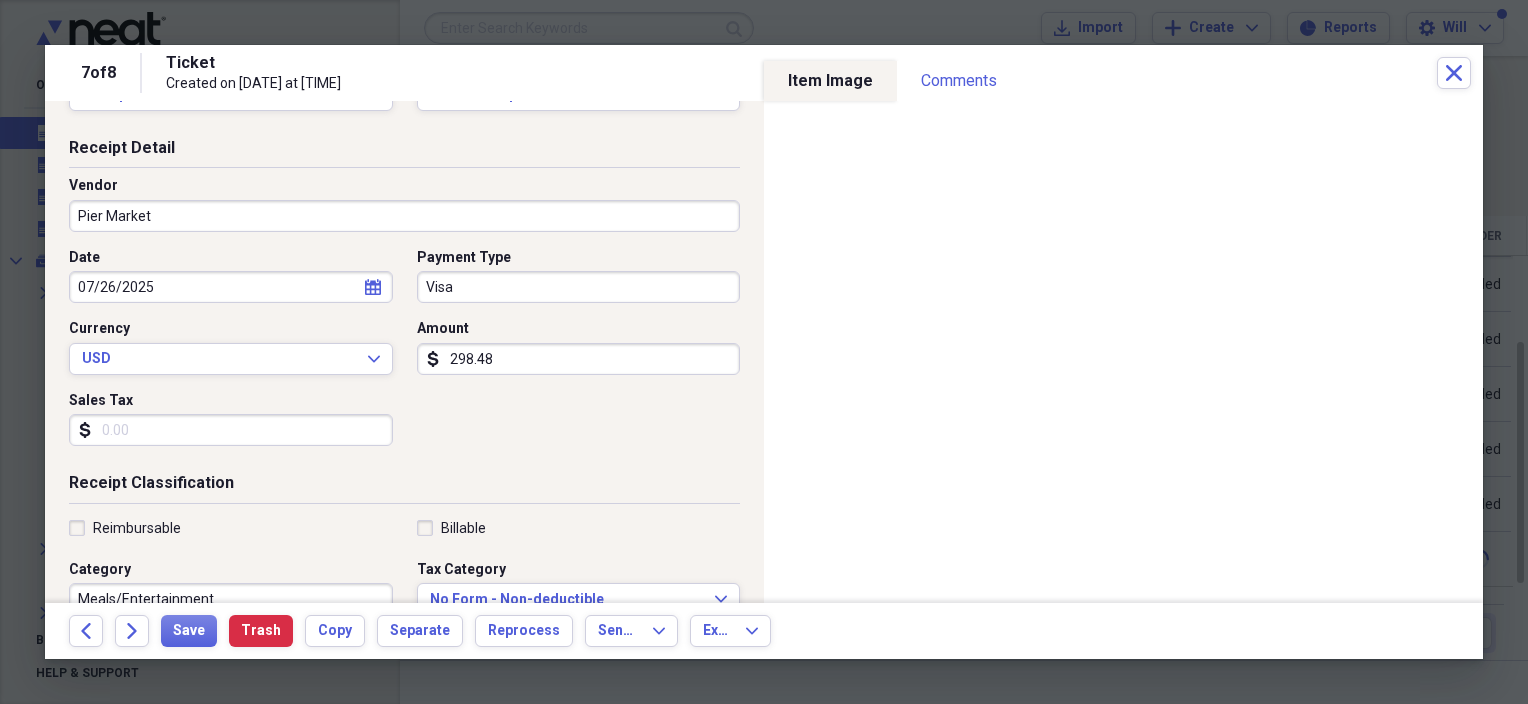 scroll, scrollTop: 100, scrollLeft: 0, axis: vertical 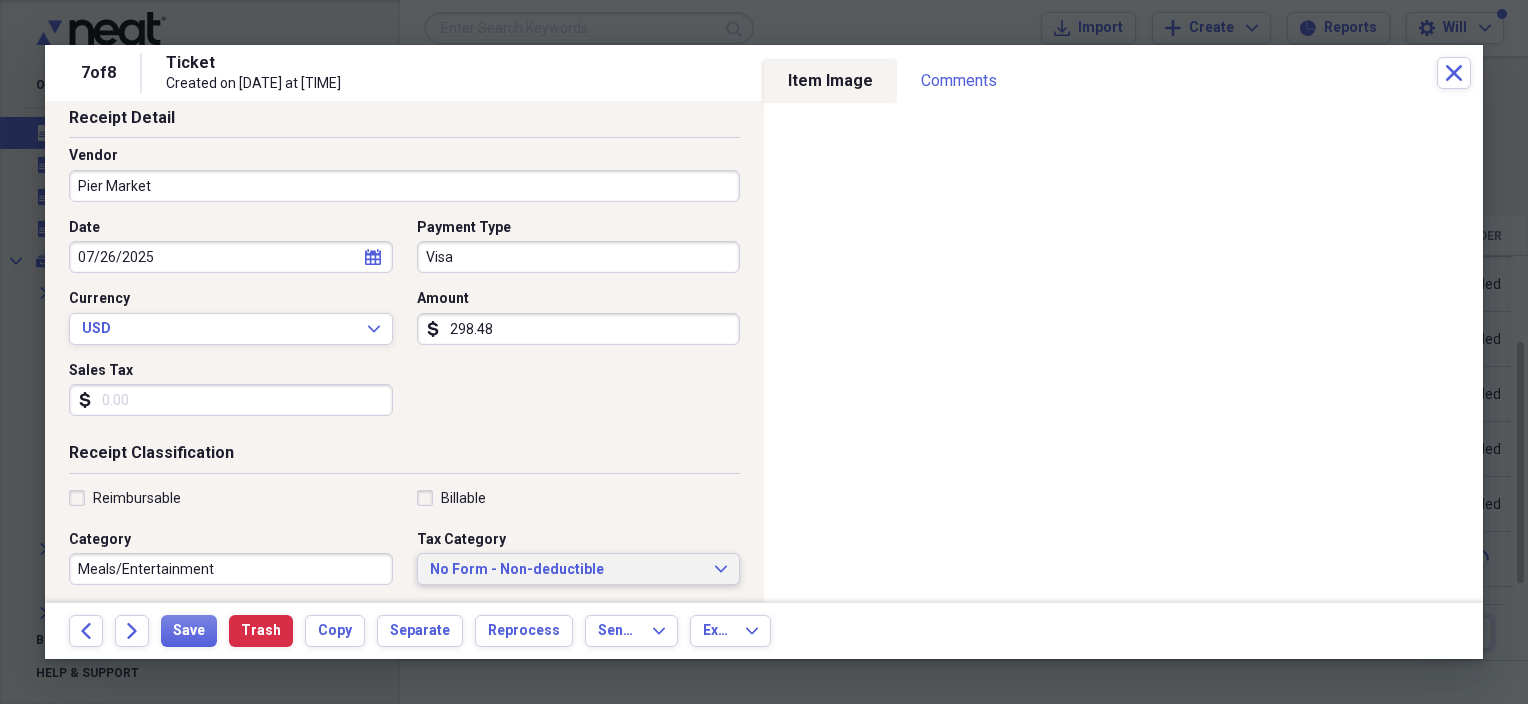 click on "No Form - Non-deductible" at bounding box center [567, 570] 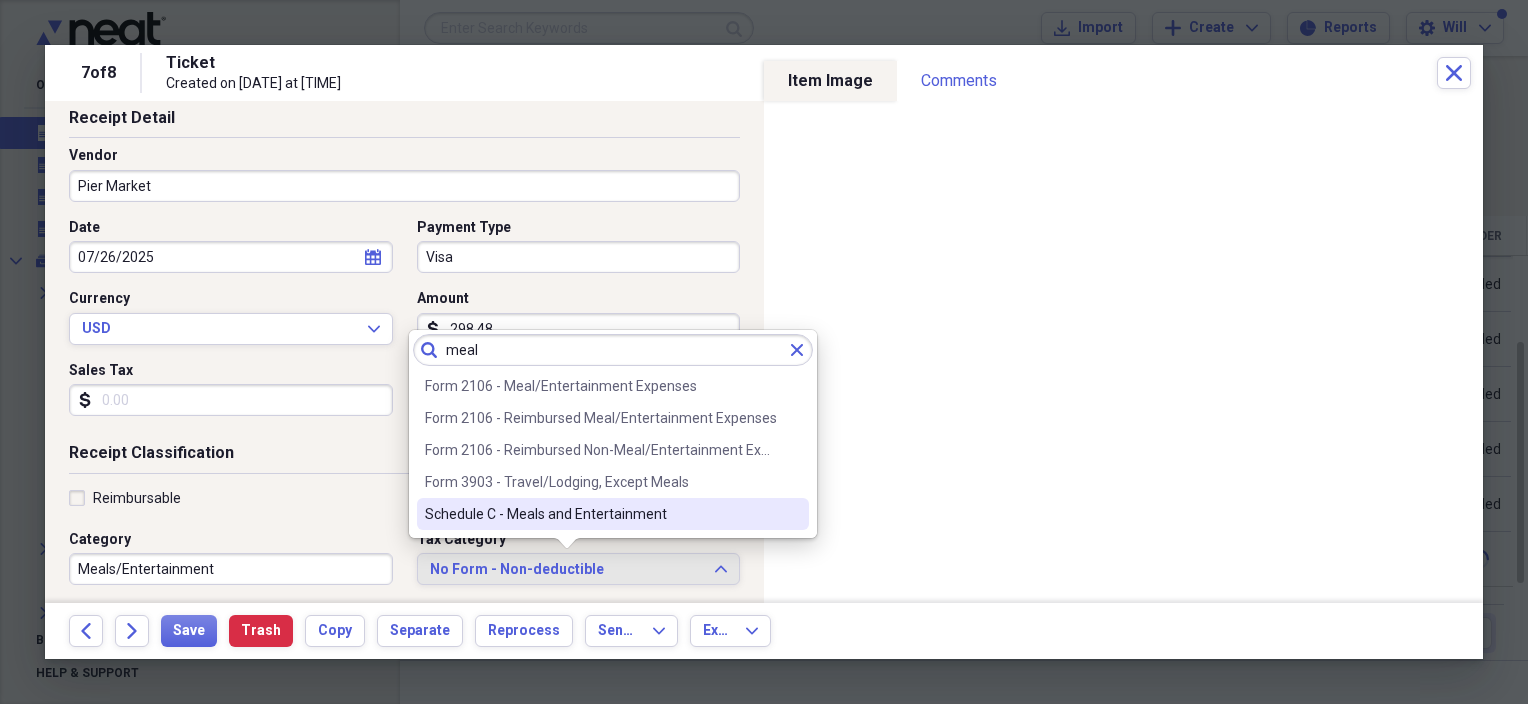 type on "meal" 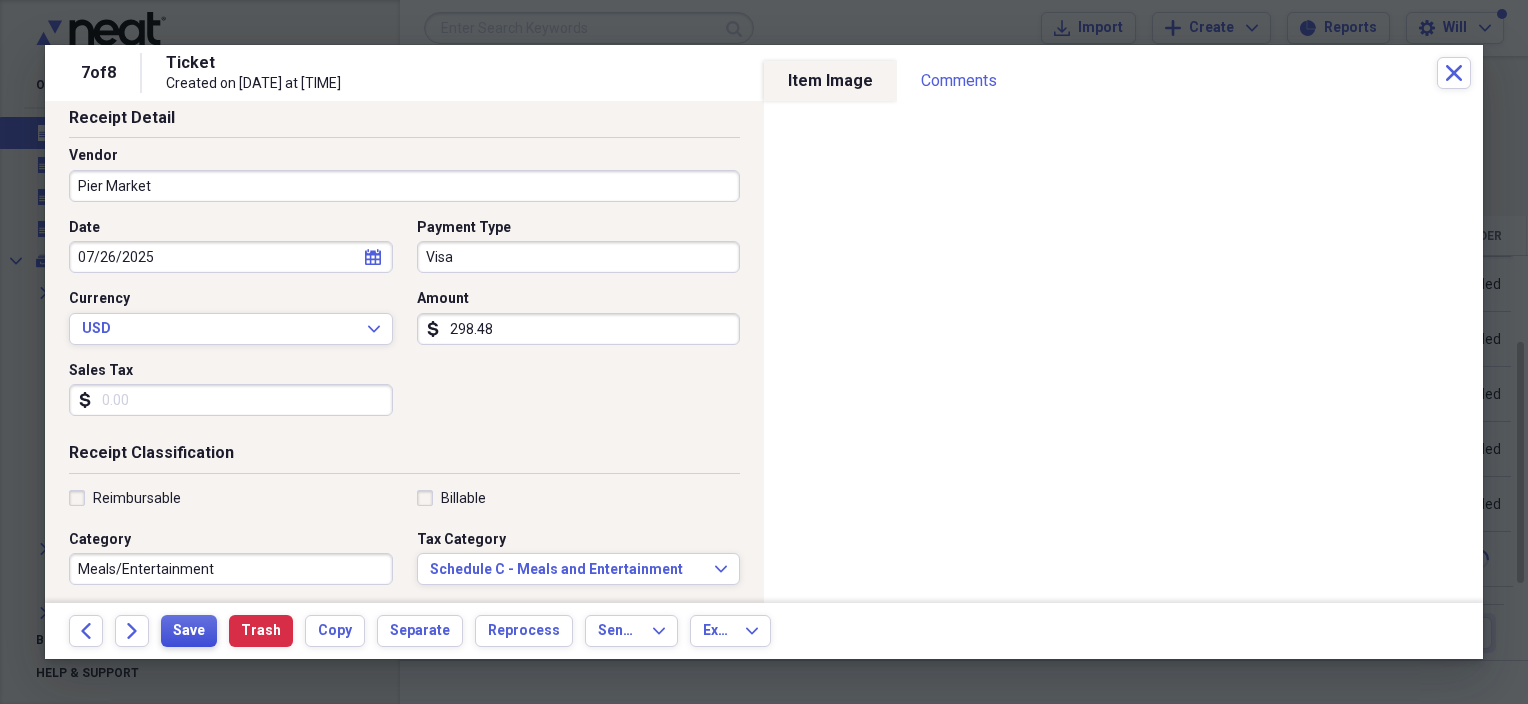 click on "Save" at bounding box center [189, 631] 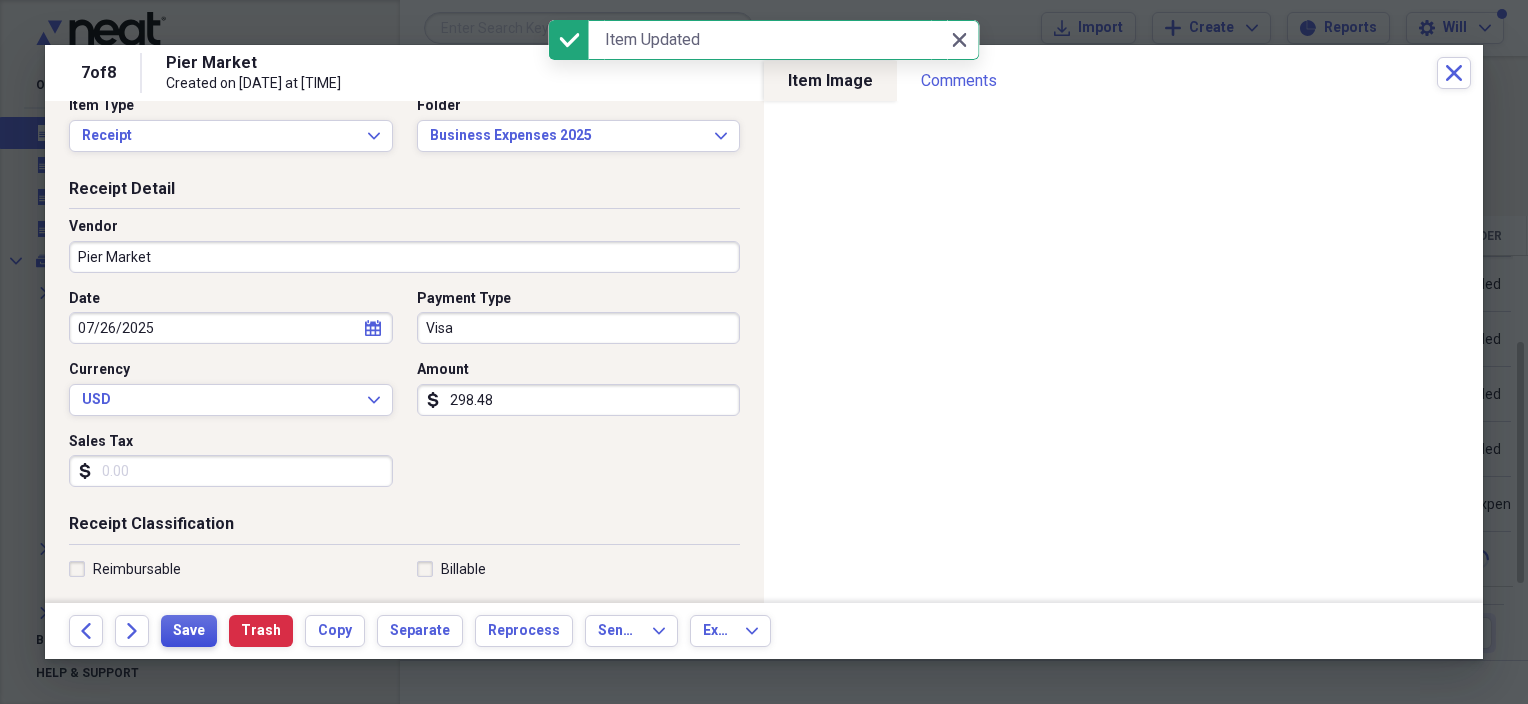 scroll, scrollTop: 0, scrollLeft: 0, axis: both 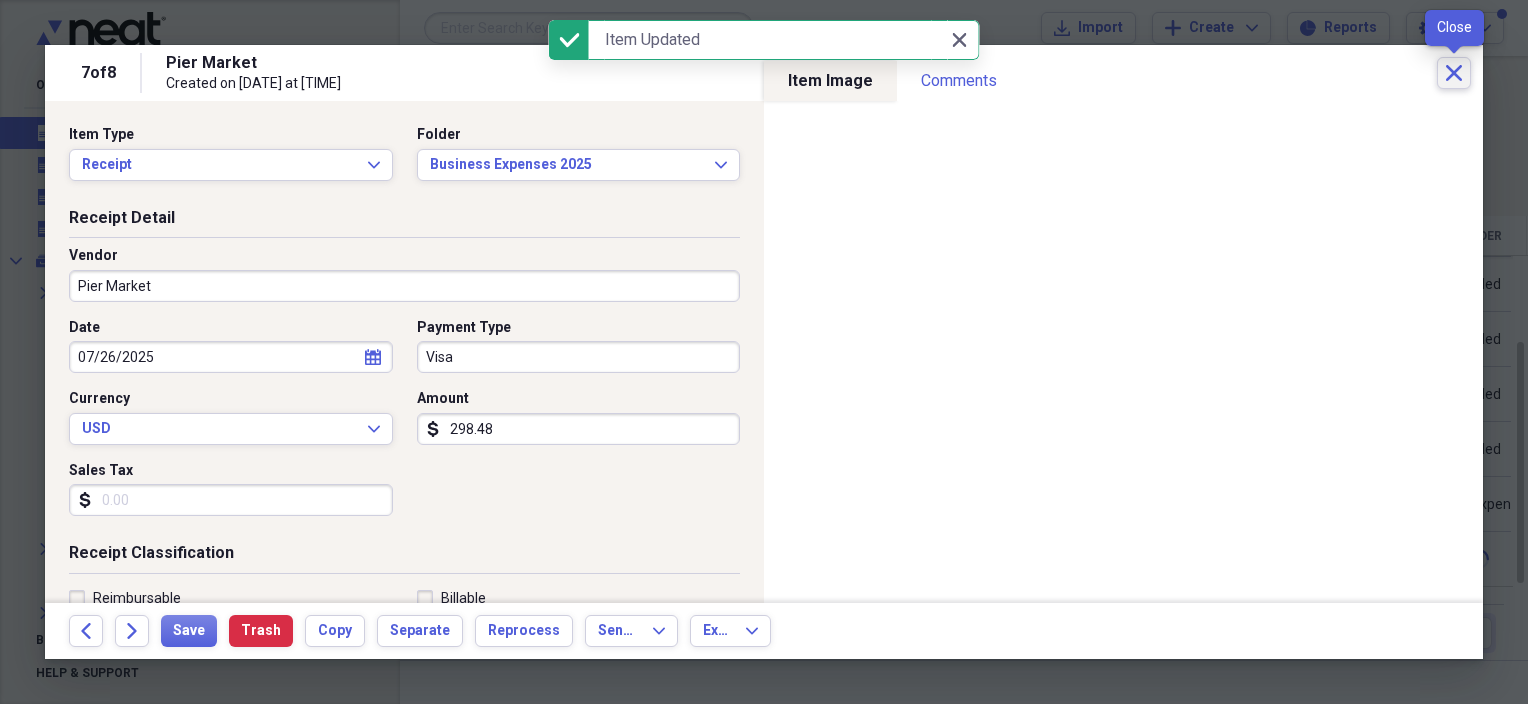 click 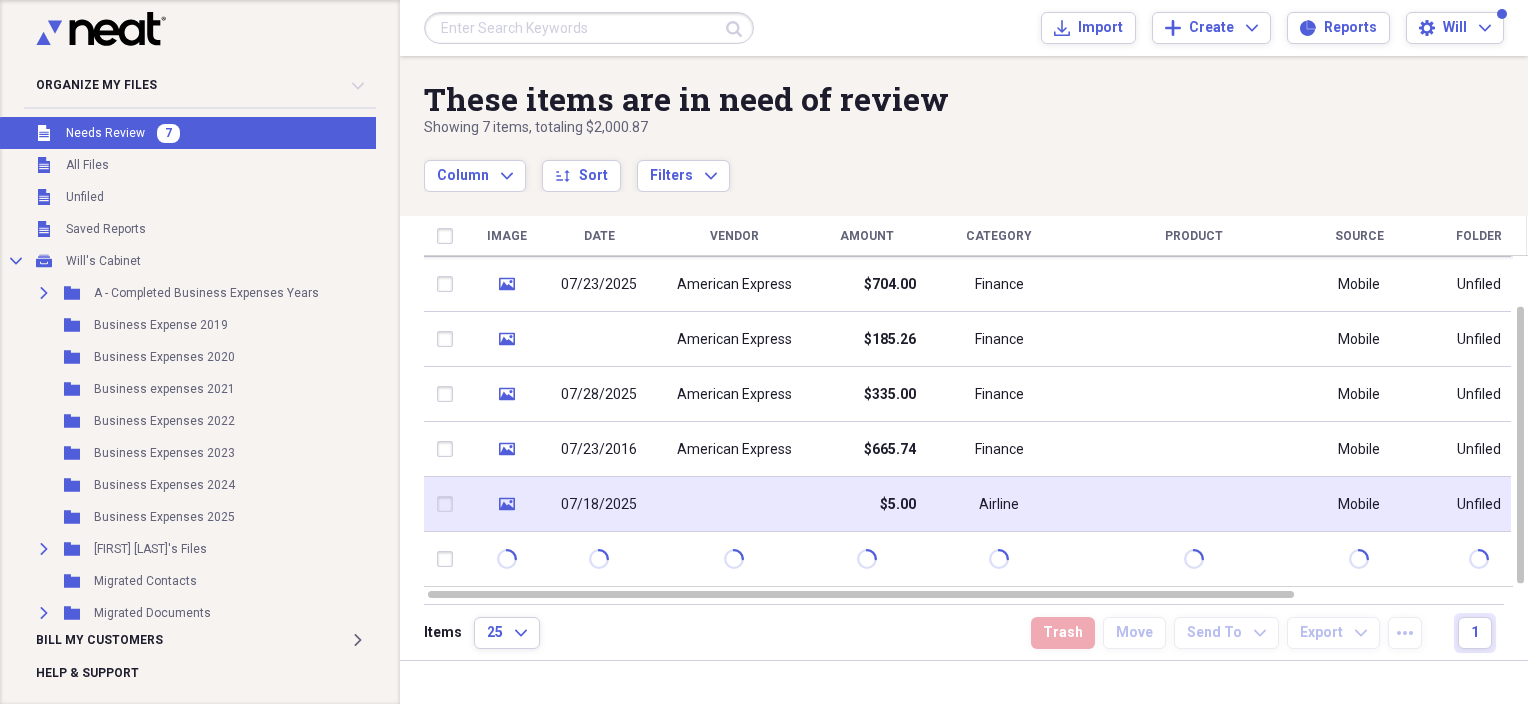 click on "07/18/2025" at bounding box center (599, 505) 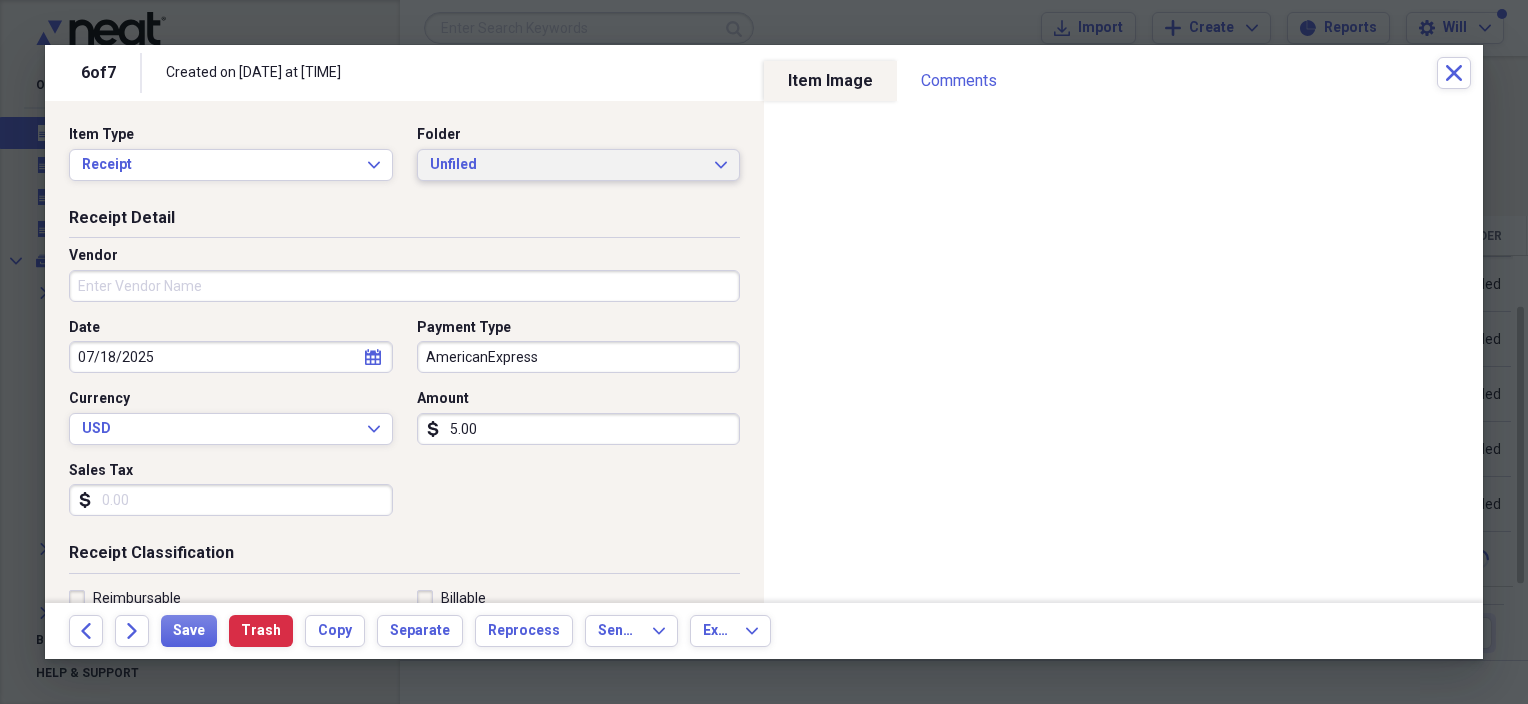 click on "Unfiled Expand" at bounding box center [579, 165] 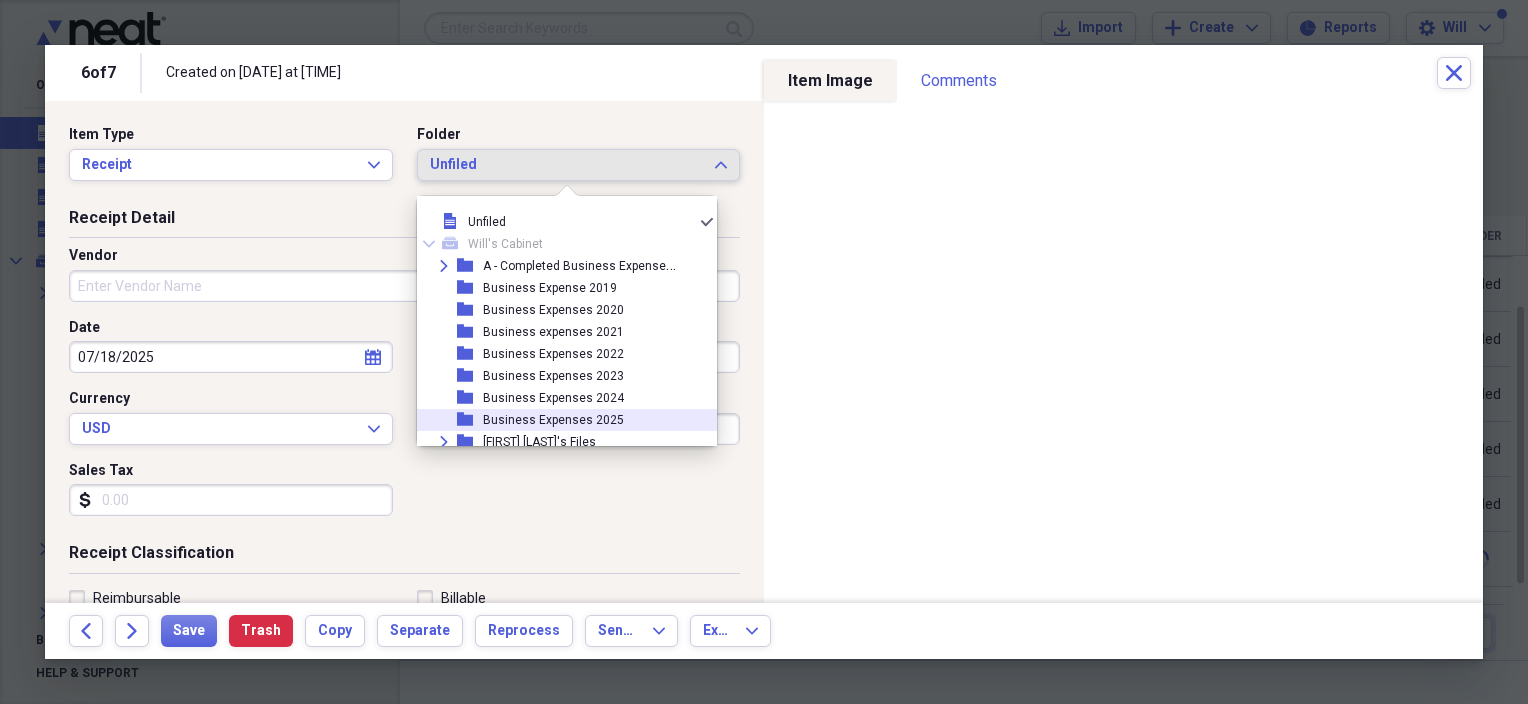 click on "Business Expenses 2025" at bounding box center [553, 420] 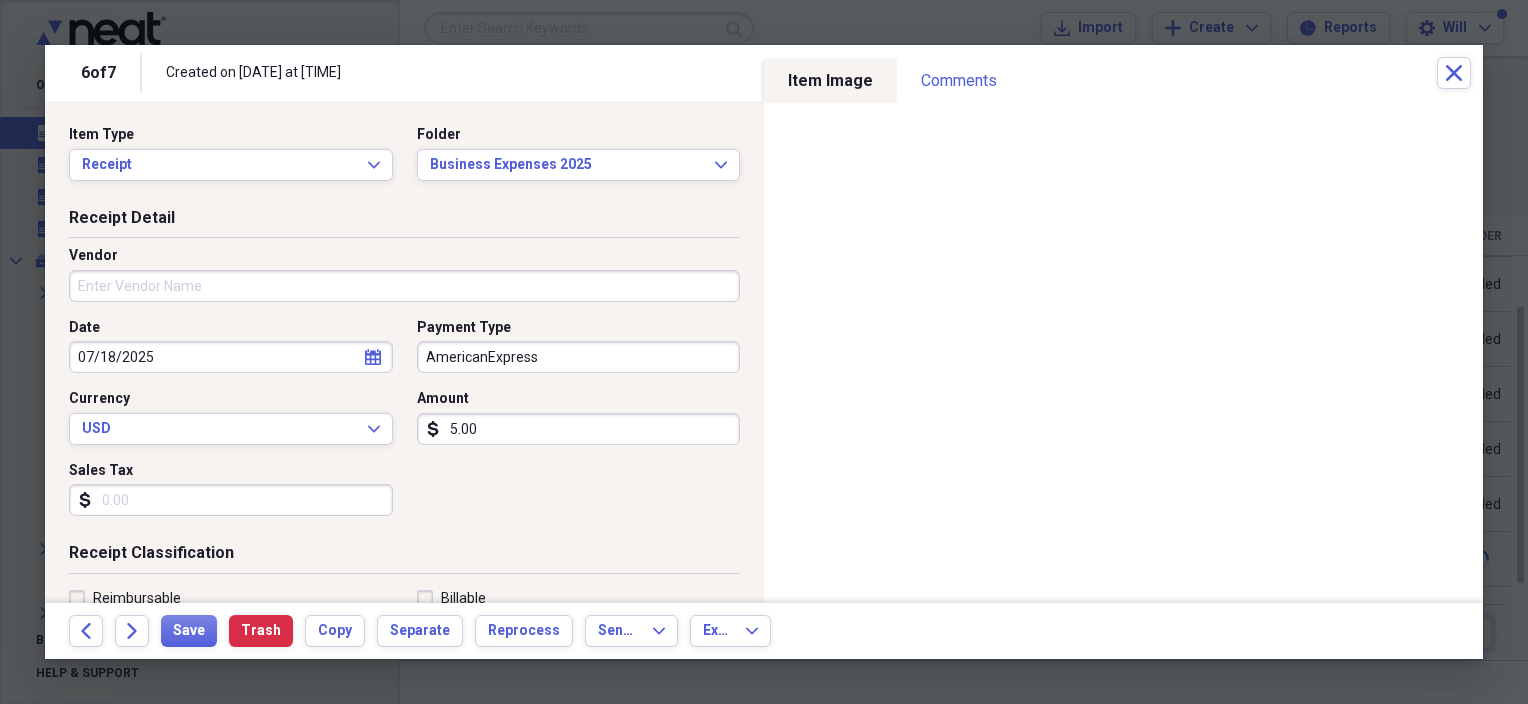 click on "Vendor" at bounding box center (404, 286) 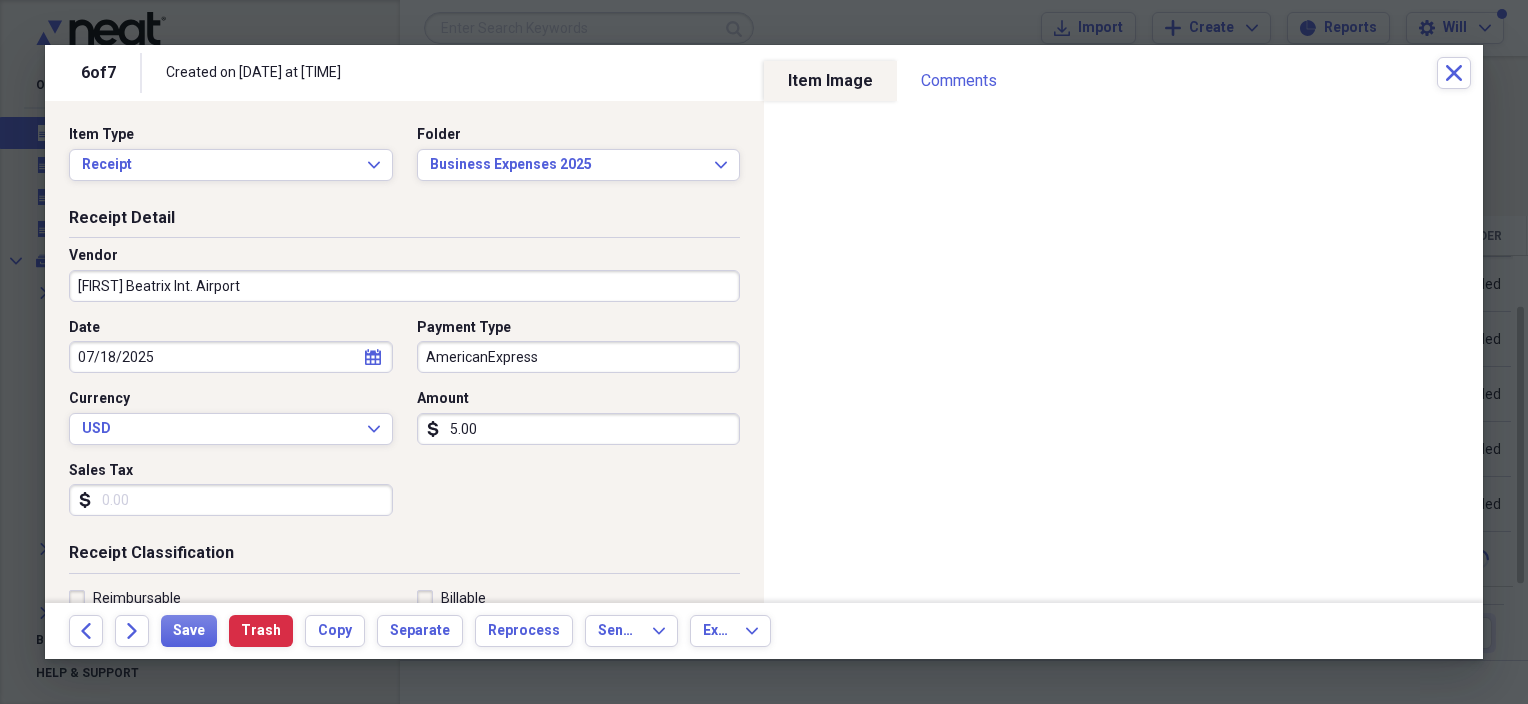 type on "[FIRST] Beatrix Int. Airport" 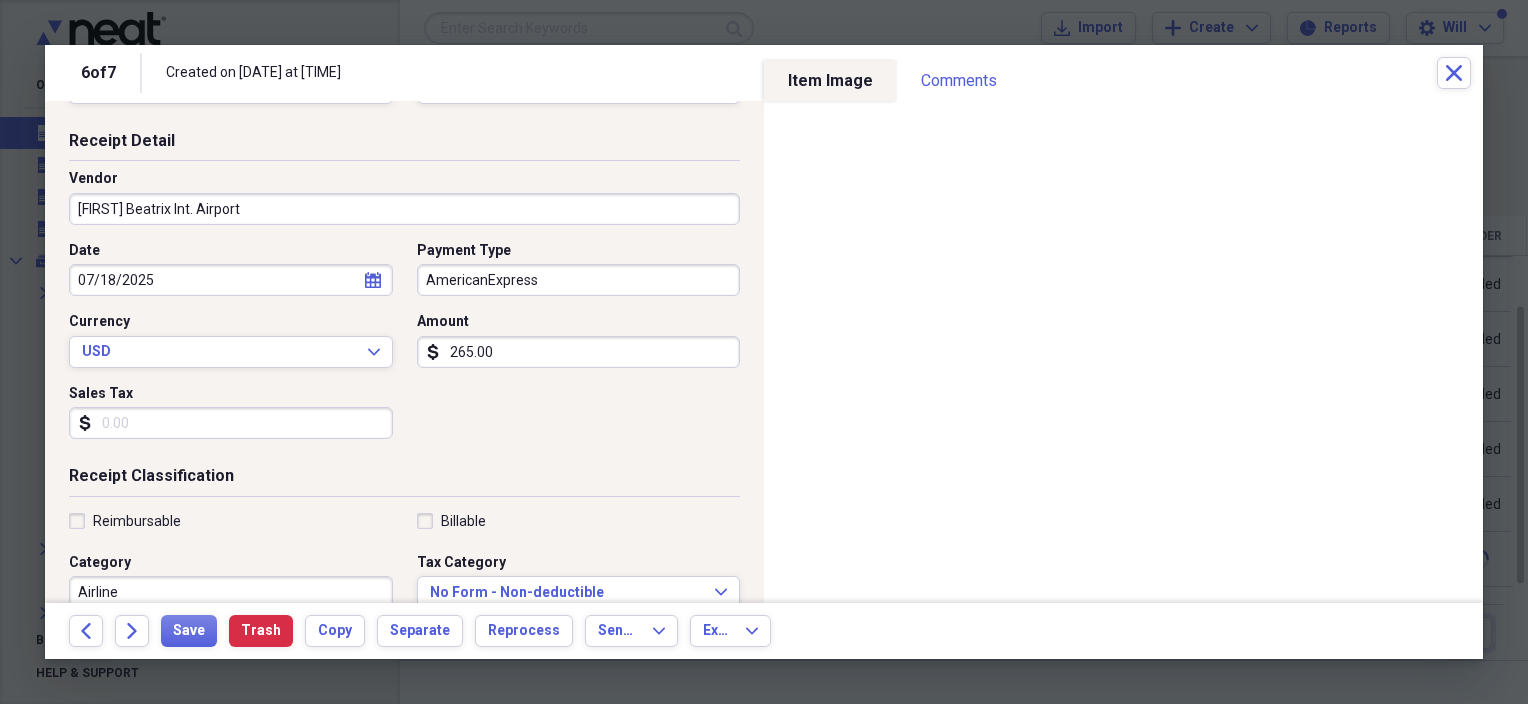 scroll, scrollTop: 200, scrollLeft: 0, axis: vertical 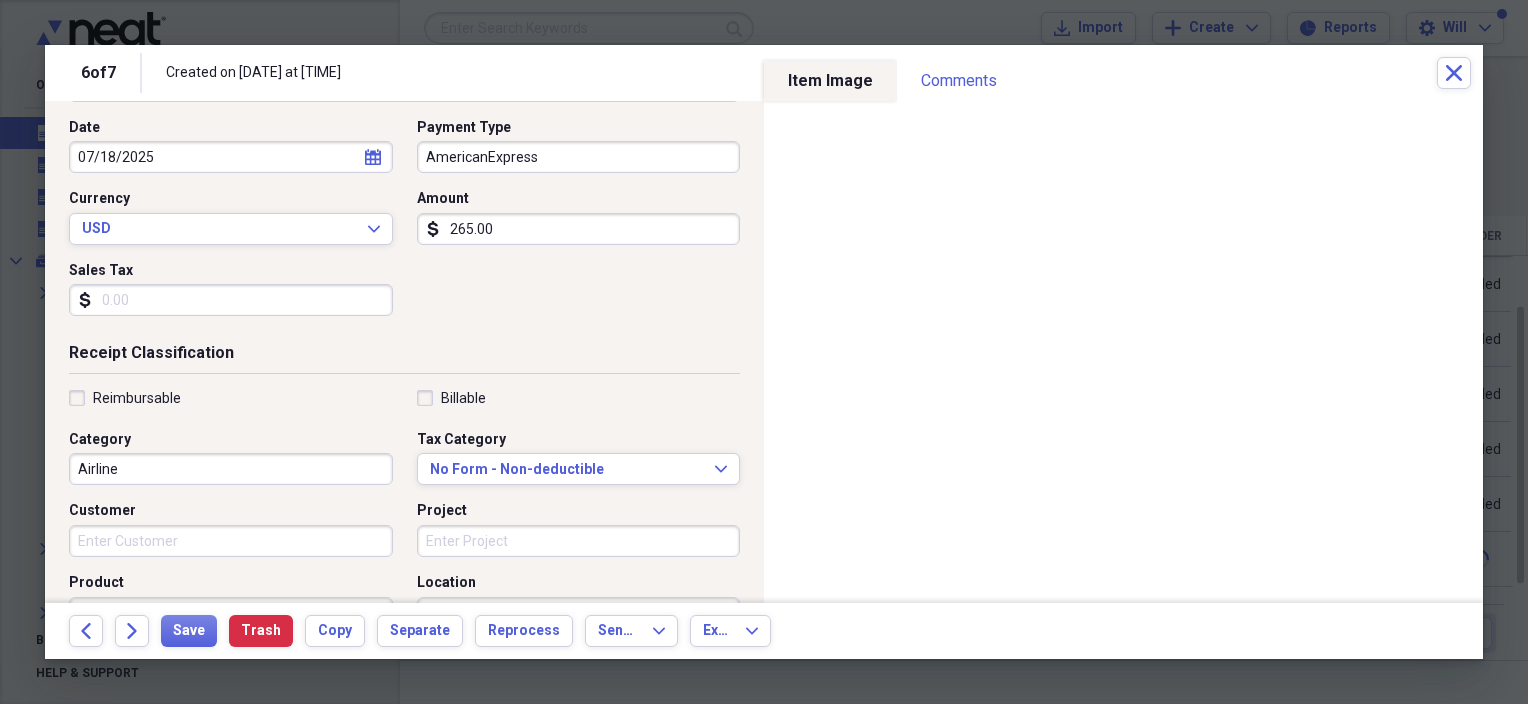 type on "265.00" 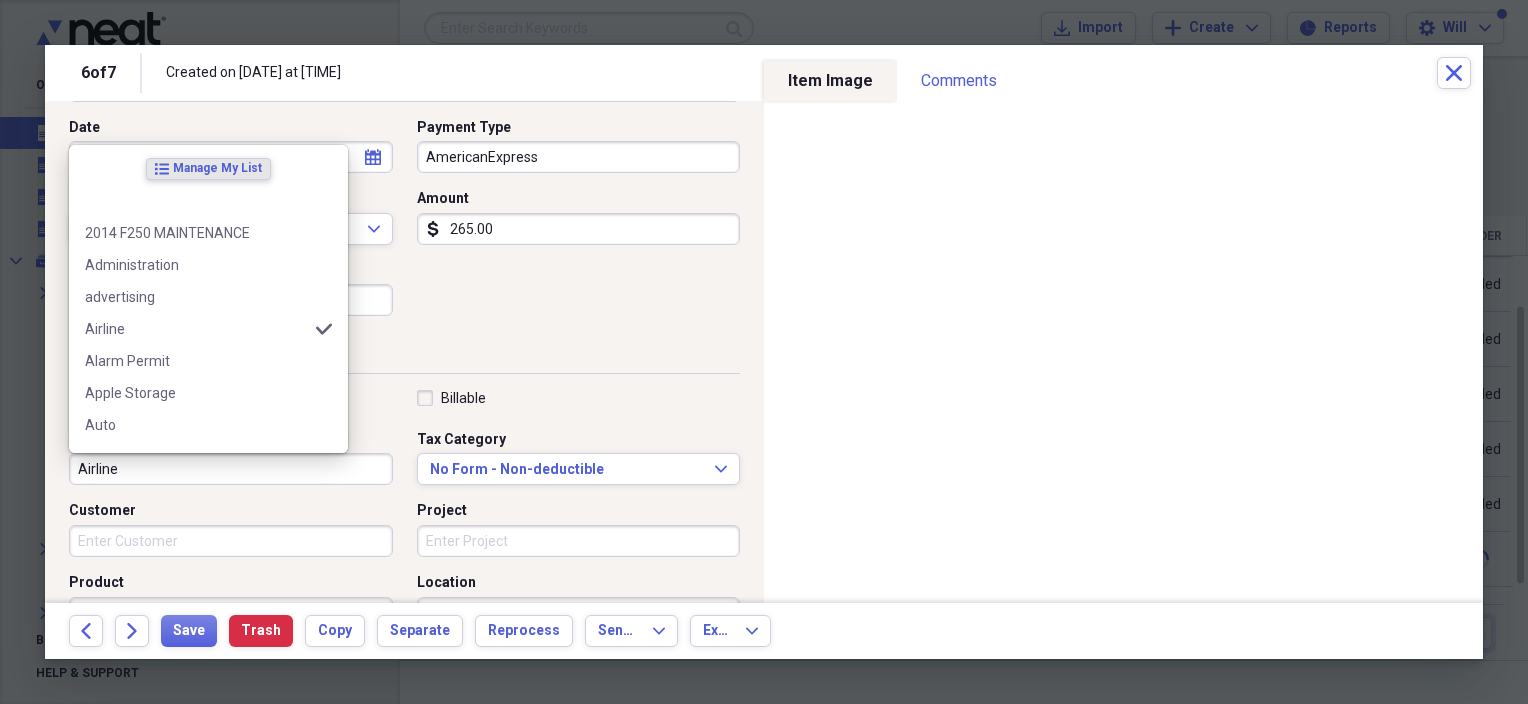 click on "Airline" at bounding box center (231, 469) 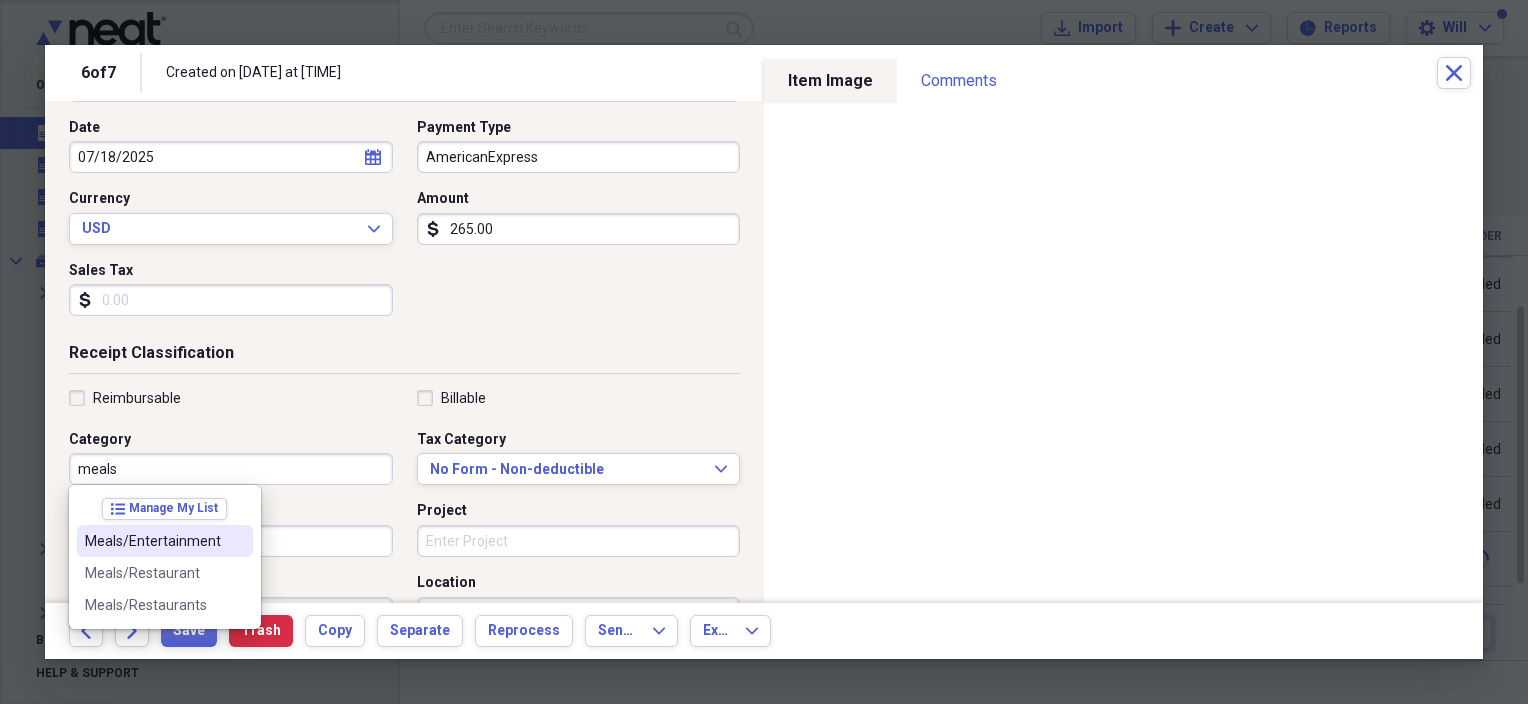 click on "Meals/Entertainment" at bounding box center [153, 541] 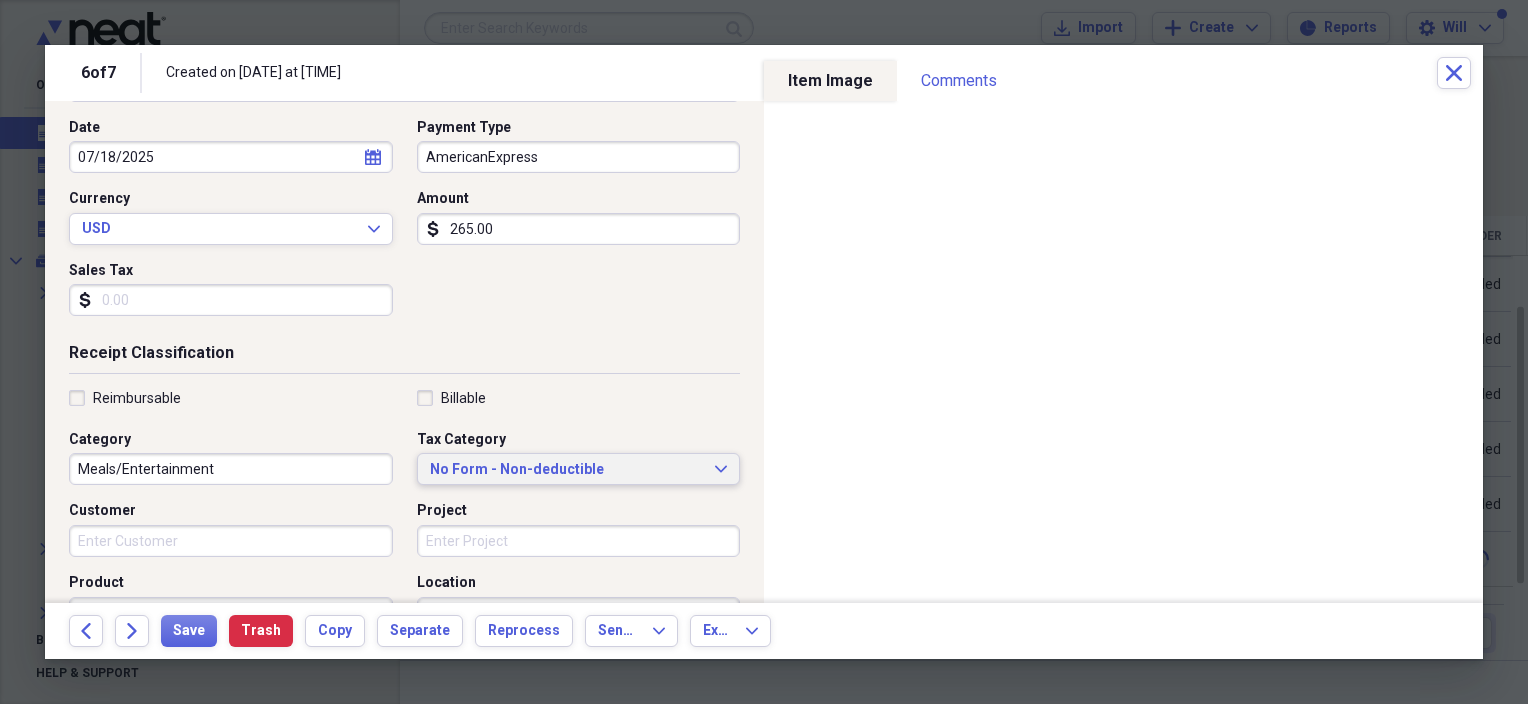 click on "No Form - Non-deductible" at bounding box center [567, 470] 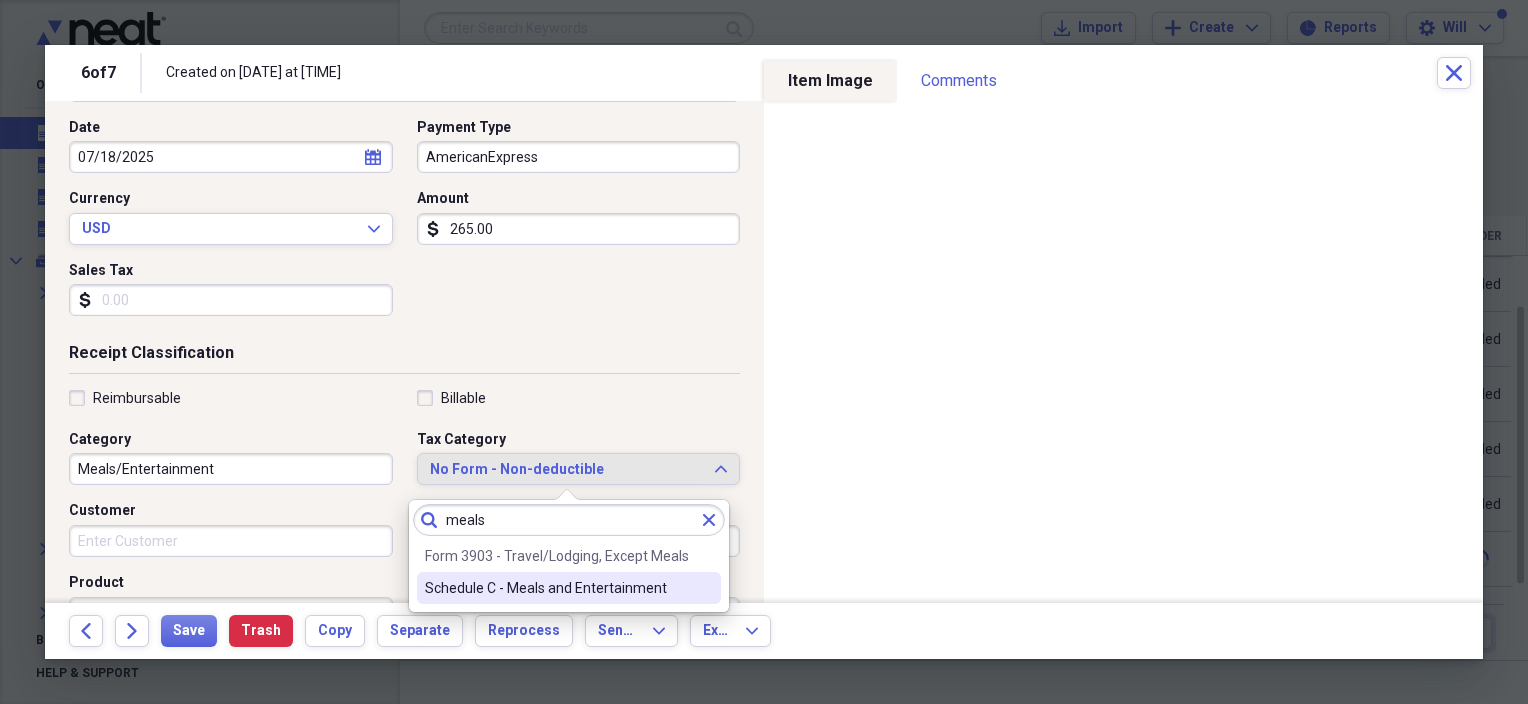 type on "meals" 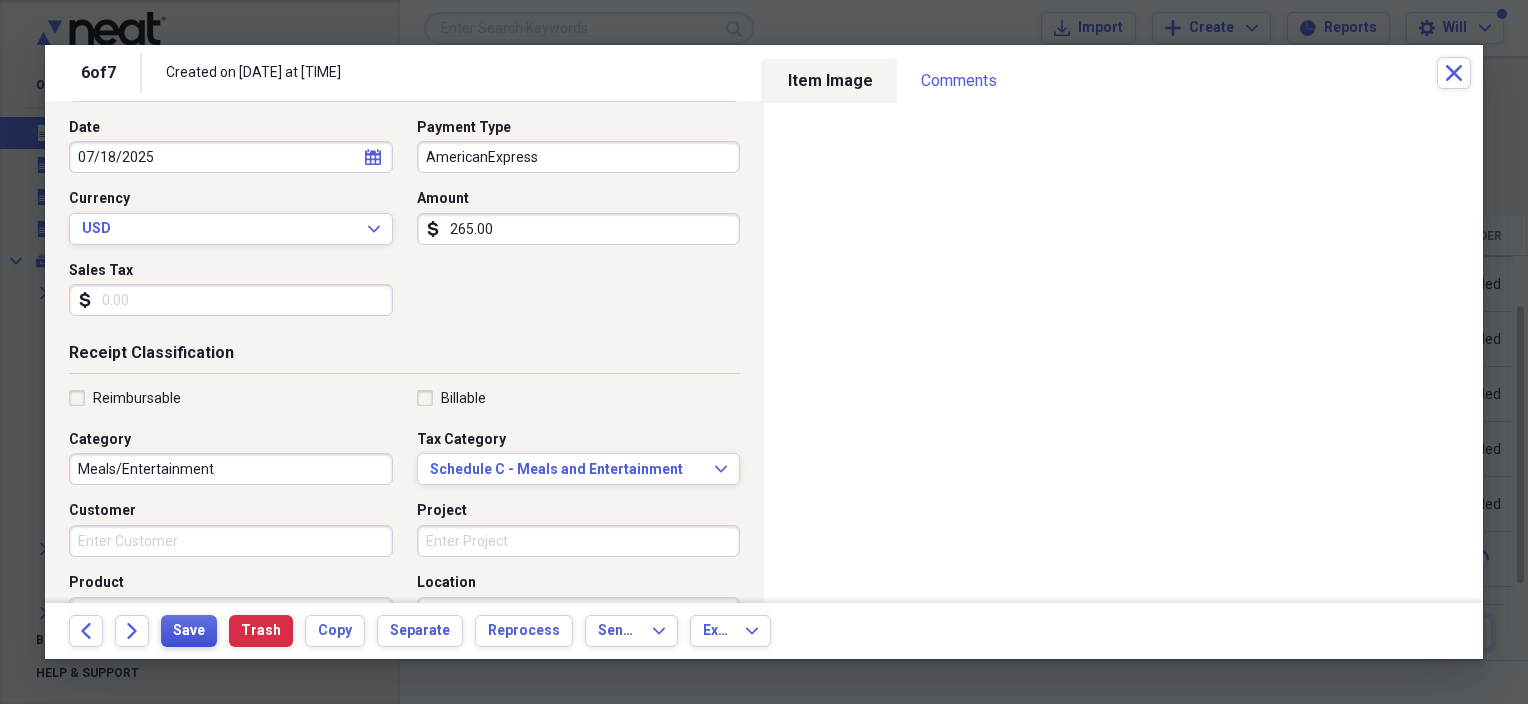 click on "Save" at bounding box center [189, 631] 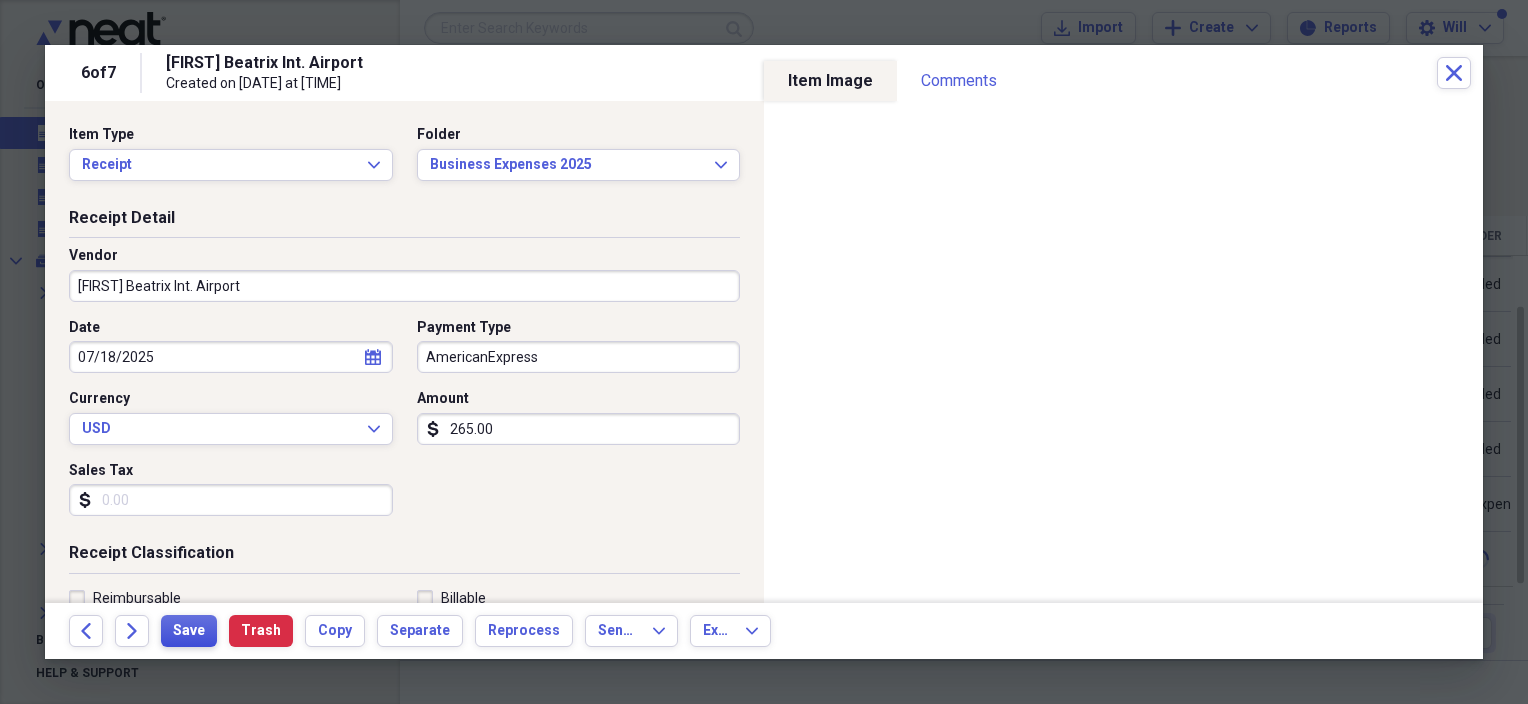 scroll, scrollTop: 0, scrollLeft: 0, axis: both 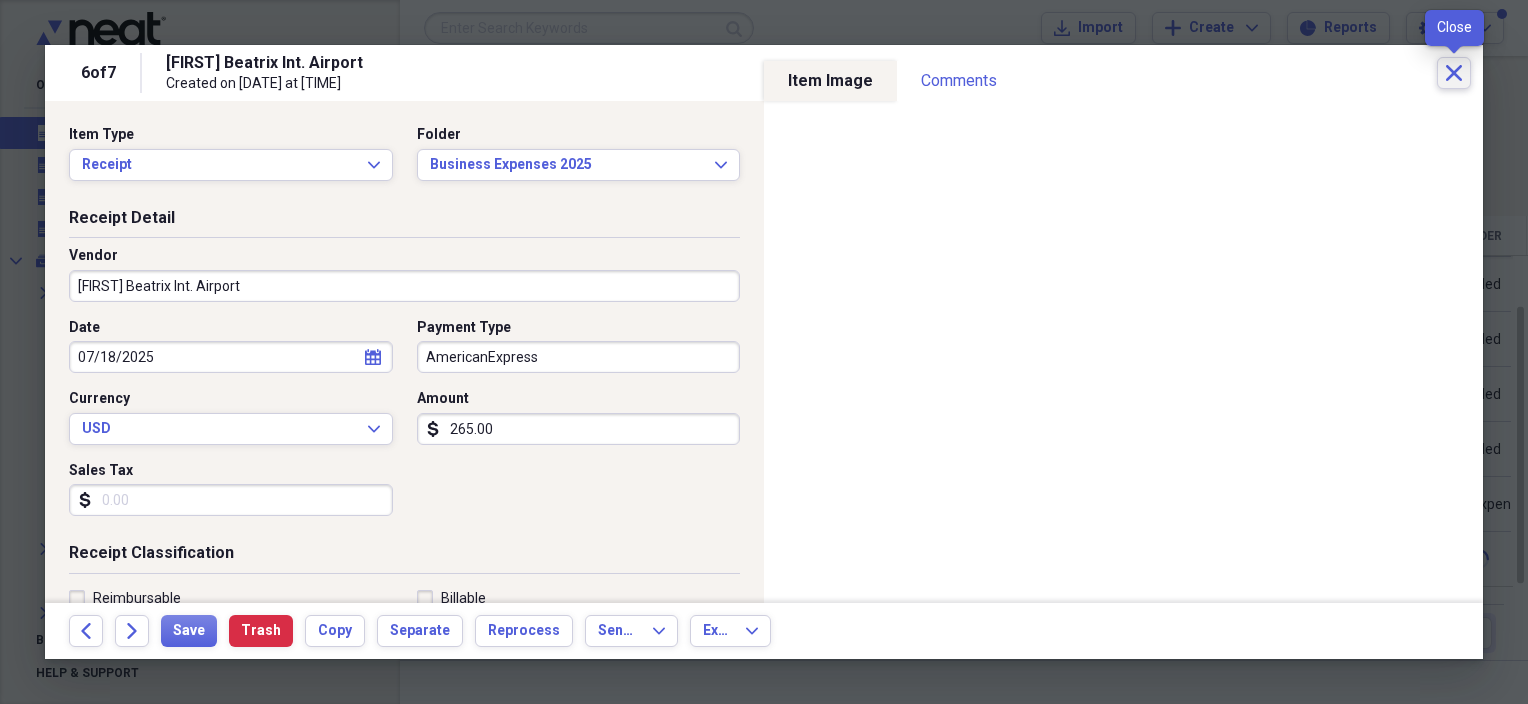 click on "Close" 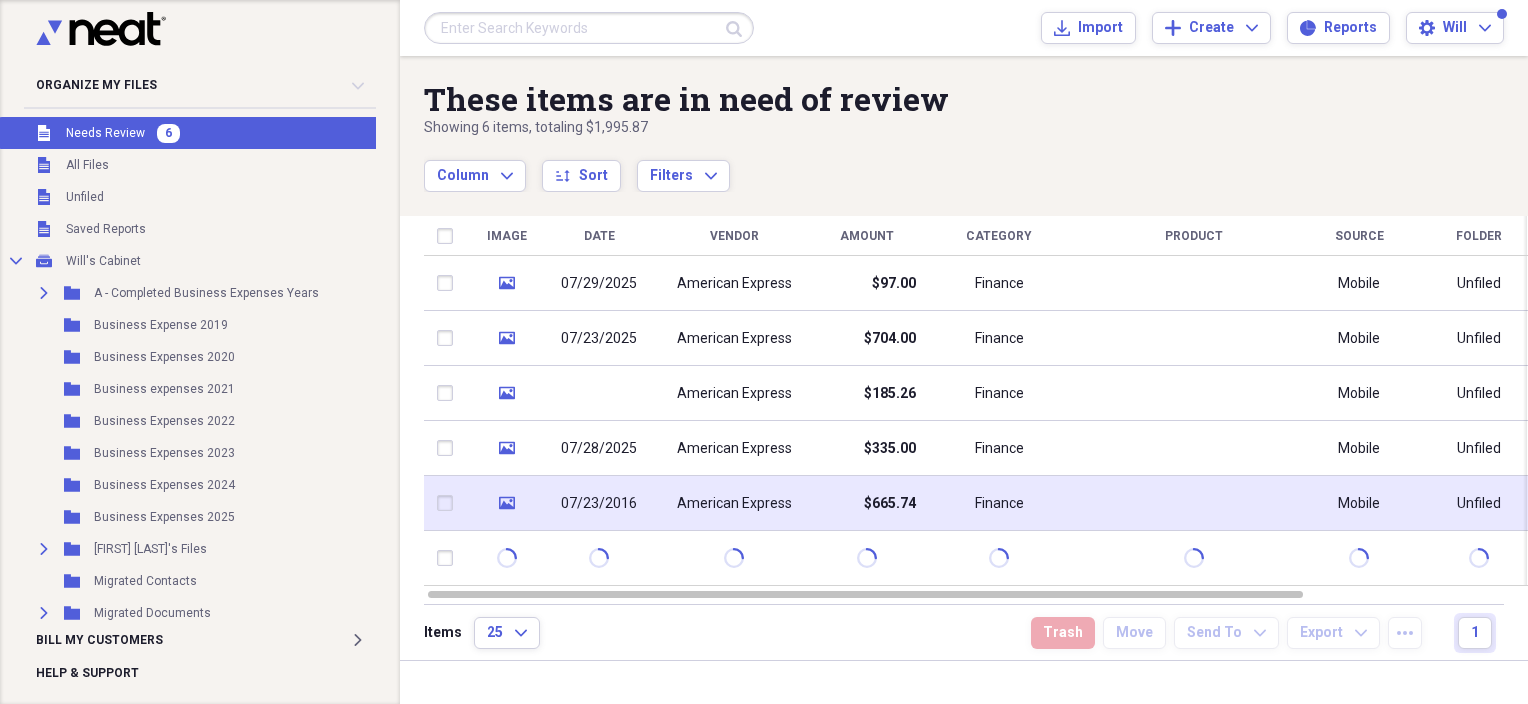 click on "American Express" at bounding box center (734, 504) 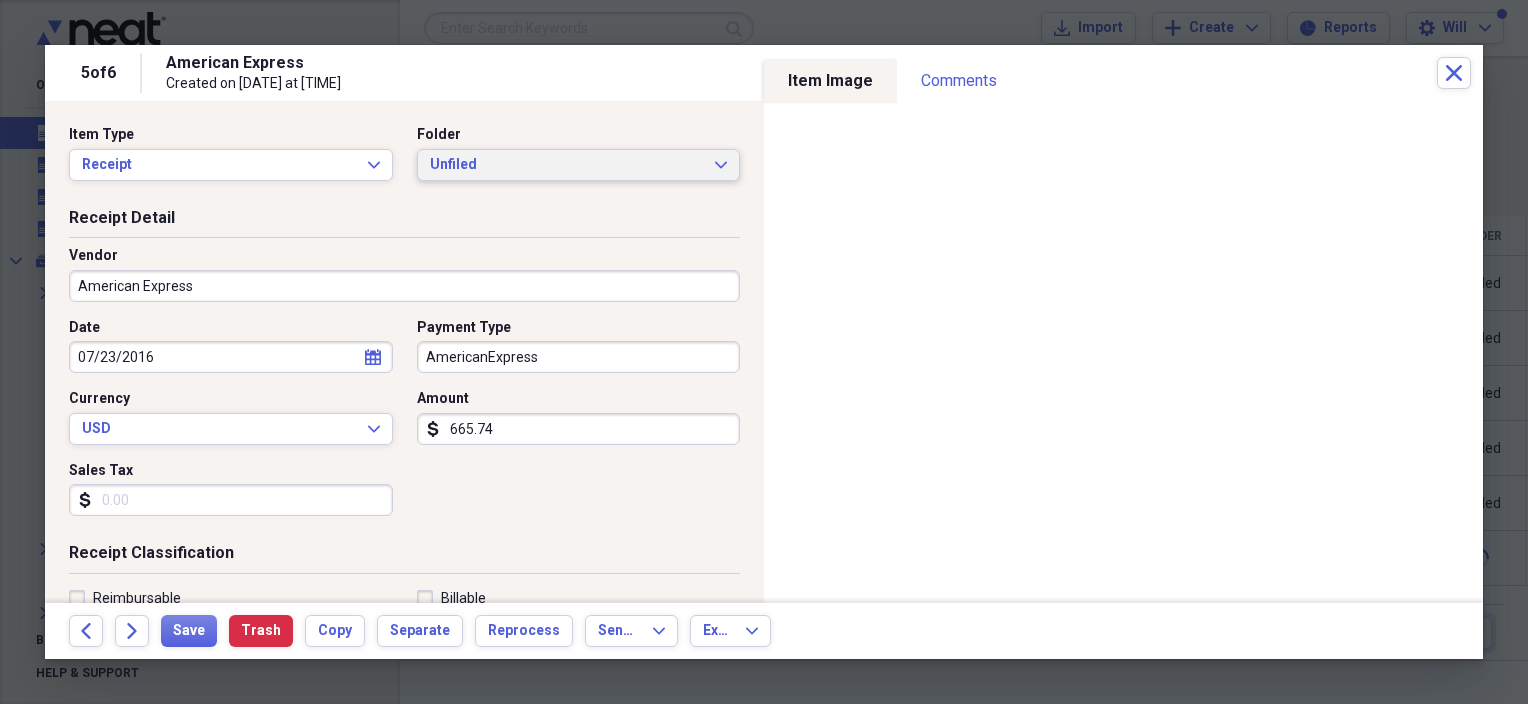 click on "Unfiled" at bounding box center [567, 165] 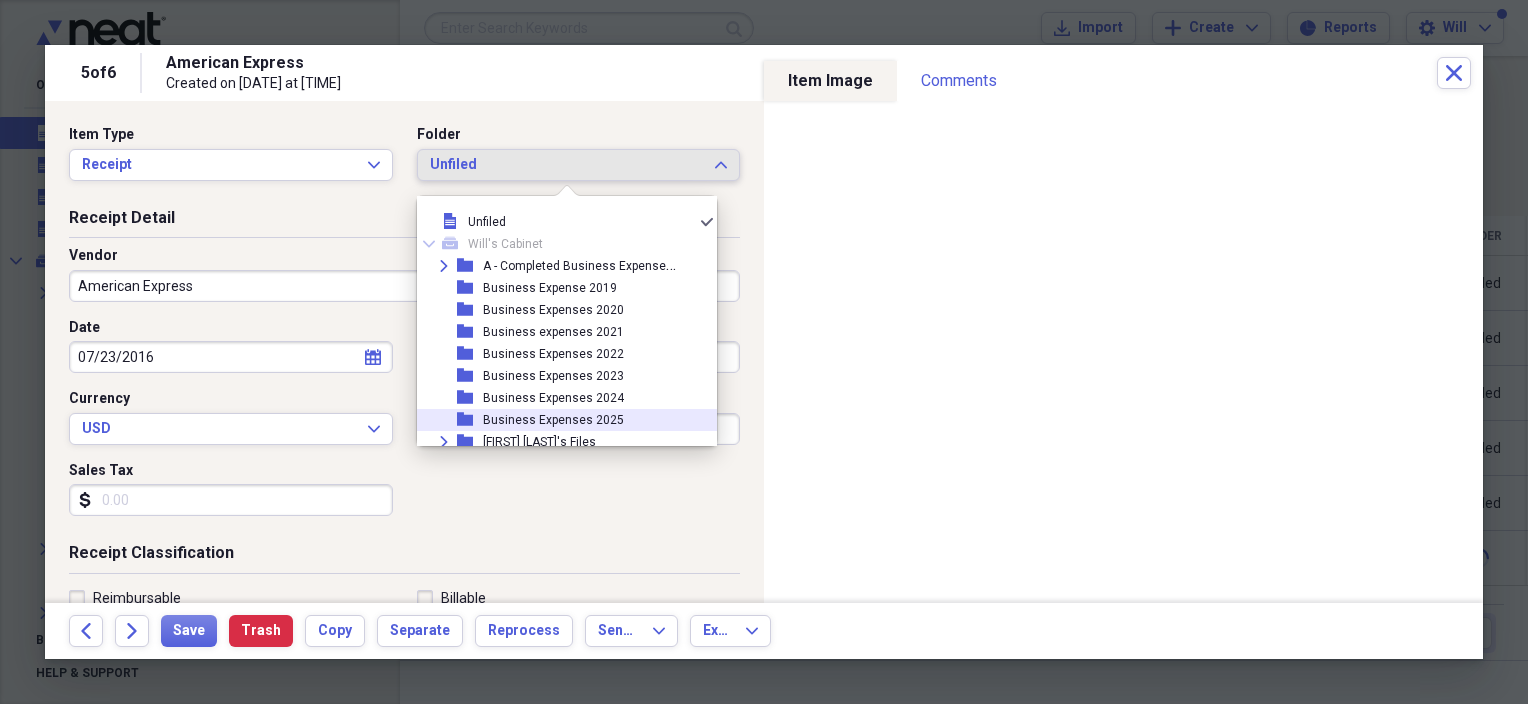 click on "folder Business Expenses 2025" at bounding box center (559, 420) 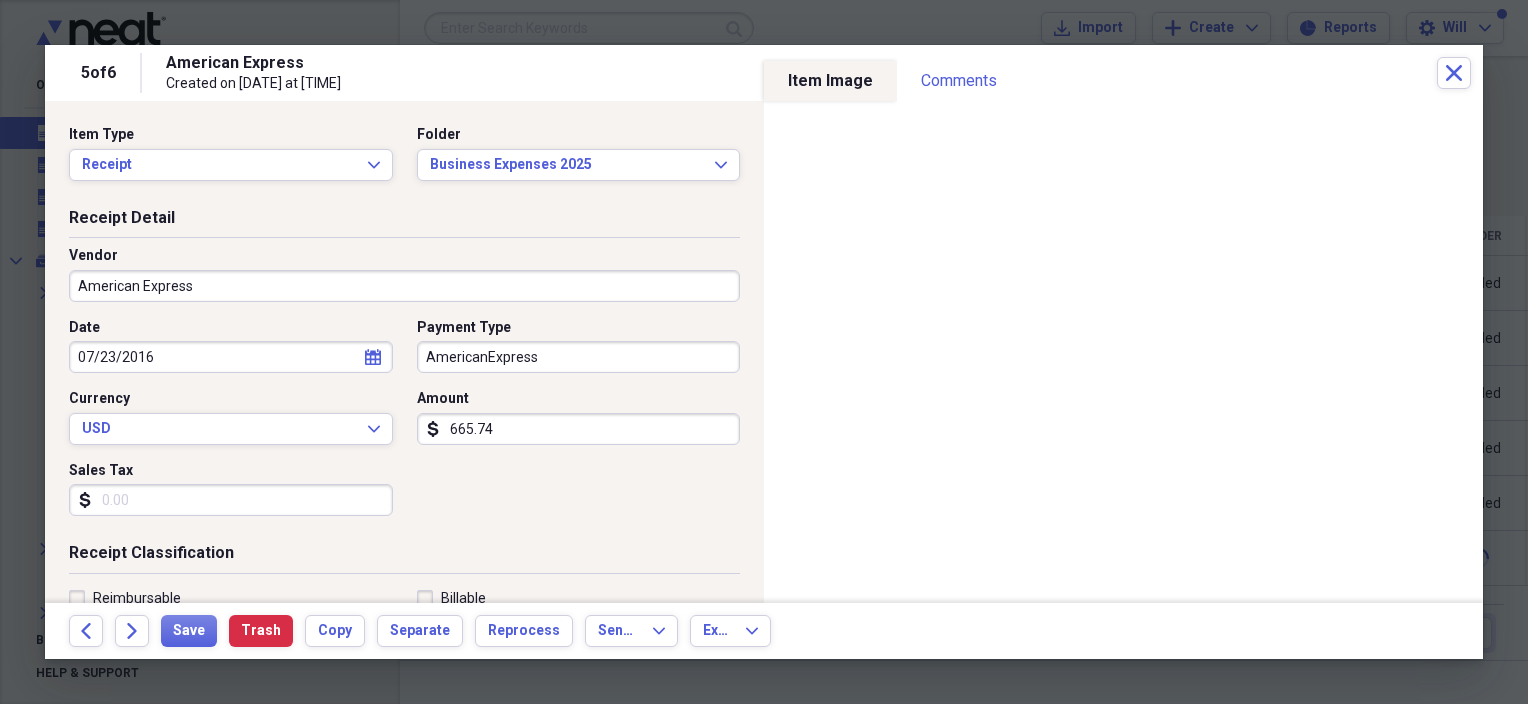 click on "American Express" at bounding box center (404, 286) 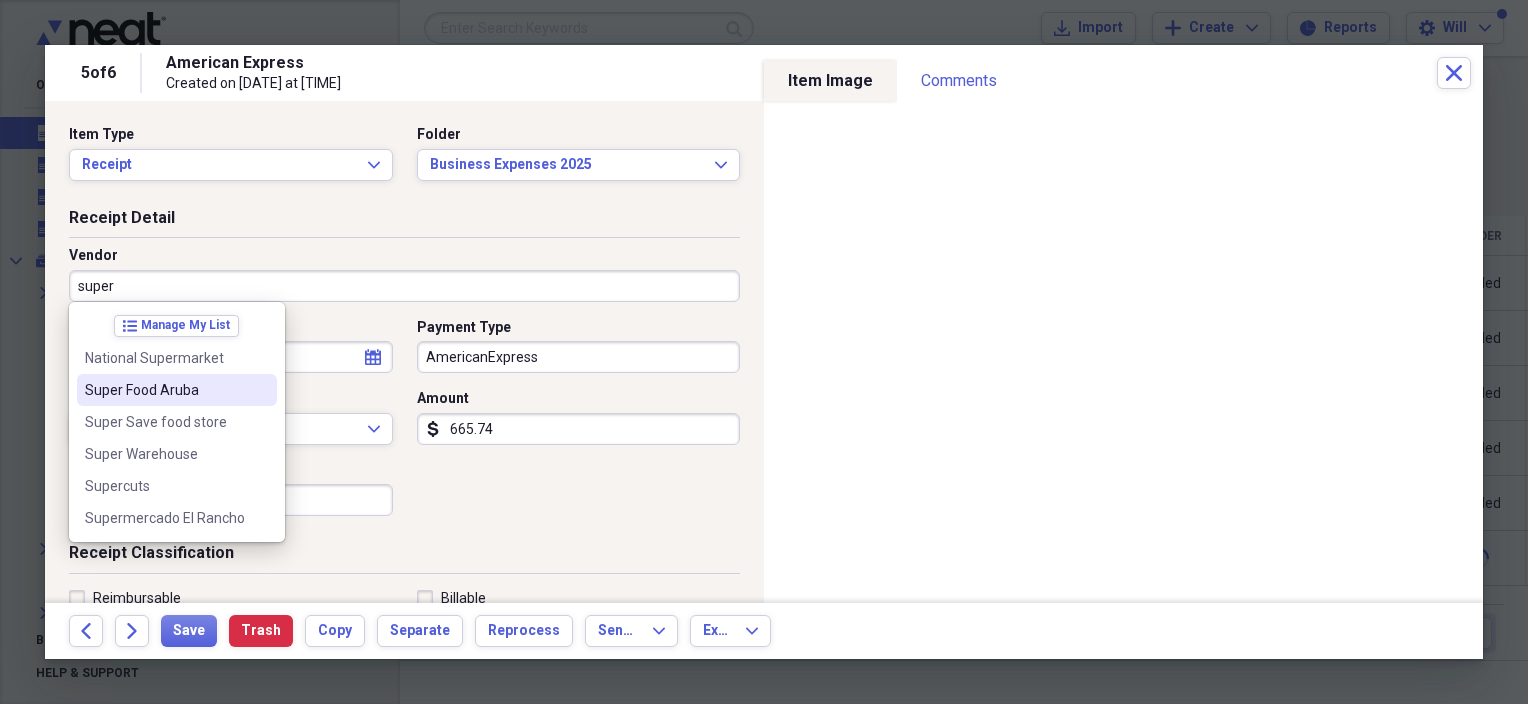 click on "Super Food Aruba" at bounding box center [165, 390] 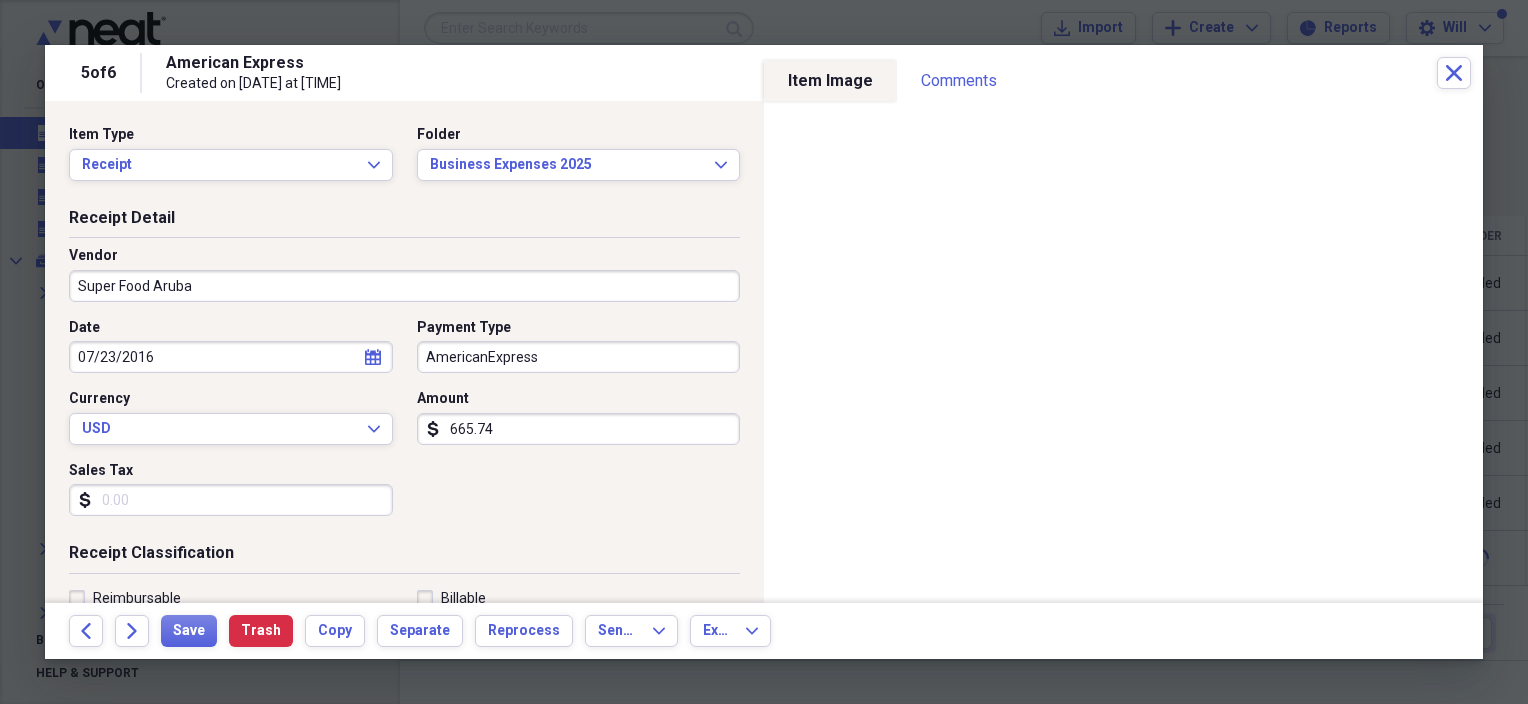 type on "Travel Meal" 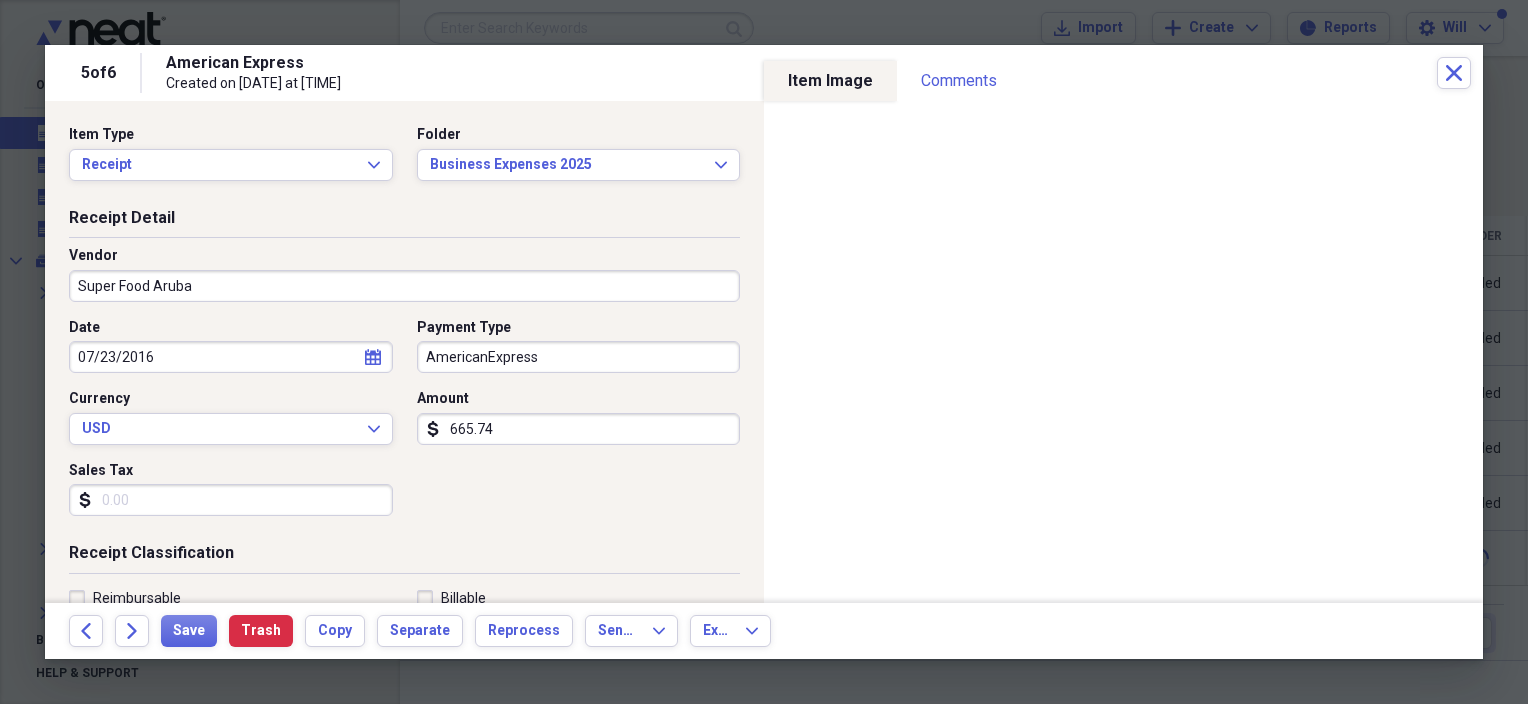 click on "665.74" at bounding box center [579, 429] 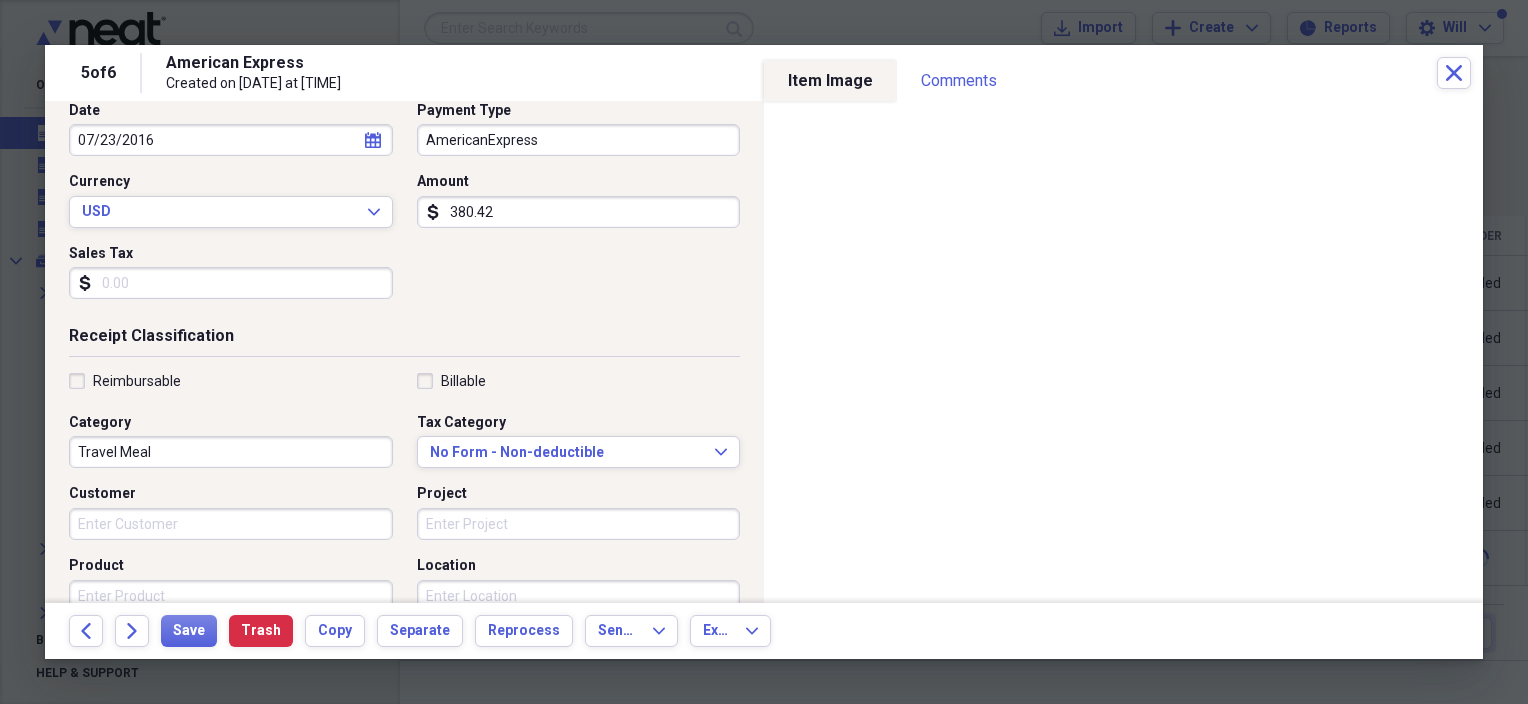 scroll, scrollTop: 400, scrollLeft: 0, axis: vertical 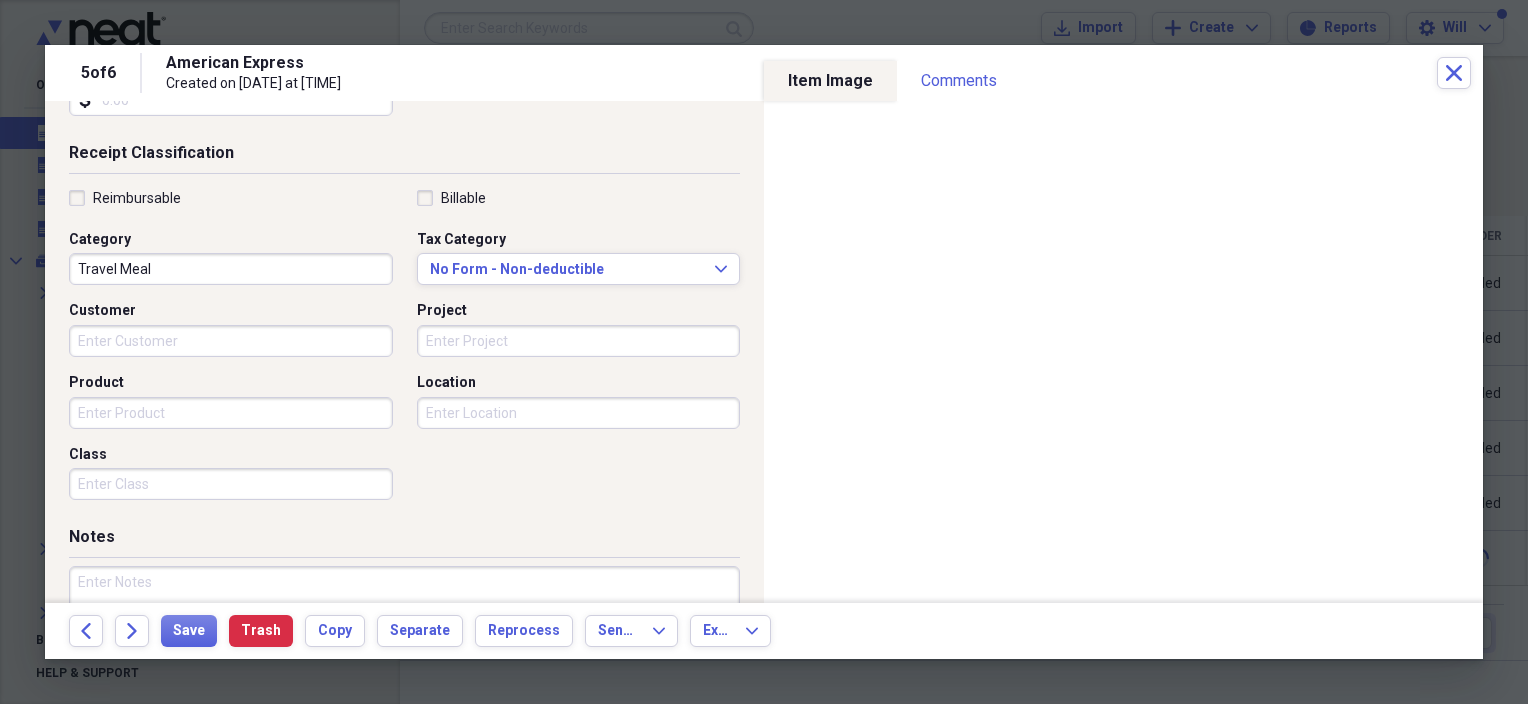 type on "380.42" 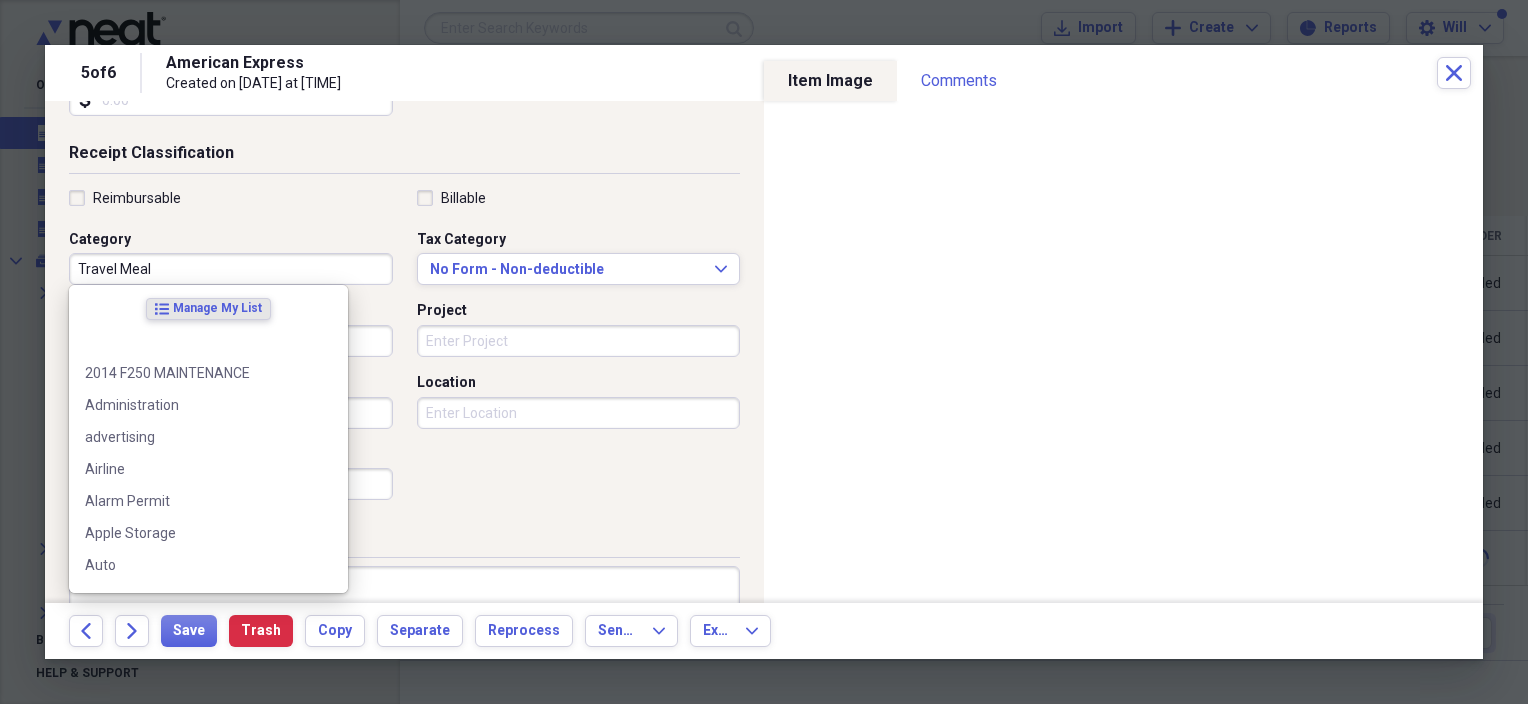 click on "Travel Meal" at bounding box center (231, 269) 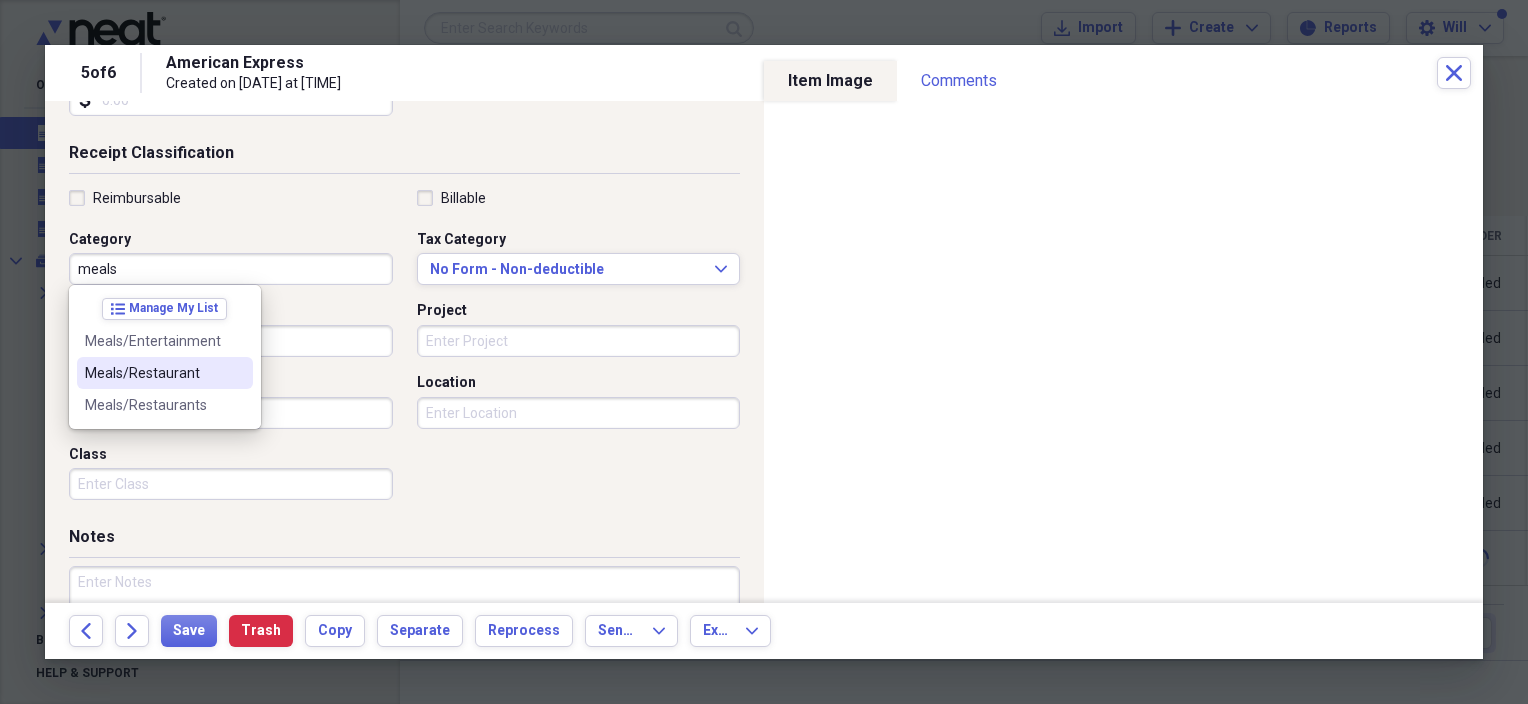 click on "Meals/Restaurant" at bounding box center [153, 373] 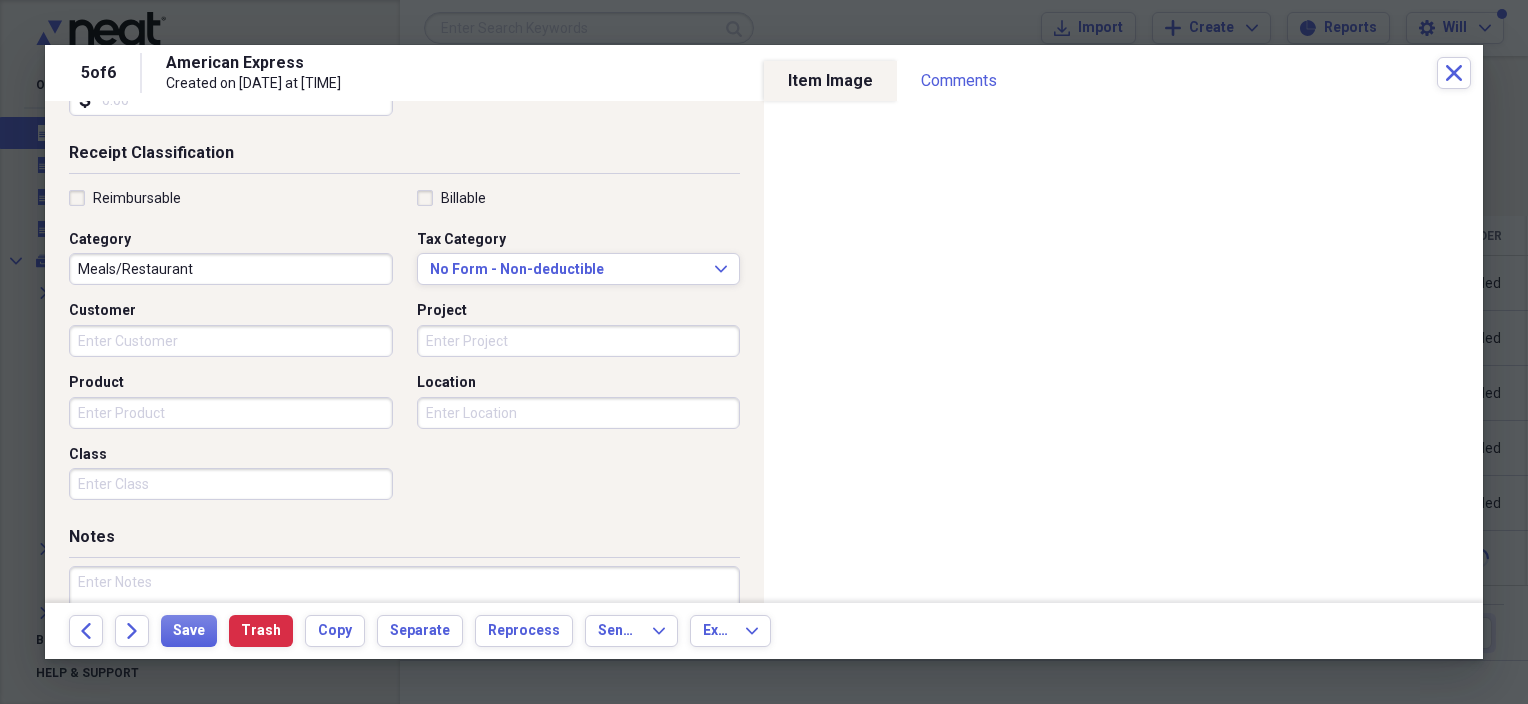 click on "Meals/Restaurant" at bounding box center [231, 269] 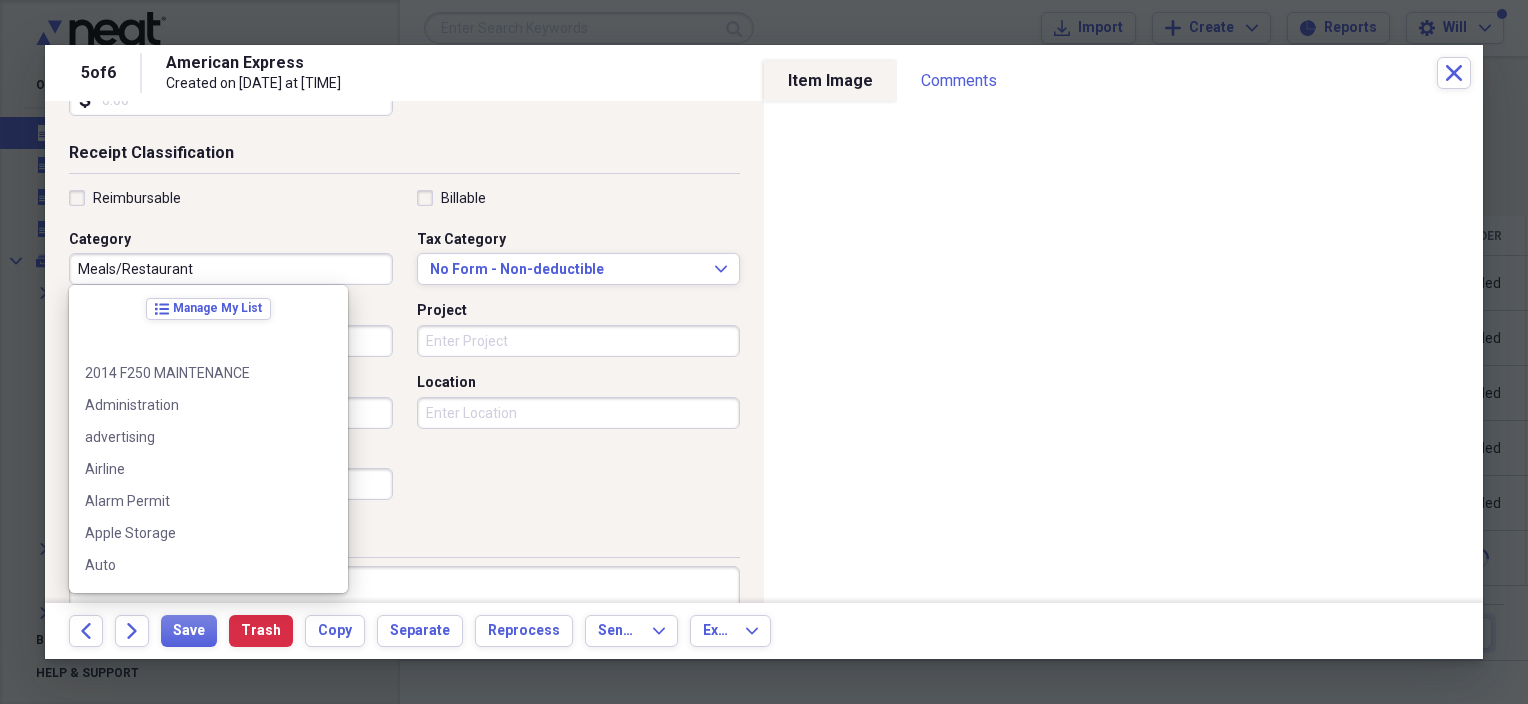 scroll, scrollTop: 1596, scrollLeft: 0, axis: vertical 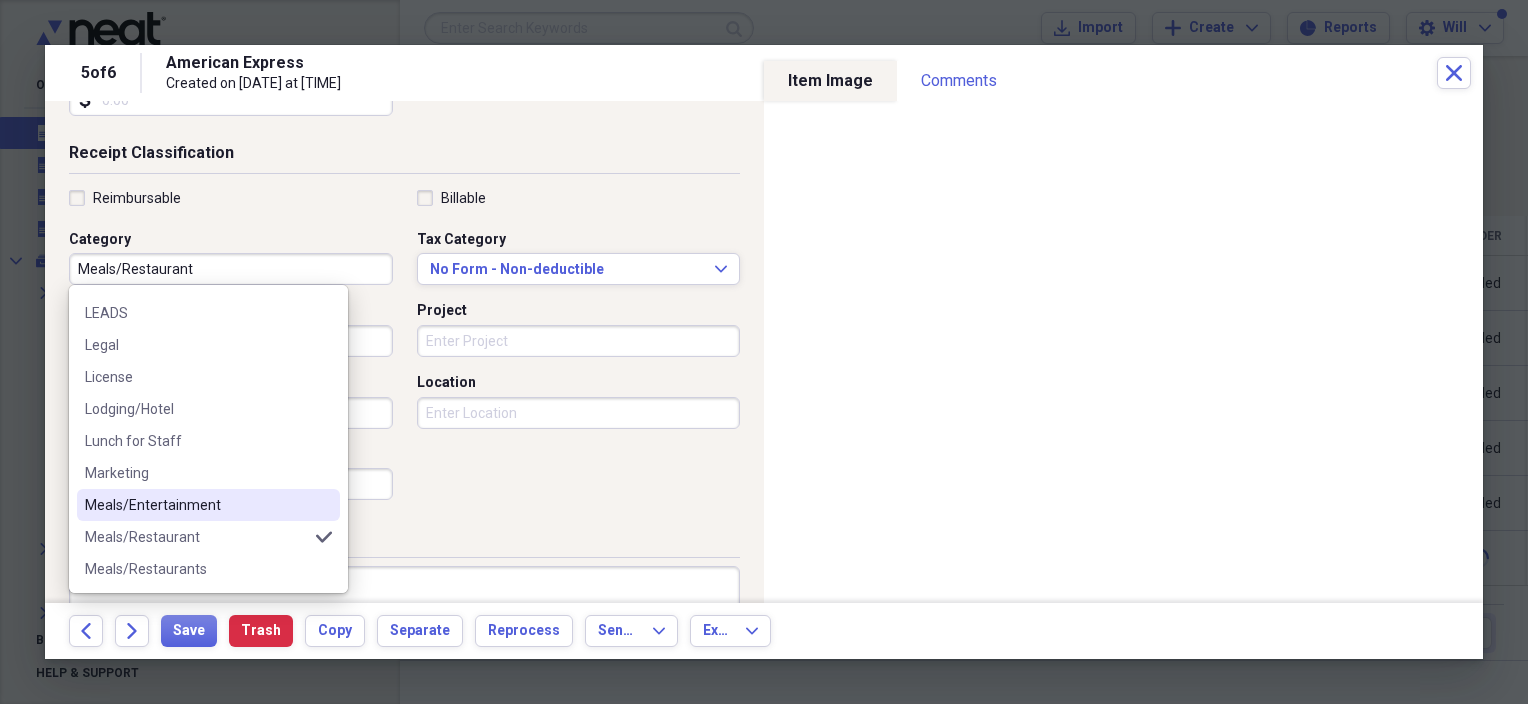 click on "Meals/Entertainment" at bounding box center (196, 505) 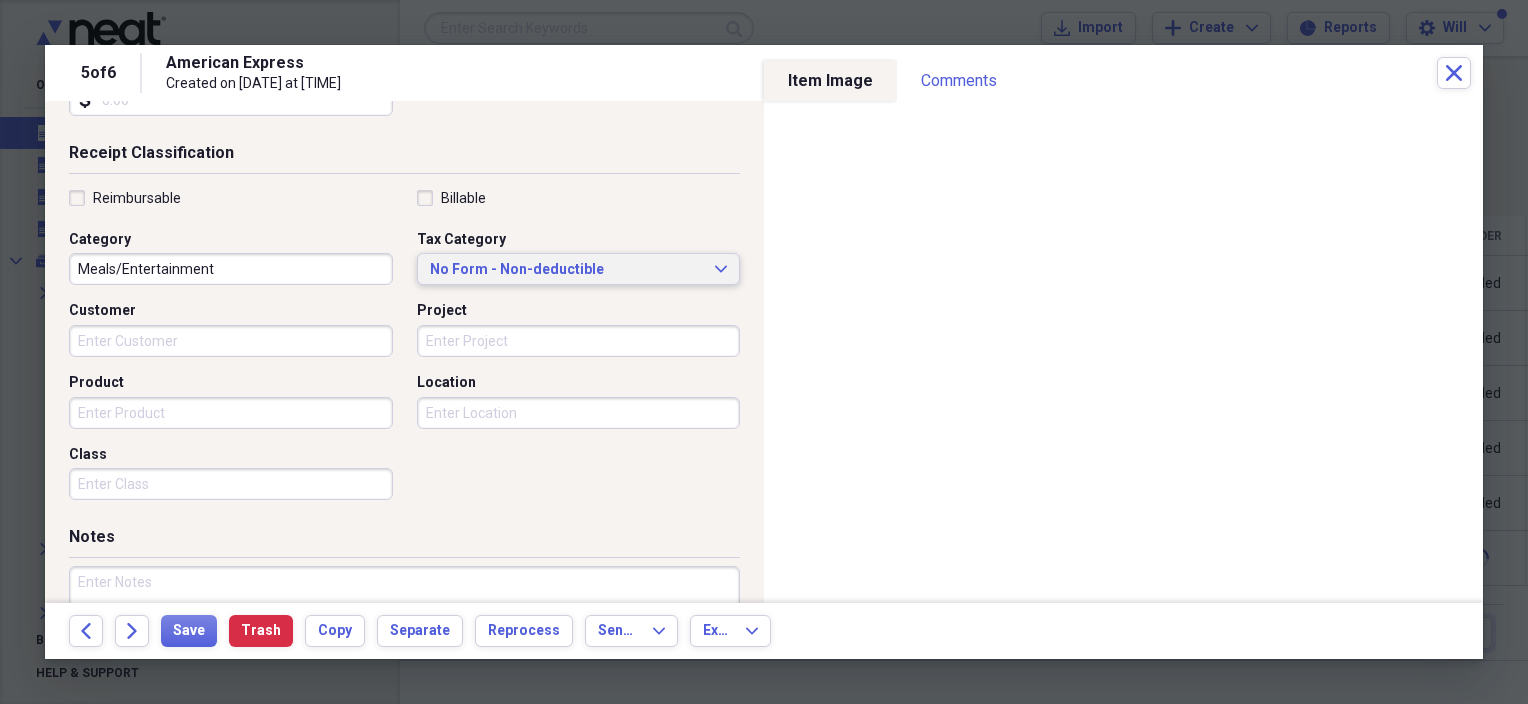 click on "No Form - Non-deductible" at bounding box center [567, 270] 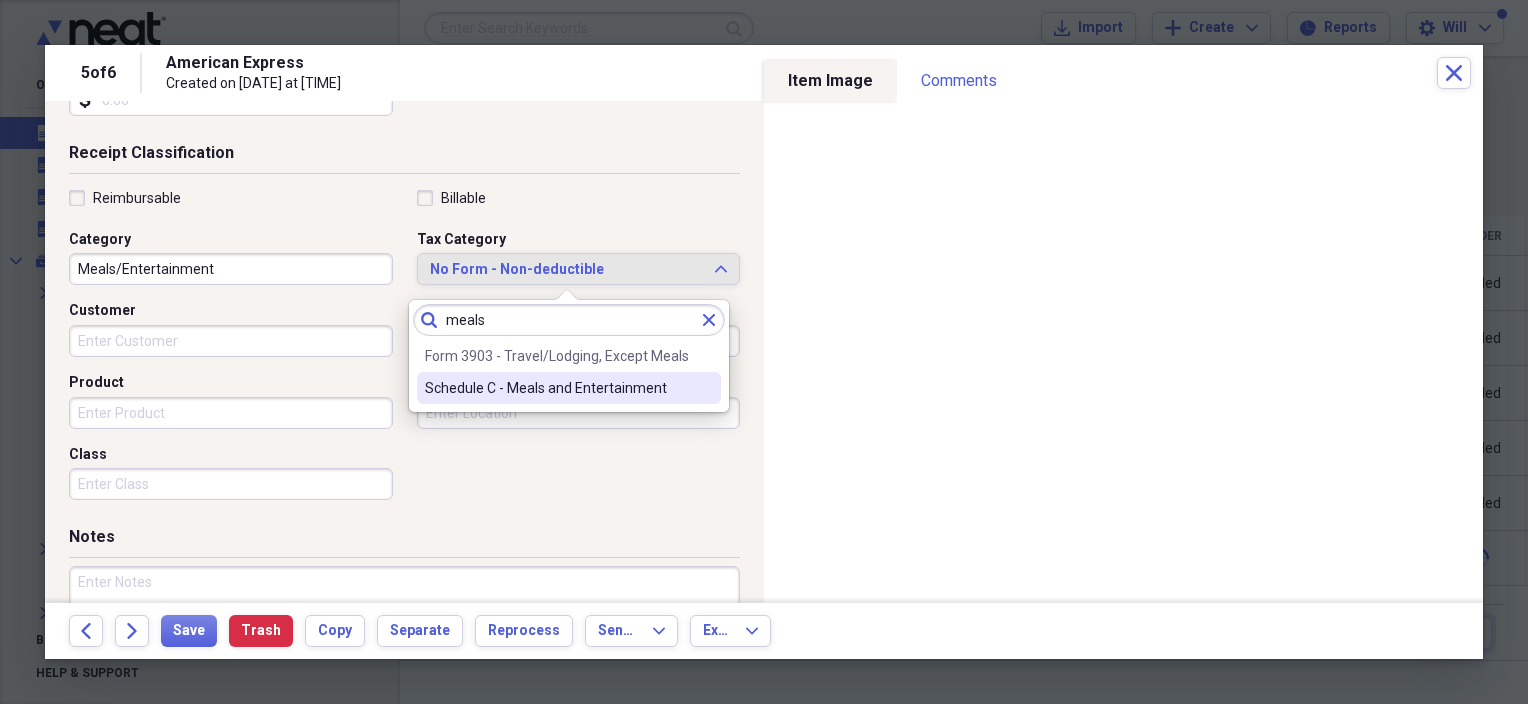 type on "meals" 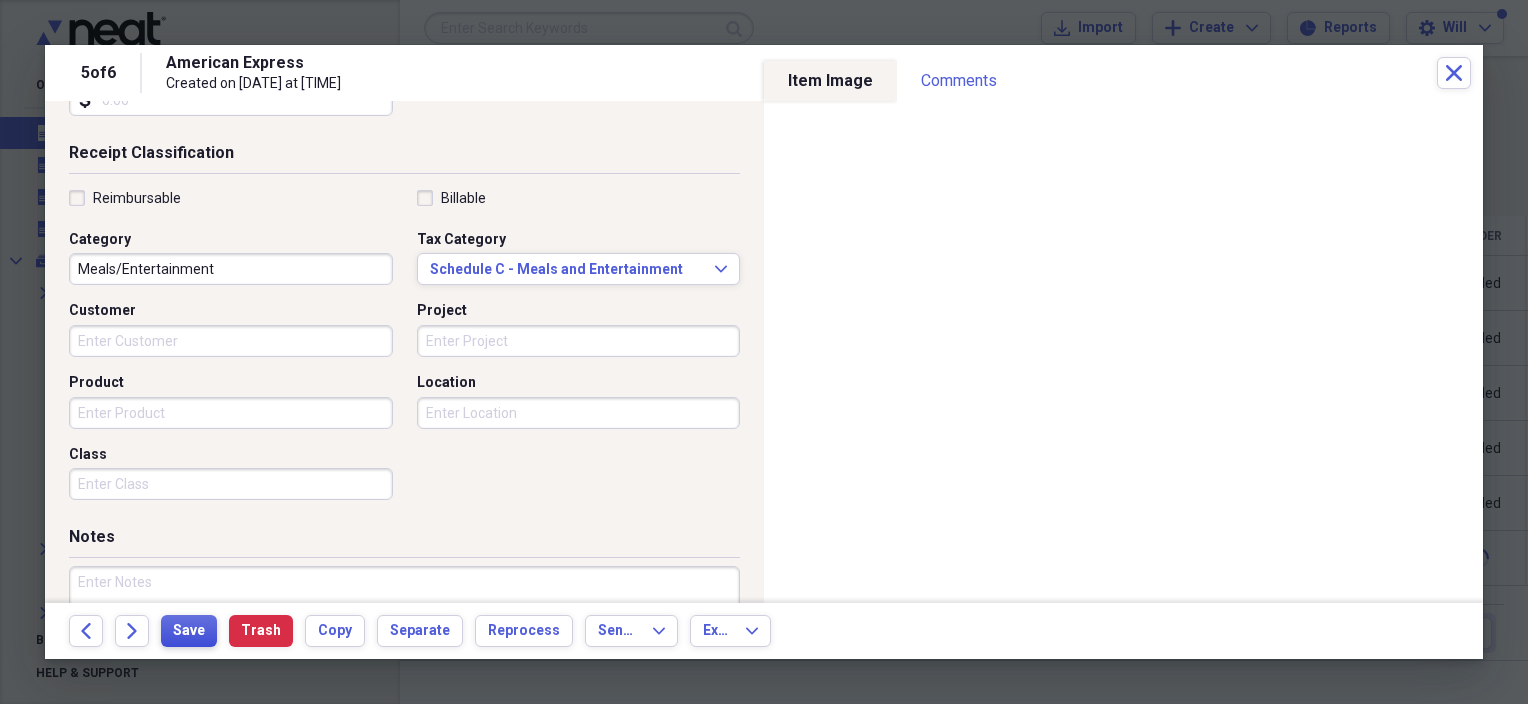 click on "Save" at bounding box center [189, 631] 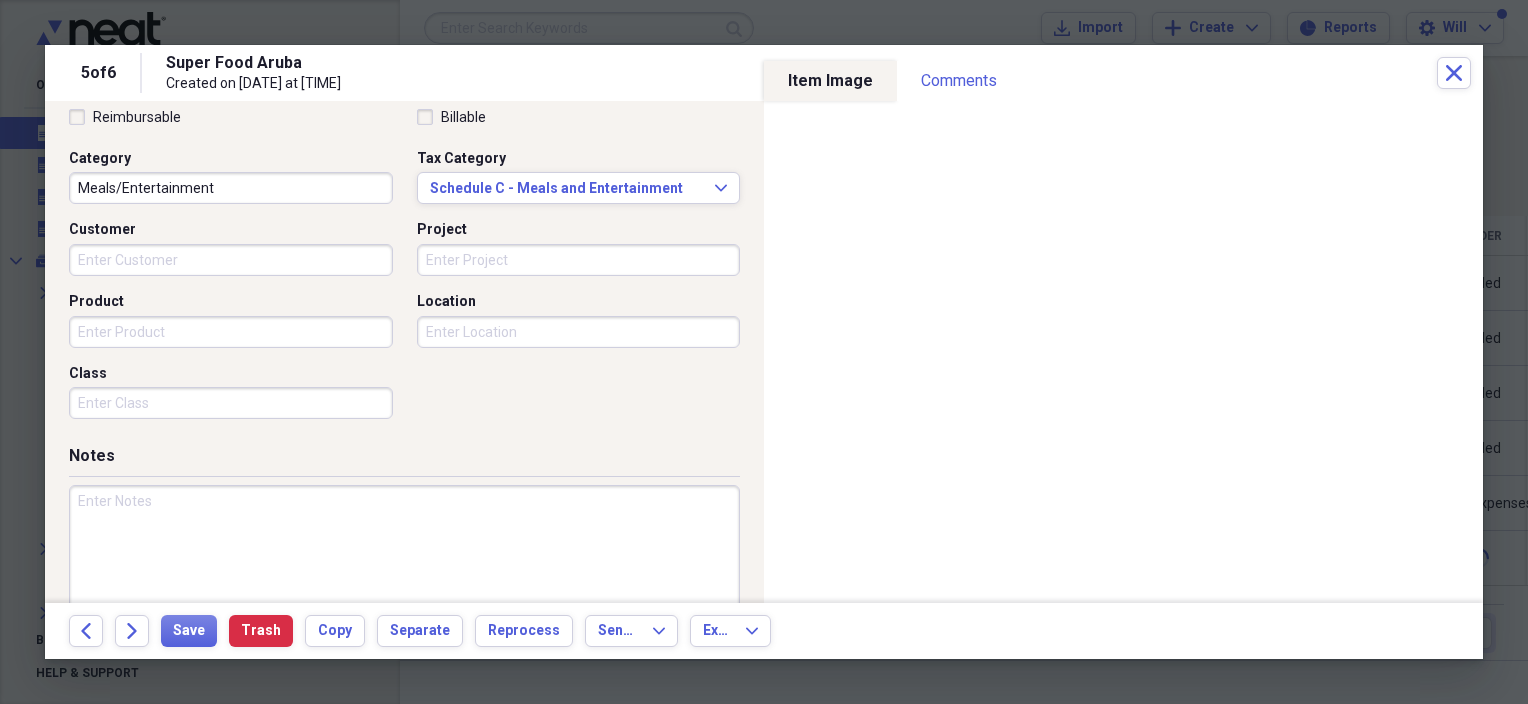scroll, scrollTop: 517, scrollLeft: 0, axis: vertical 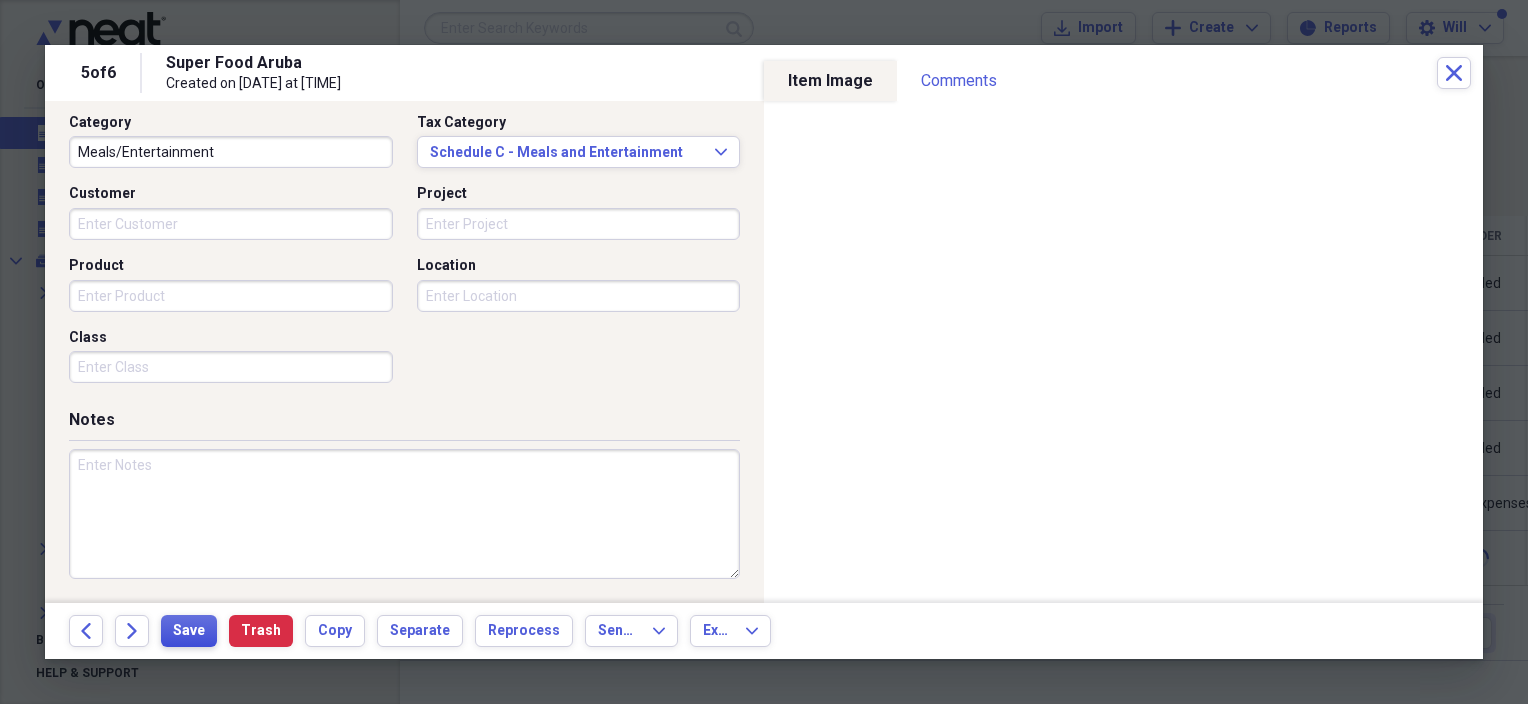 click on "Save" at bounding box center (189, 631) 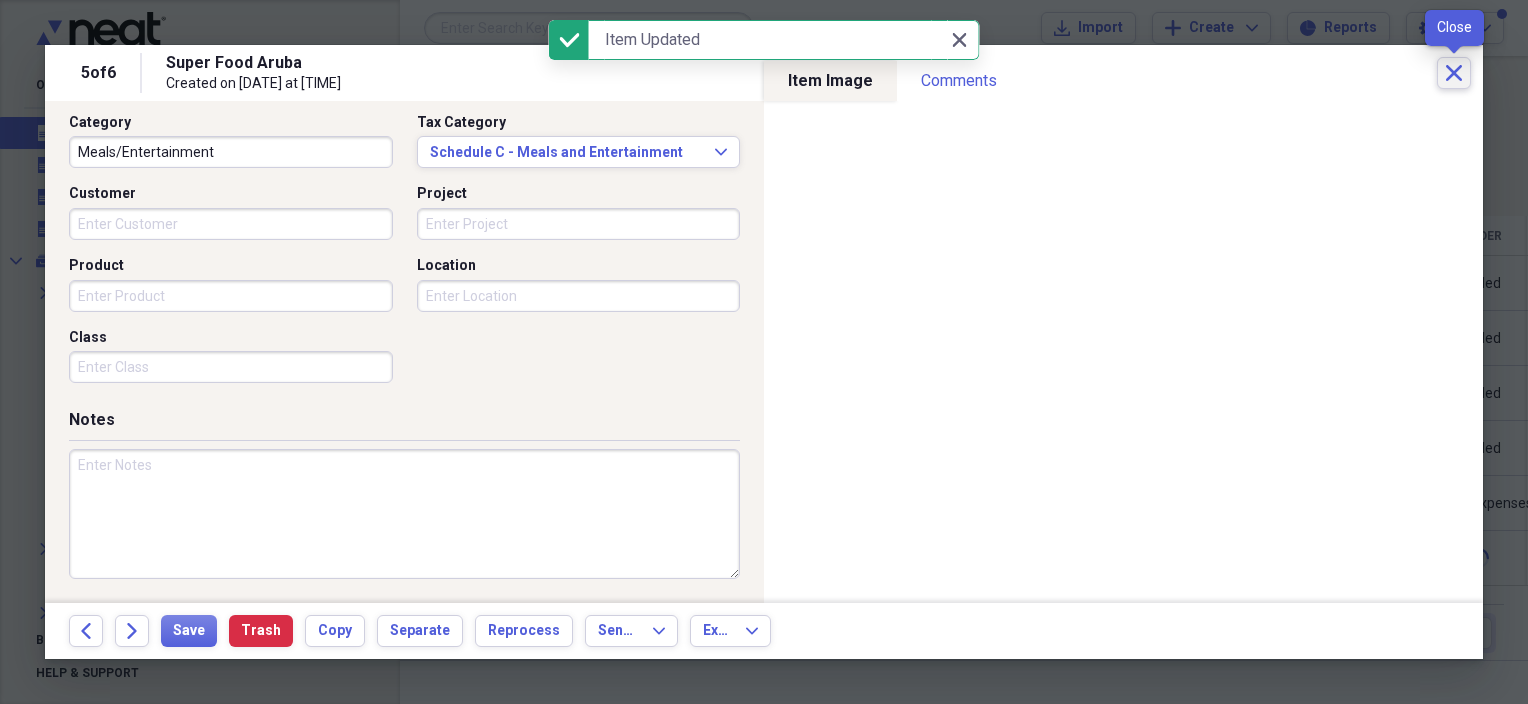 click 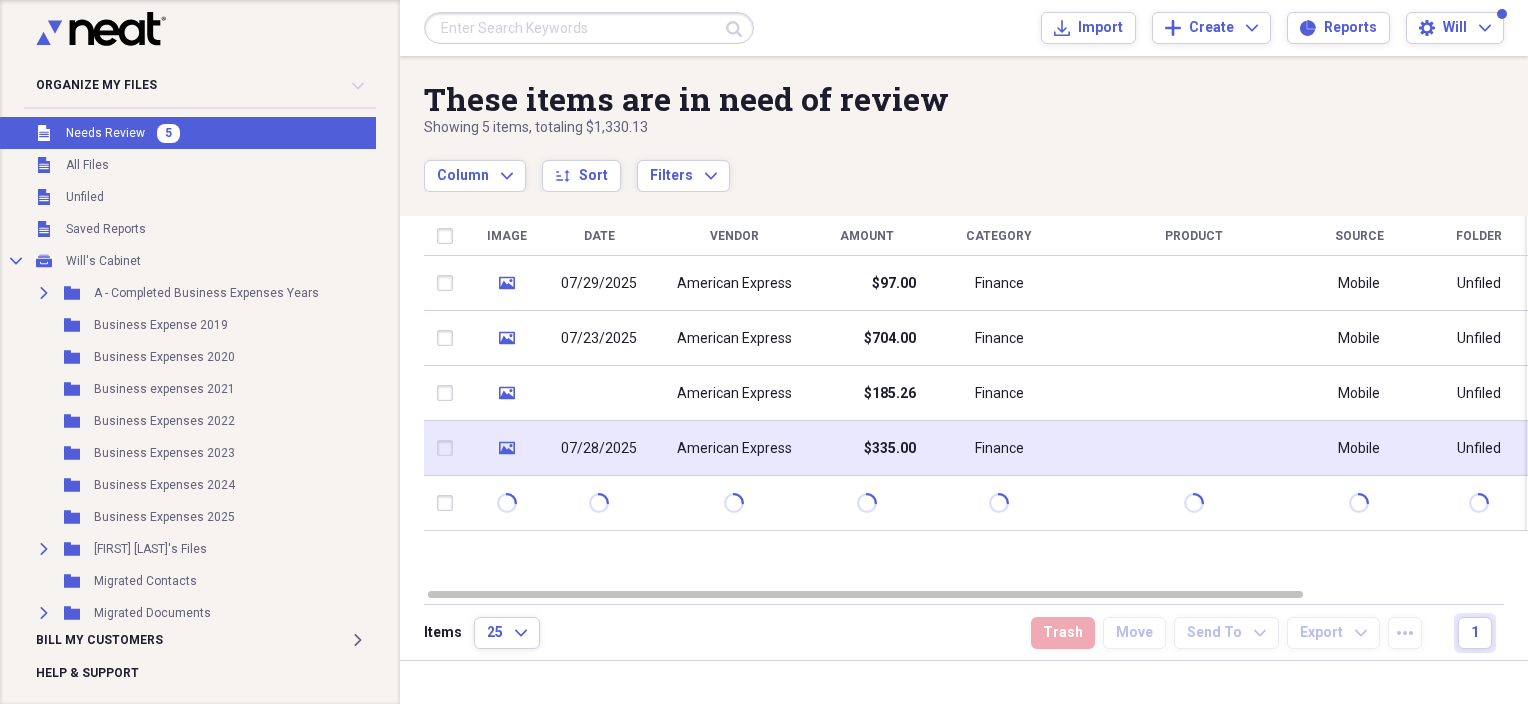 click on "American Express" at bounding box center (734, 449) 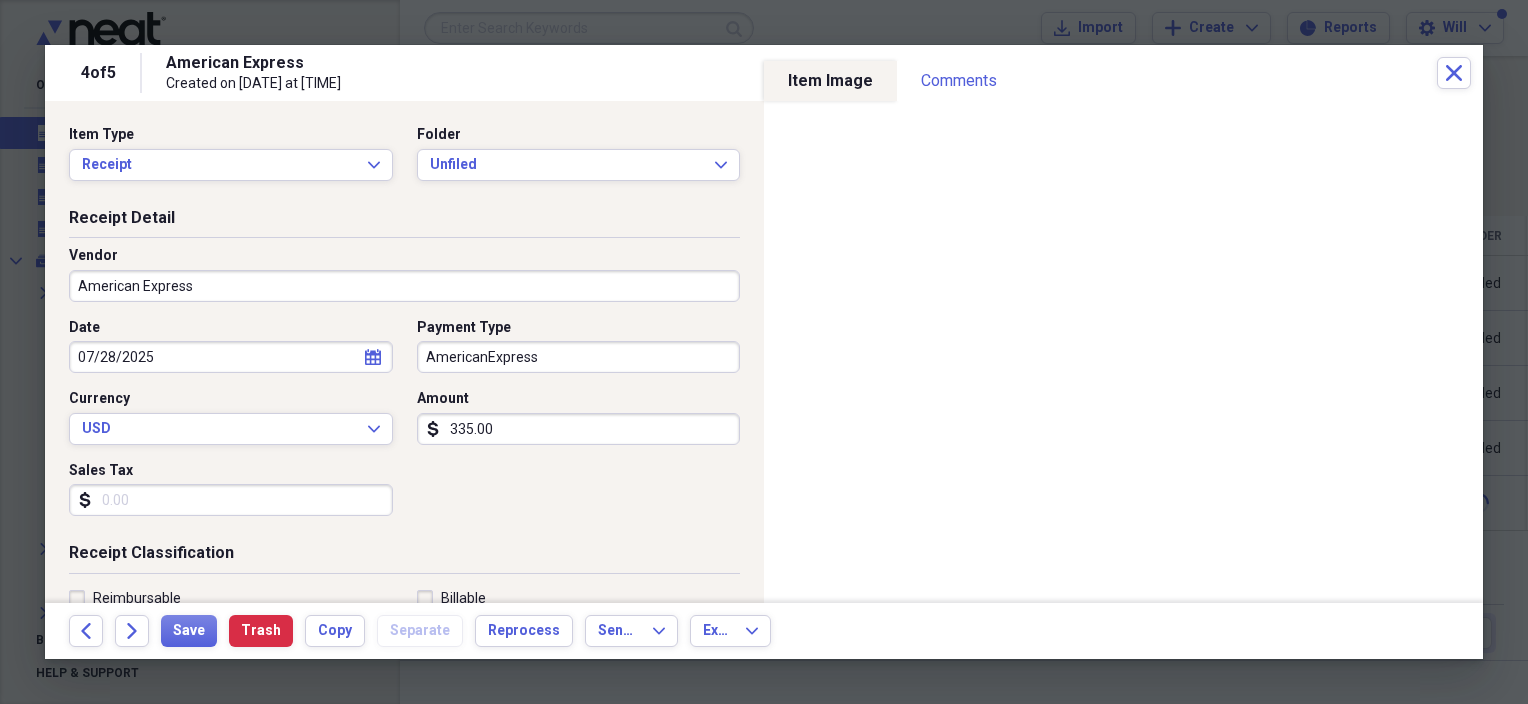 click on "American Express" at bounding box center [404, 286] 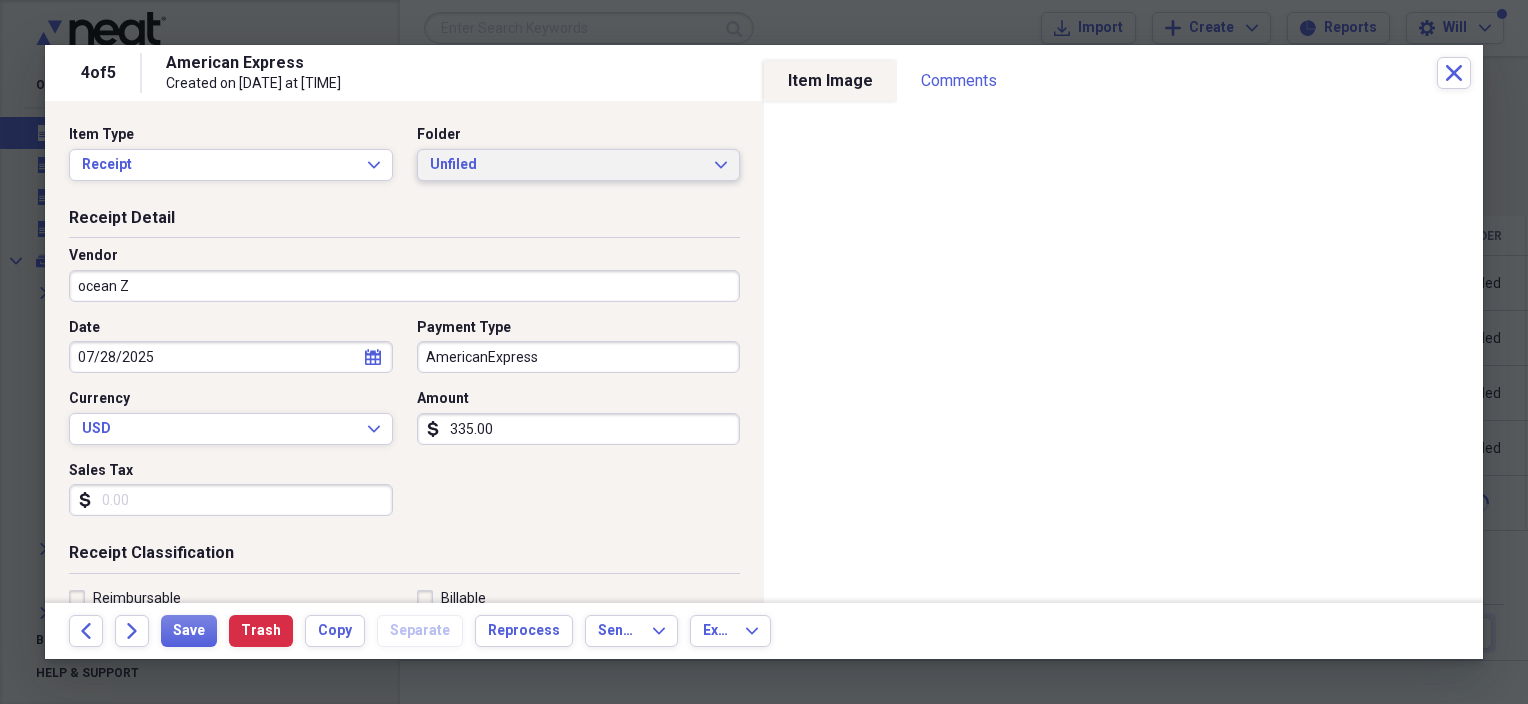 type on "ocean Z" 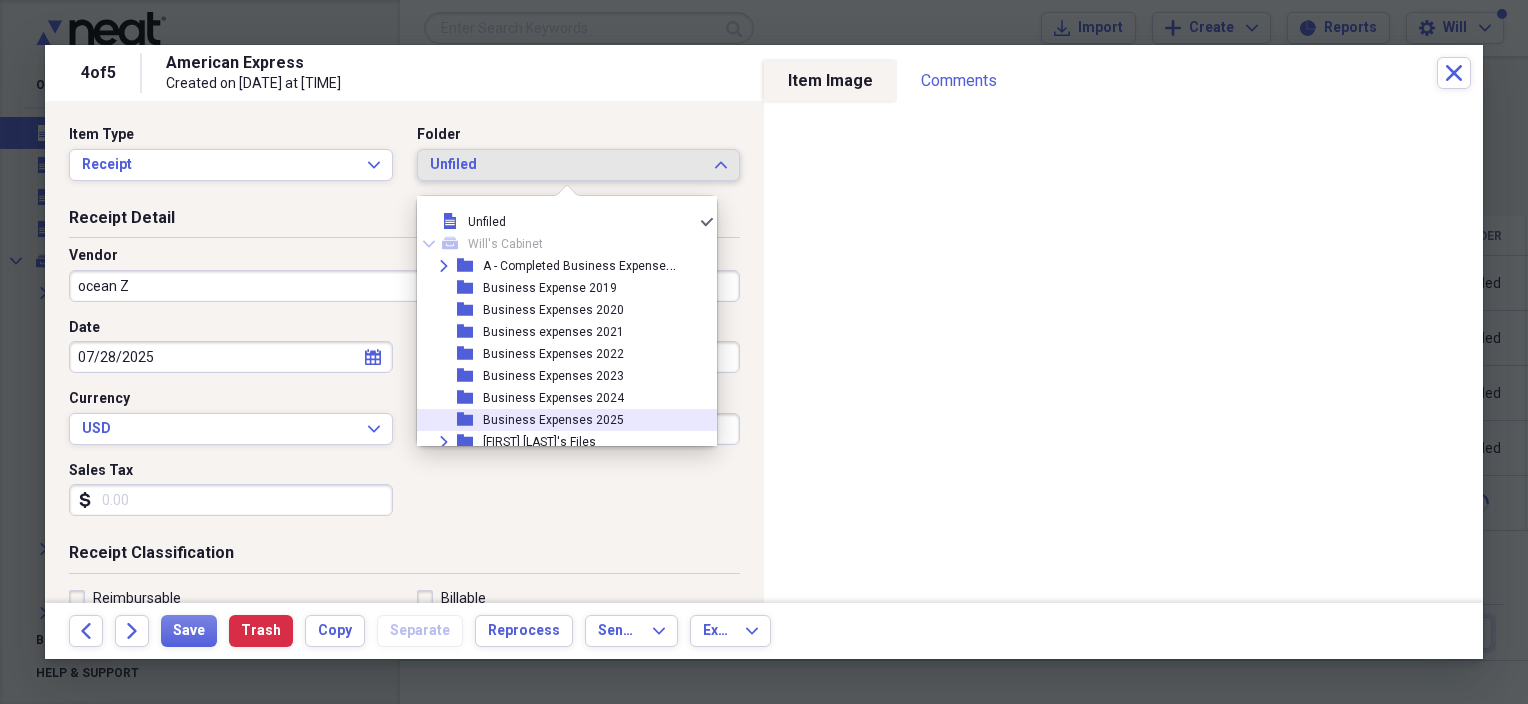 click on "Business Expenses 2025" at bounding box center [553, 420] 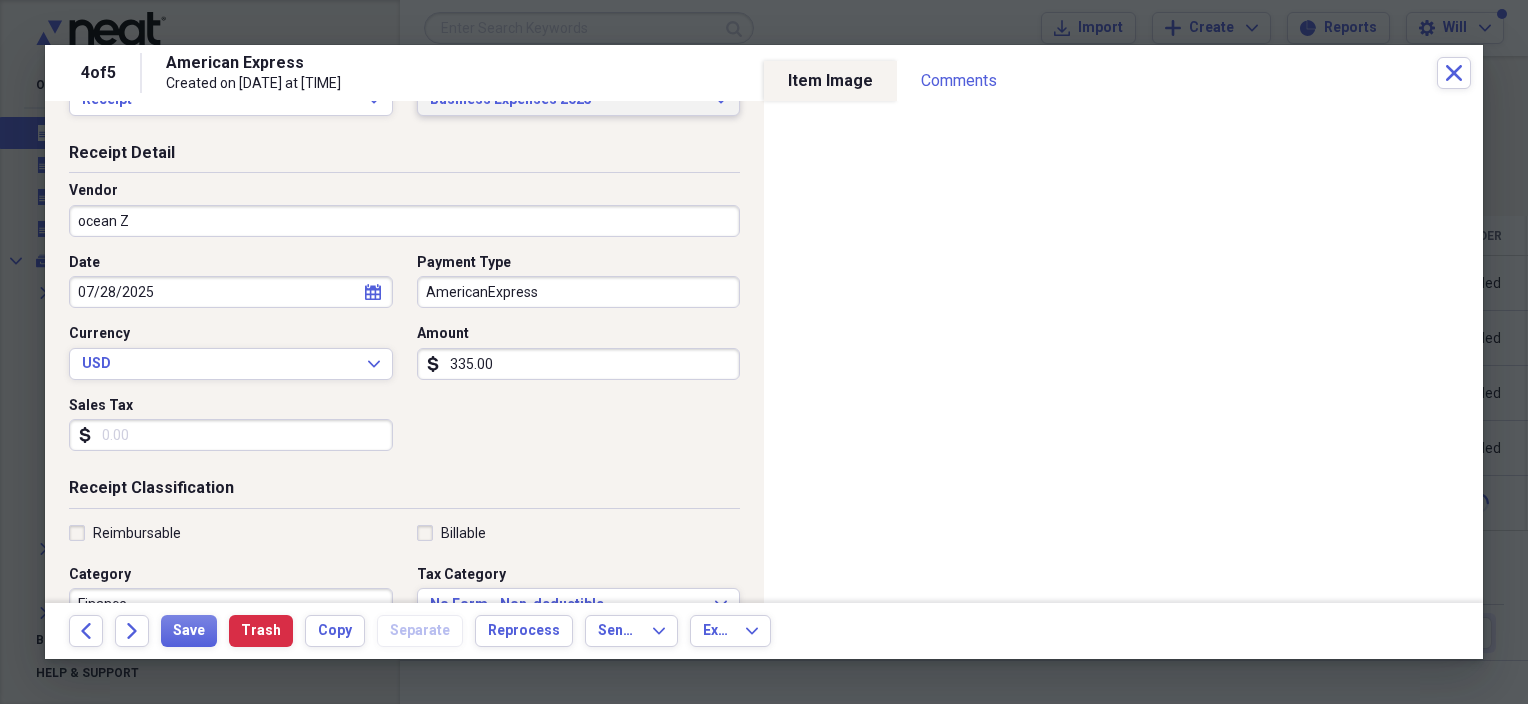 scroll, scrollTop: 100, scrollLeft: 0, axis: vertical 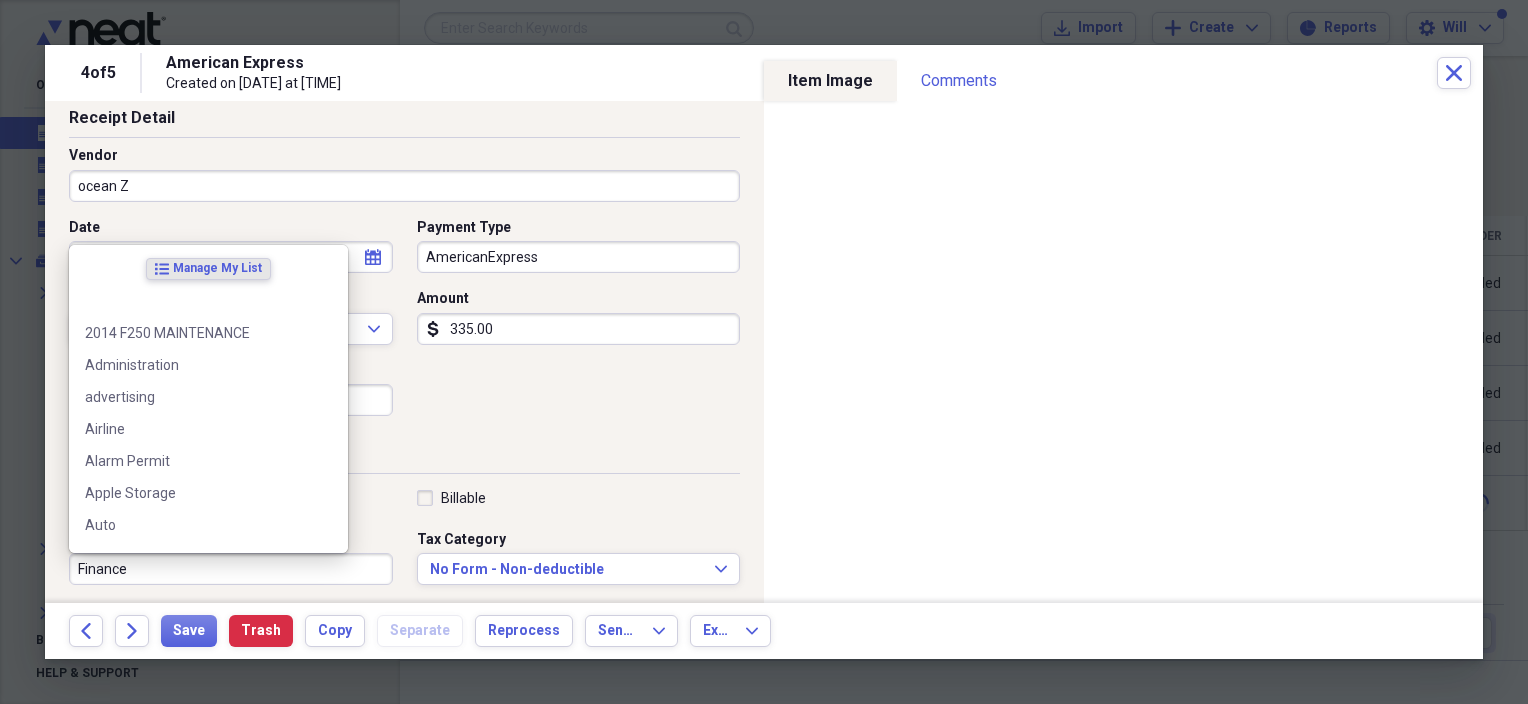 click on "Finance" at bounding box center (231, 569) 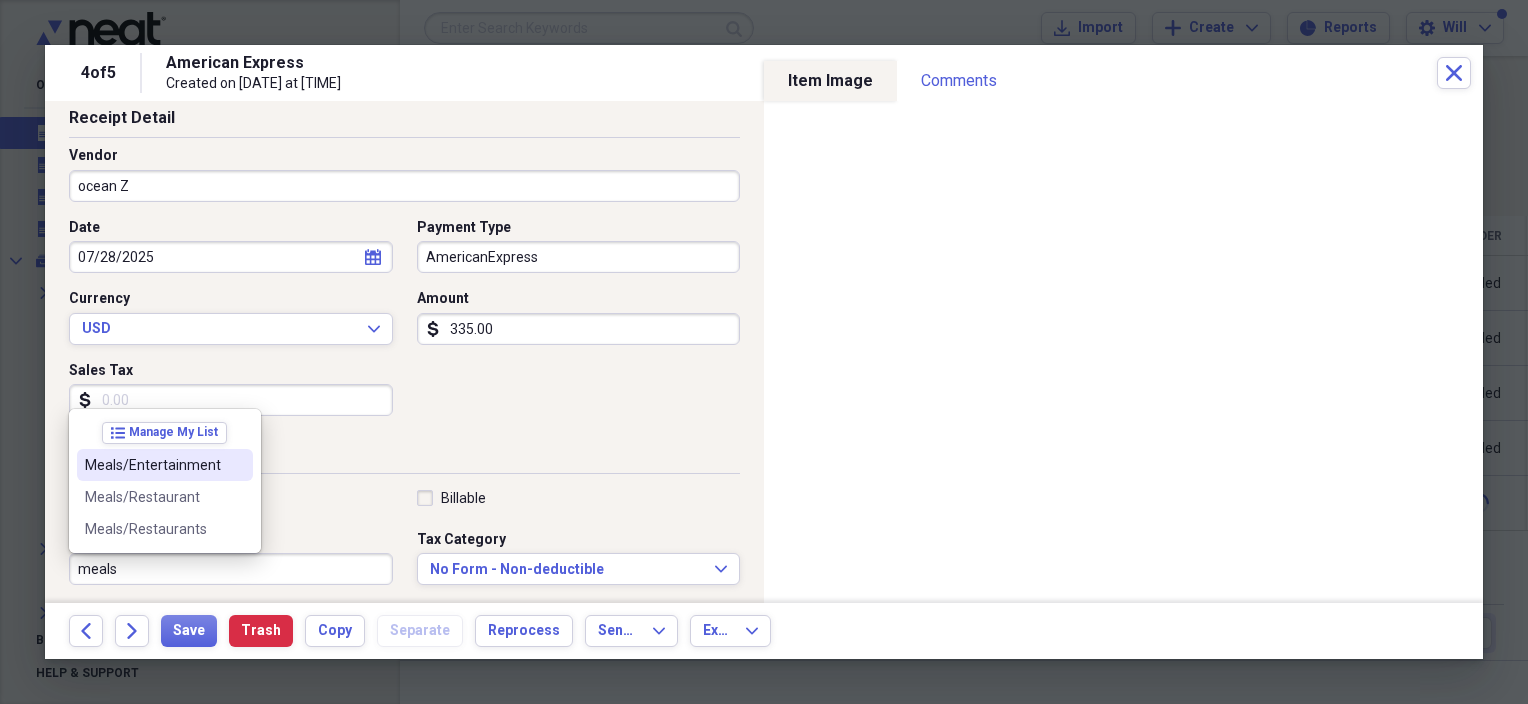 click on "Meals/Entertainment" at bounding box center [153, 465] 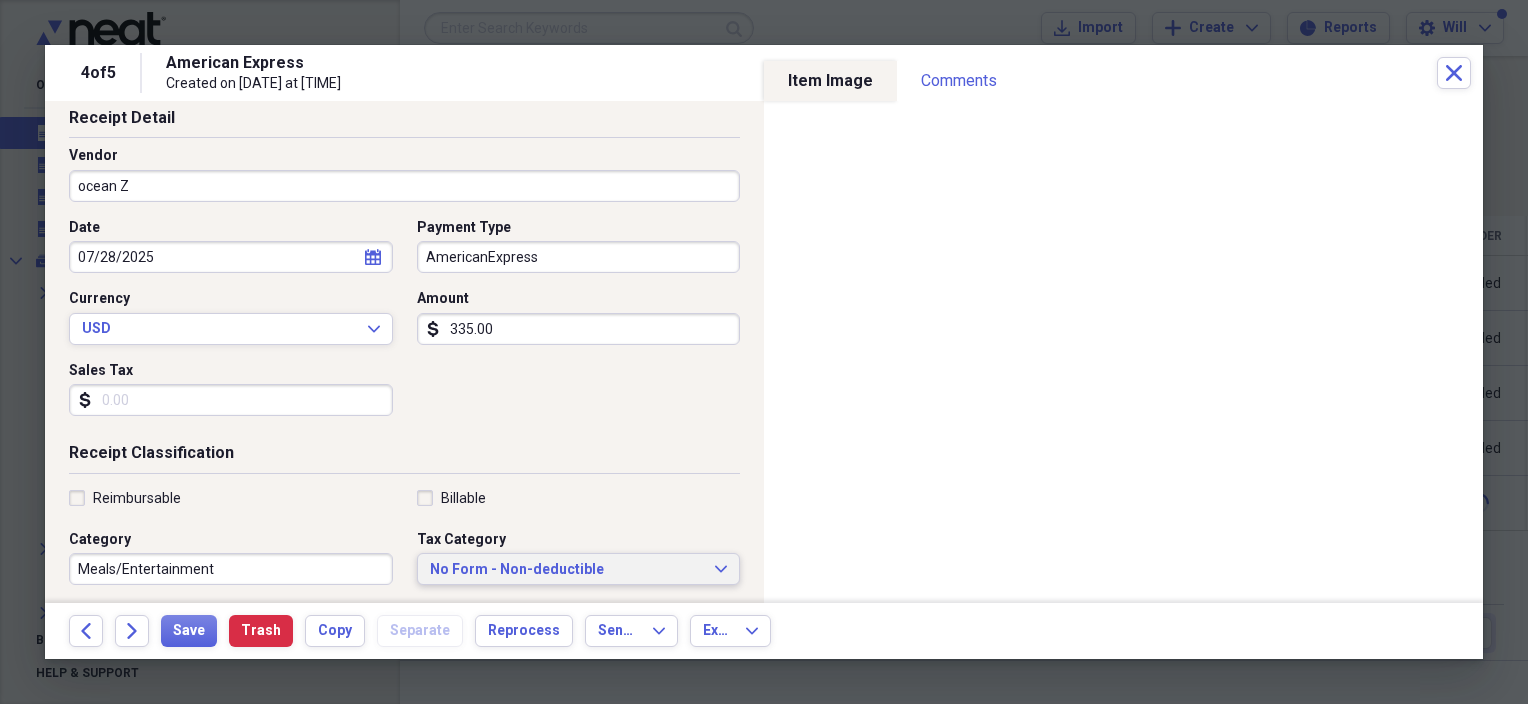 click on "No Form - Non-deductible" at bounding box center [567, 570] 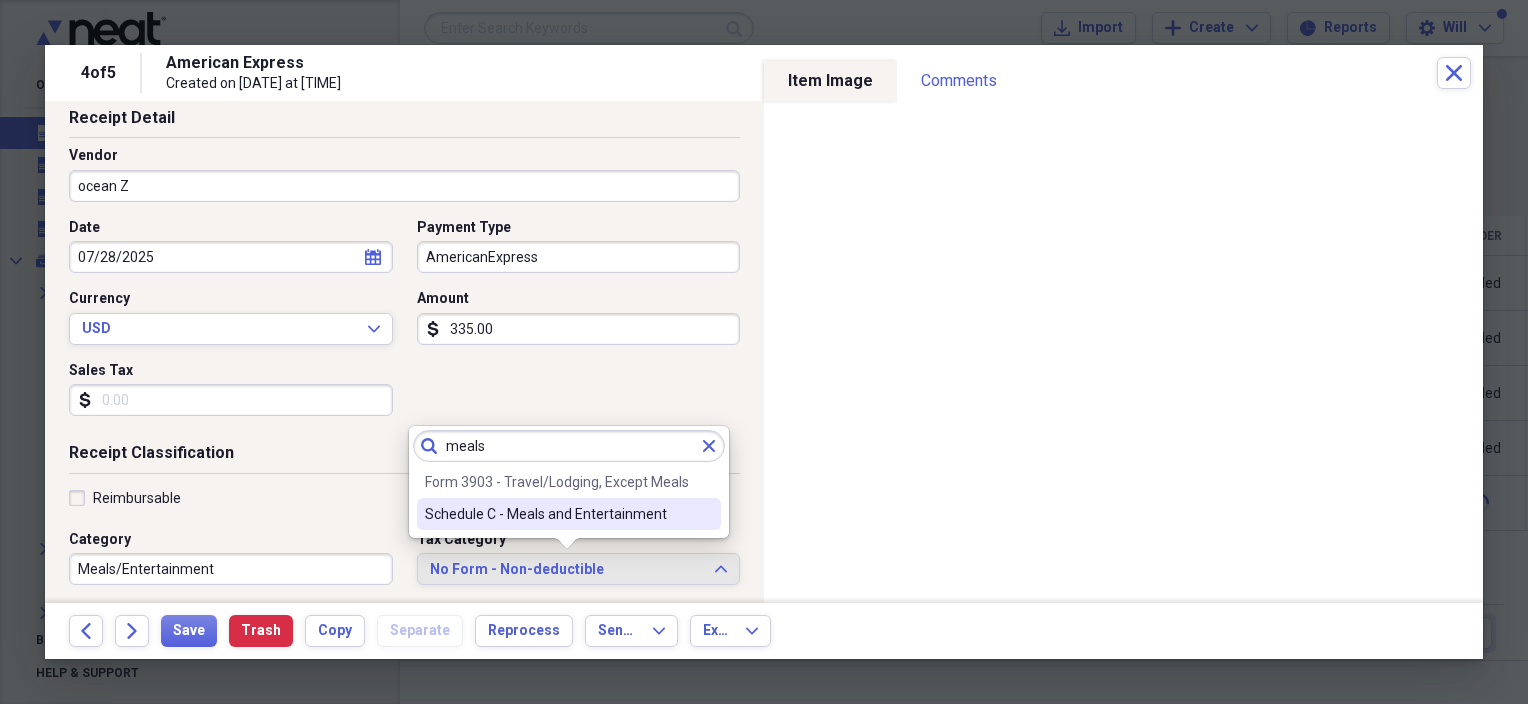 type on "meals" 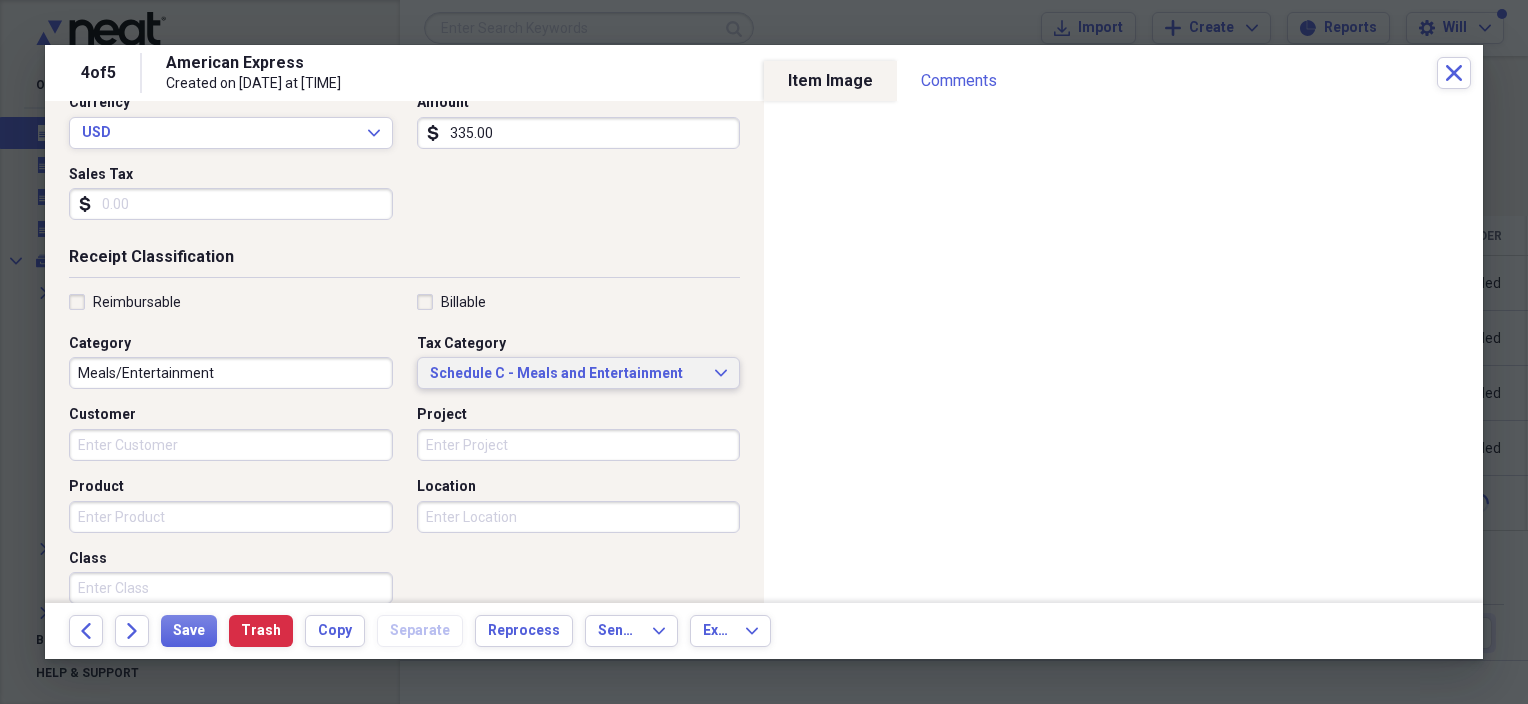 scroll, scrollTop: 300, scrollLeft: 0, axis: vertical 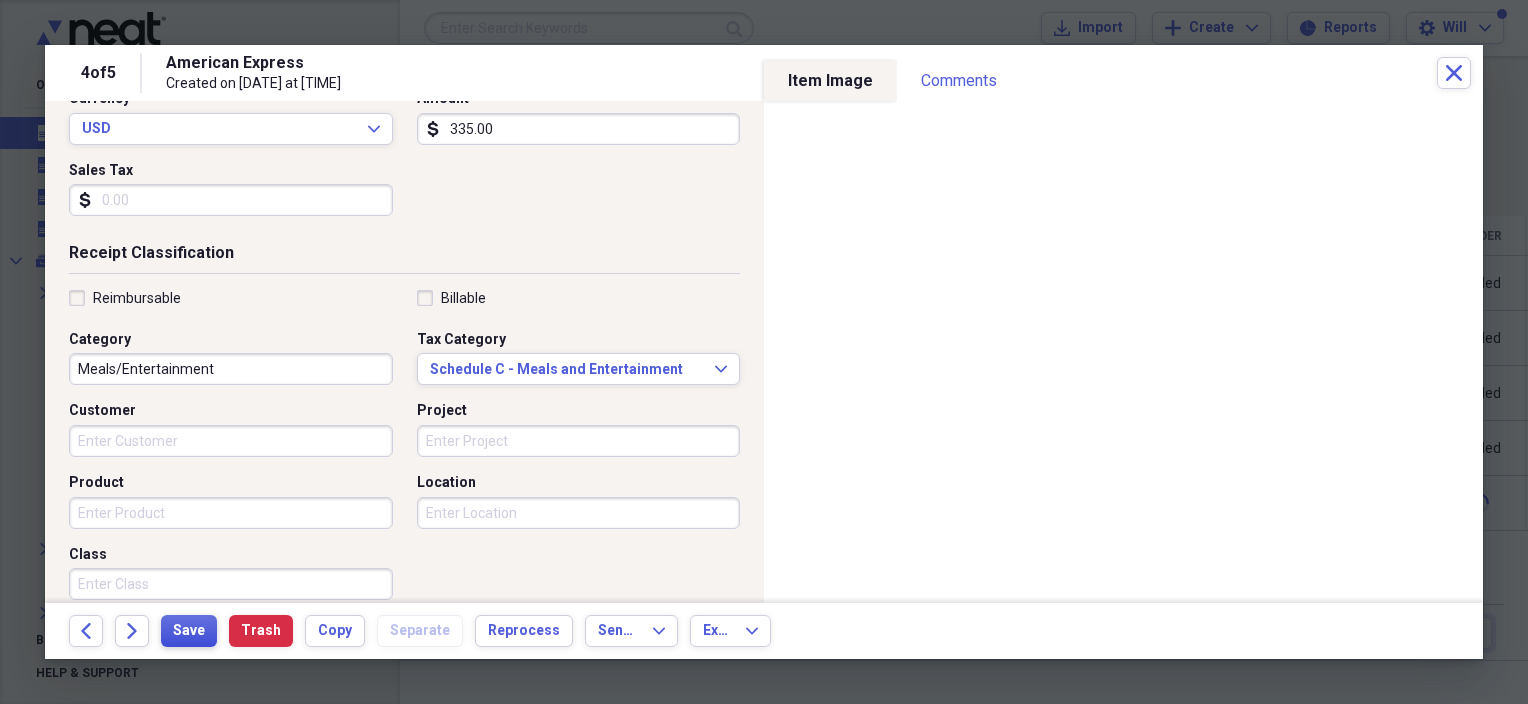 click on "Save" at bounding box center [189, 631] 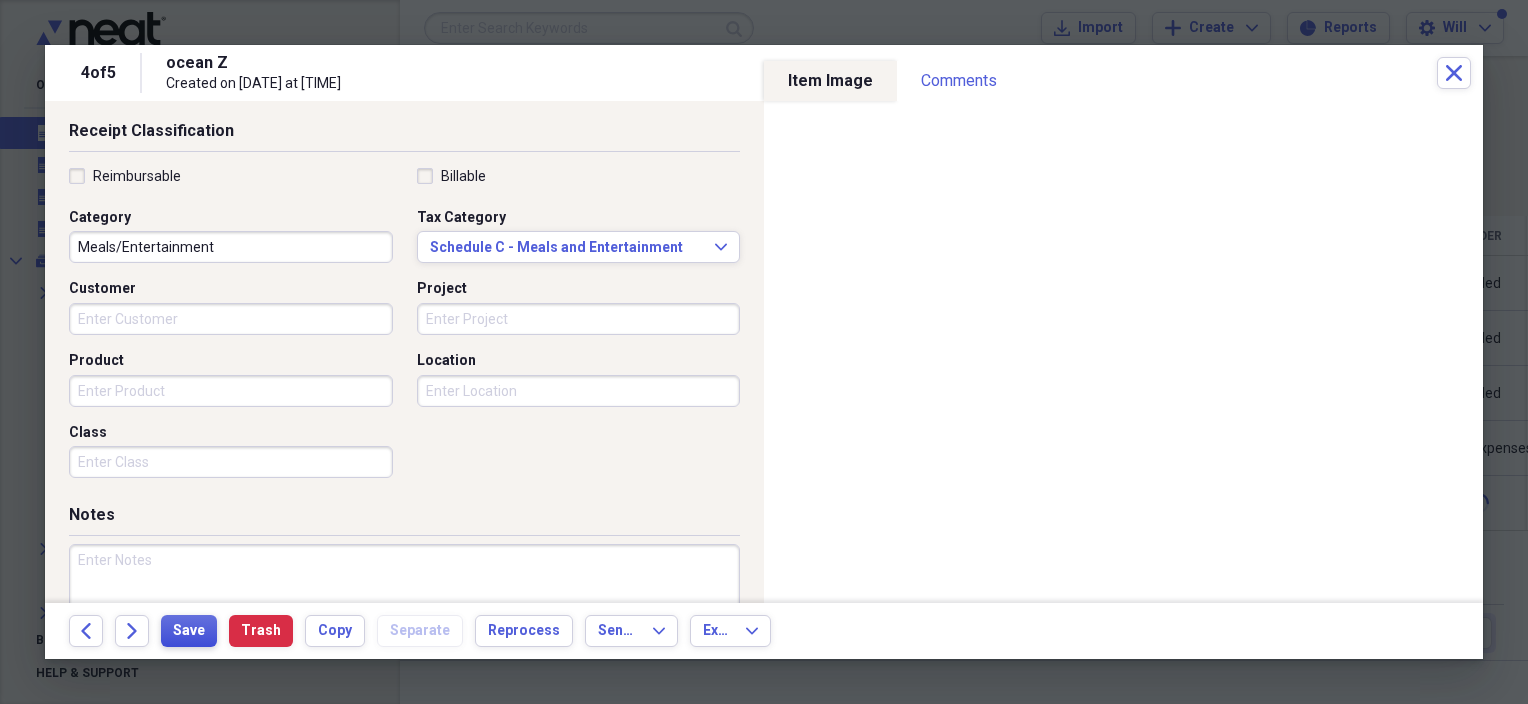 scroll, scrollTop: 517, scrollLeft: 0, axis: vertical 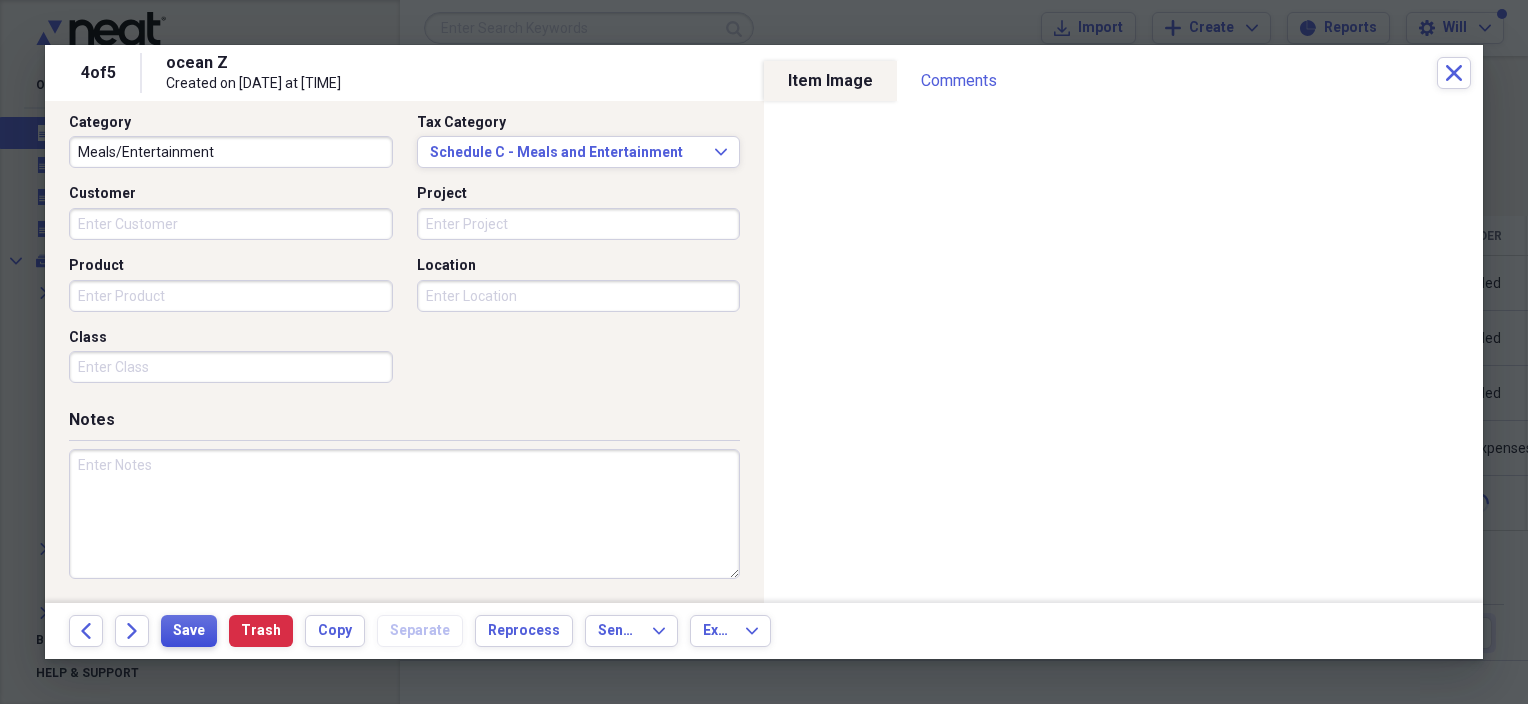 click on "Save" at bounding box center (189, 631) 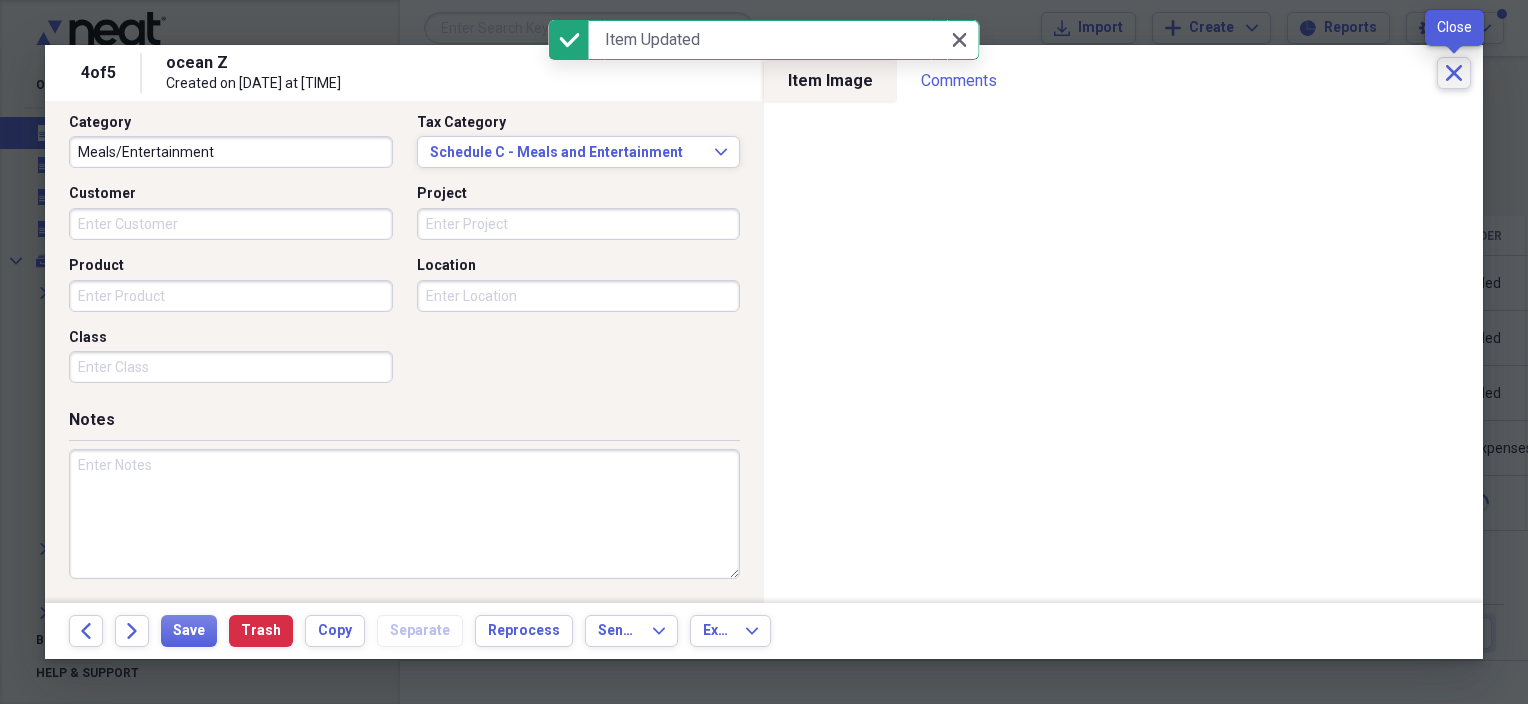 click on "Close" 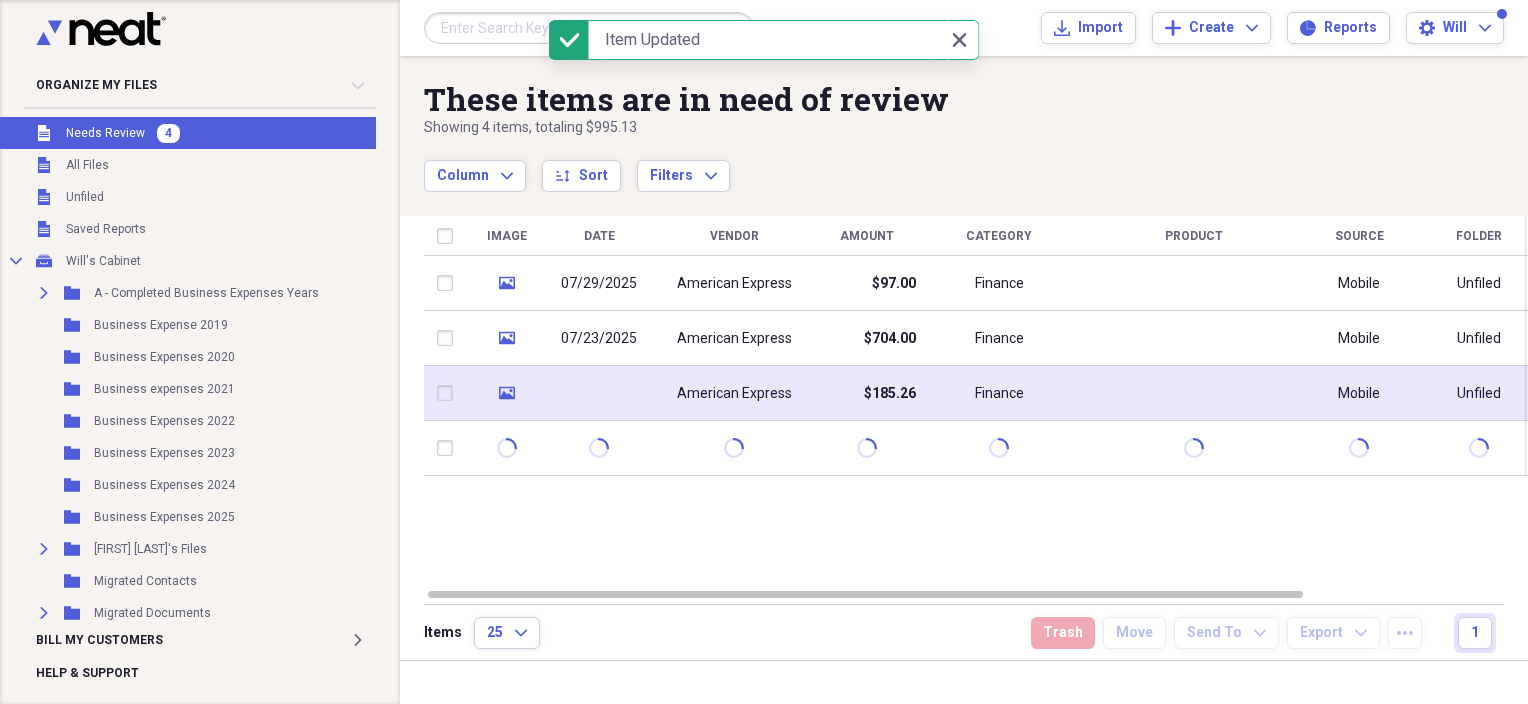 click on "American Express" at bounding box center [734, 394] 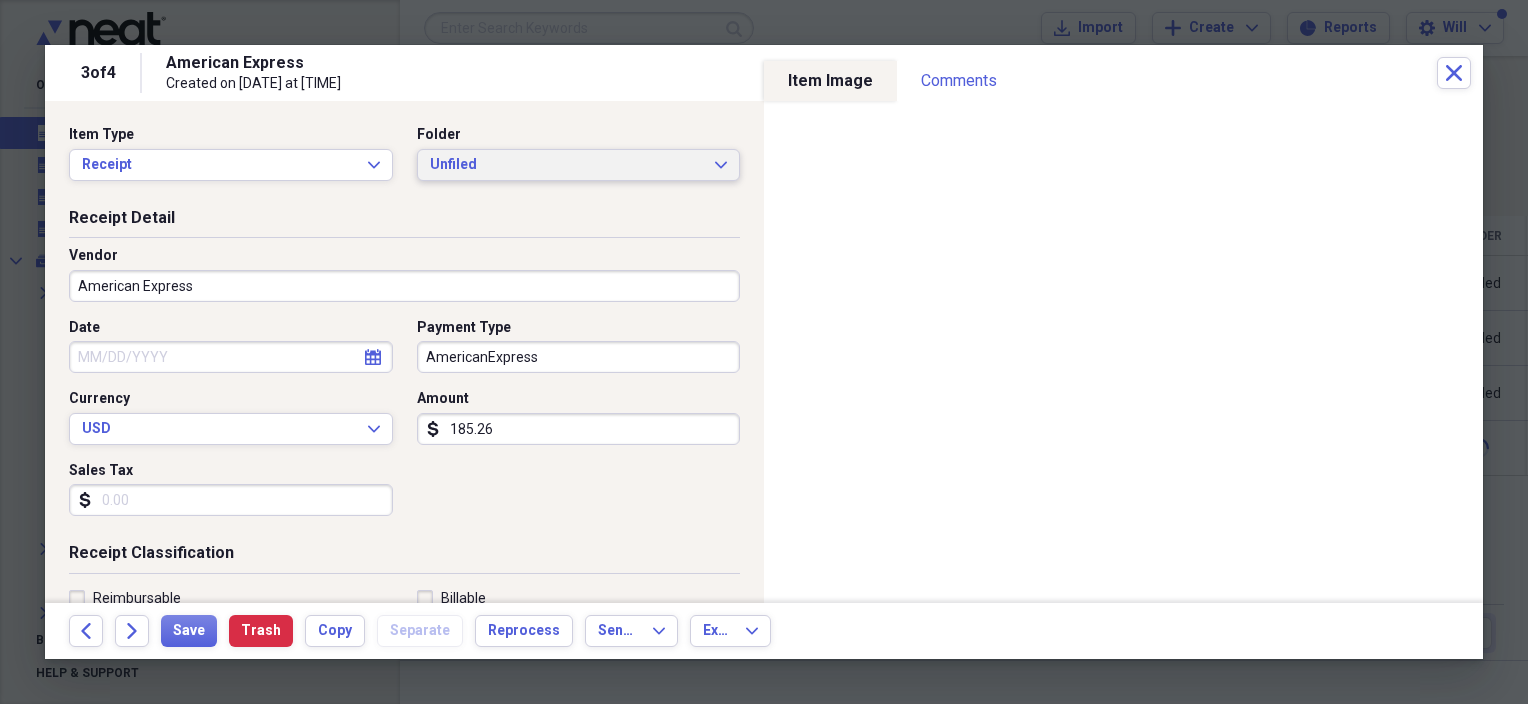 click on "Unfiled" at bounding box center (567, 165) 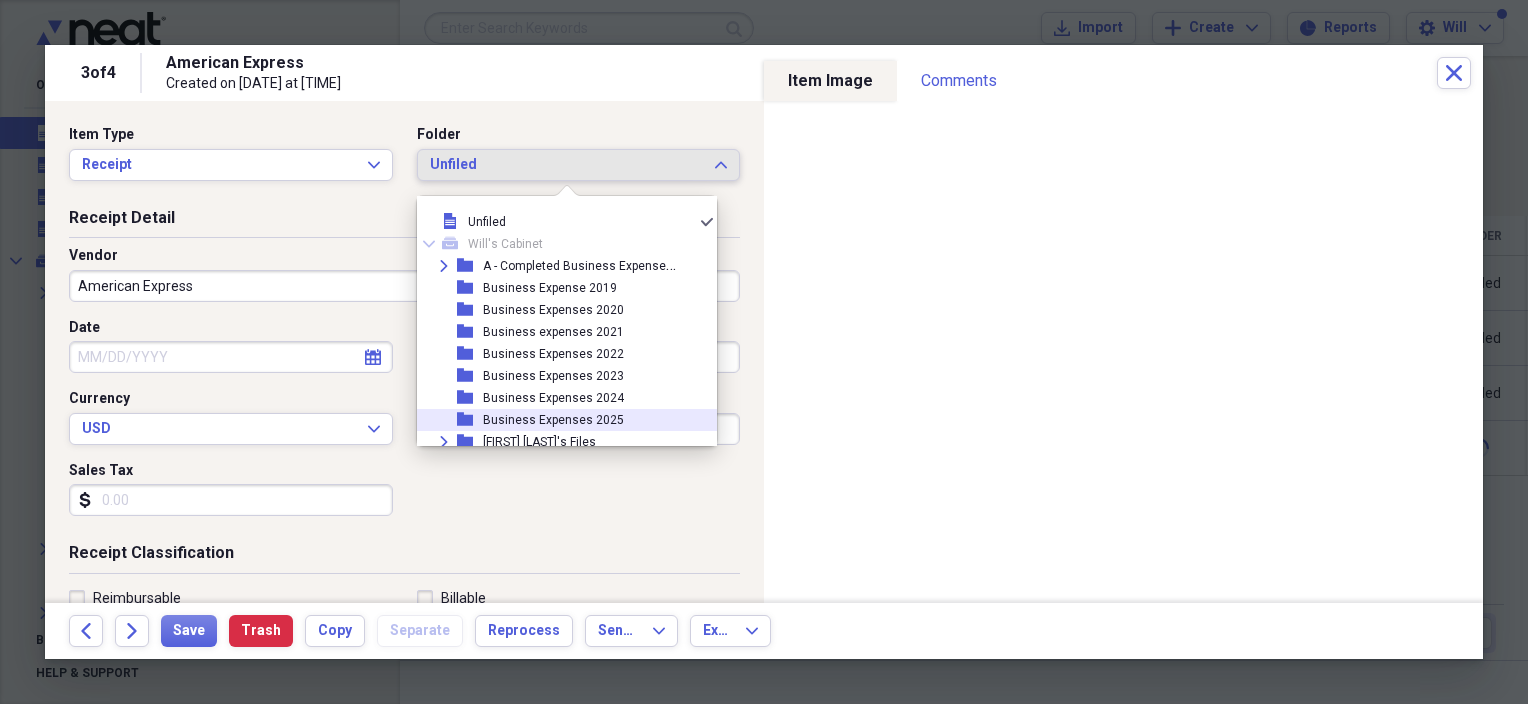 click on "folder Business Expenses 2025" at bounding box center [559, 420] 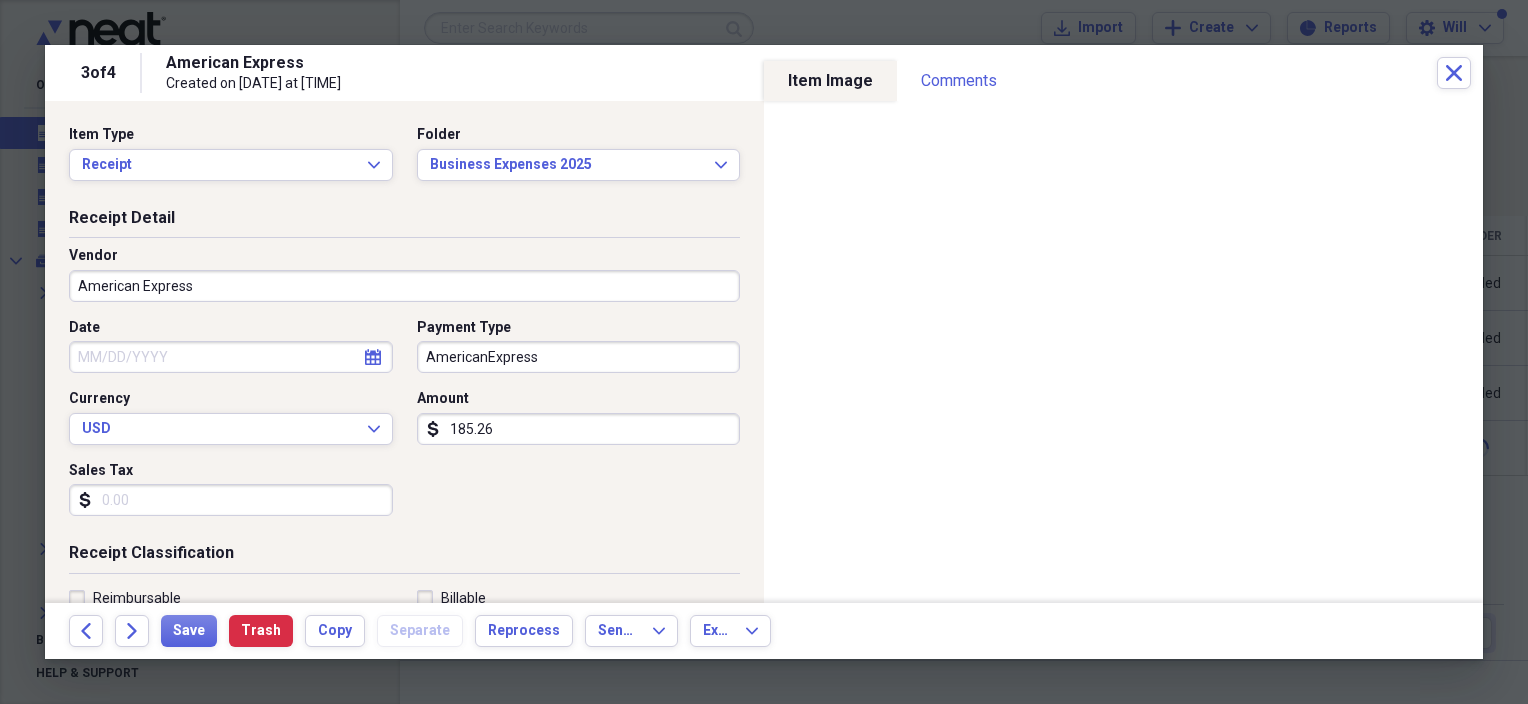 click on "American Express" at bounding box center [404, 286] 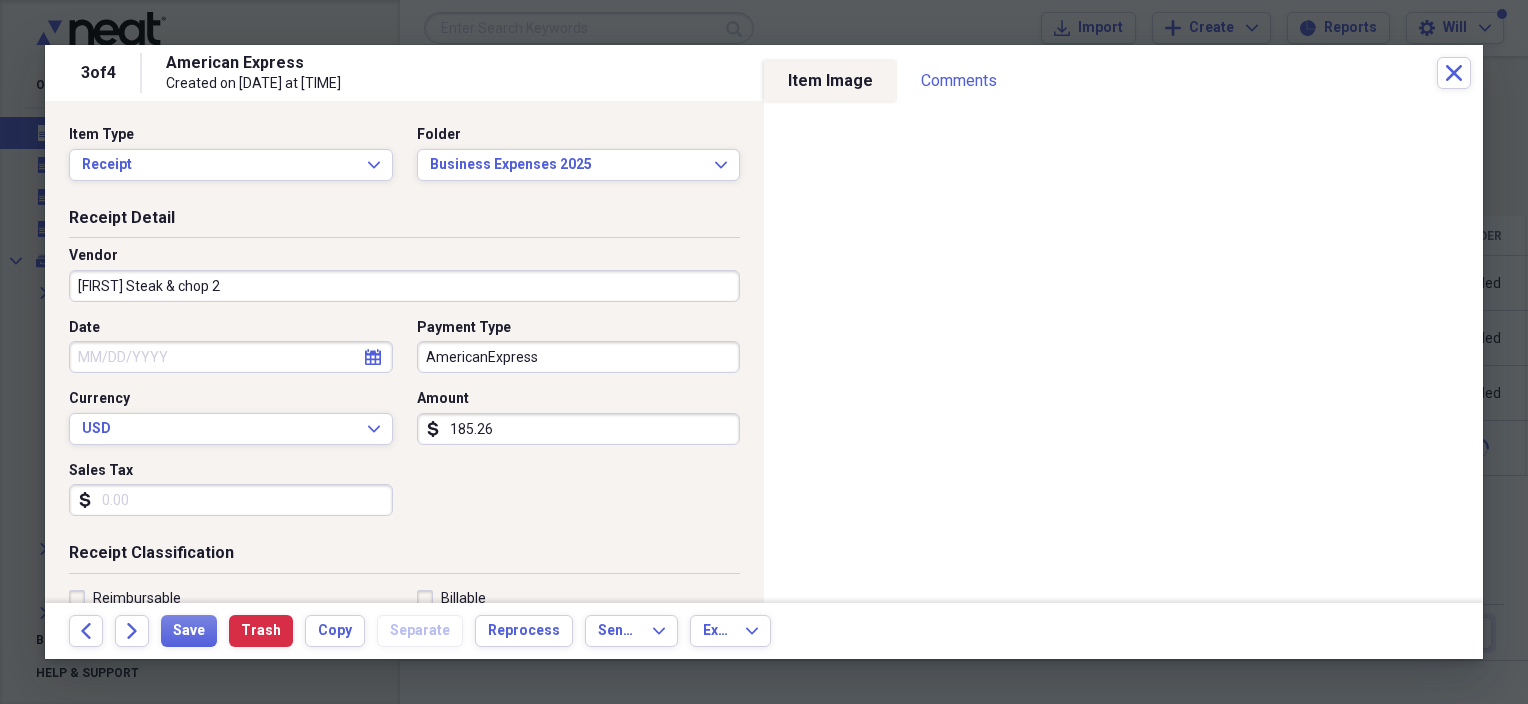 drag, startPoint x: 174, startPoint y: 284, endPoint x: 329, endPoint y: 247, distance: 159.35495 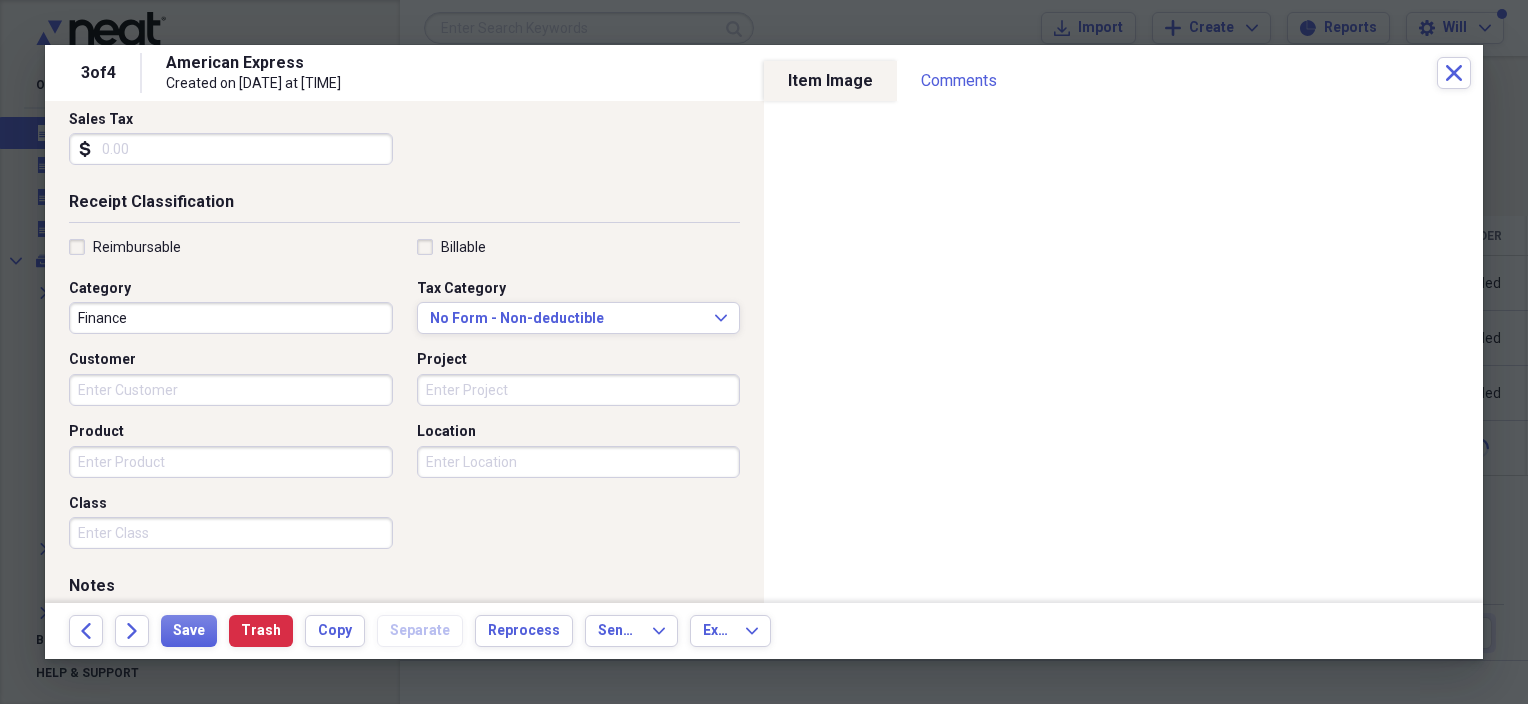 scroll, scrollTop: 400, scrollLeft: 0, axis: vertical 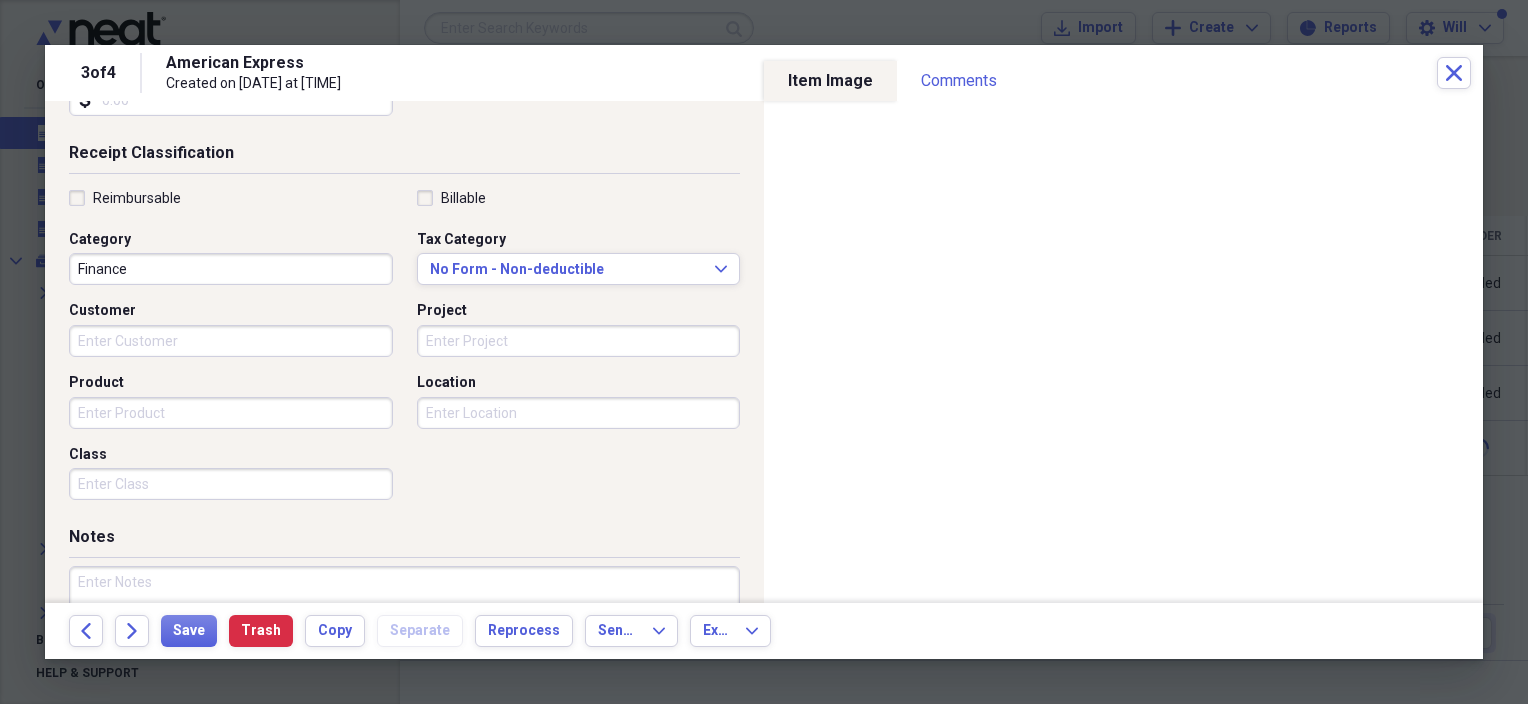 type on "[FIRST] Steak & Chop 2" 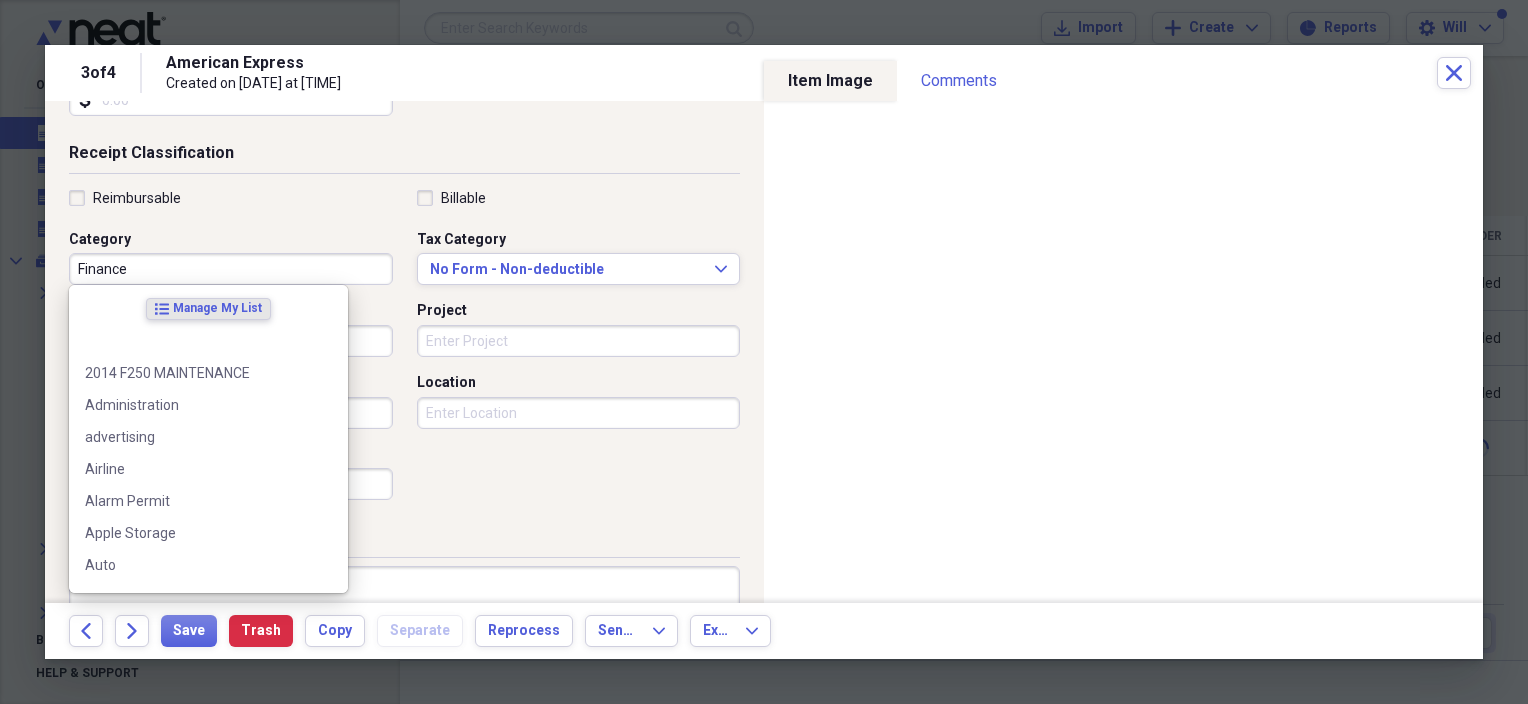 click on "Finance" at bounding box center [231, 269] 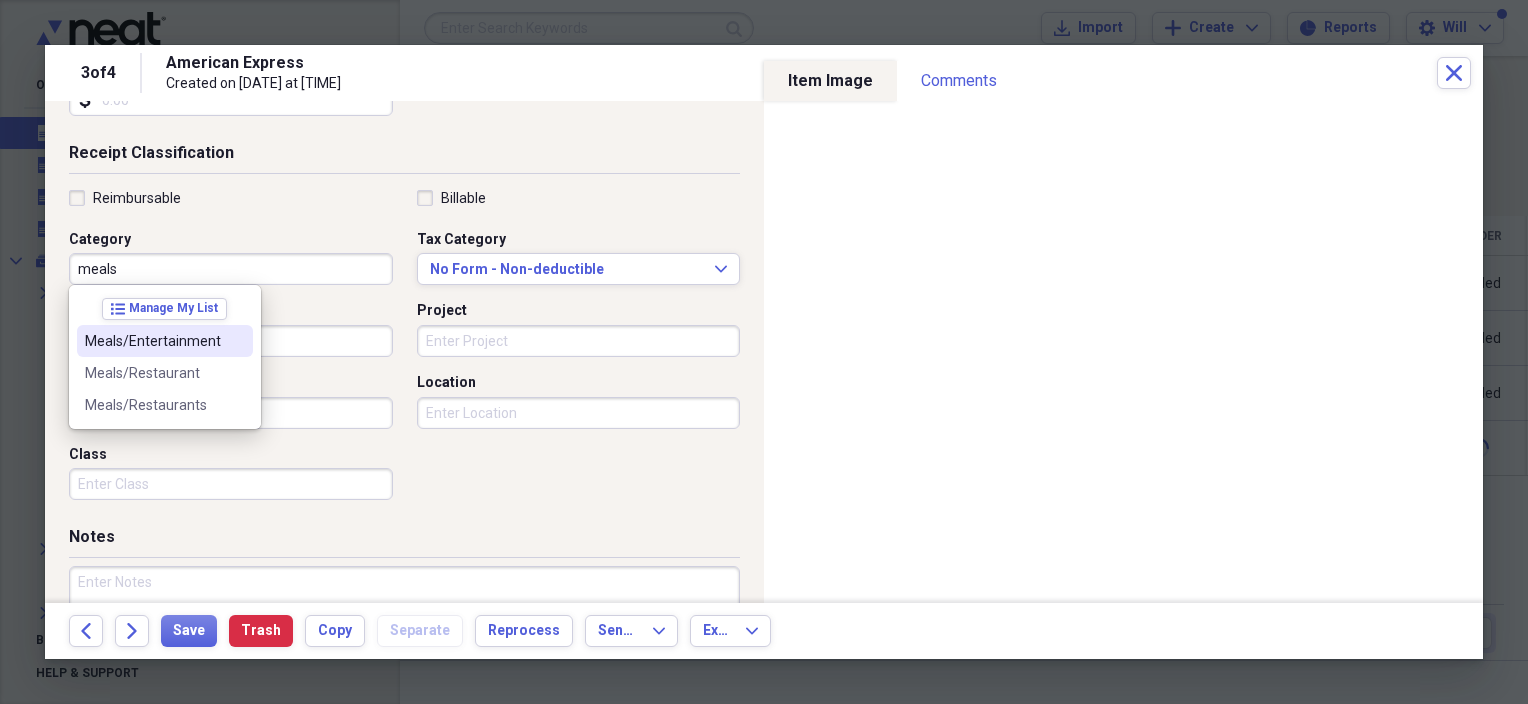 click on "Meals/Entertainment" at bounding box center [153, 341] 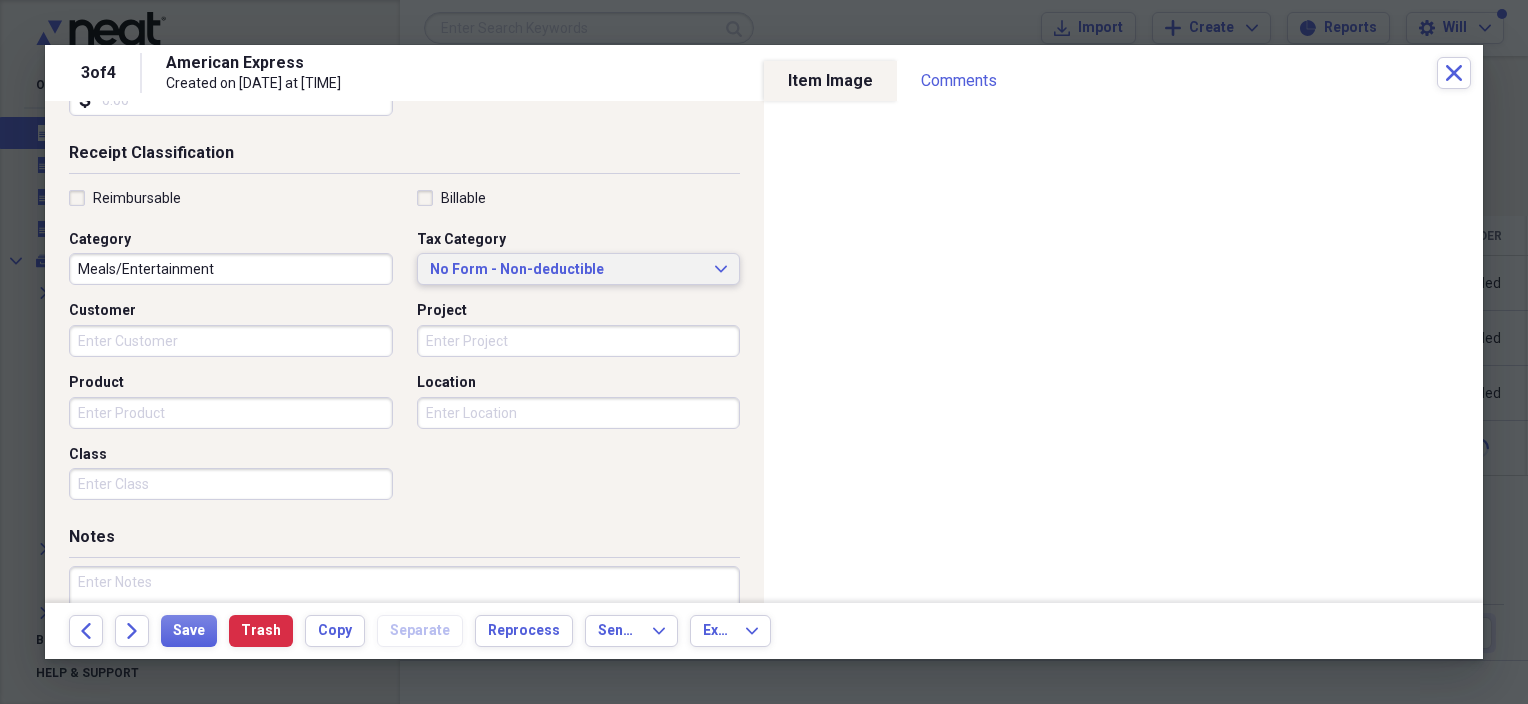 click on "No Form - Non-deductible" at bounding box center (567, 270) 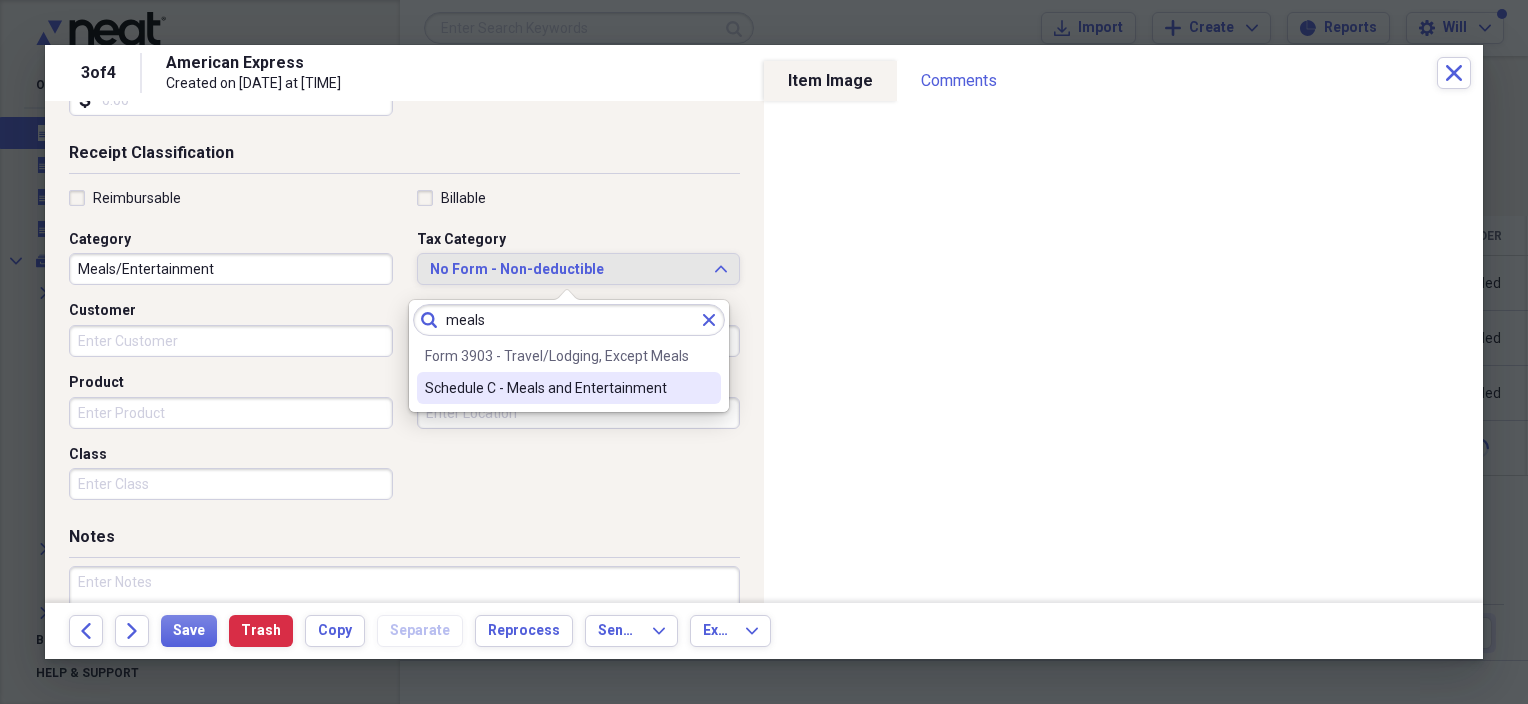 type on "meals" 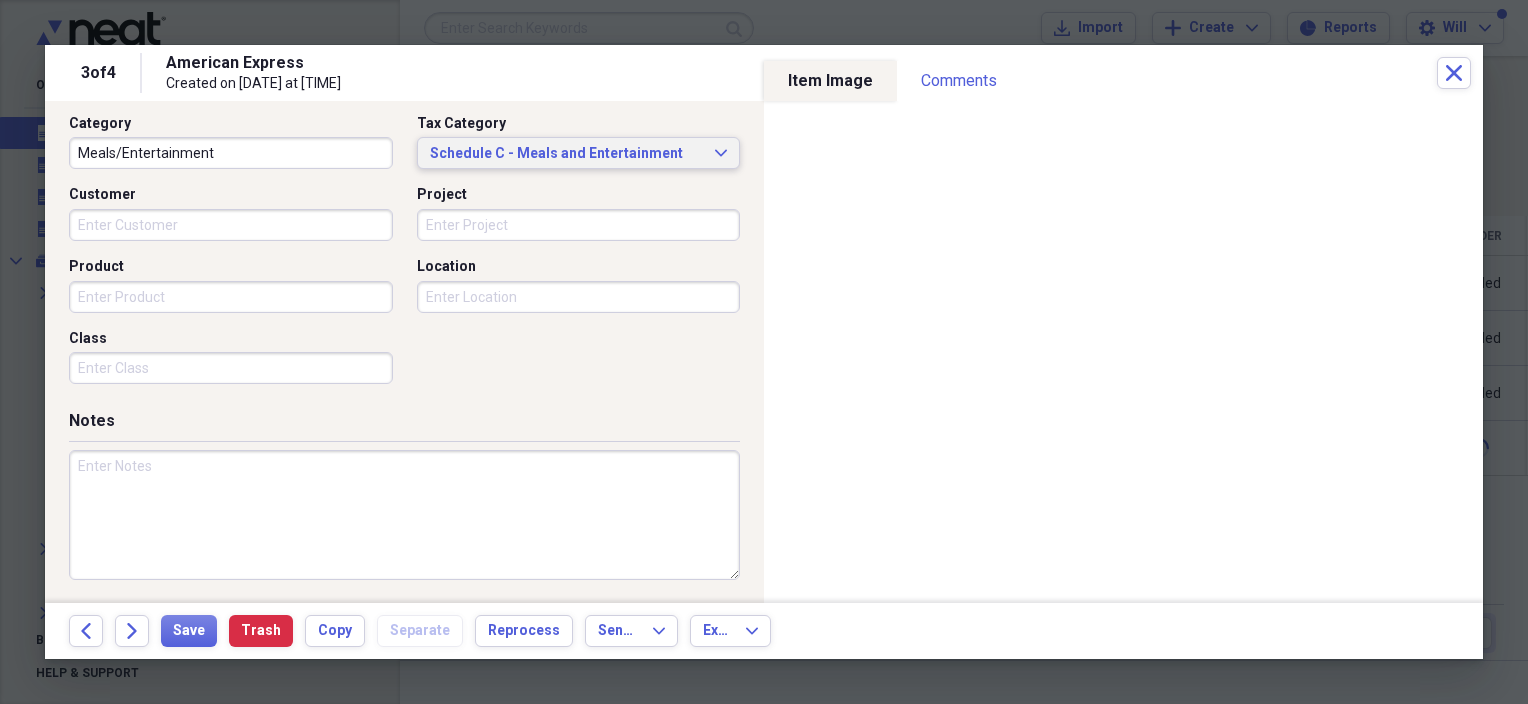scroll, scrollTop: 517, scrollLeft: 0, axis: vertical 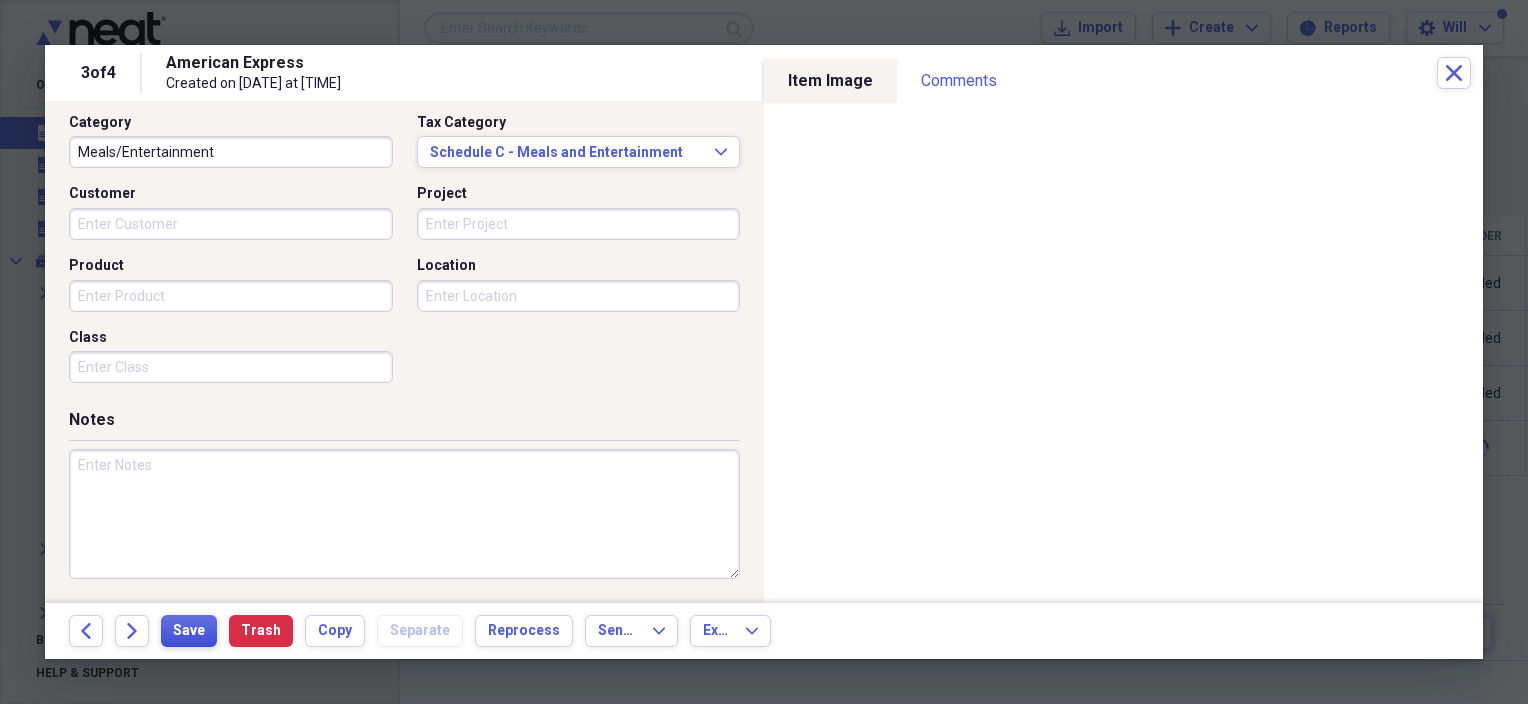 click on "Save" at bounding box center (189, 631) 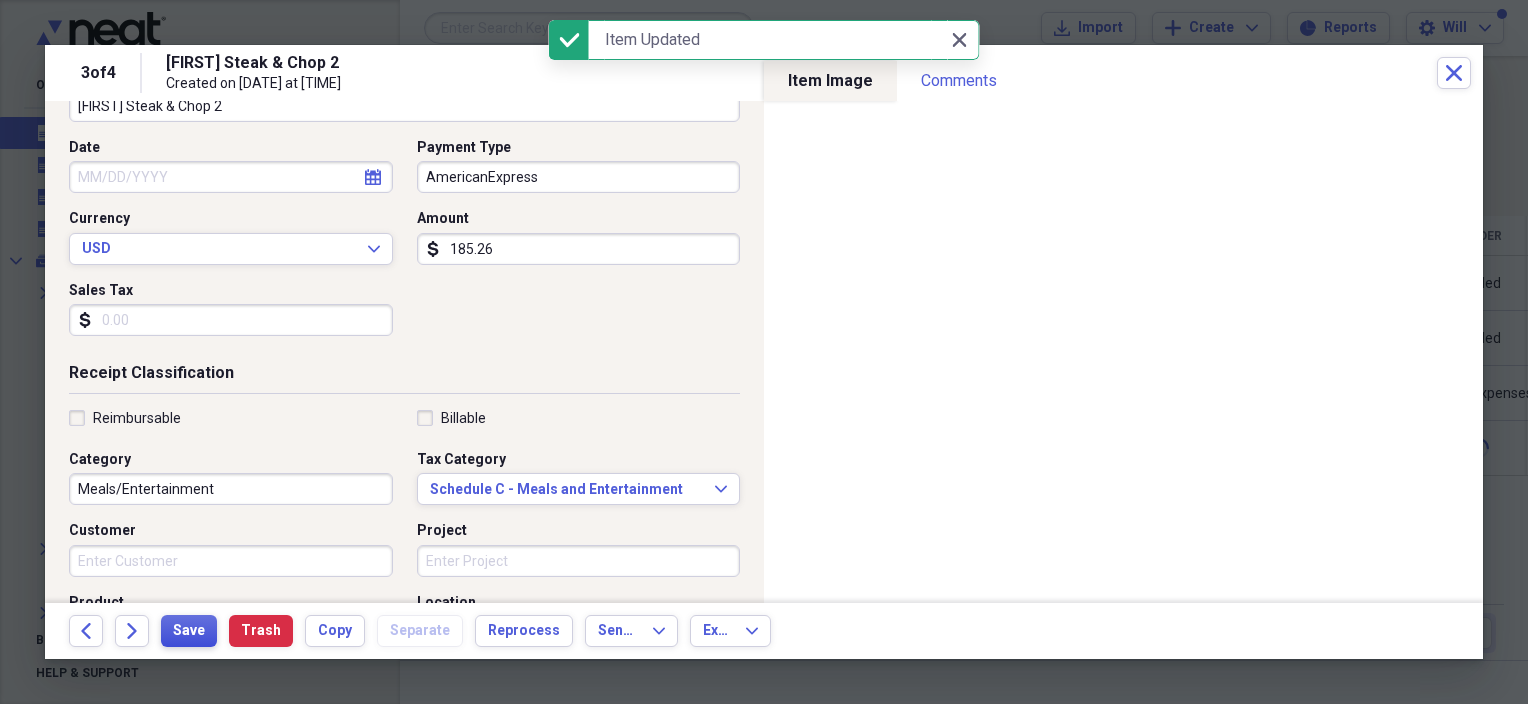 scroll, scrollTop: 0, scrollLeft: 0, axis: both 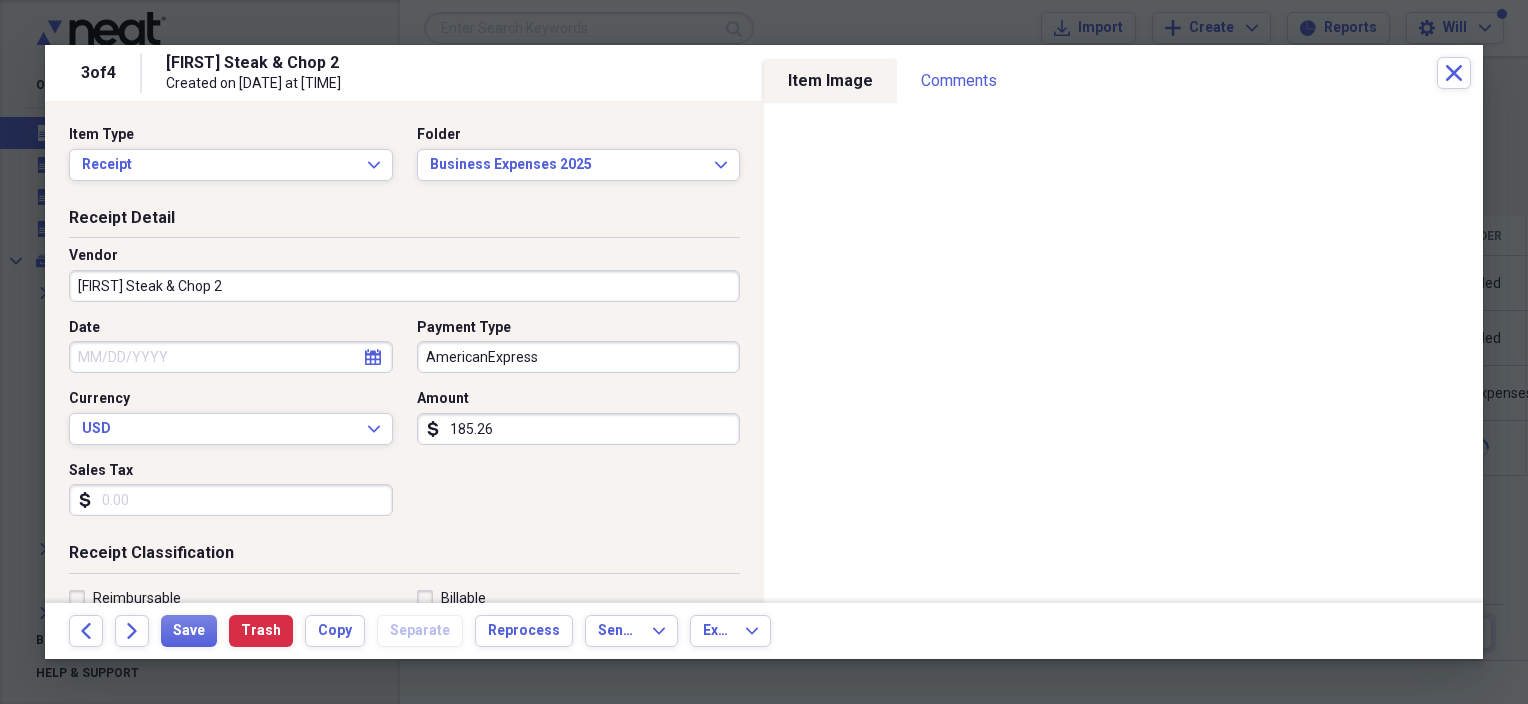 click on "calendar" 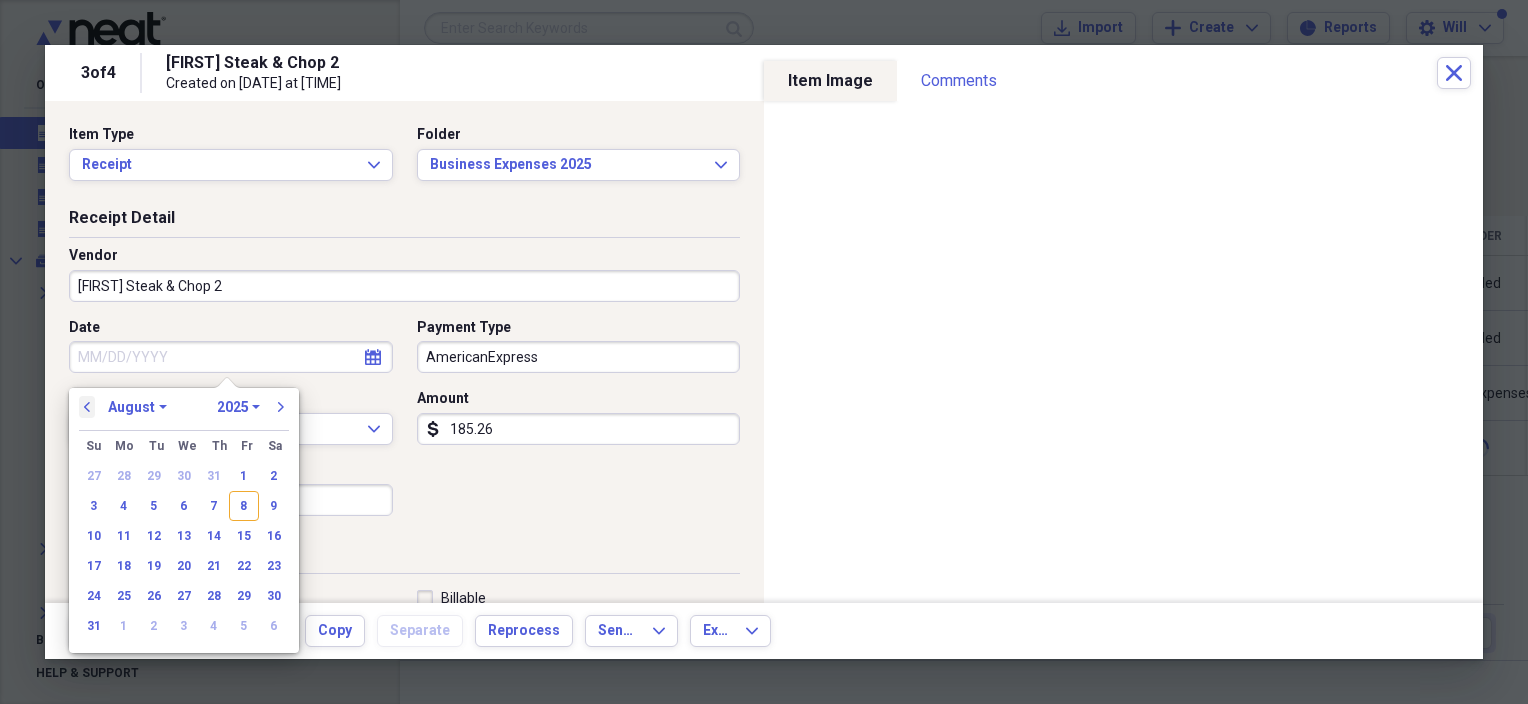 click on "previous" at bounding box center (87, 407) 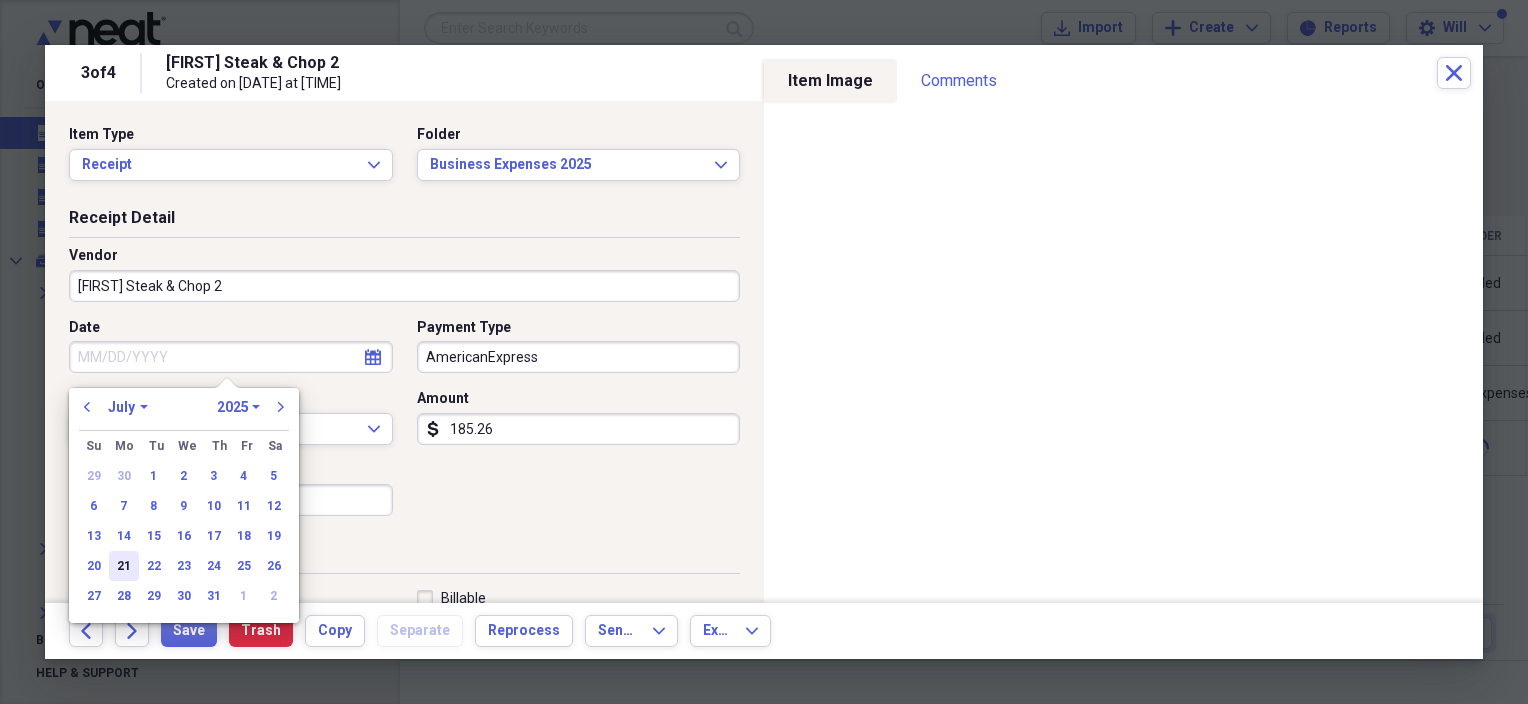 click on "21" at bounding box center [124, 566] 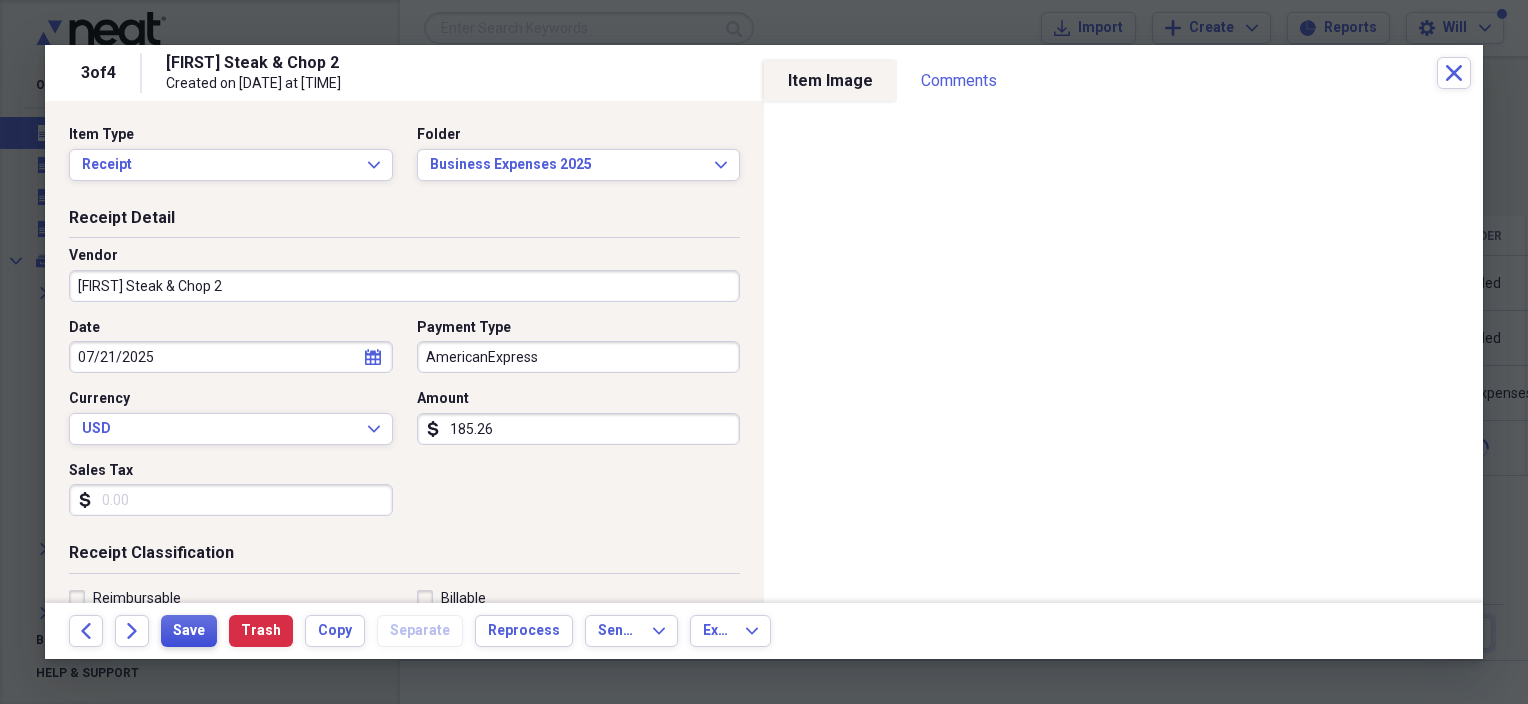 click on "Save" at bounding box center [189, 631] 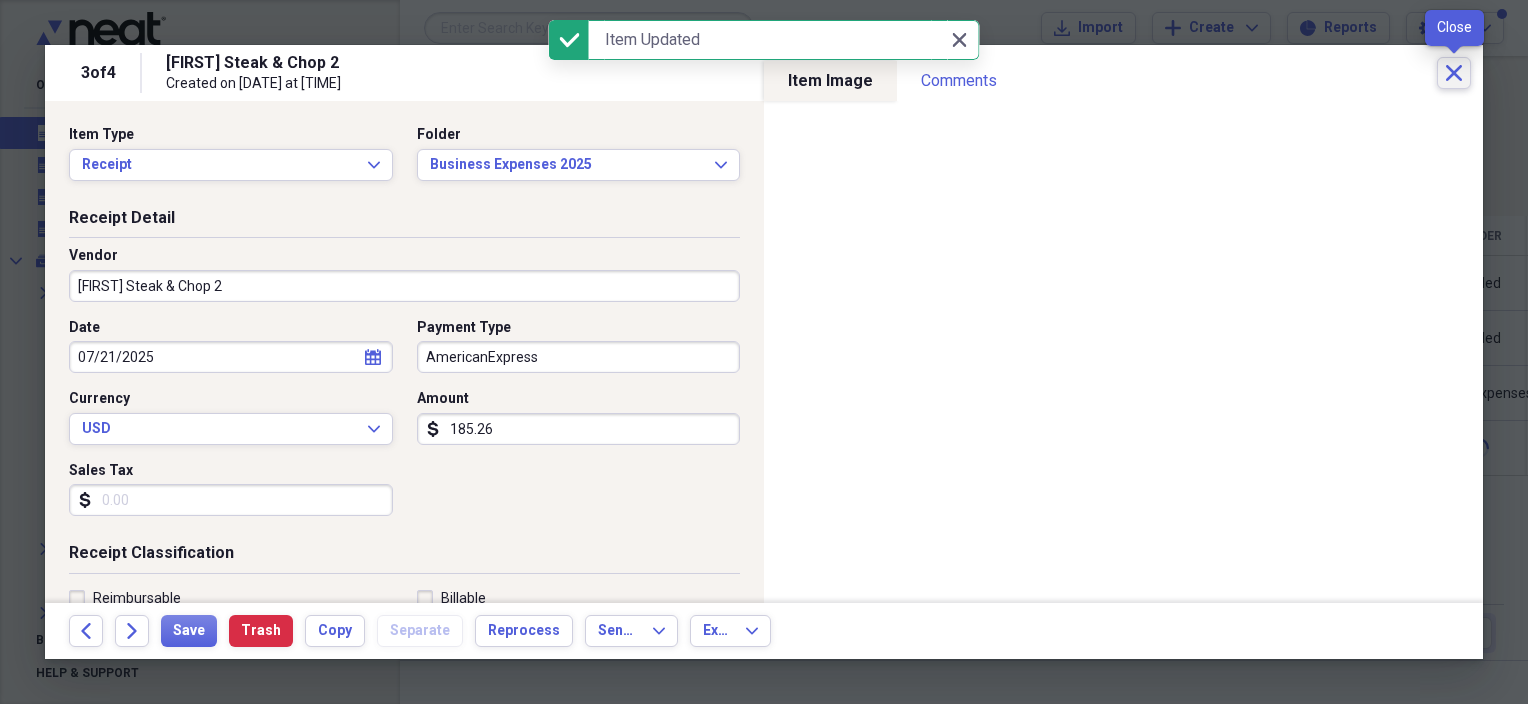 click on "Close" 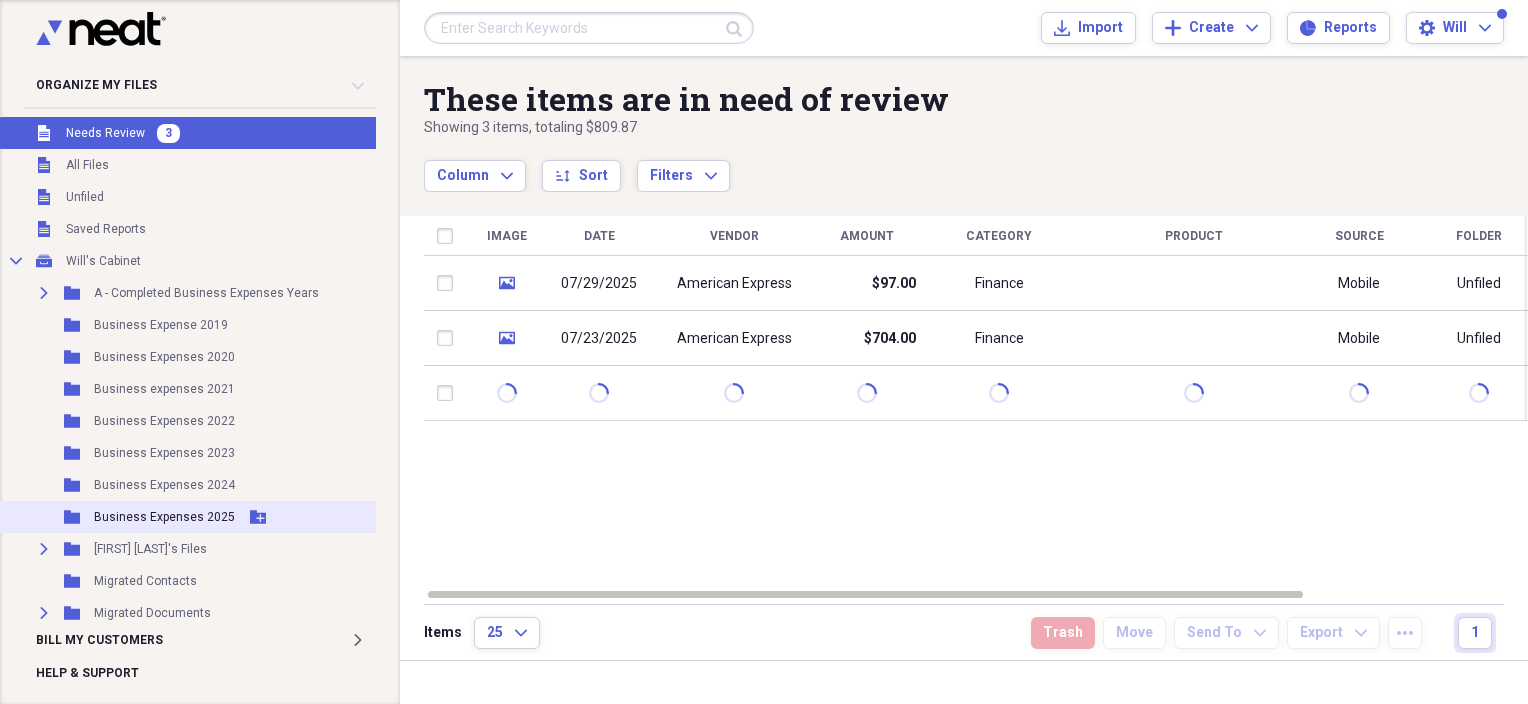 click on "Folder Business Expenses 2025 Add Folder" at bounding box center (190, 517) 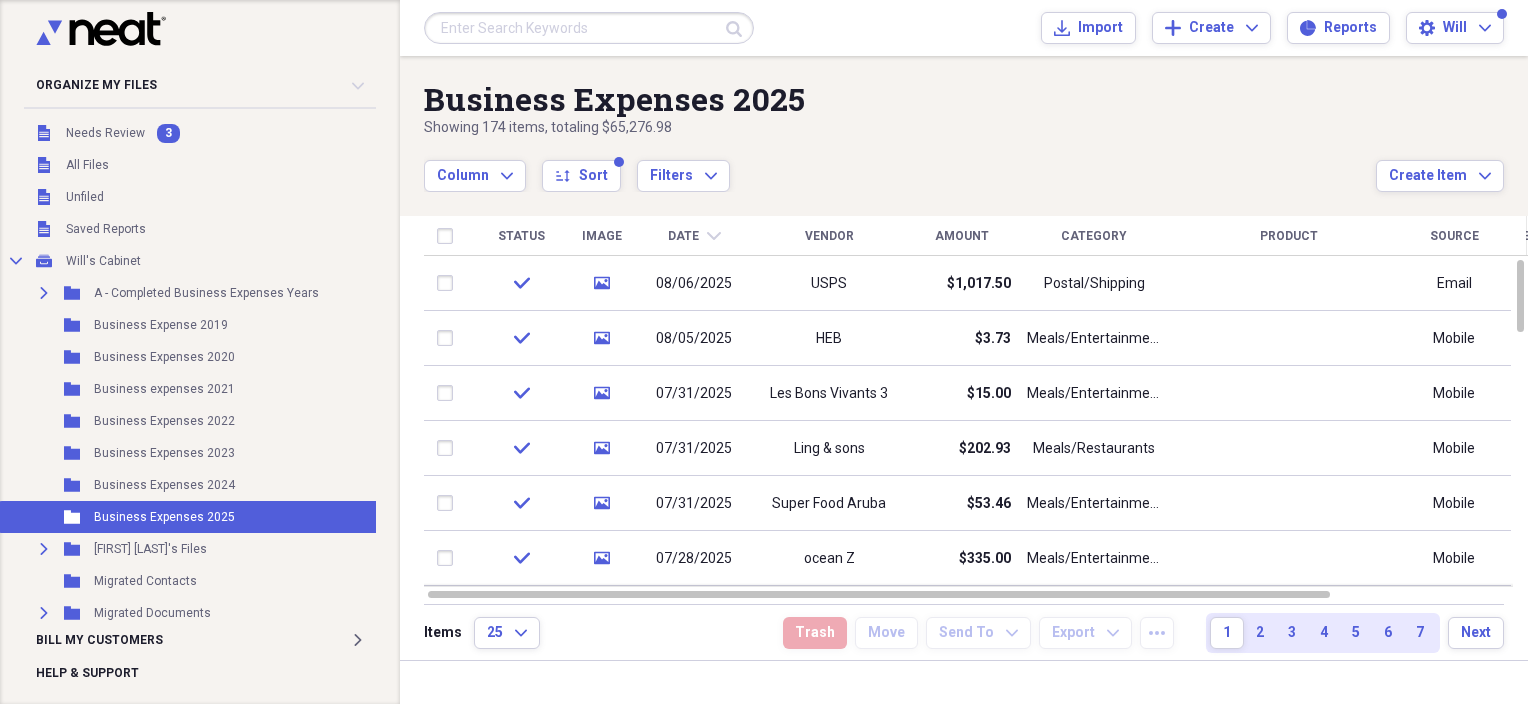 click on "Status" at bounding box center [521, 236] 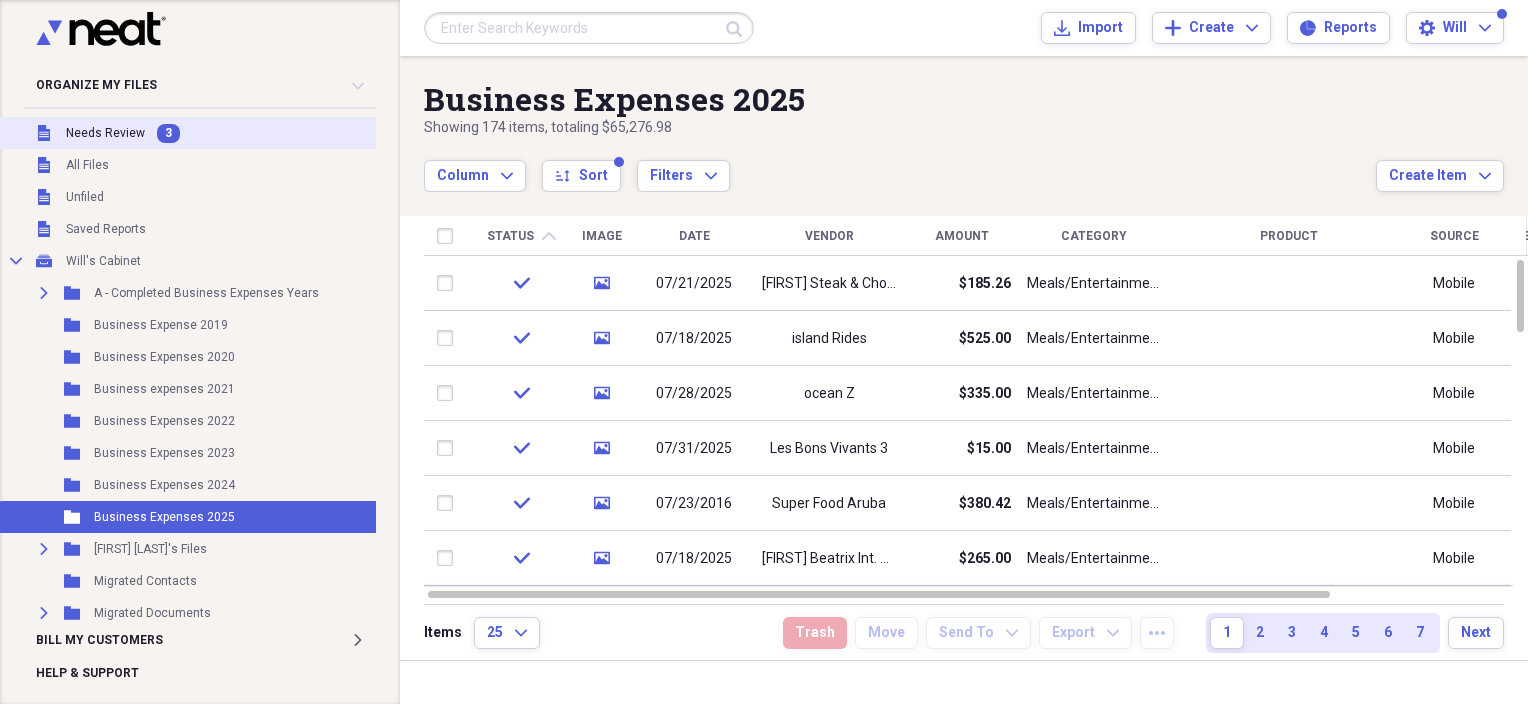 drag, startPoint x: 101, startPoint y: 125, endPoint x: 132, endPoint y: 138, distance: 33.61547 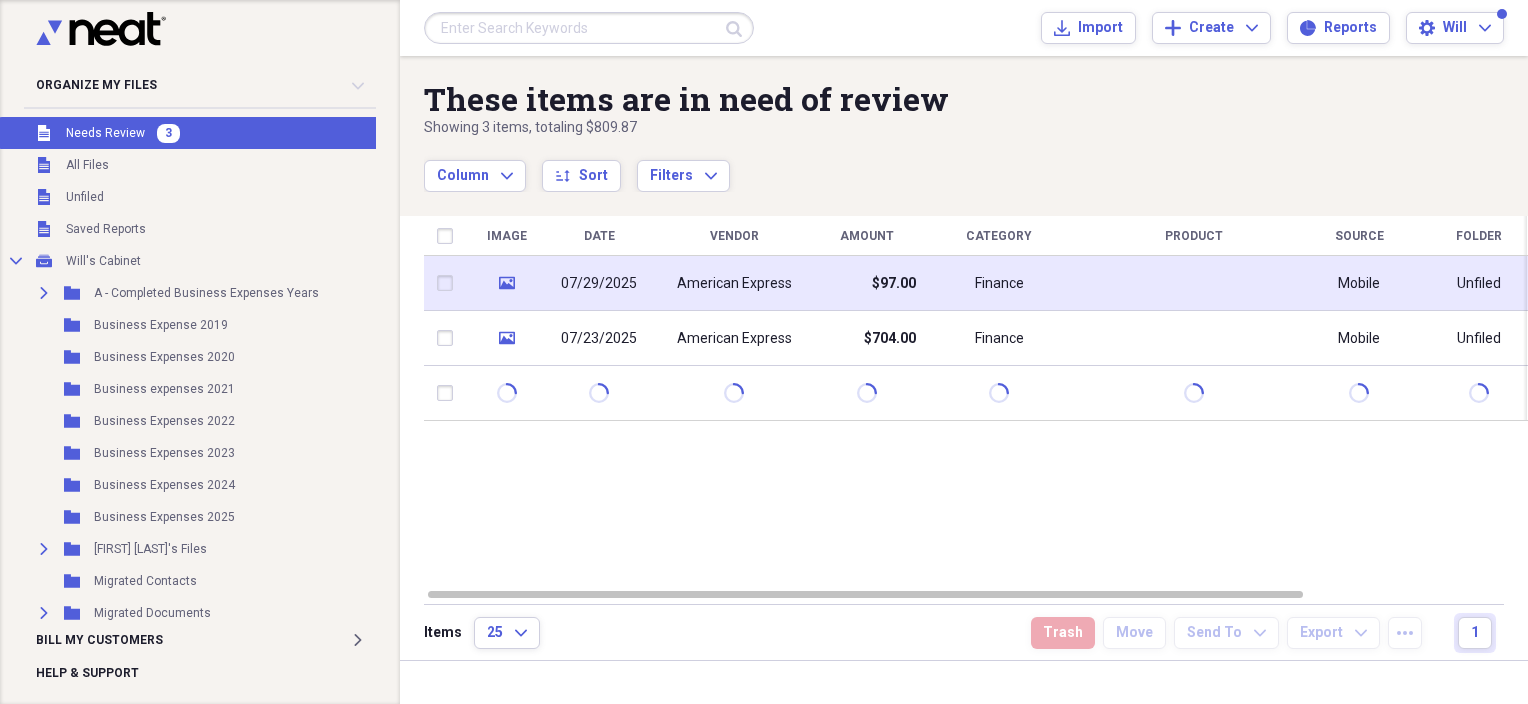 click on "07/29/2025" at bounding box center (599, 284) 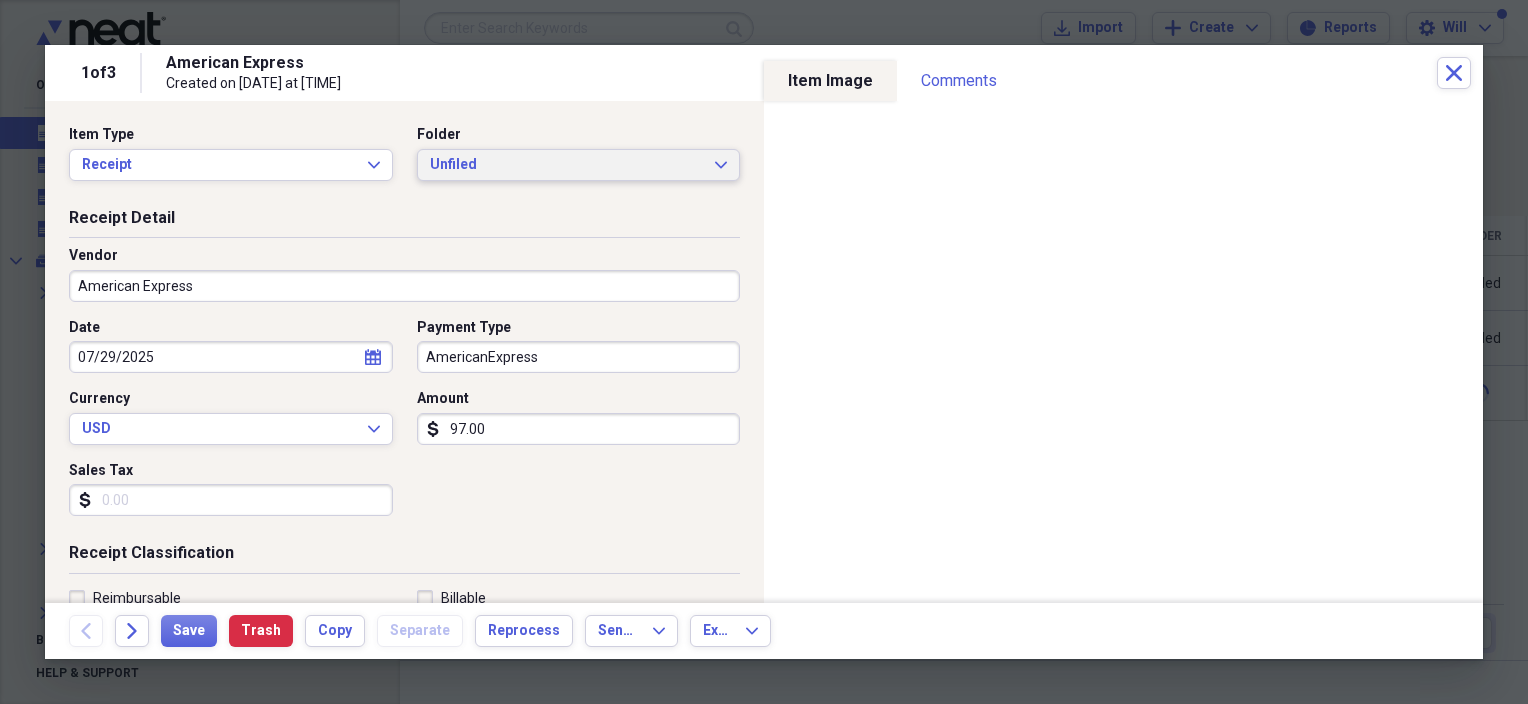 click on "Unfiled" at bounding box center (567, 165) 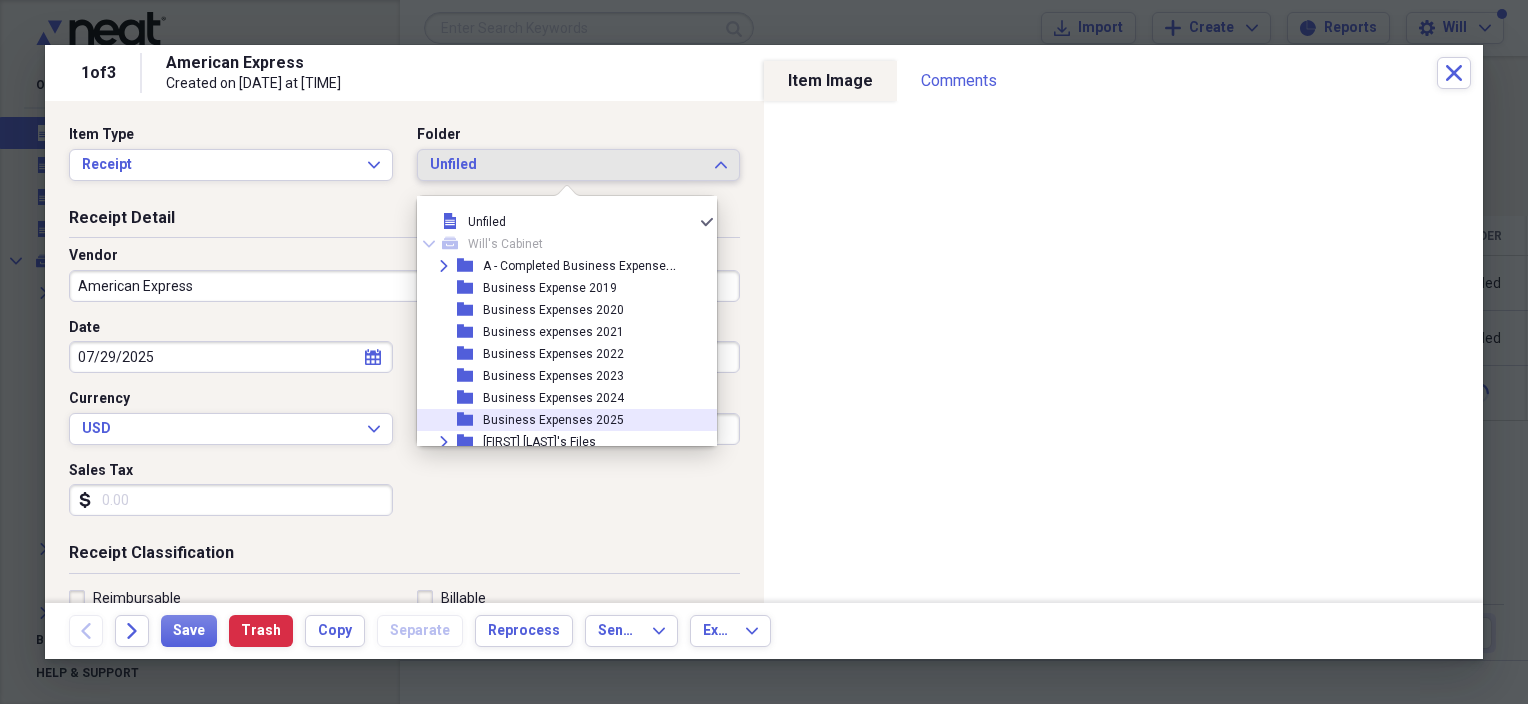 click on "Business Expenses 2025" at bounding box center [553, 420] 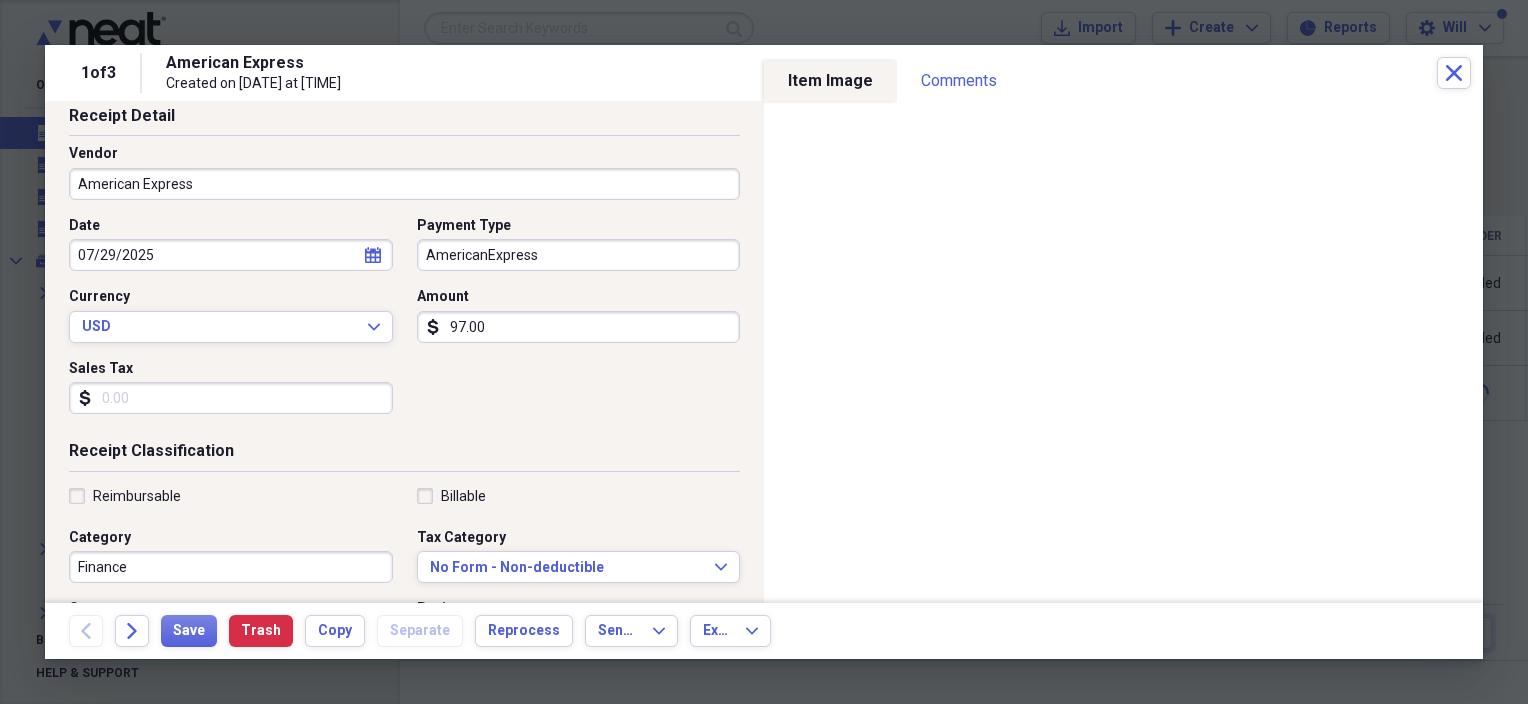 scroll, scrollTop: 300, scrollLeft: 0, axis: vertical 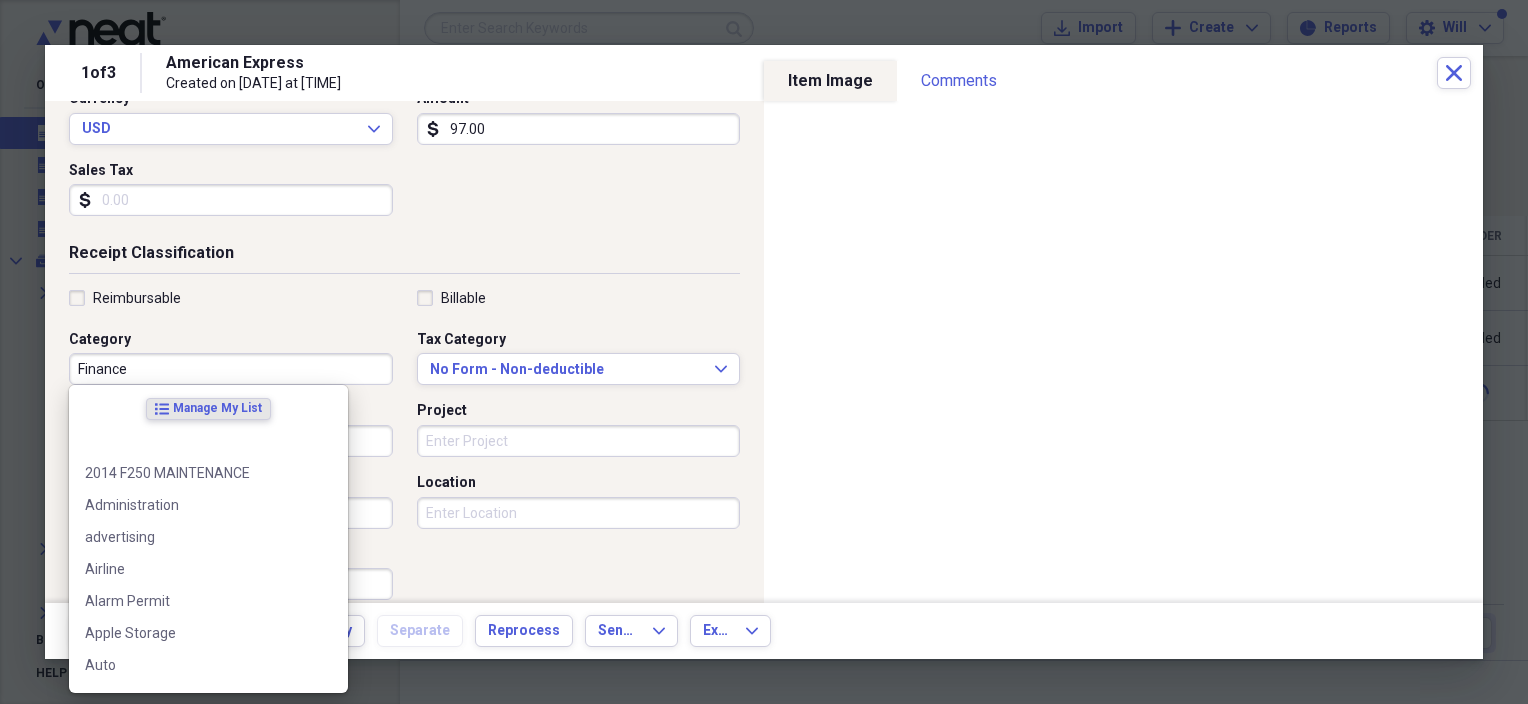 click on "Finance" at bounding box center (231, 369) 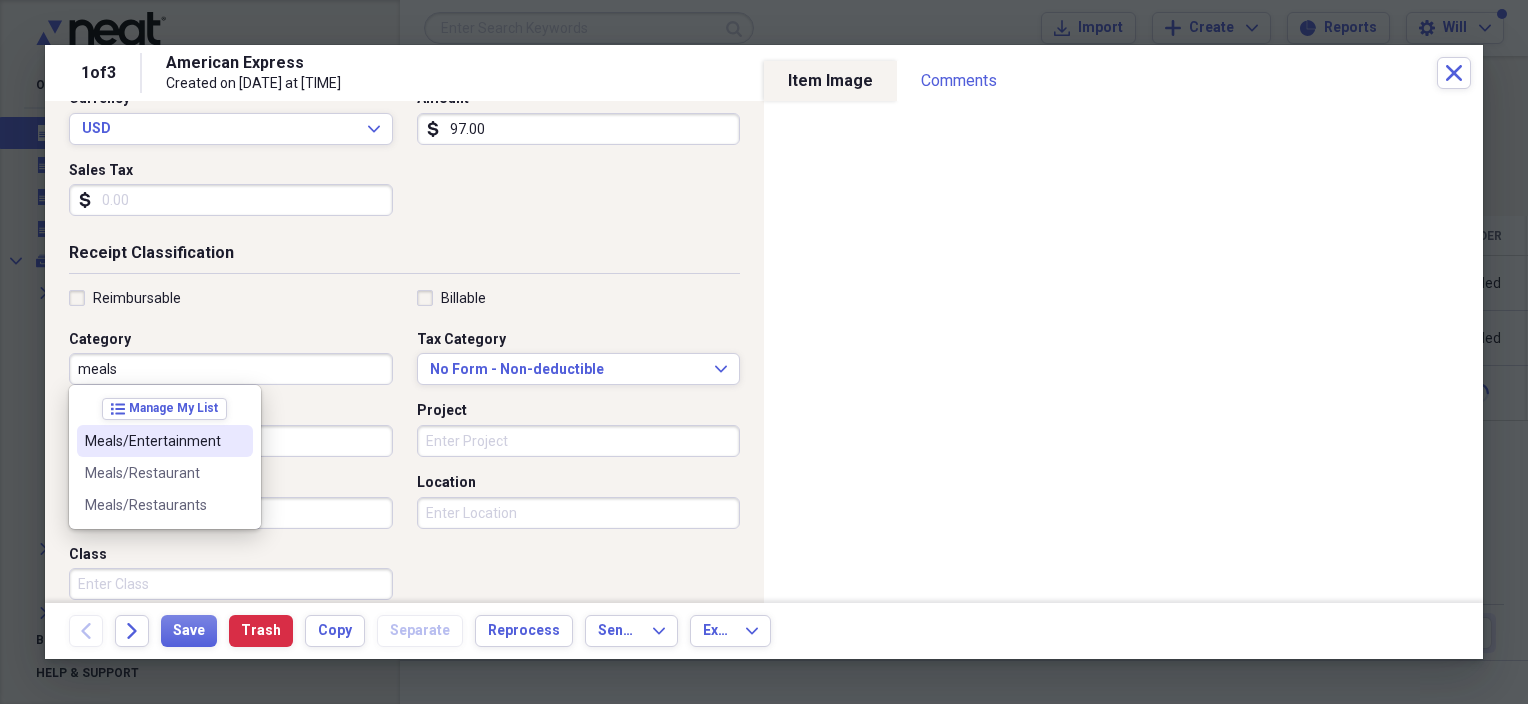 type on "Meals/Entertainment" 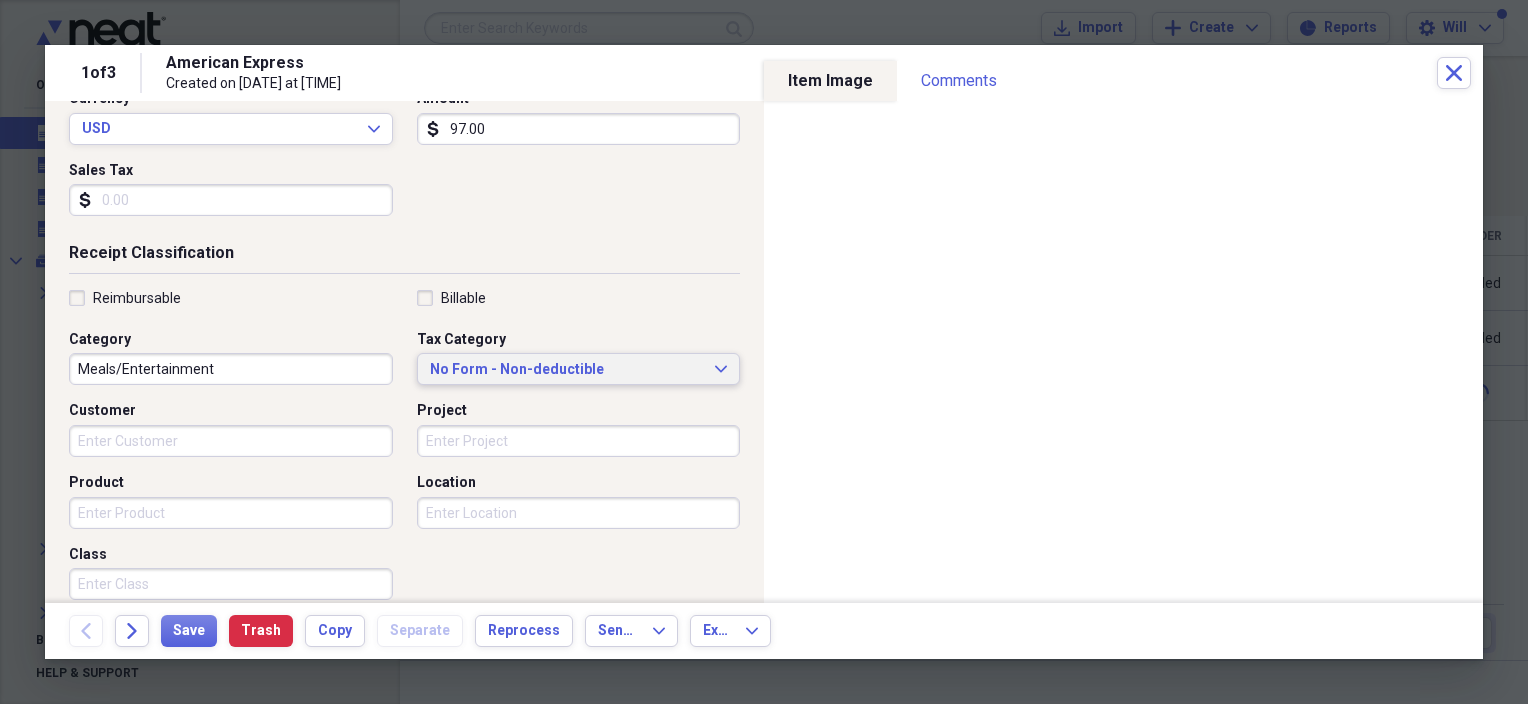 click on "No Form - Non-deductible" at bounding box center (567, 370) 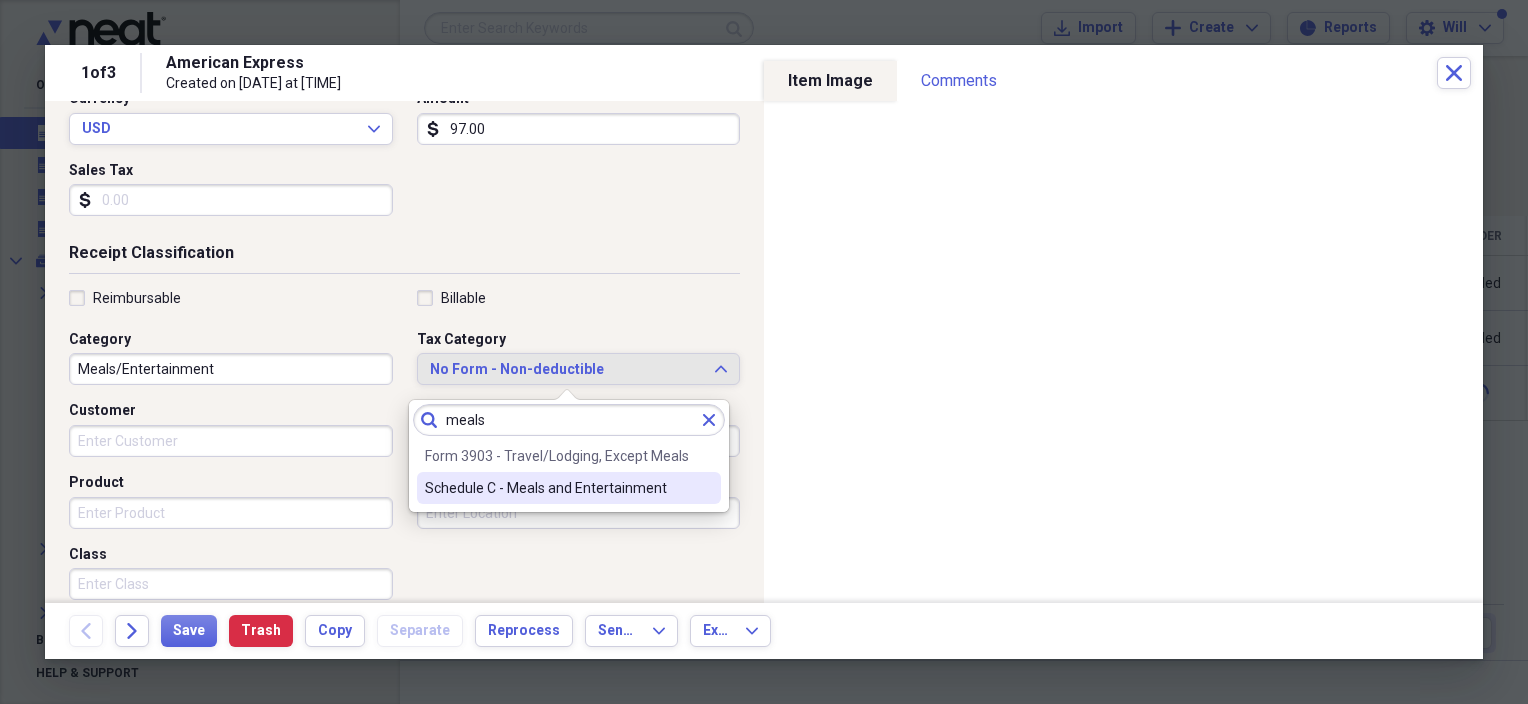 type on "meals" 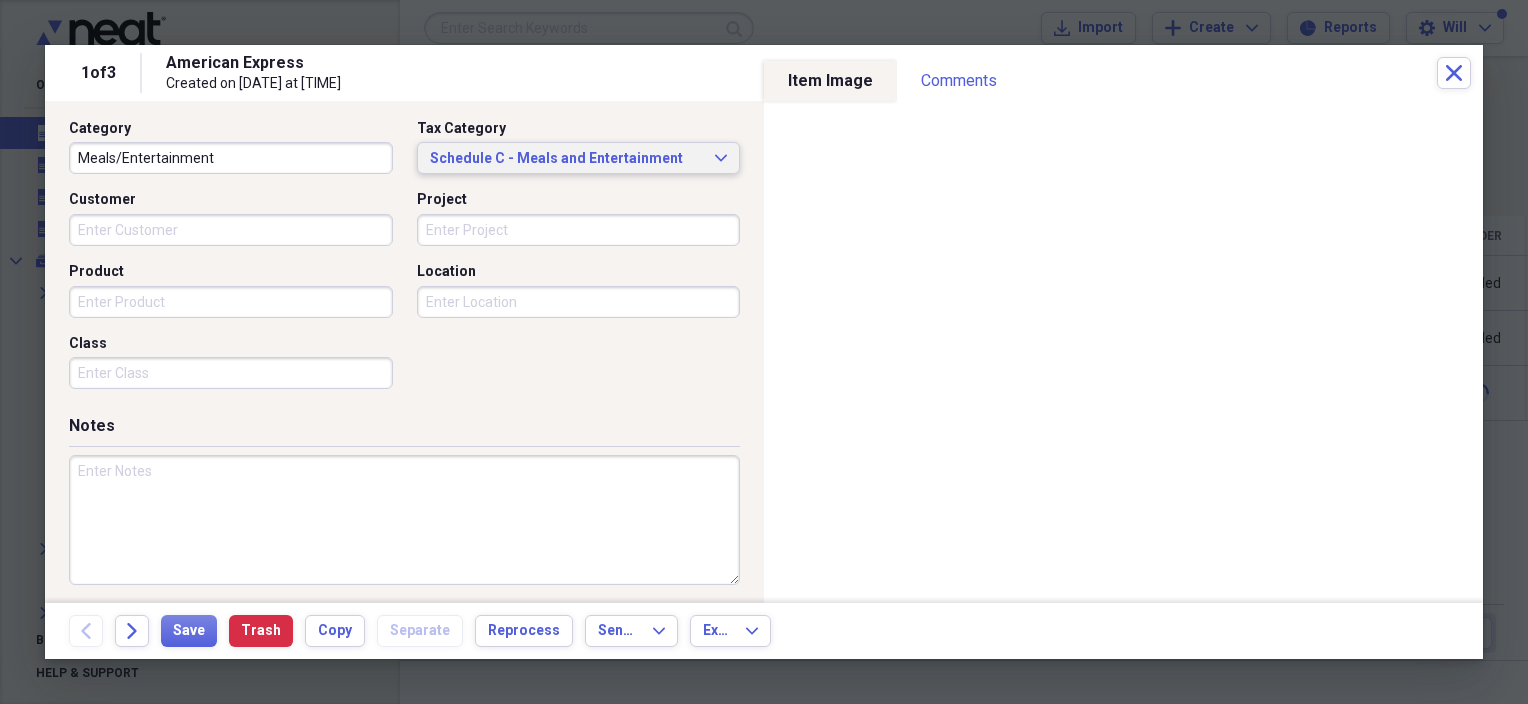 scroll, scrollTop: 517, scrollLeft: 0, axis: vertical 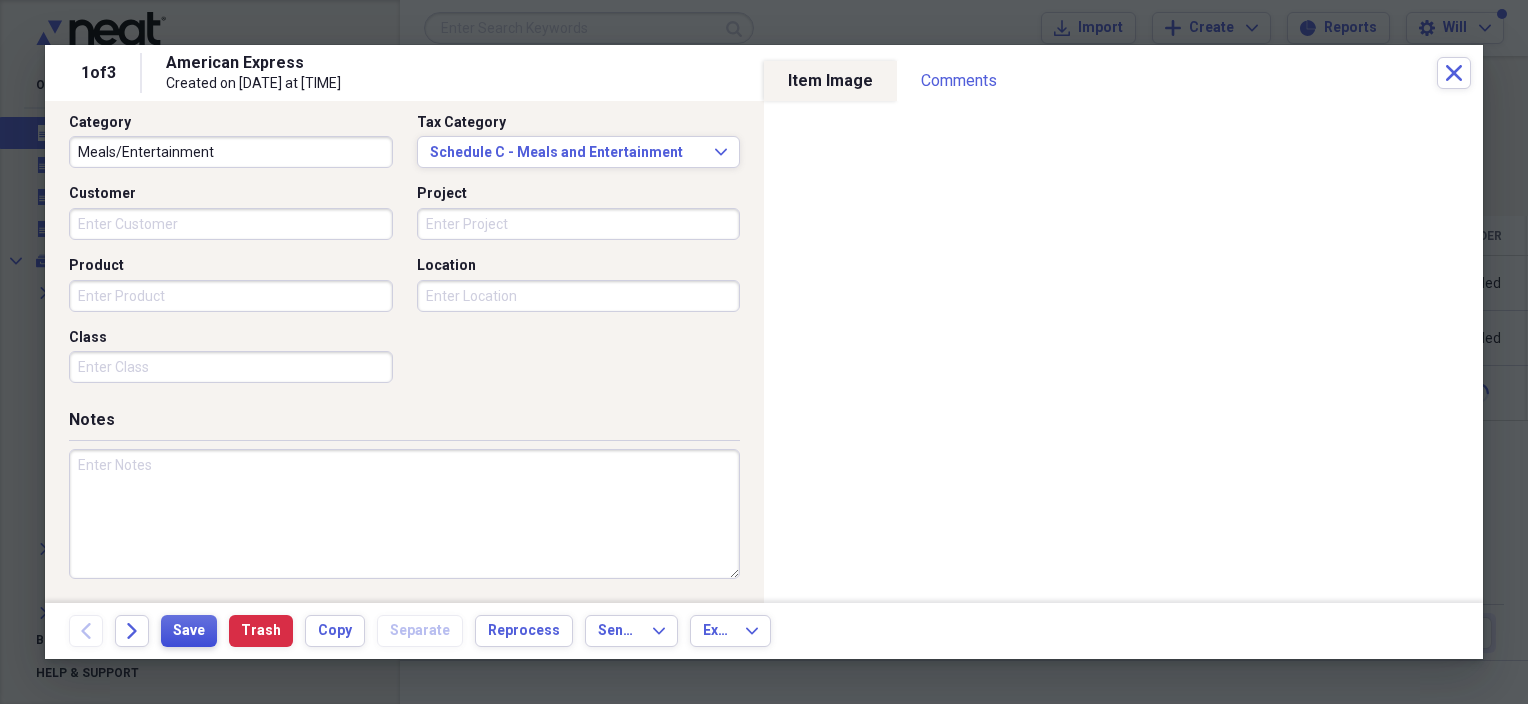 click on "Save" at bounding box center [189, 631] 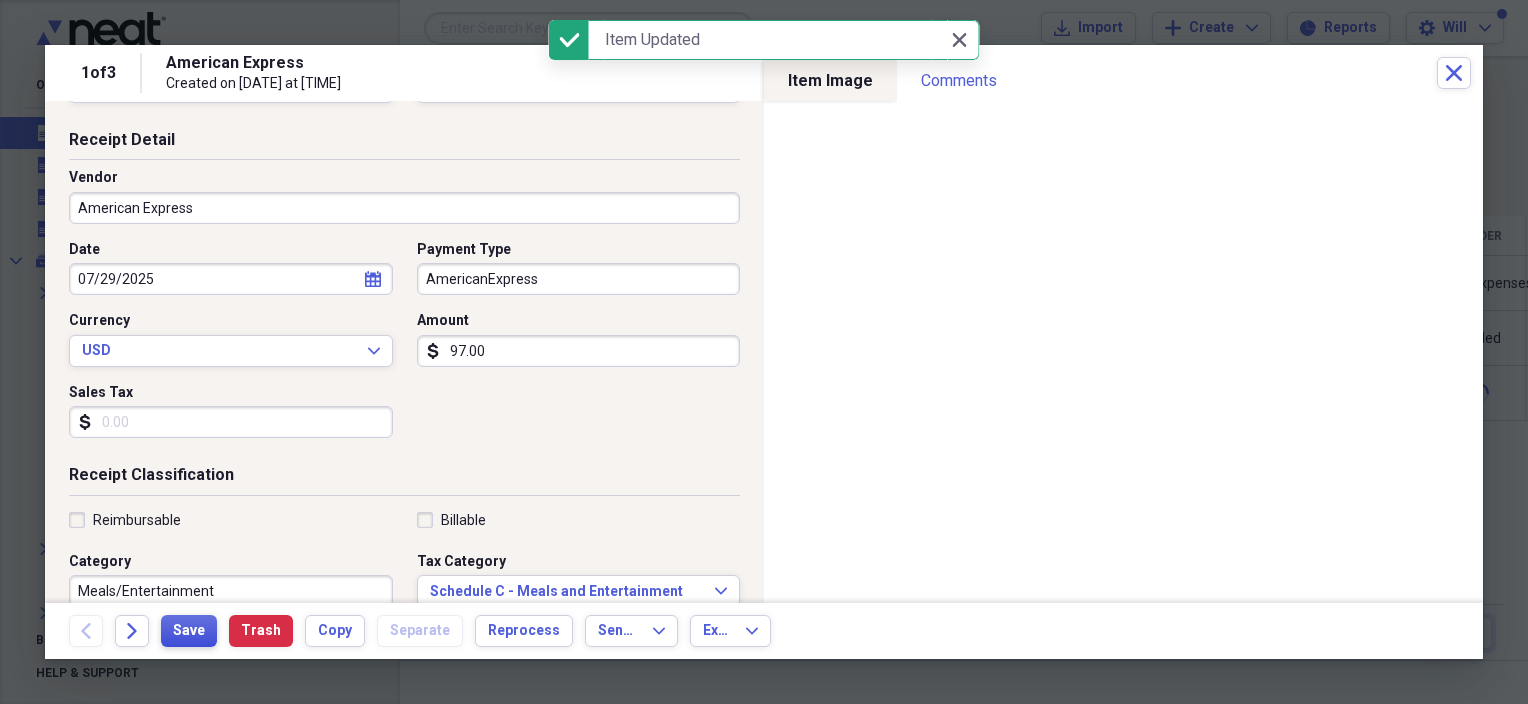 scroll, scrollTop: 0, scrollLeft: 0, axis: both 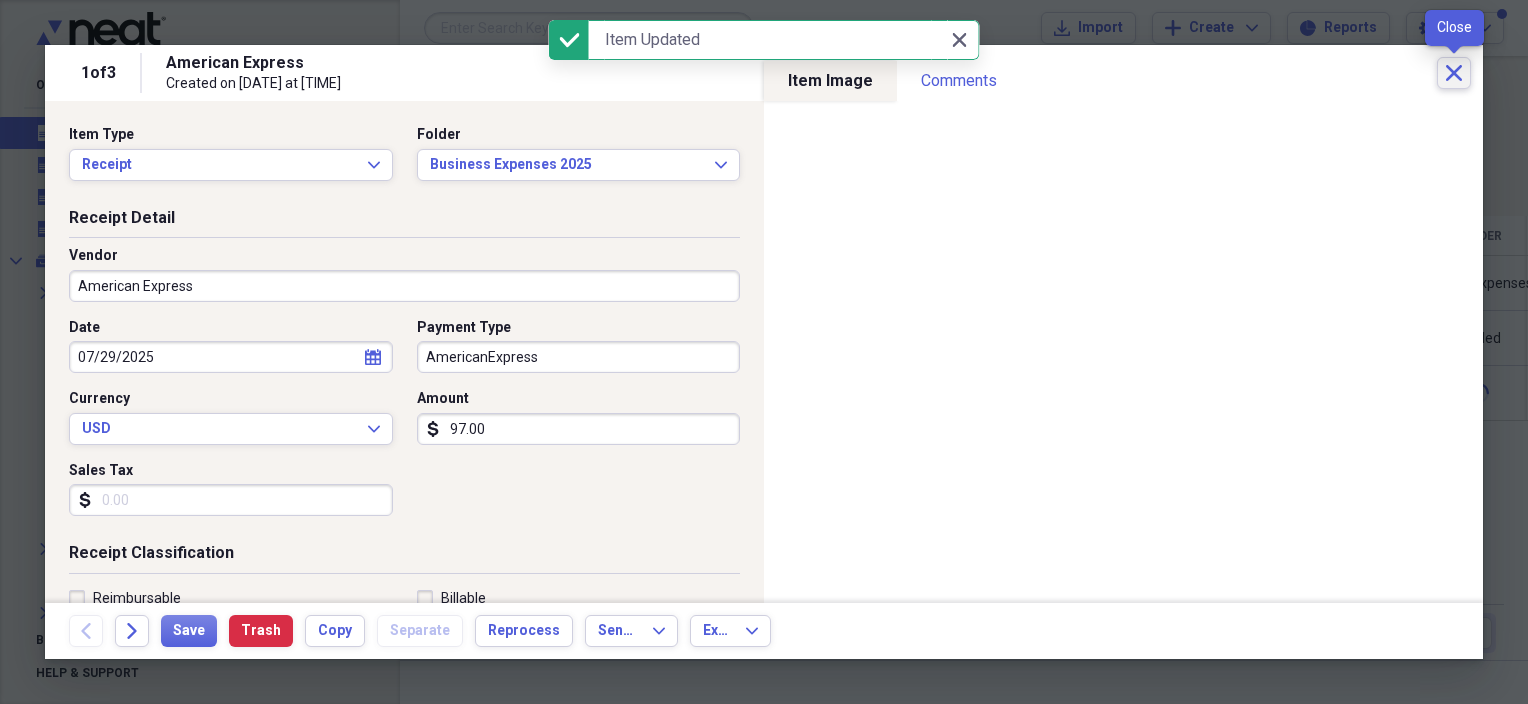 click on "Close" at bounding box center (1454, 73) 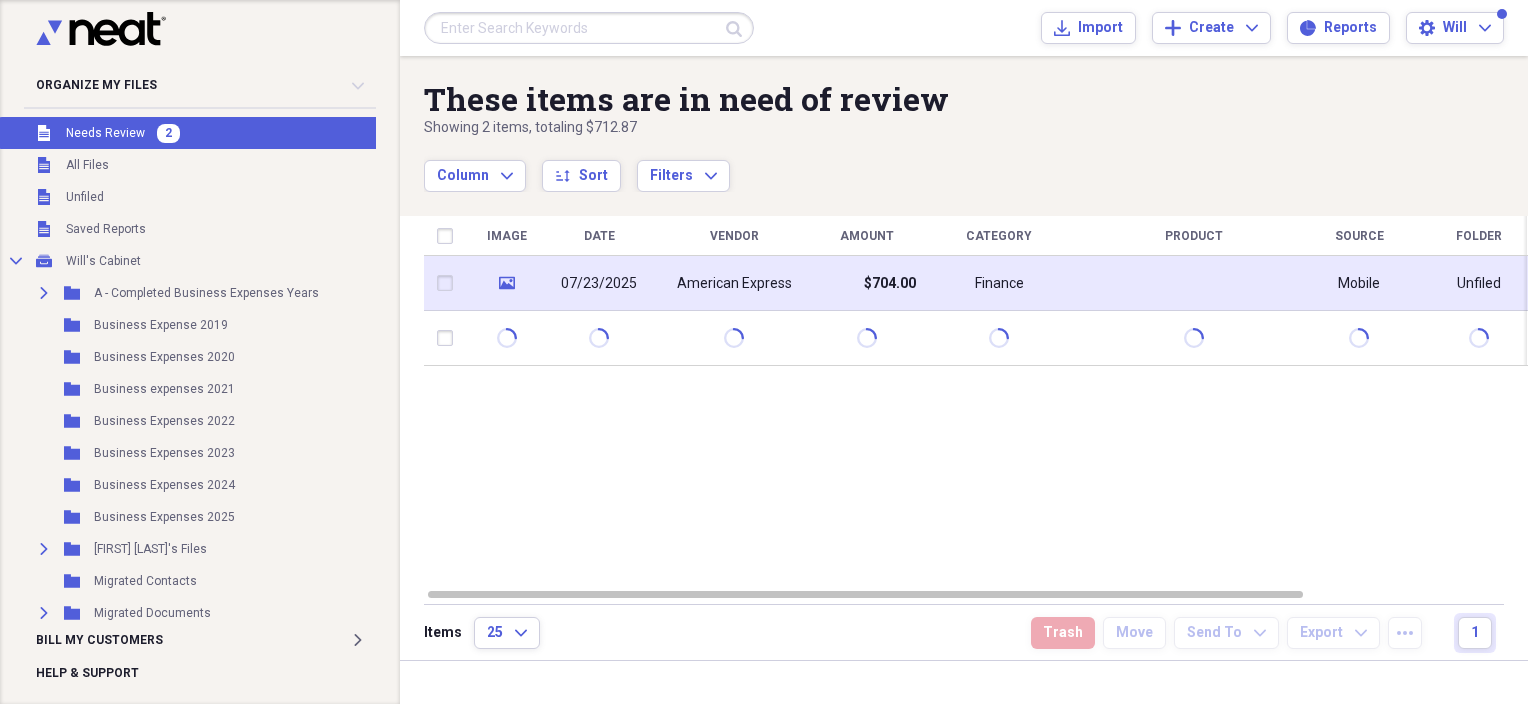 click on "07/23/2025" at bounding box center (599, 283) 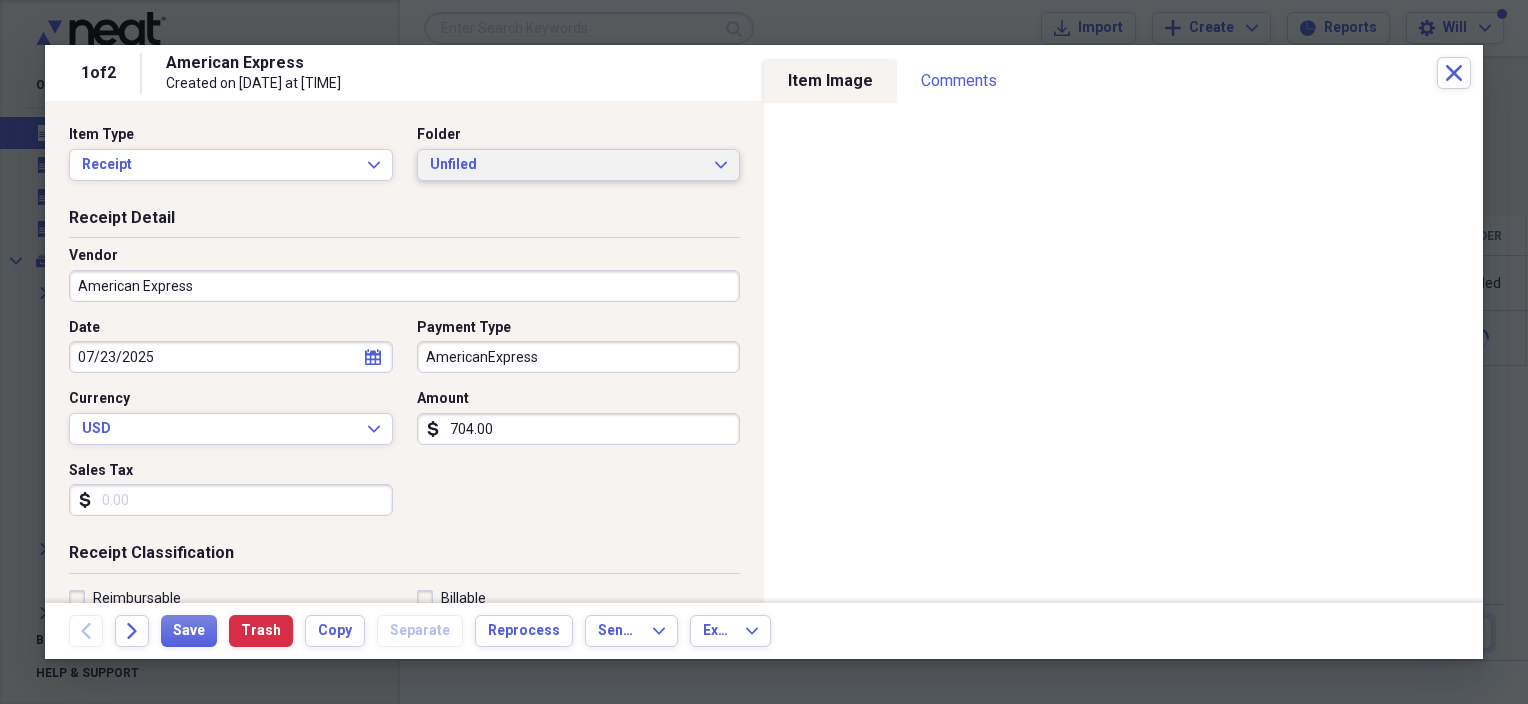 click on "Unfiled" at bounding box center (567, 165) 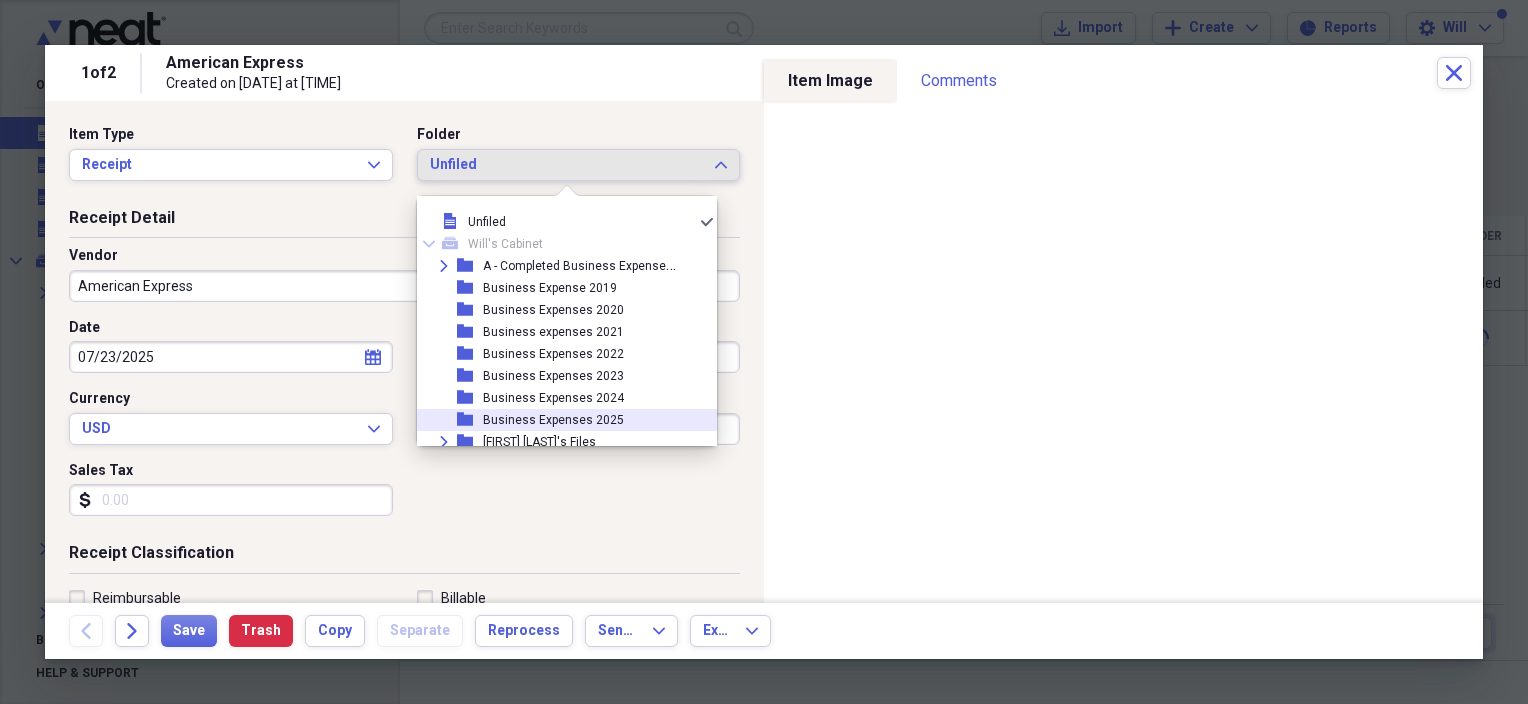 click on "folder Business Expenses 2025" at bounding box center [559, 420] 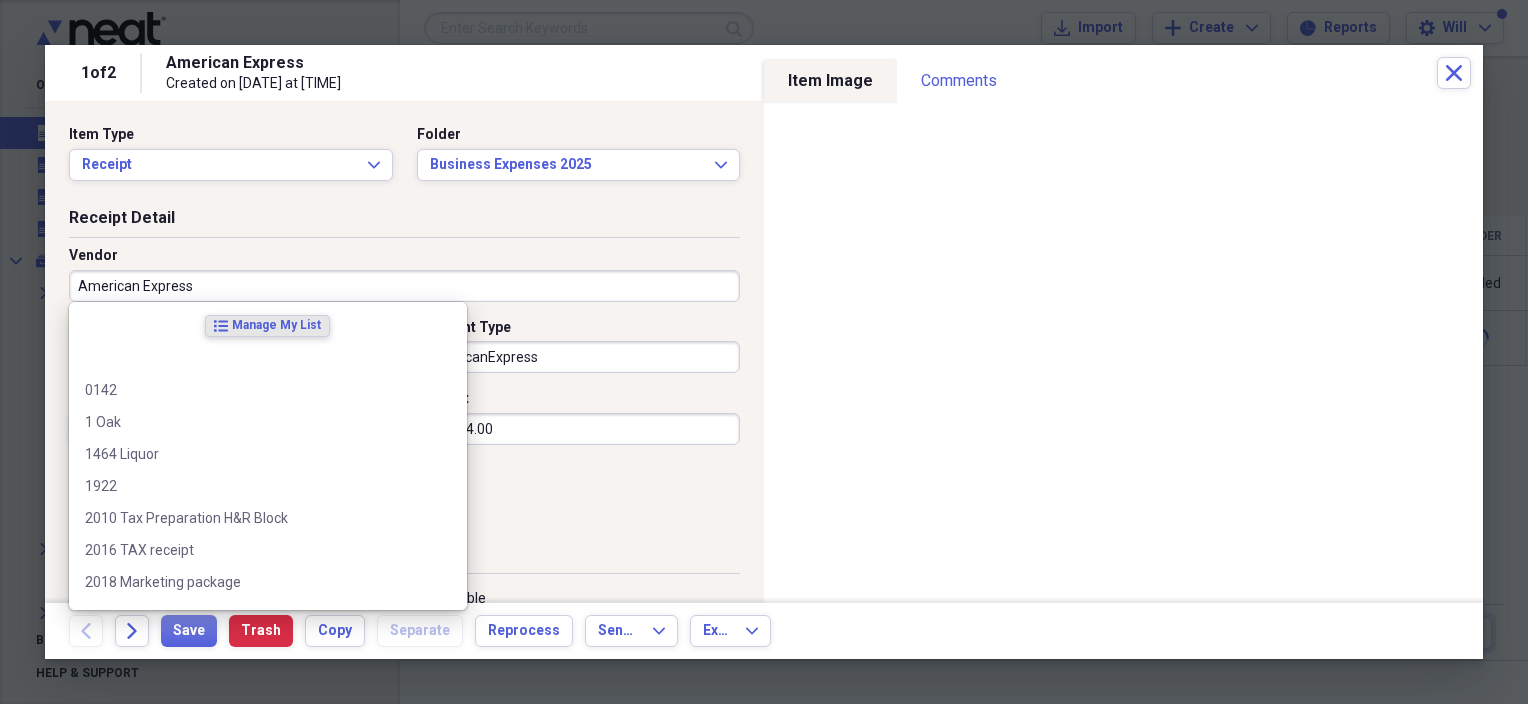 click on "American Express" at bounding box center (404, 286) 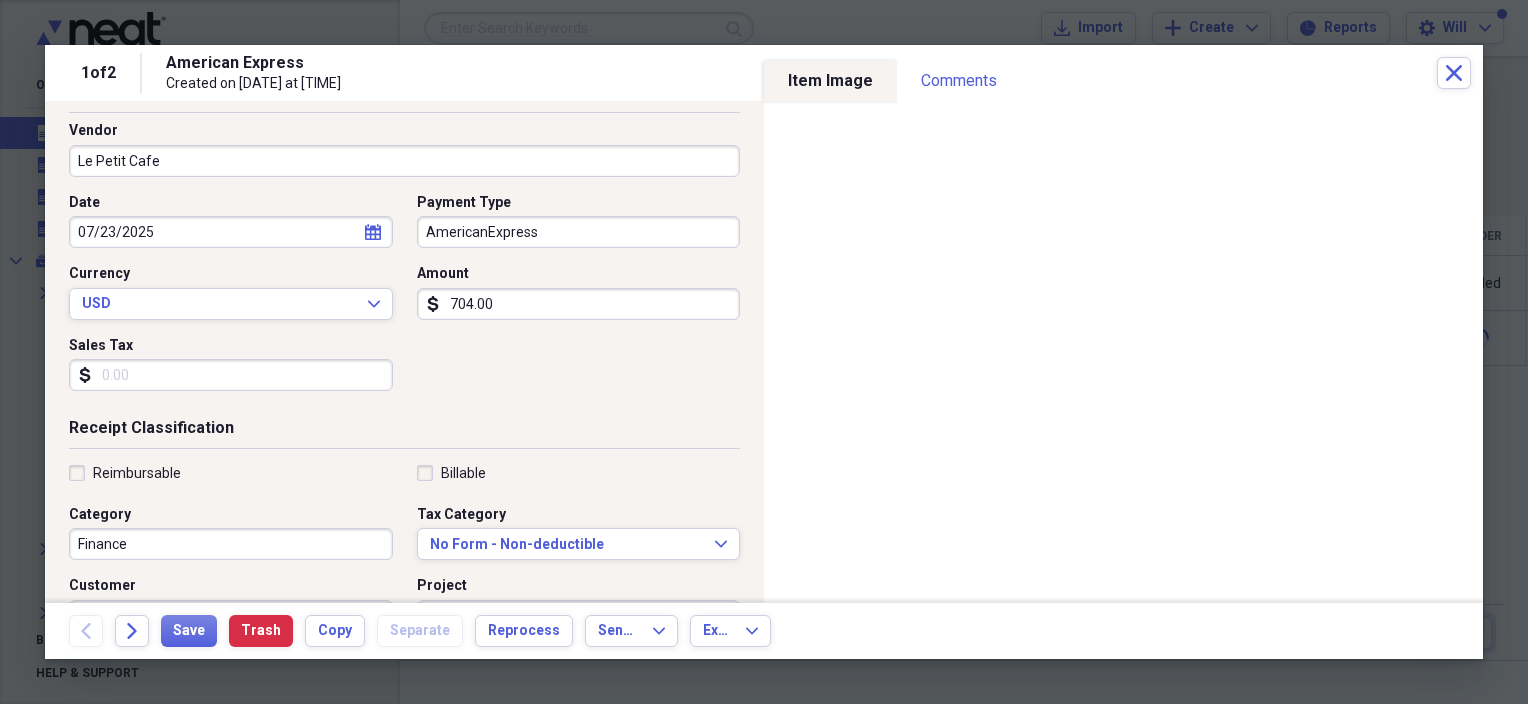 scroll, scrollTop: 200, scrollLeft: 0, axis: vertical 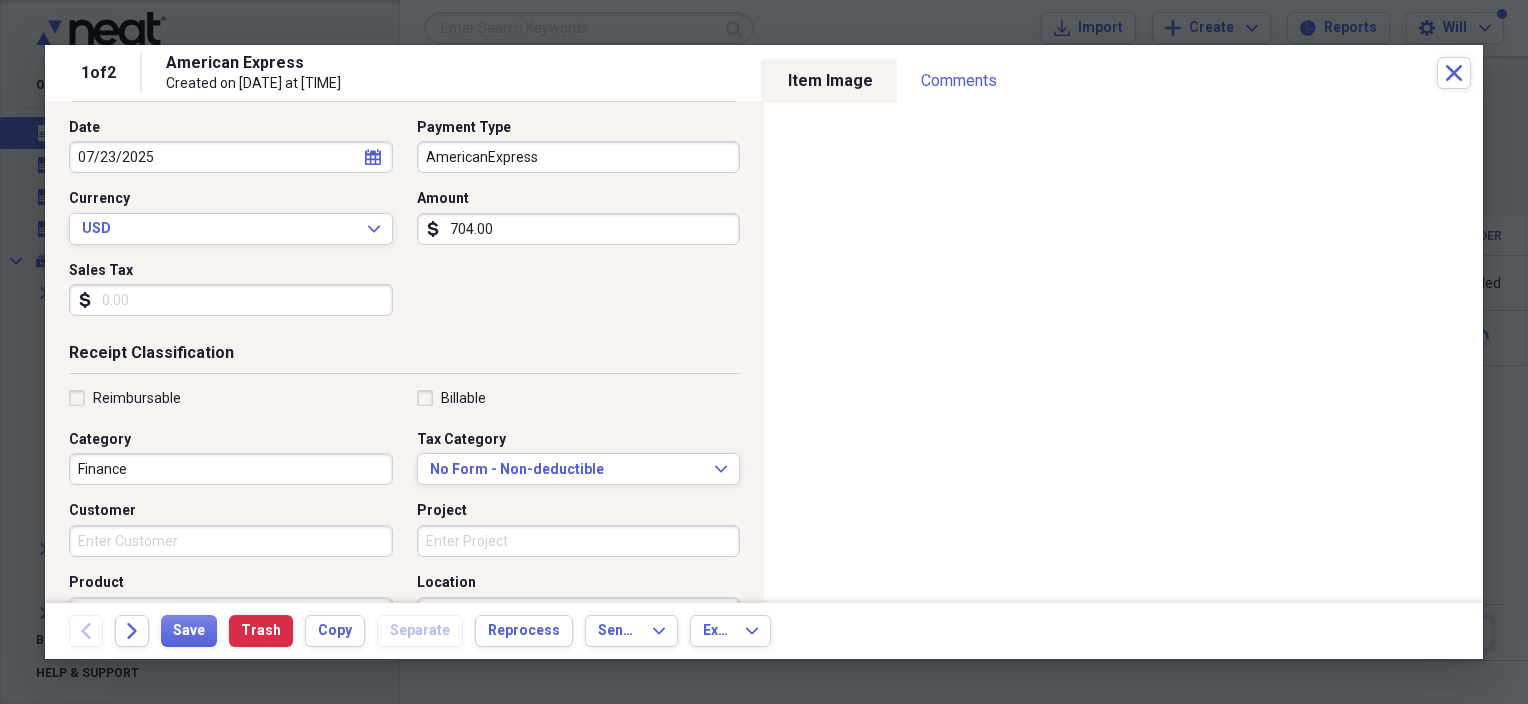 type on "Le Petit Cafe" 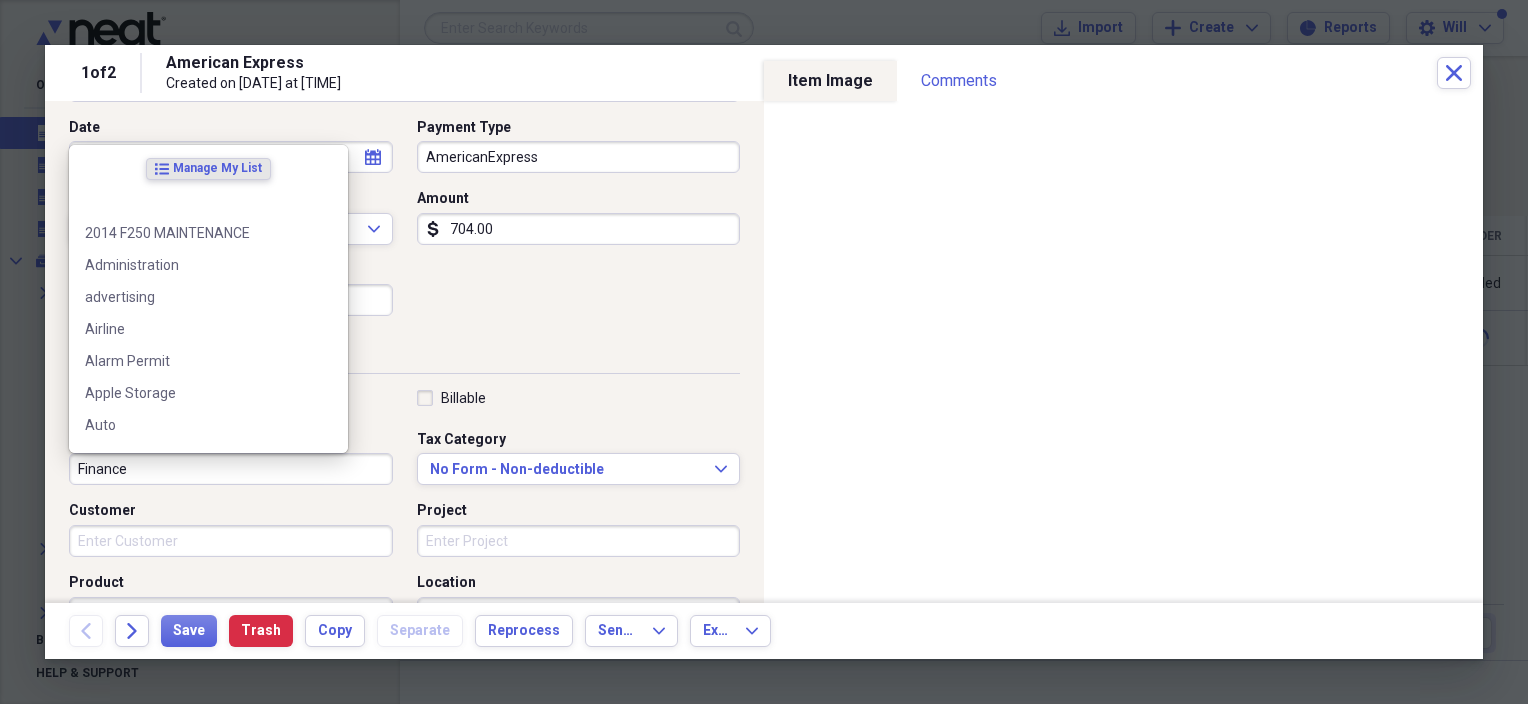 click on "Finance" at bounding box center [231, 469] 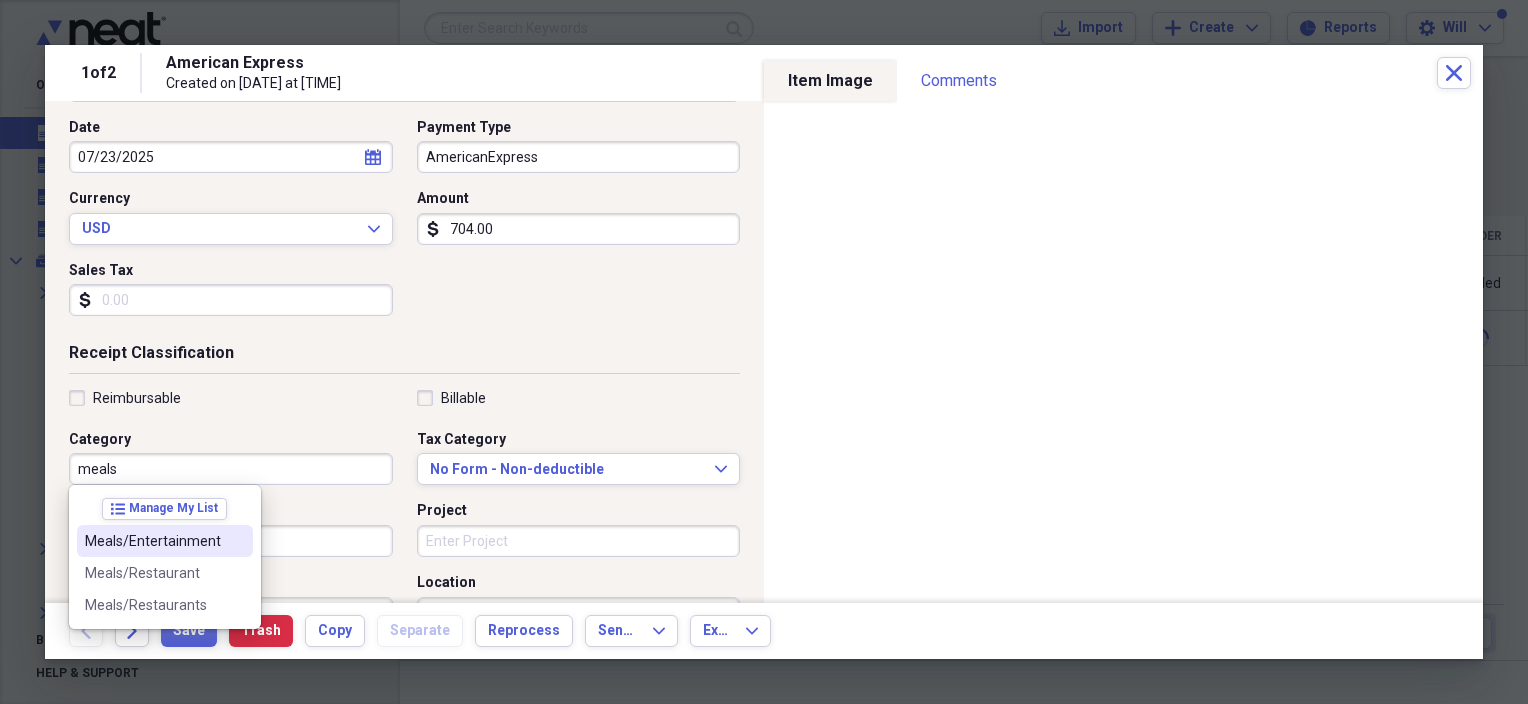 click on "Meals/Entertainment" at bounding box center (153, 541) 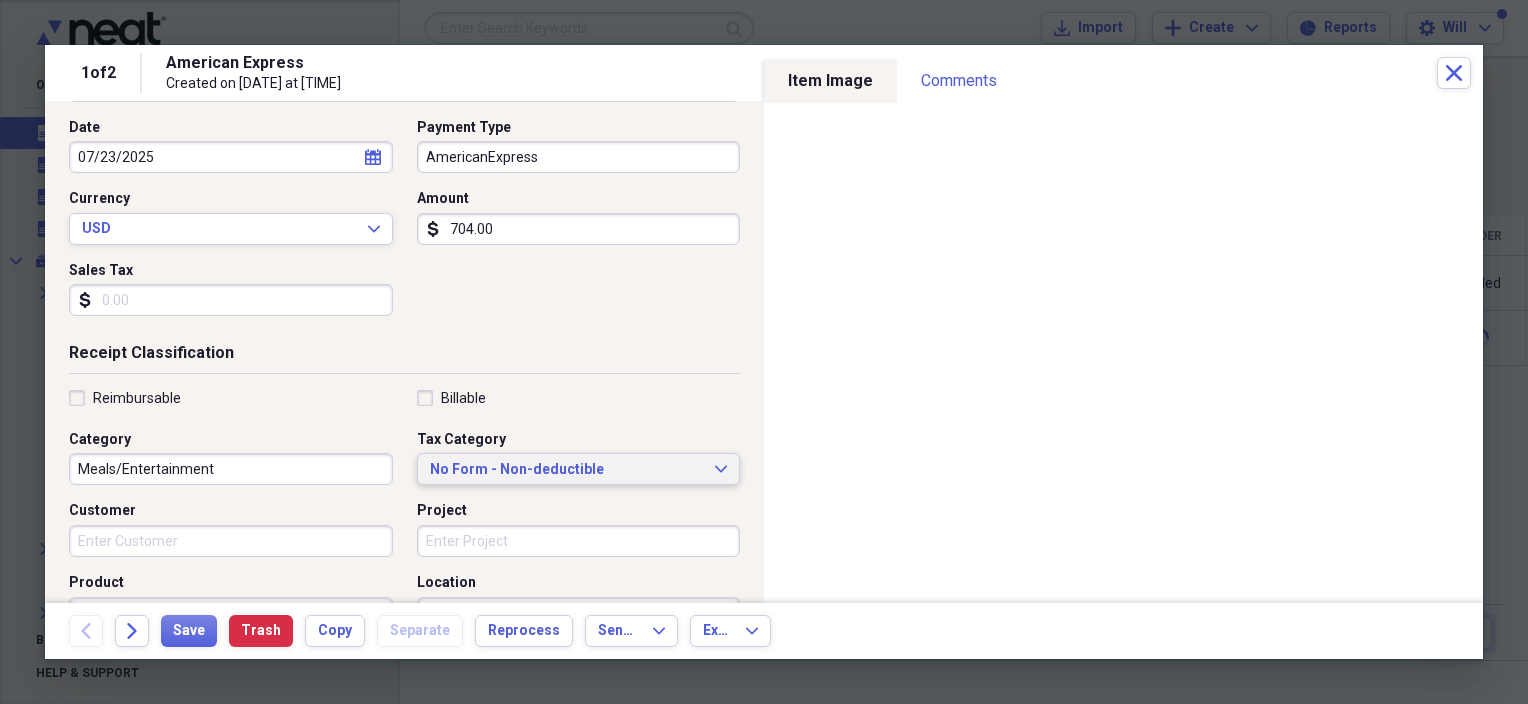 click on "No Form - Non-deductible" at bounding box center (567, 470) 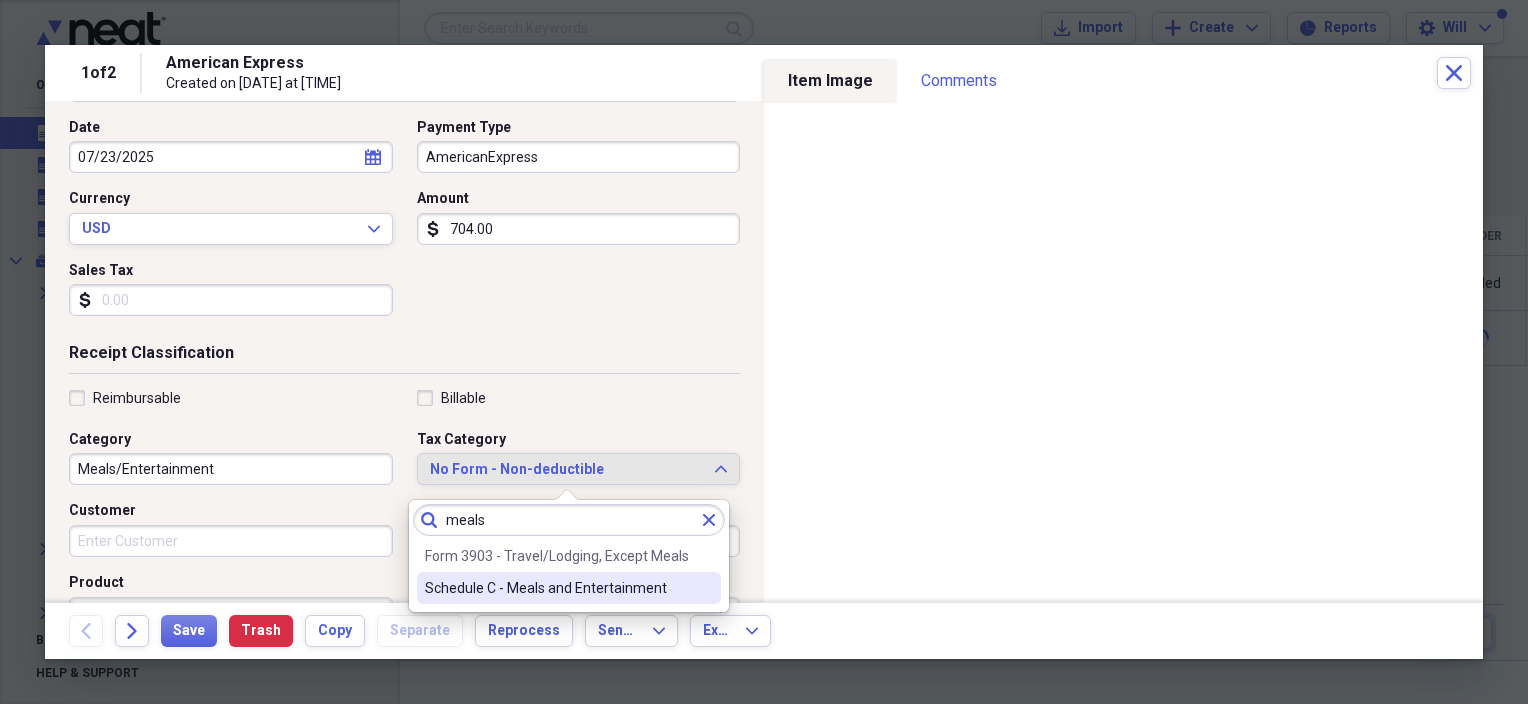 type on "meals" 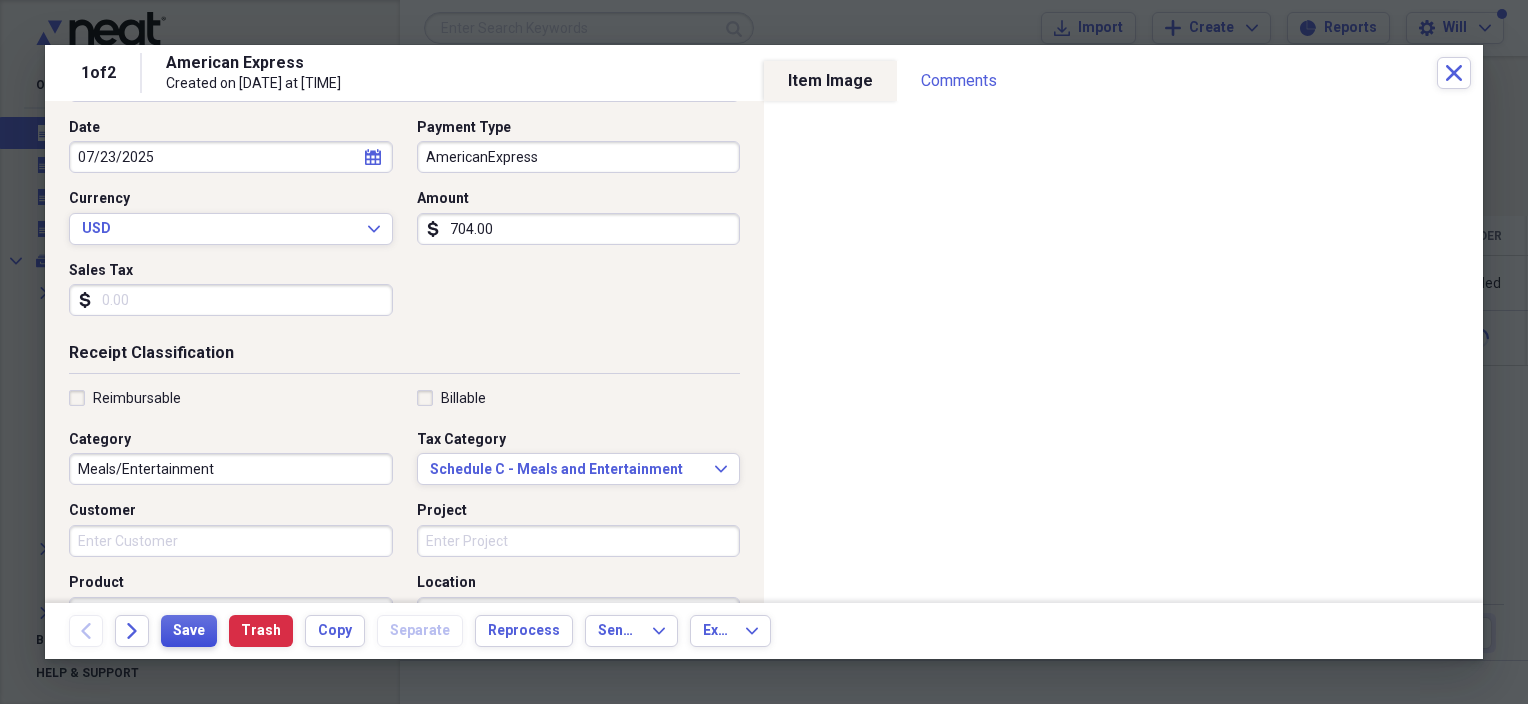 click on "Save" at bounding box center [189, 631] 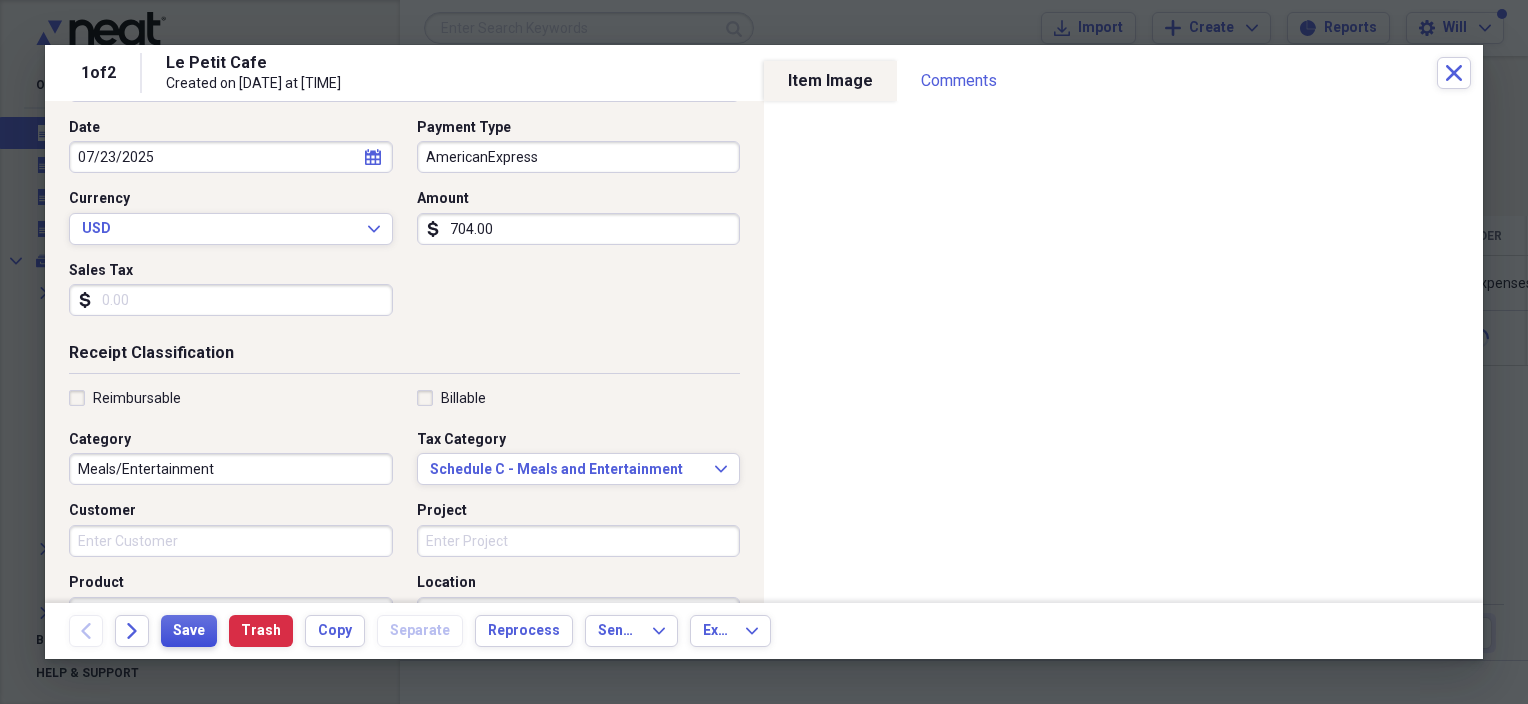 click on "Save" at bounding box center (189, 631) 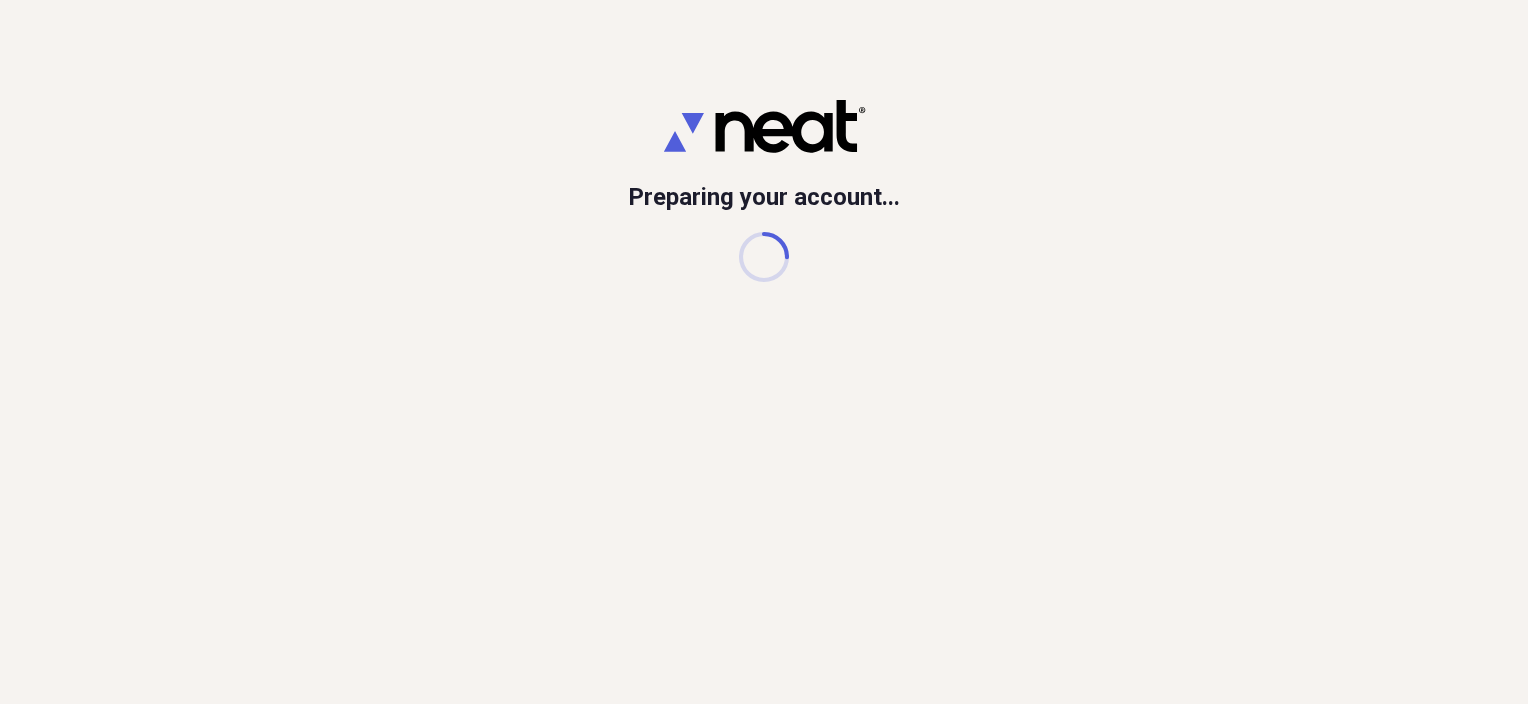 scroll, scrollTop: 0, scrollLeft: 0, axis: both 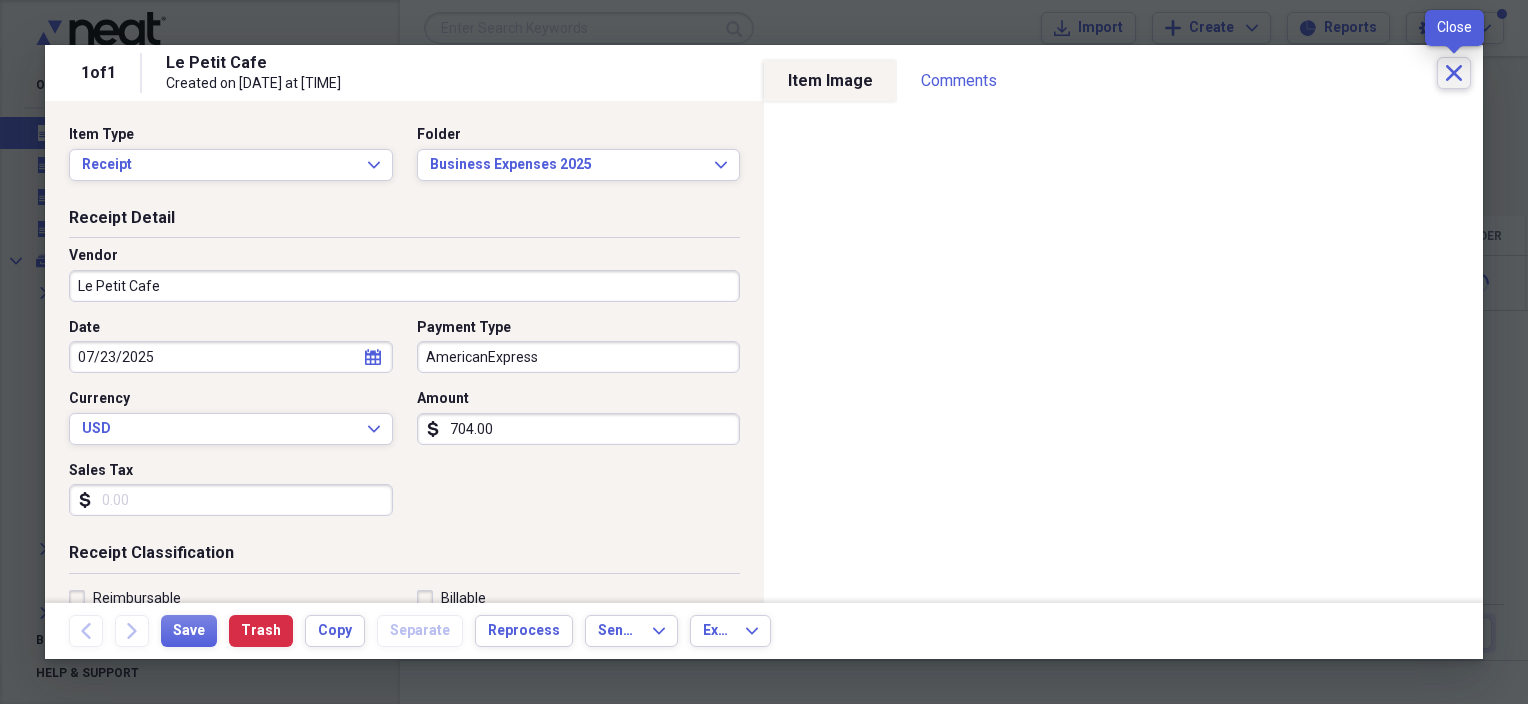 click on "Close" 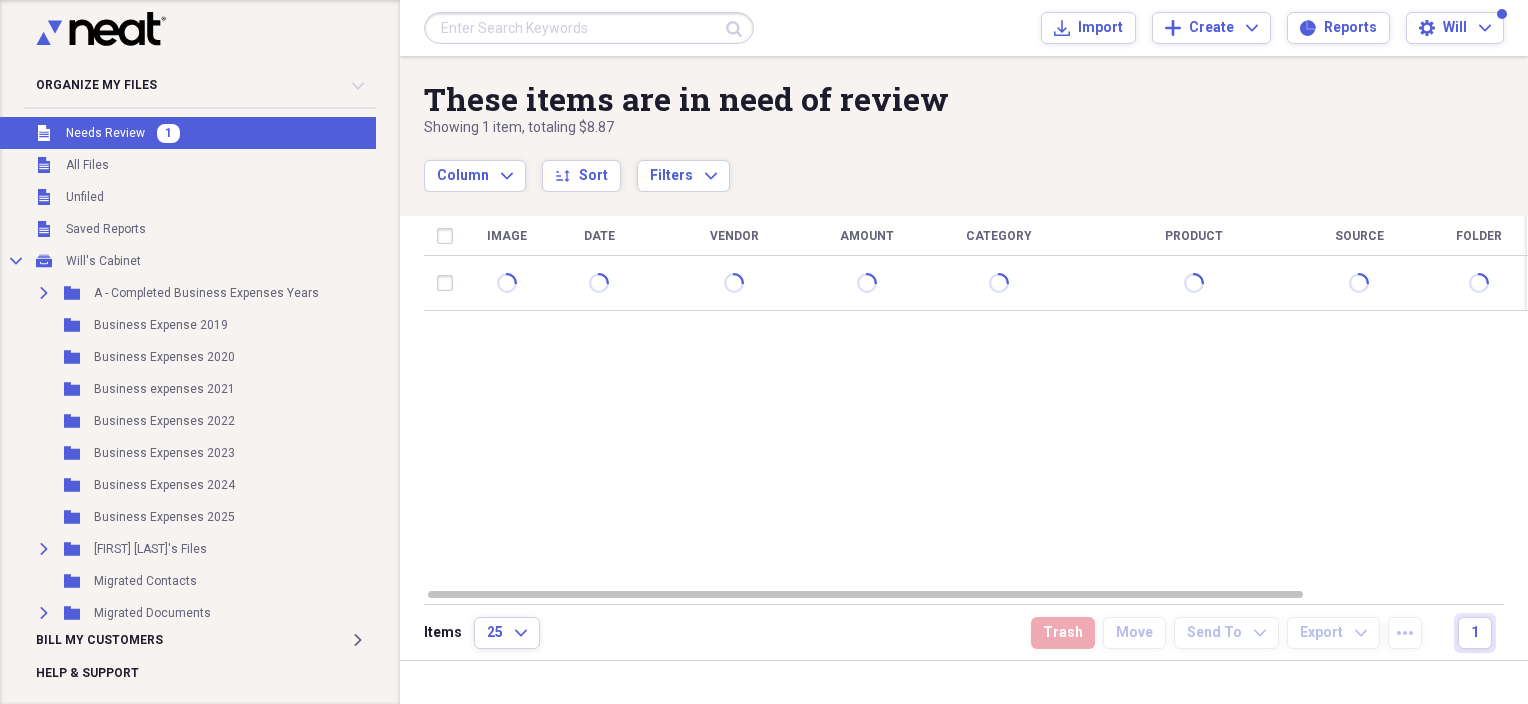 click on "Image Date Vendor Amount Category Product Source Folder Billable Reimbursable" at bounding box center (976, 401) 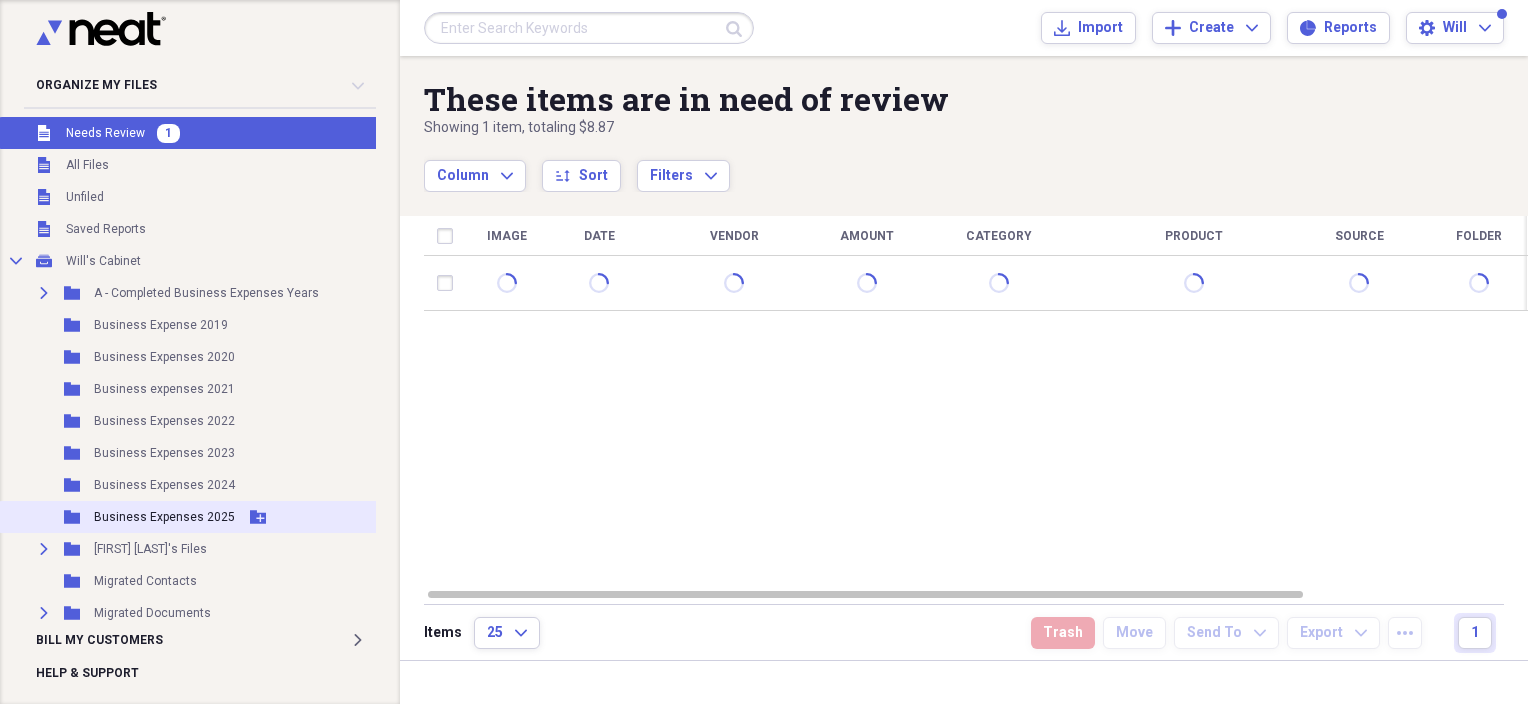click on "Business Expenses 2025" at bounding box center (164, 517) 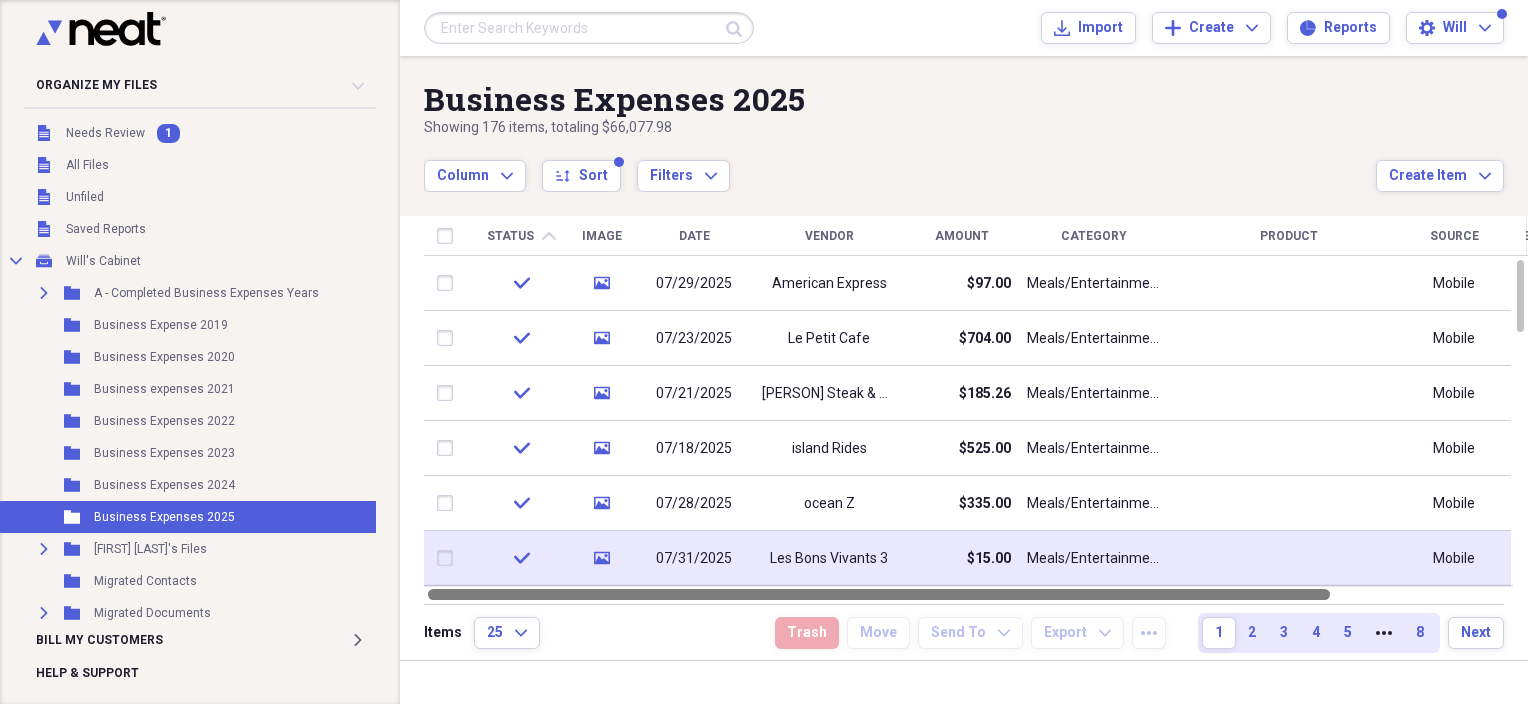 drag, startPoint x: 1258, startPoint y: 594, endPoint x: 1072, endPoint y: 546, distance: 192.09373 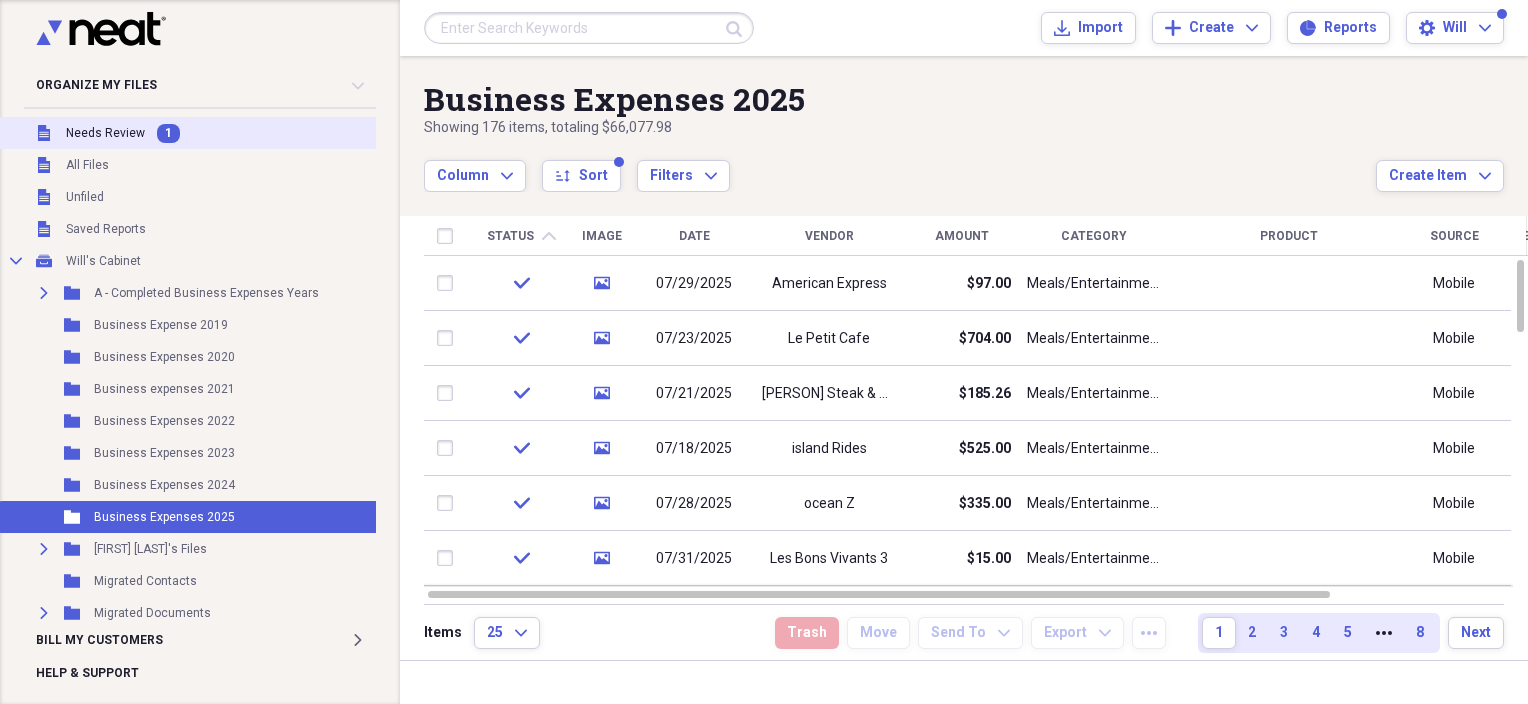click on "Needs Review" at bounding box center [105, 133] 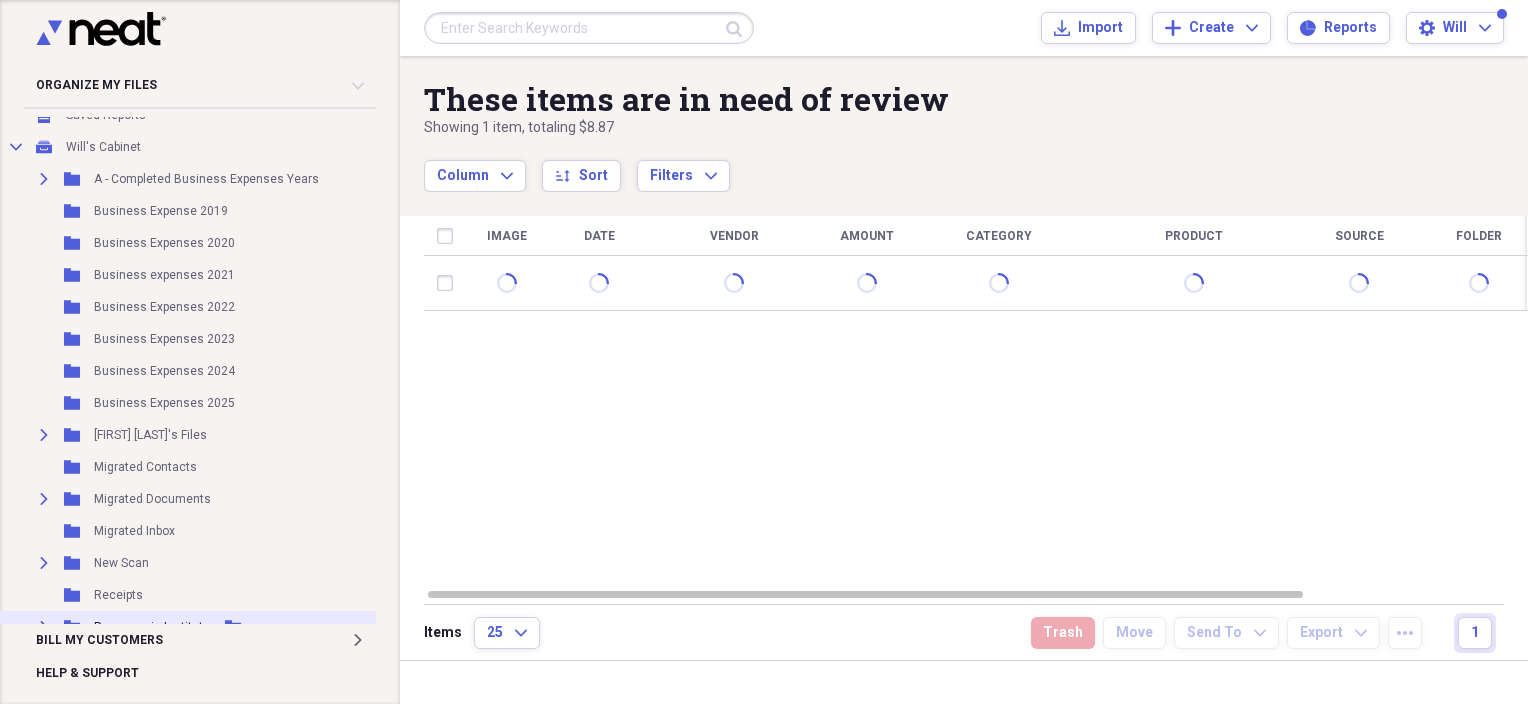scroll, scrollTop: 210, scrollLeft: 0, axis: vertical 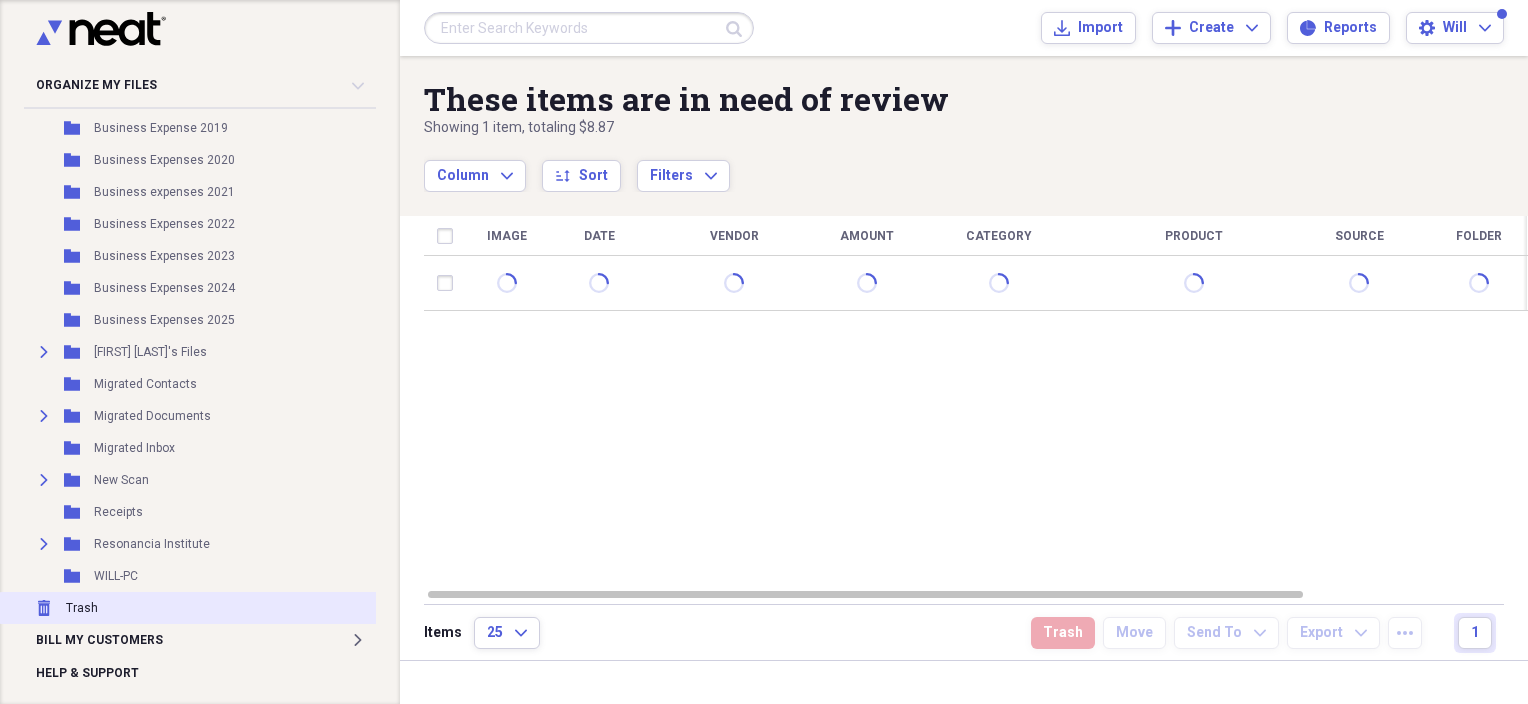 click on "Trash Trash" at bounding box center (190, 608) 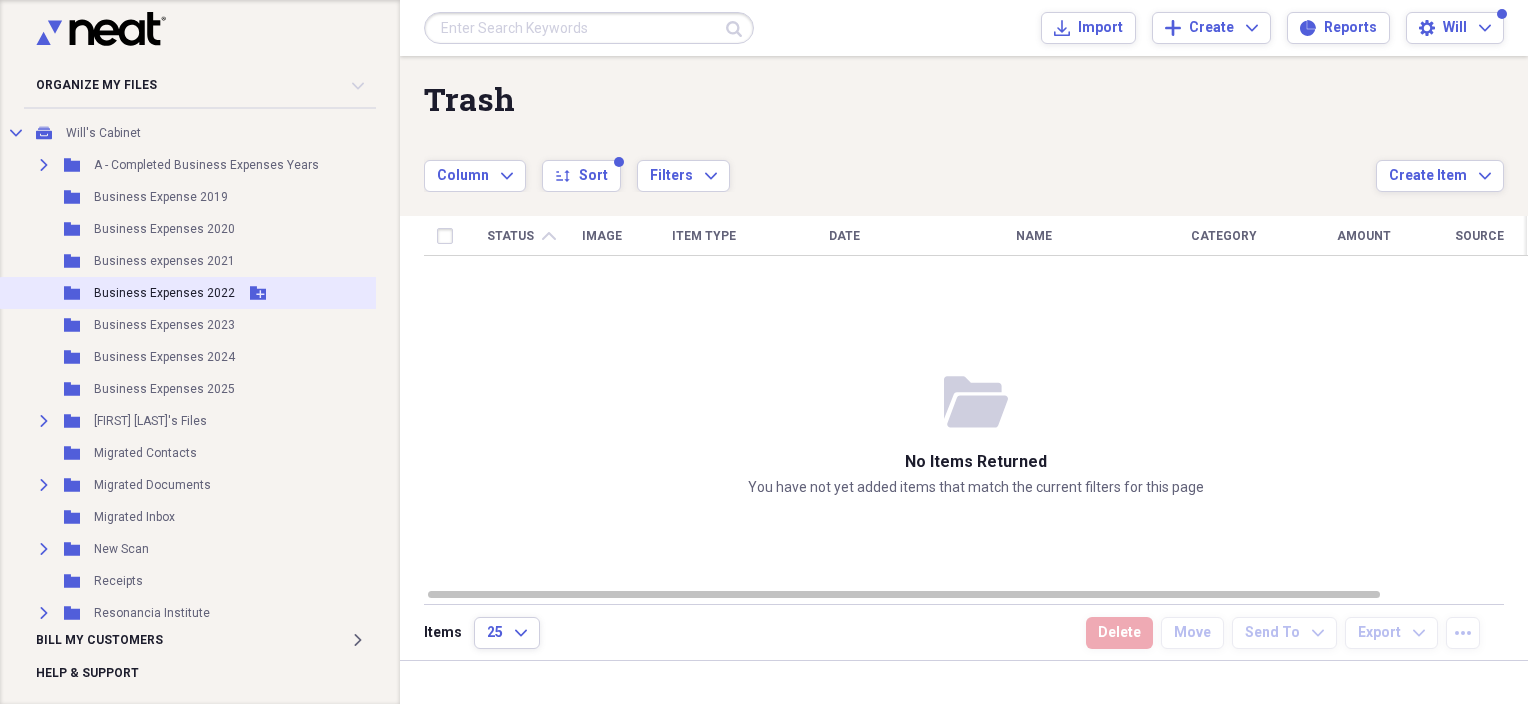 scroll, scrollTop: 0, scrollLeft: 0, axis: both 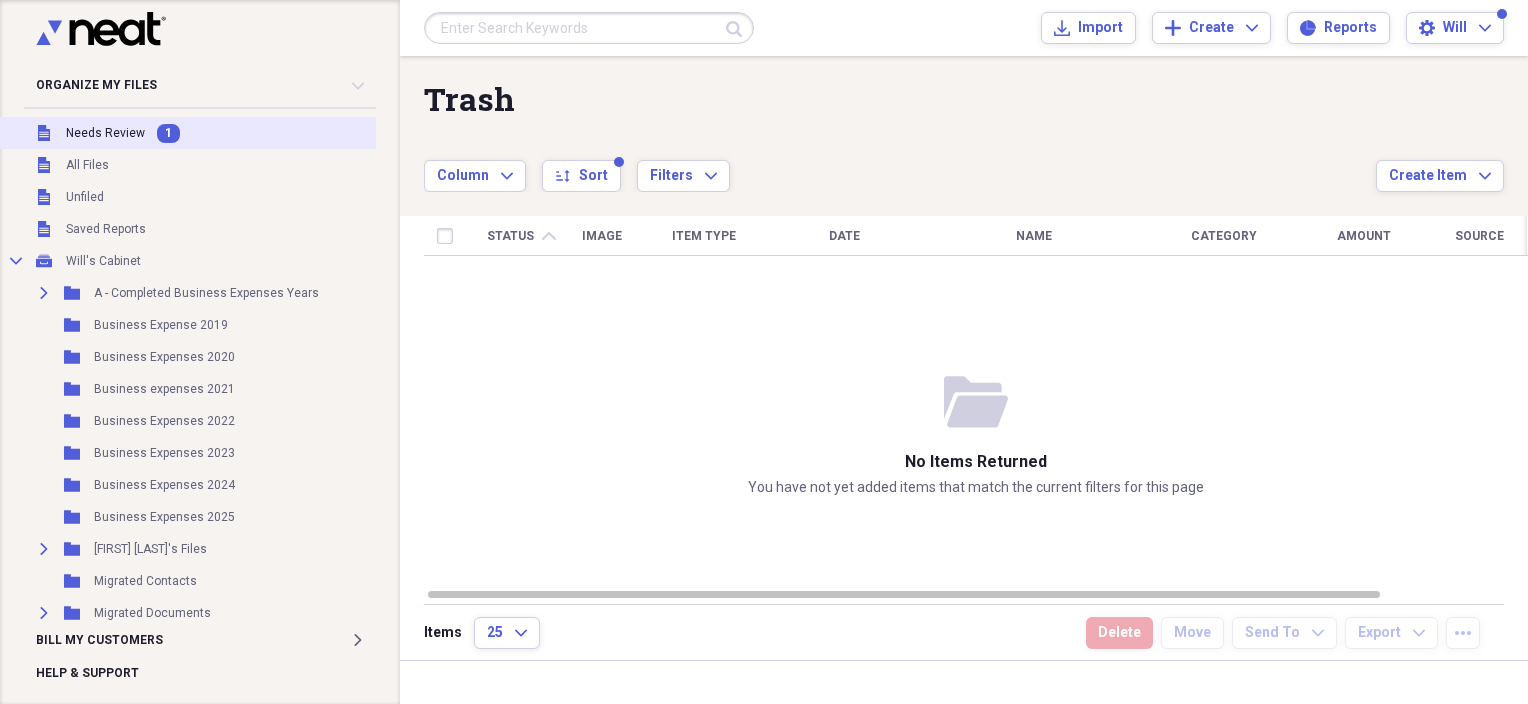 click on "Needs Review" at bounding box center [105, 133] 